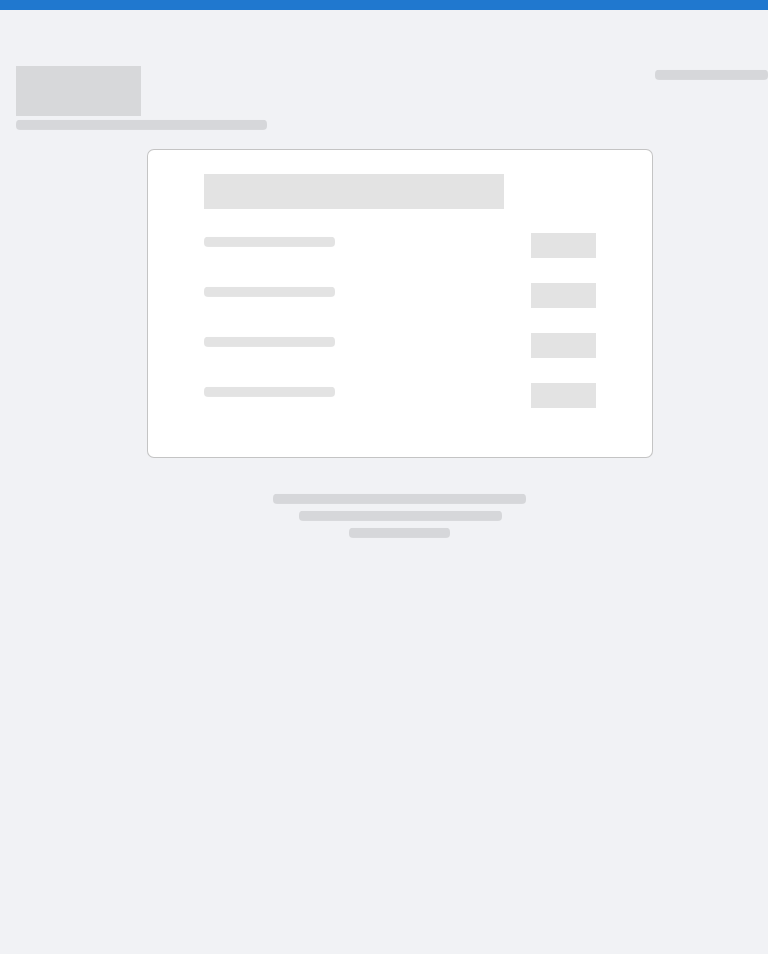 scroll, scrollTop: 0, scrollLeft: 0, axis: both 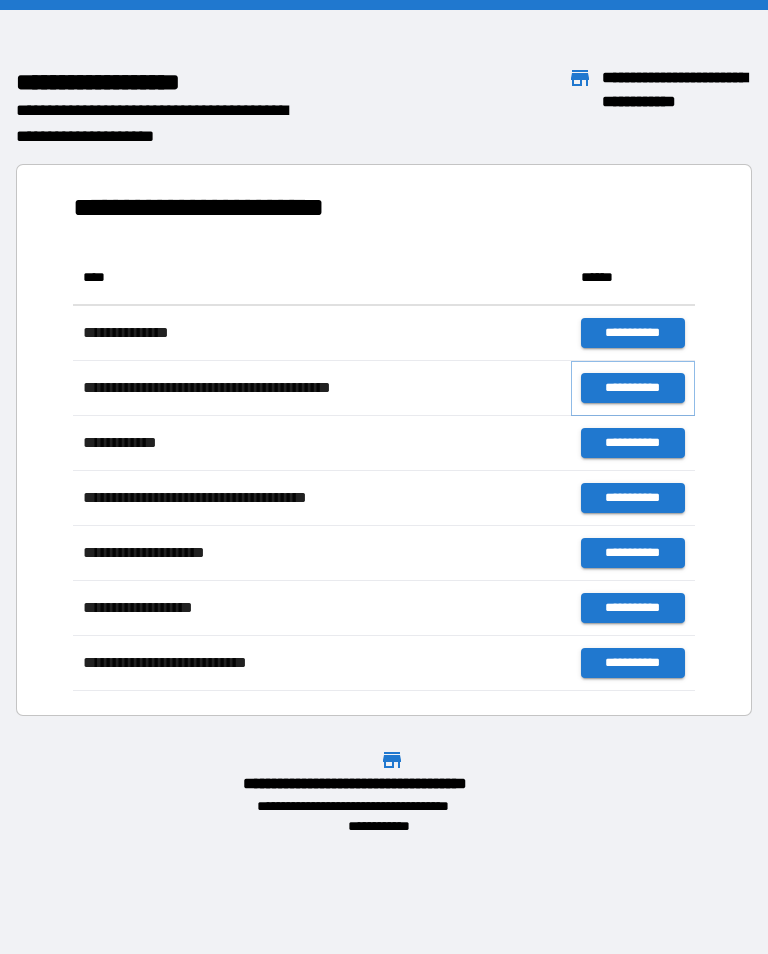 click on "**********" at bounding box center (633, 388) 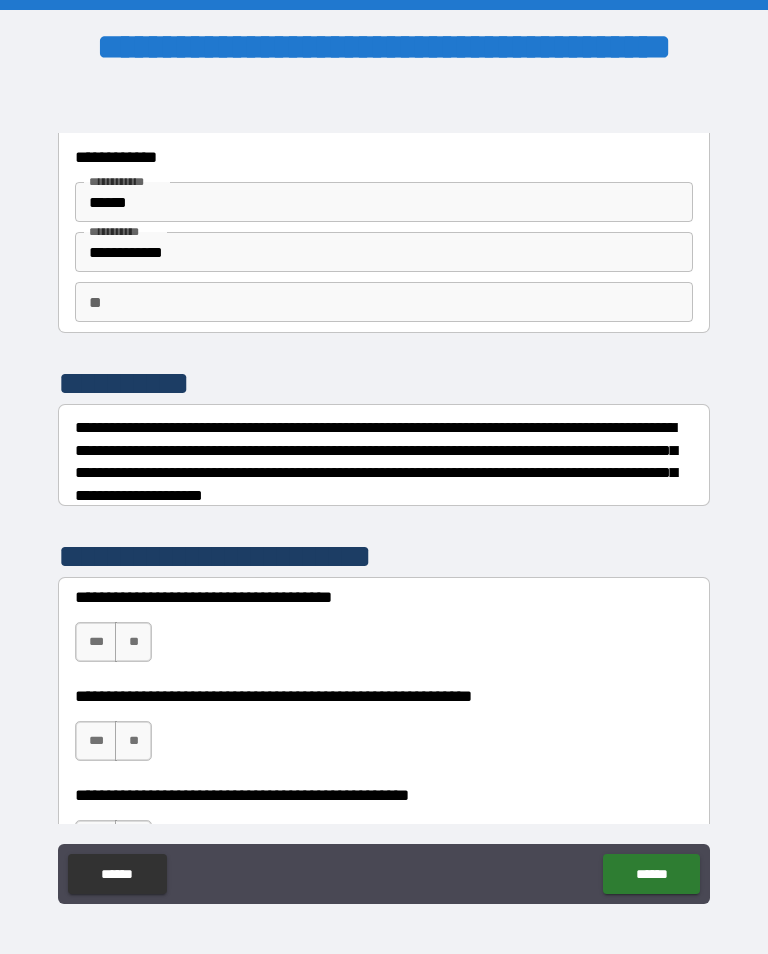 scroll, scrollTop: 47, scrollLeft: 0, axis: vertical 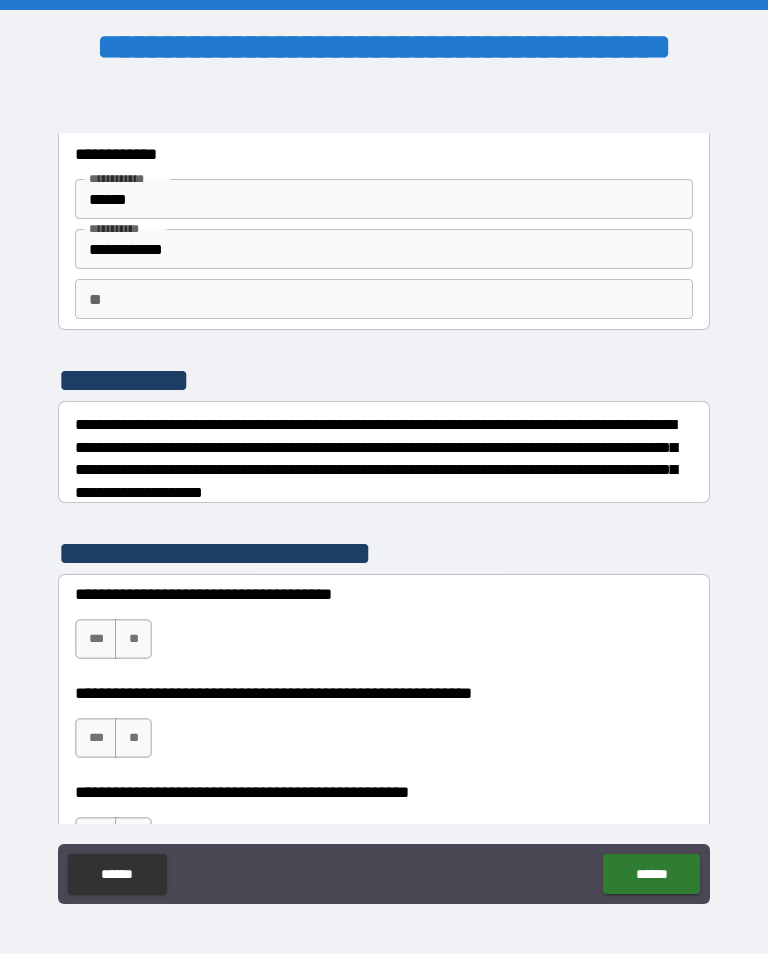 click on "**" at bounding box center (133, 639) 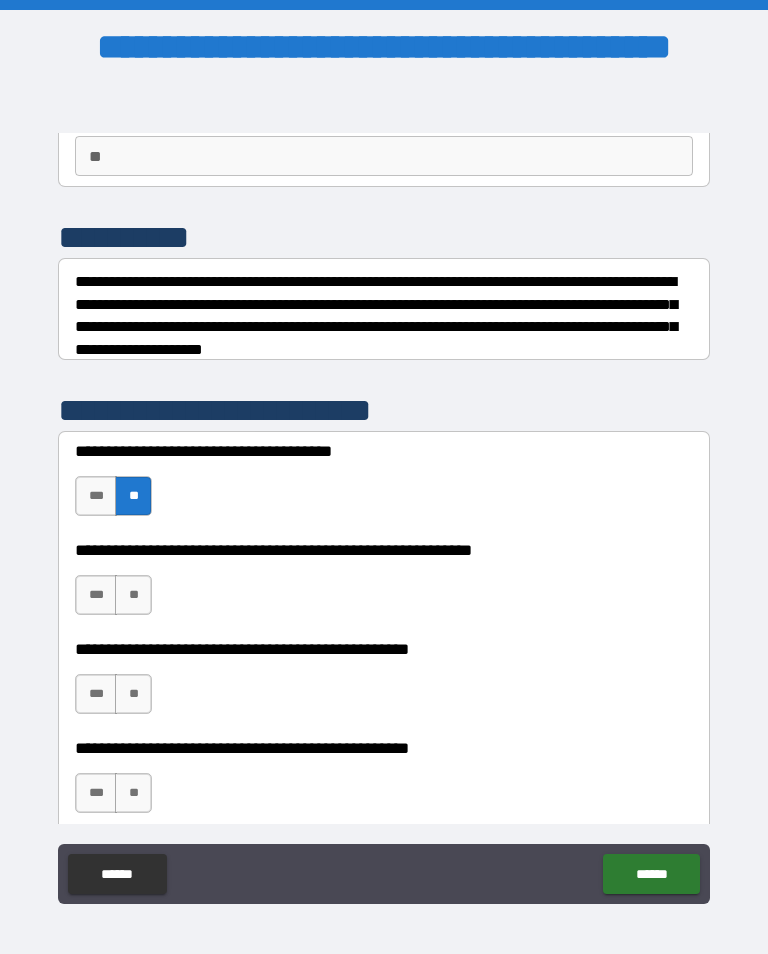 scroll, scrollTop: 191, scrollLeft: 0, axis: vertical 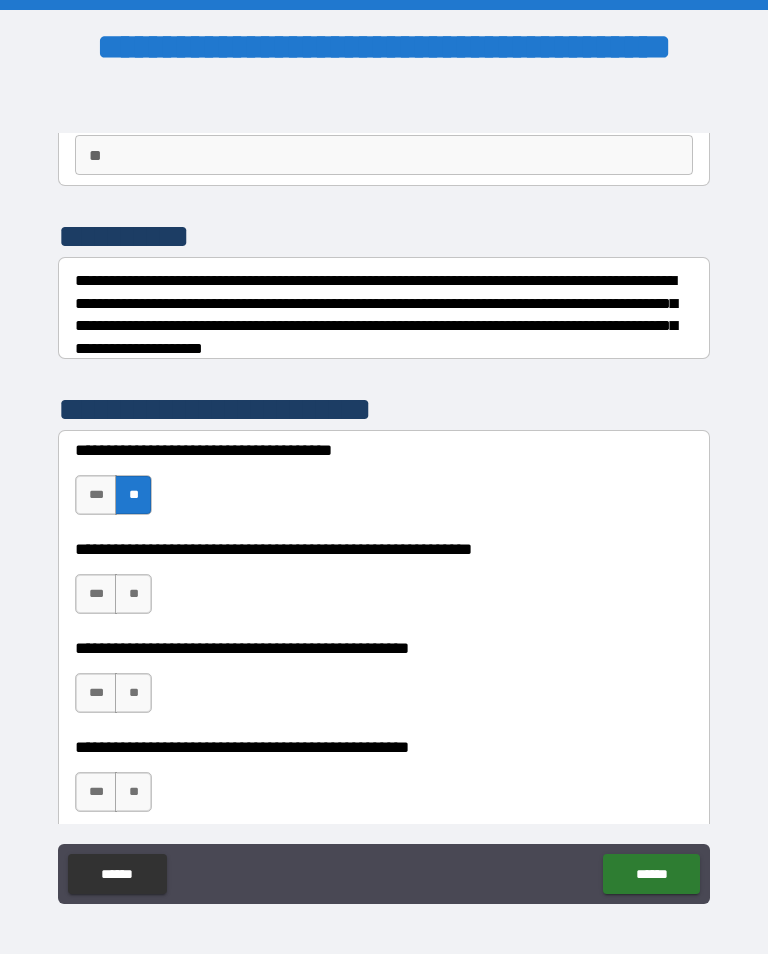 click on "**" at bounding box center (133, 594) 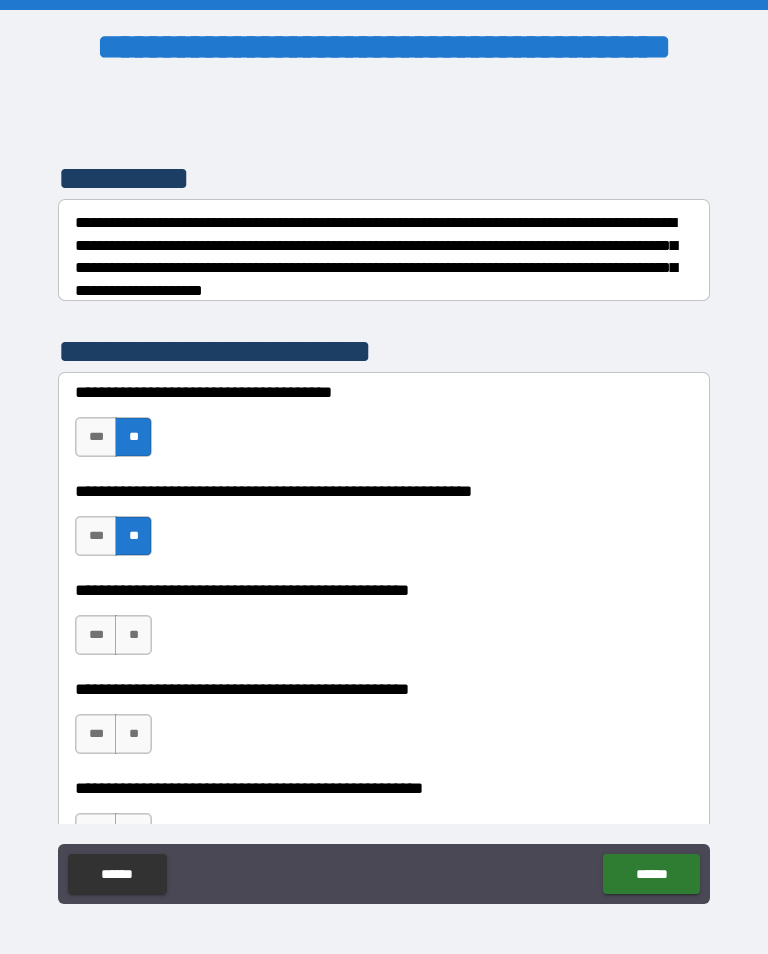 scroll, scrollTop: 257, scrollLeft: 0, axis: vertical 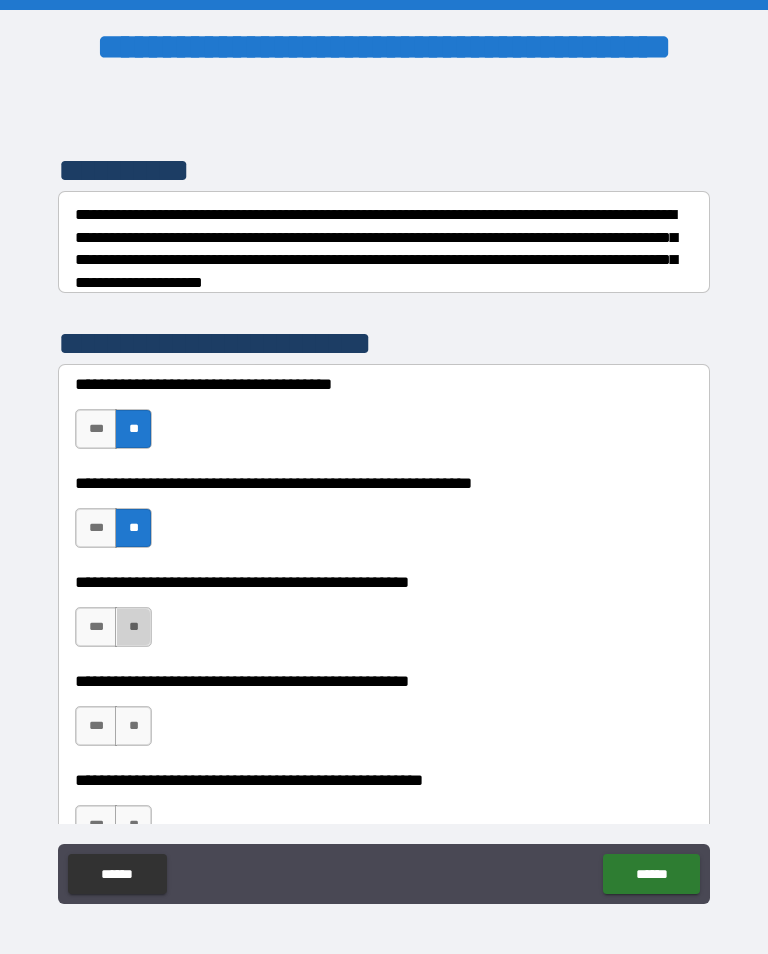 click on "**" at bounding box center [133, 627] 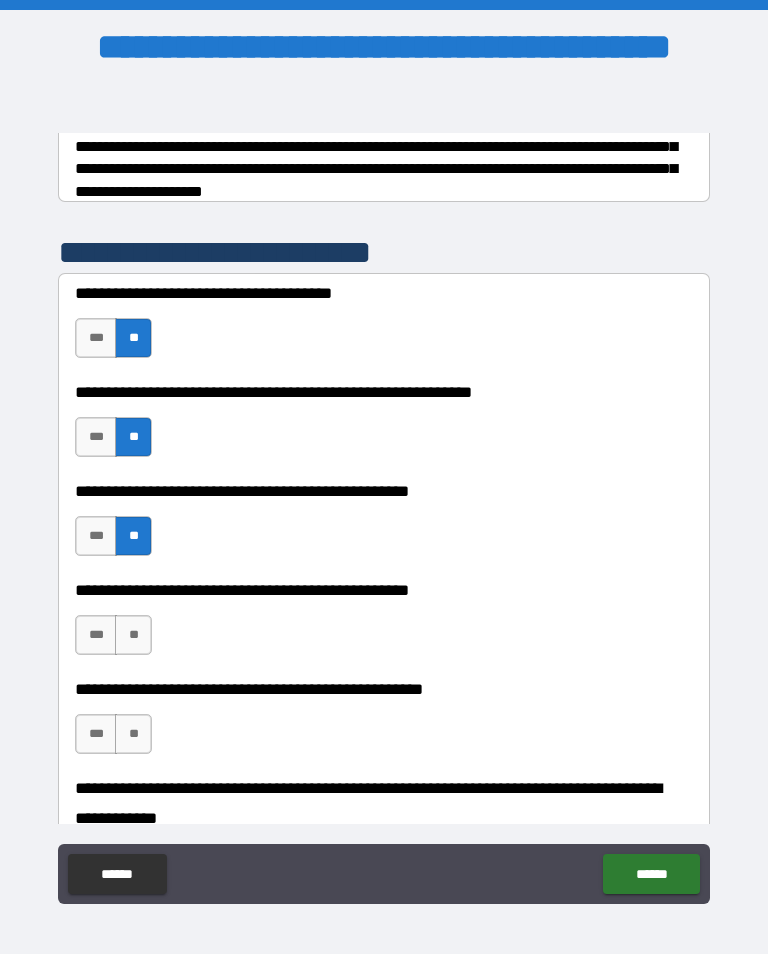 scroll, scrollTop: 349, scrollLeft: 0, axis: vertical 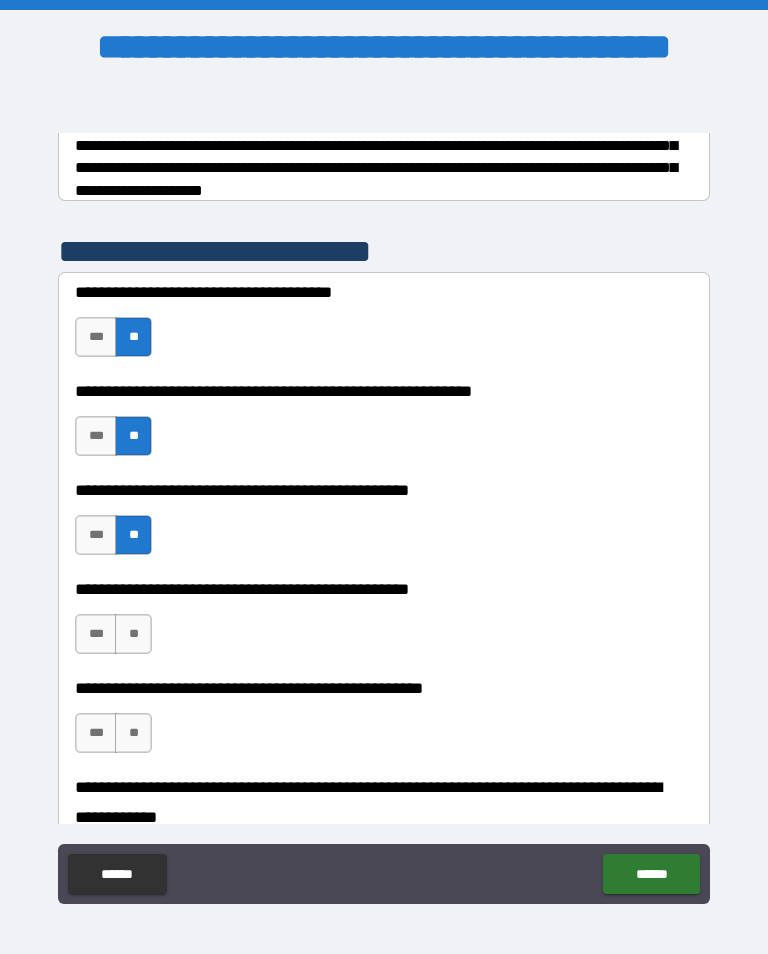 click on "**" at bounding box center [133, 634] 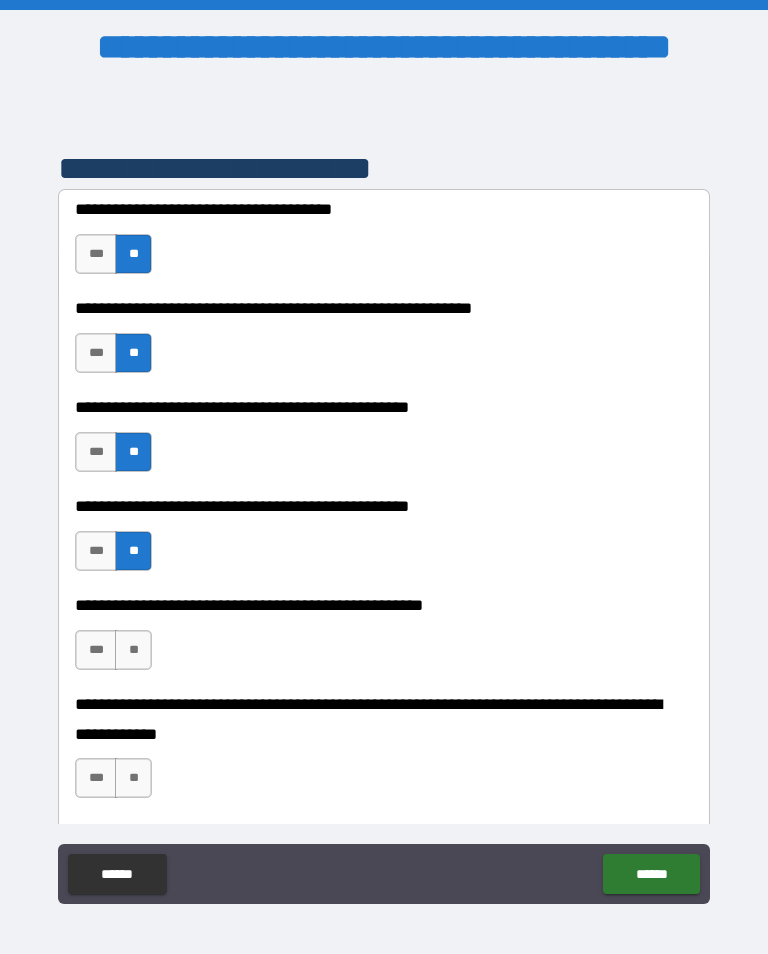scroll, scrollTop: 441, scrollLeft: 0, axis: vertical 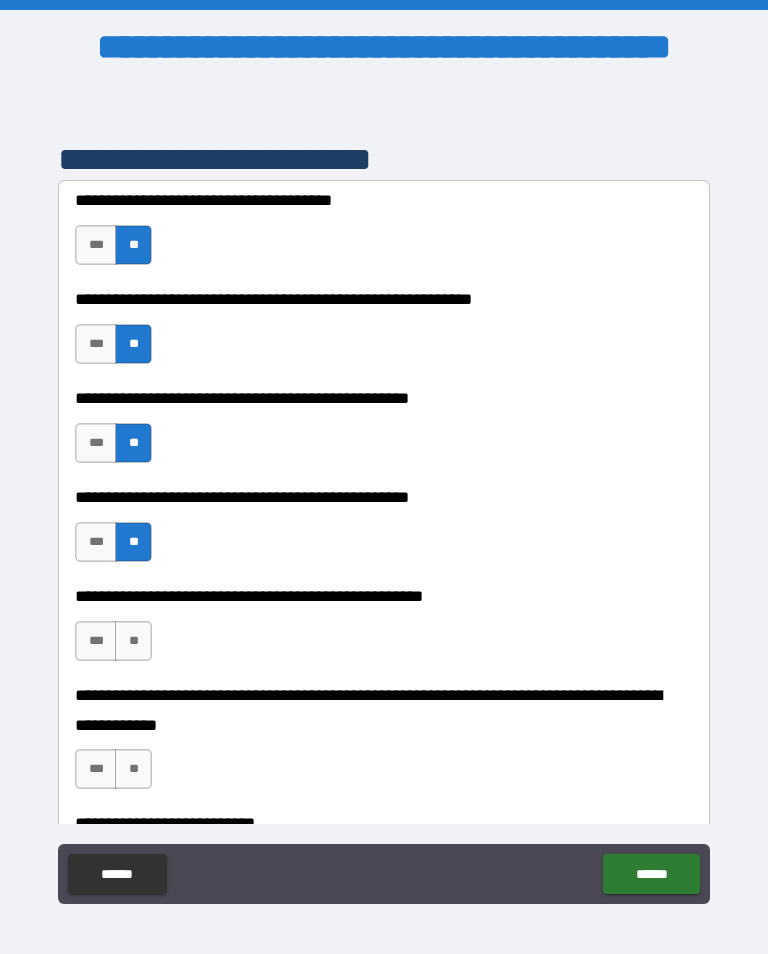 click on "**" at bounding box center (133, 641) 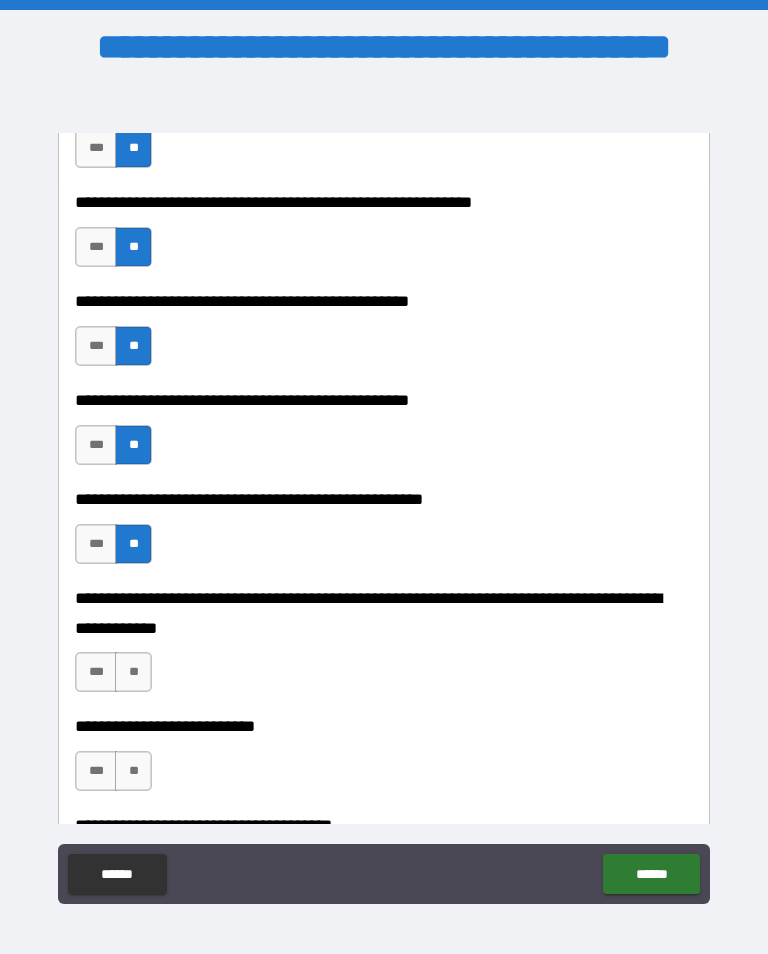 scroll, scrollTop: 543, scrollLeft: 0, axis: vertical 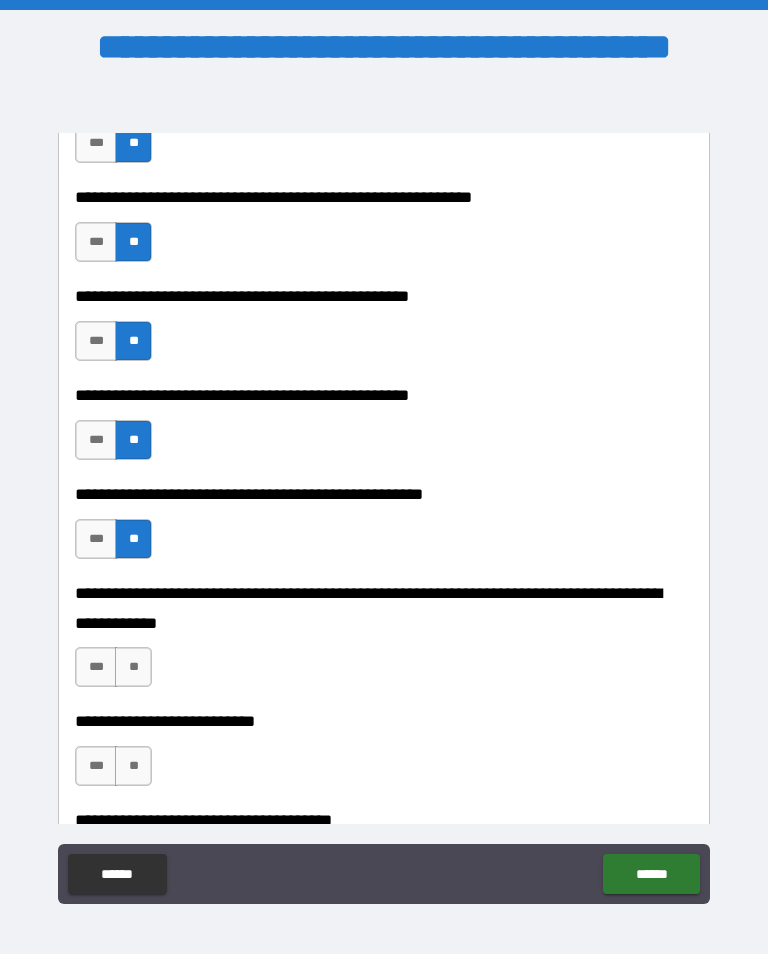 click on "**" at bounding box center (133, 667) 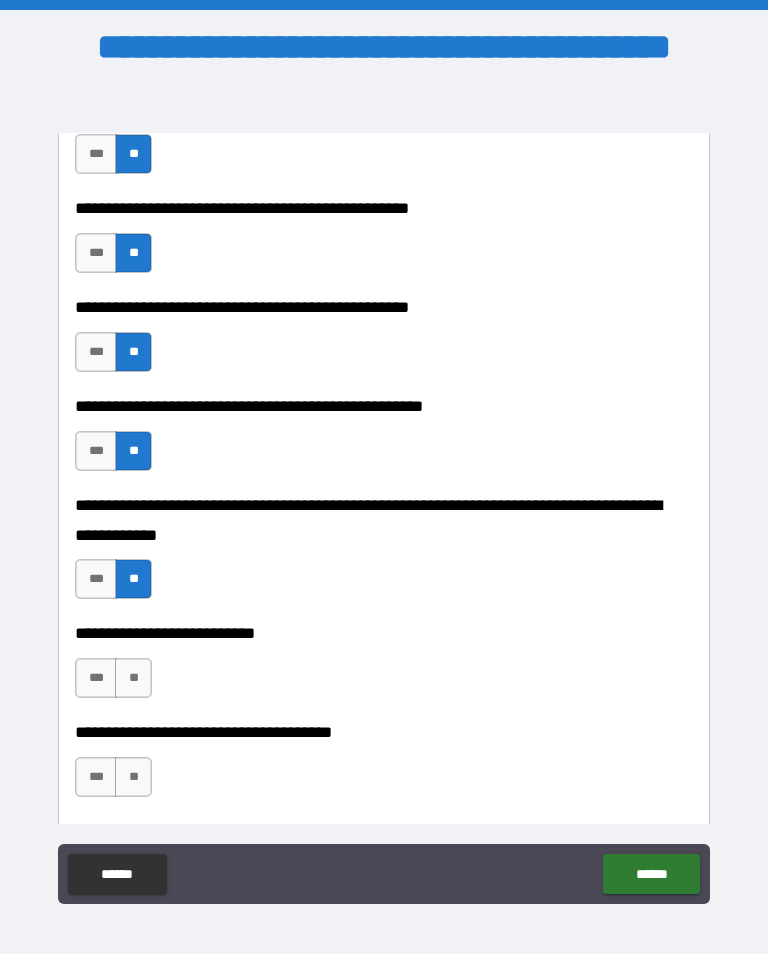 scroll, scrollTop: 634, scrollLeft: 0, axis: vertical 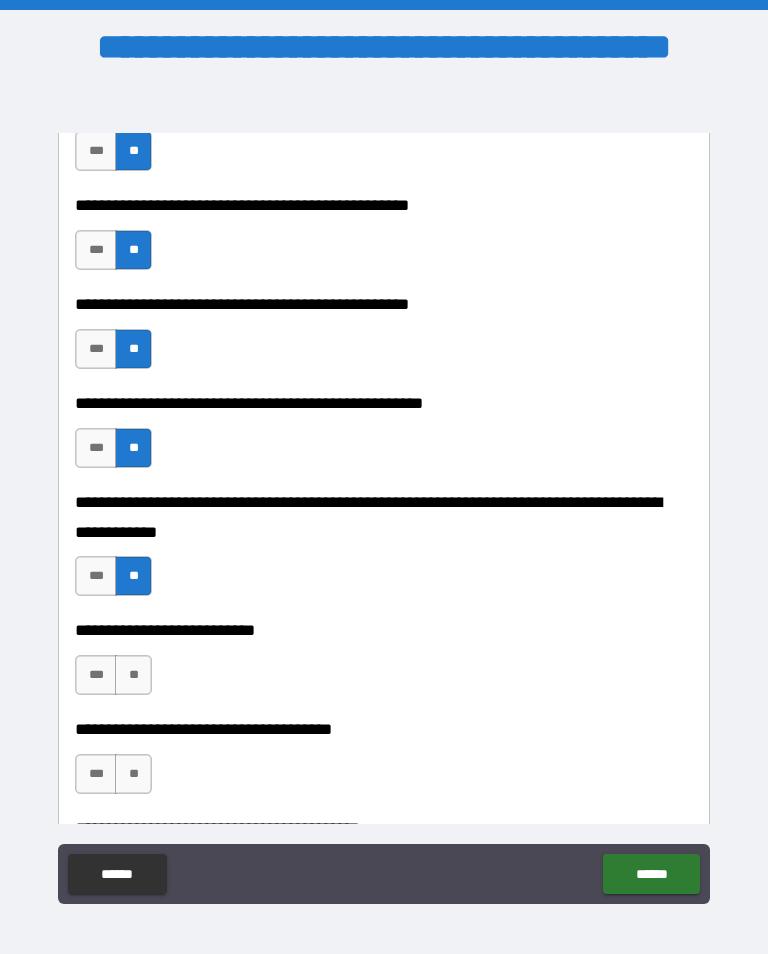click on "**" at bounding box center [133, 675] 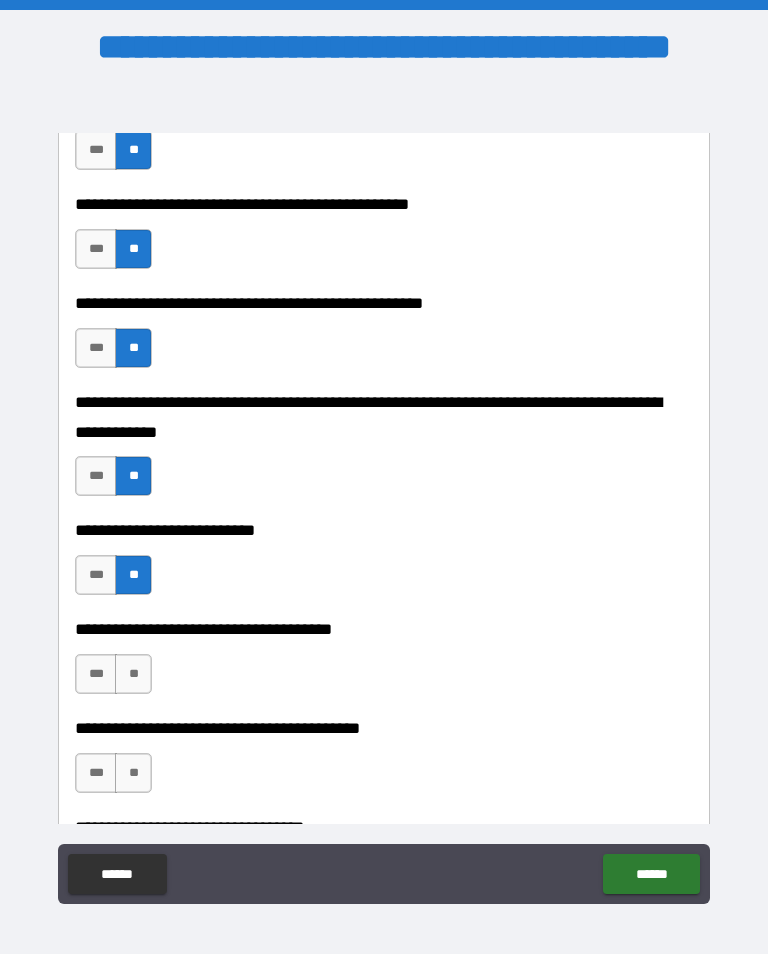 scroll, scrollTop: 738, scrollLeft: 0, axis: vertical 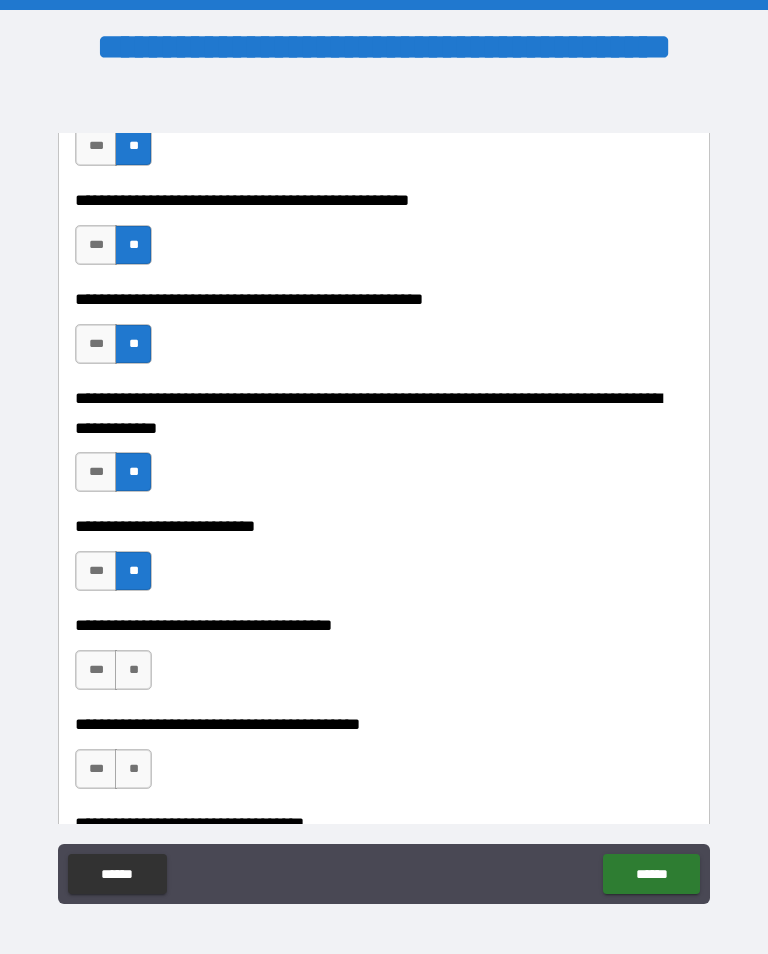 click on "**" at bounding box center [133, 670] 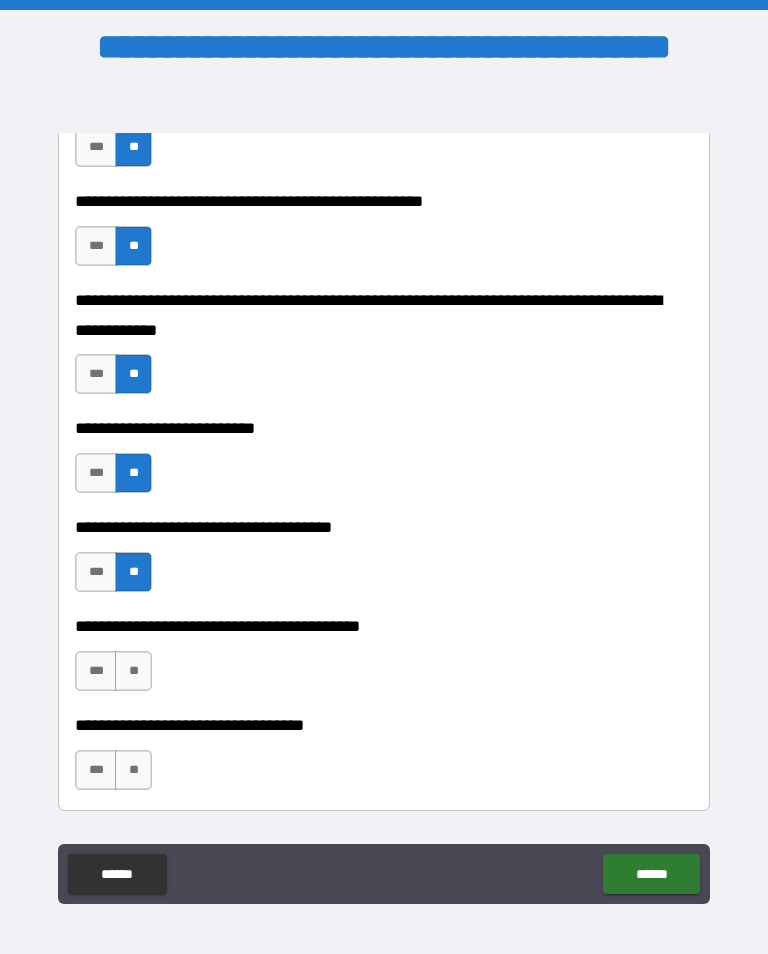 scroll, scrollTop: 840, scrollLeft: 0, axis: vertical 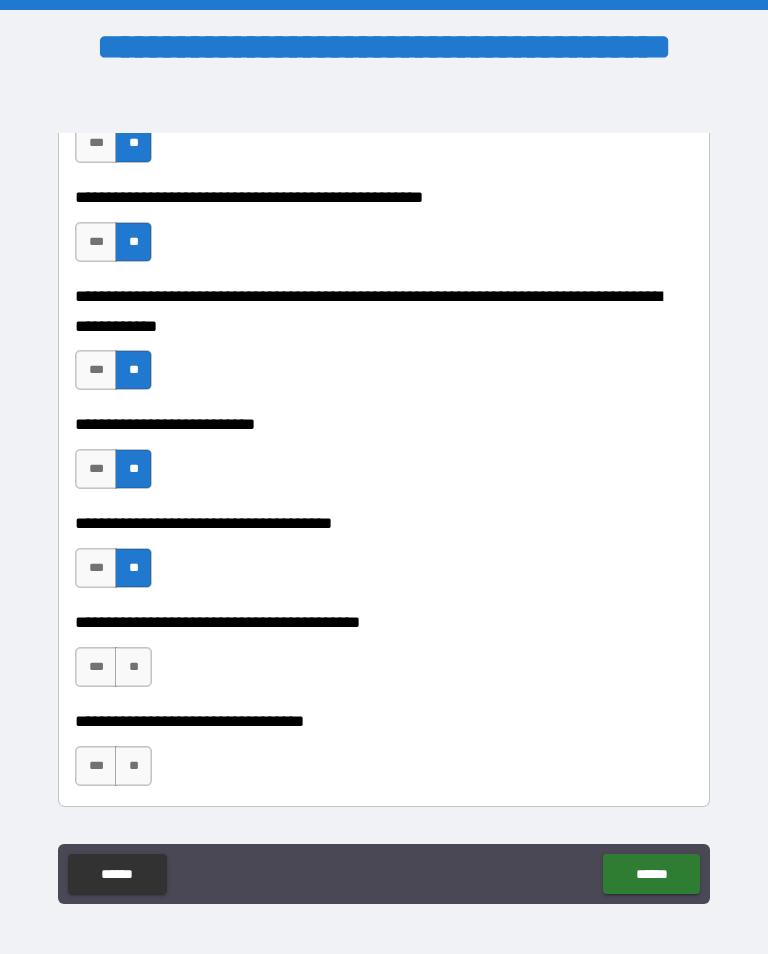 click on "**" at bounding box center (133, 667) 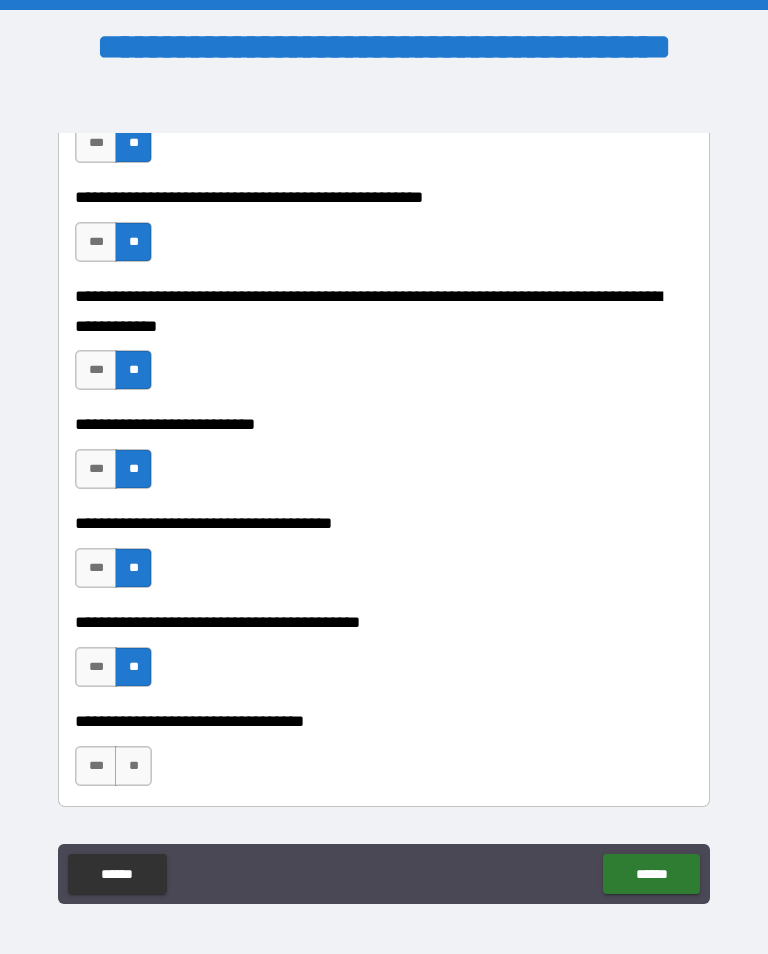 click on "**" at bounding box center [133, 766] 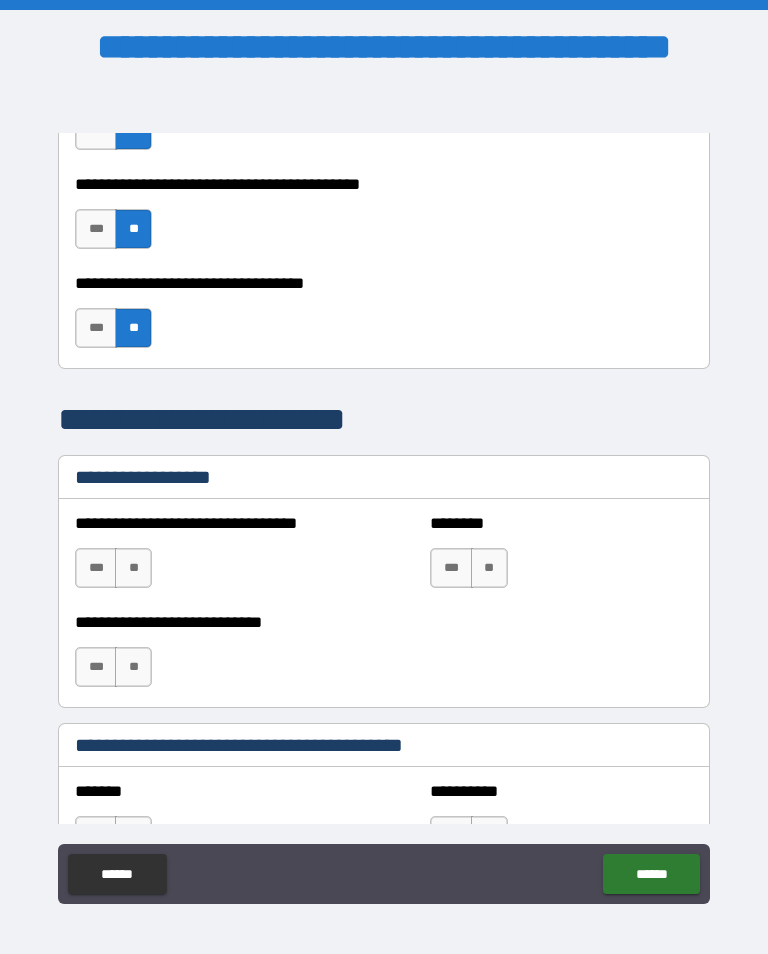 scroll, scrollTop: 1280, scrollLeft: 0, axis: vertical 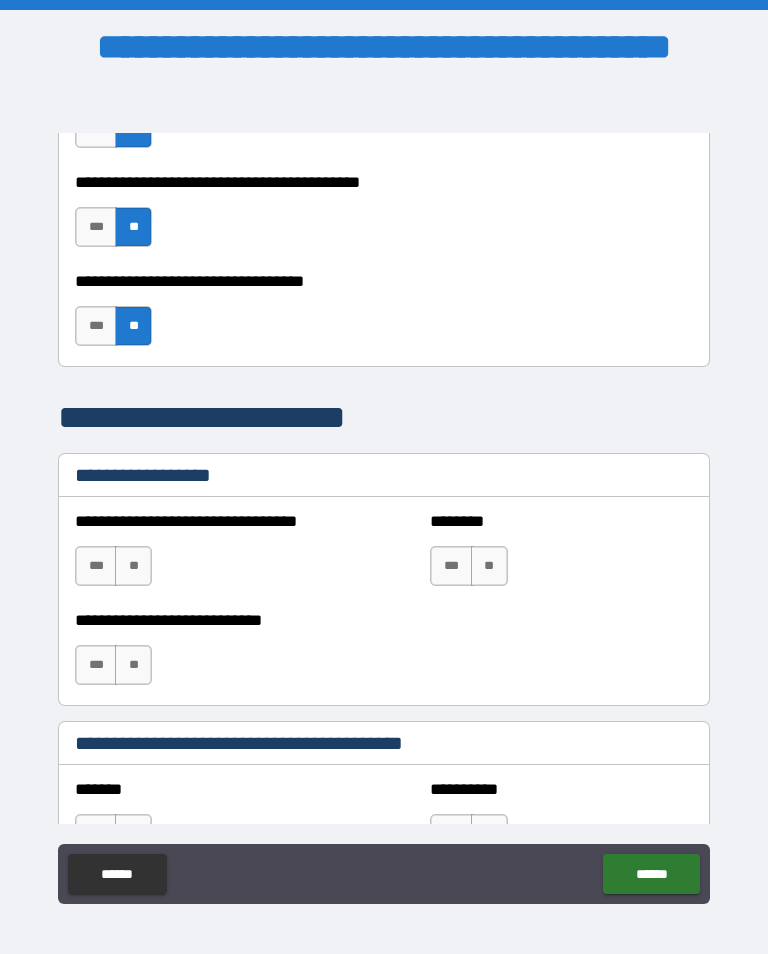 click on "**" at bounding box center (133, 566) 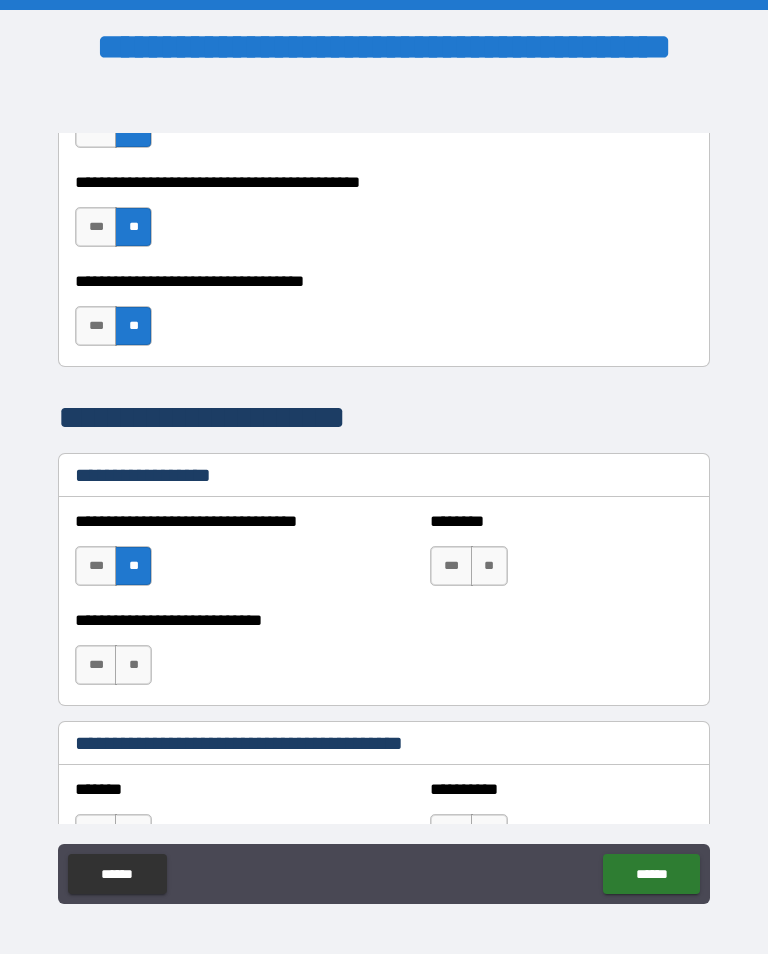 click on "**" at bounding box center [133, 665] 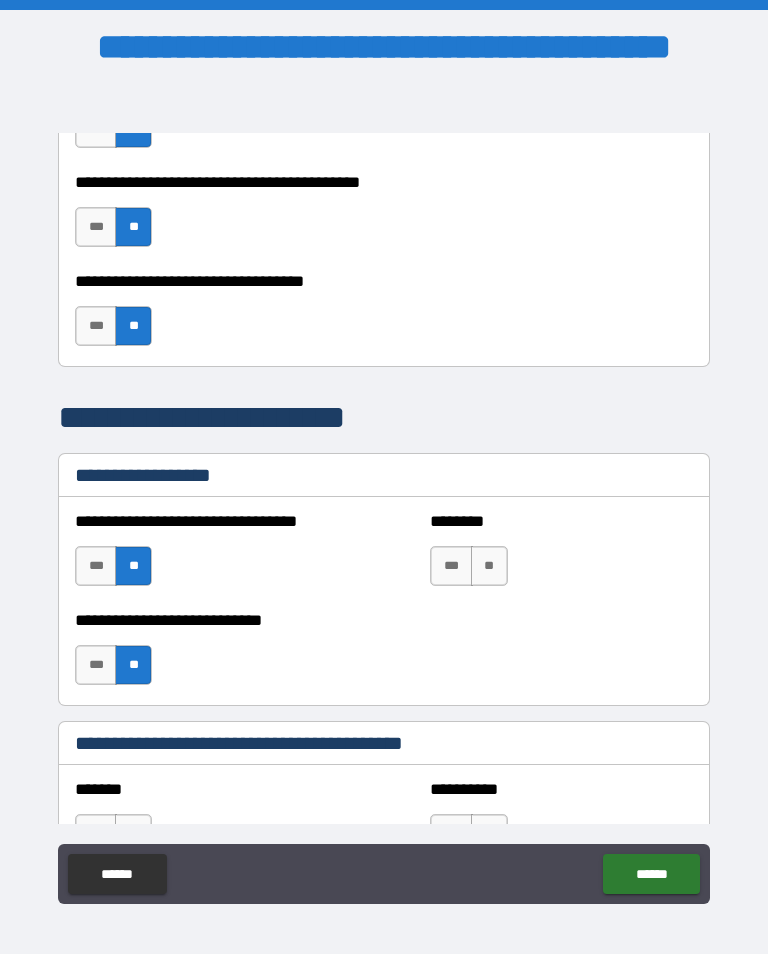 click on "**" at bounding box center [489, 566] 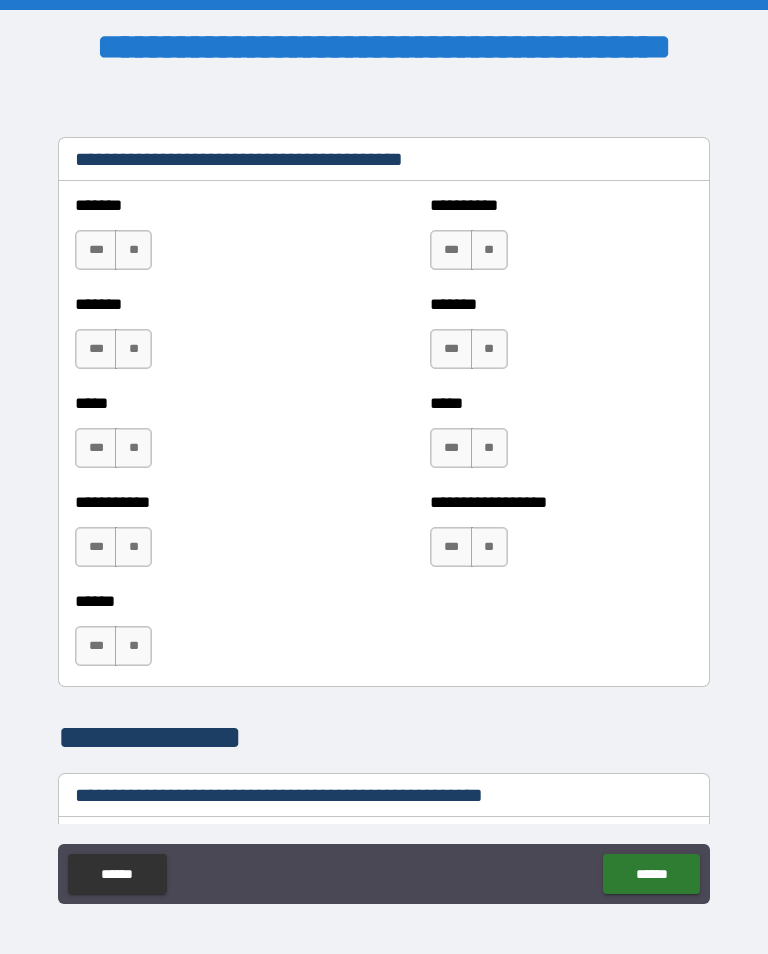 scroll, scrollTop: 1870, scrollLeft: 0, axis: vertical 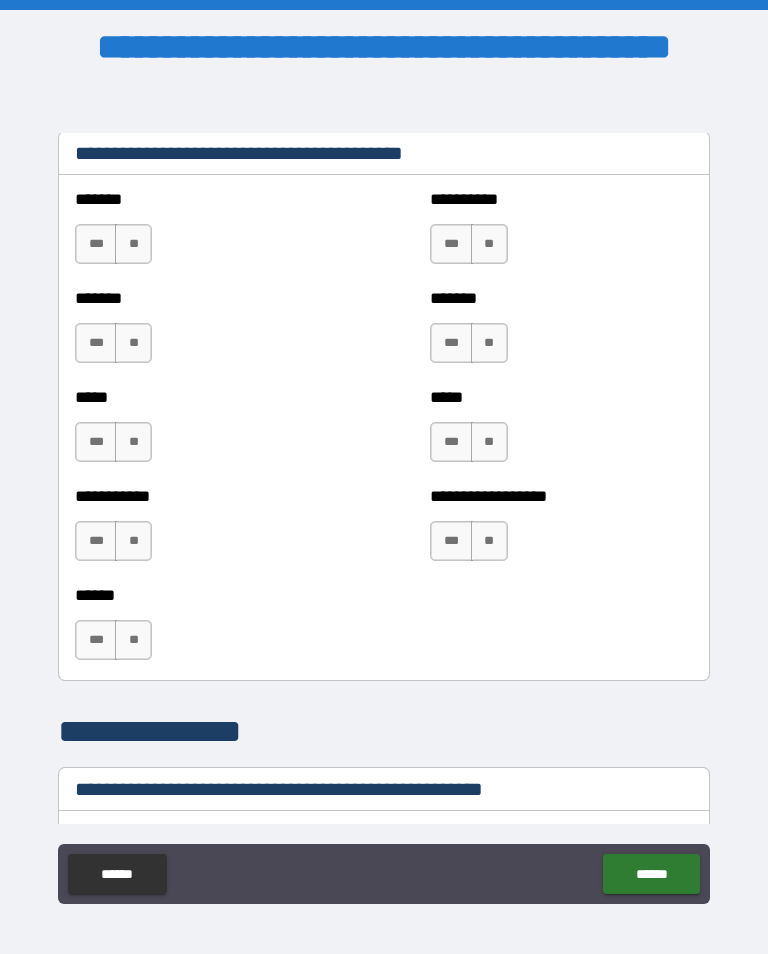 click on "**" at bounding box center (489, 541) 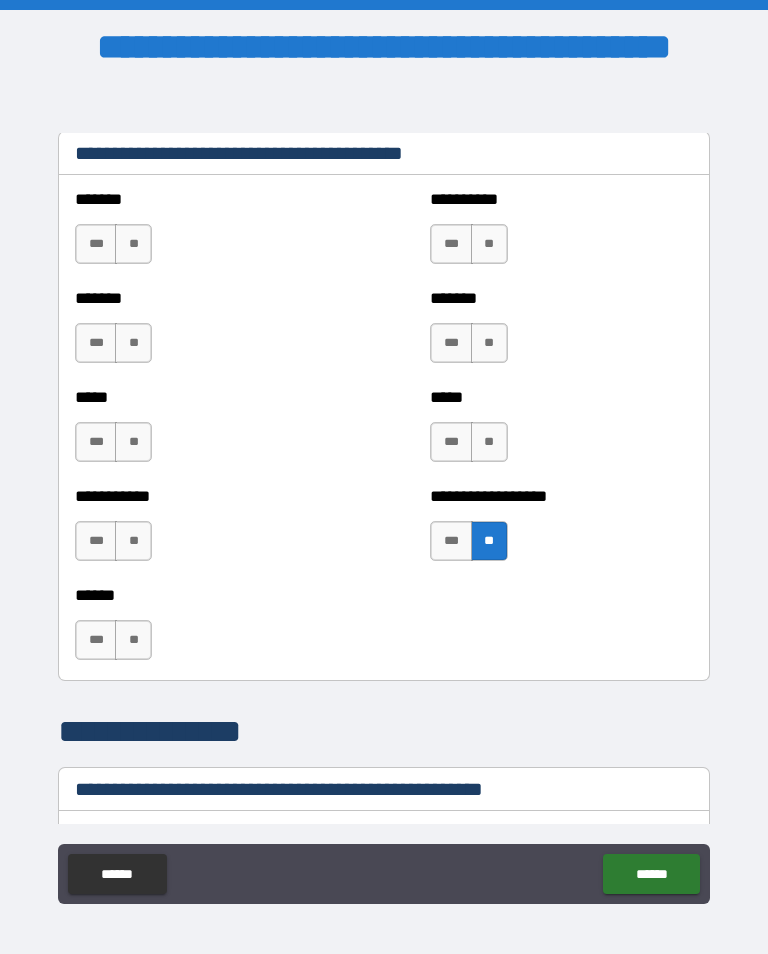click on "**" at bounding box center (489, 442) 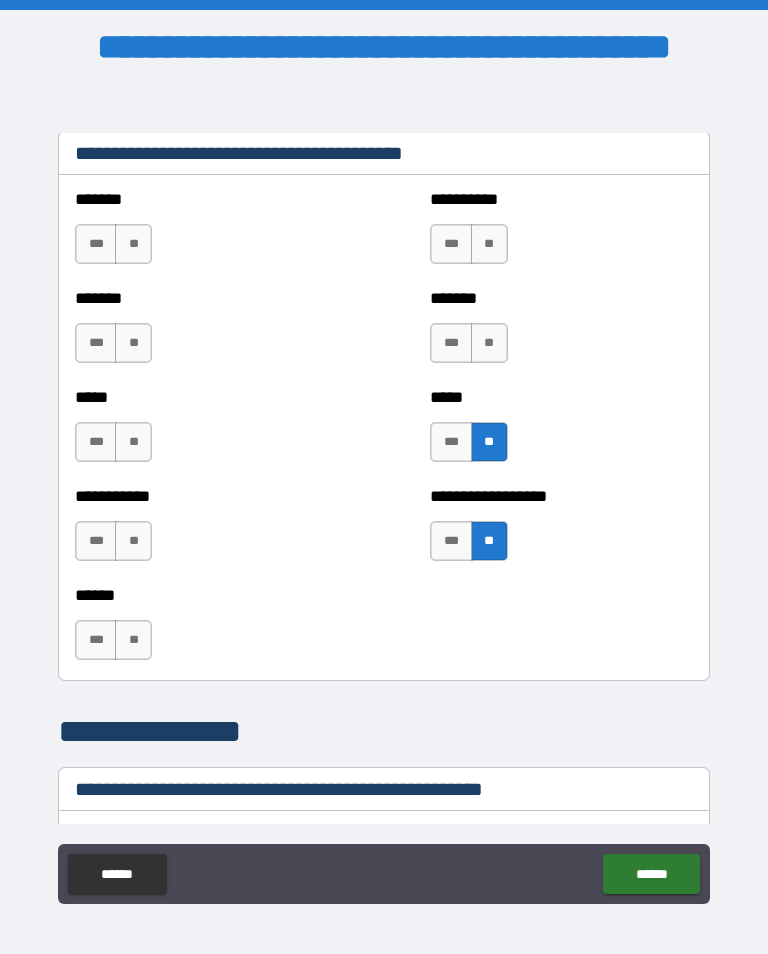 click on "**" at bounding box center [489, 343] 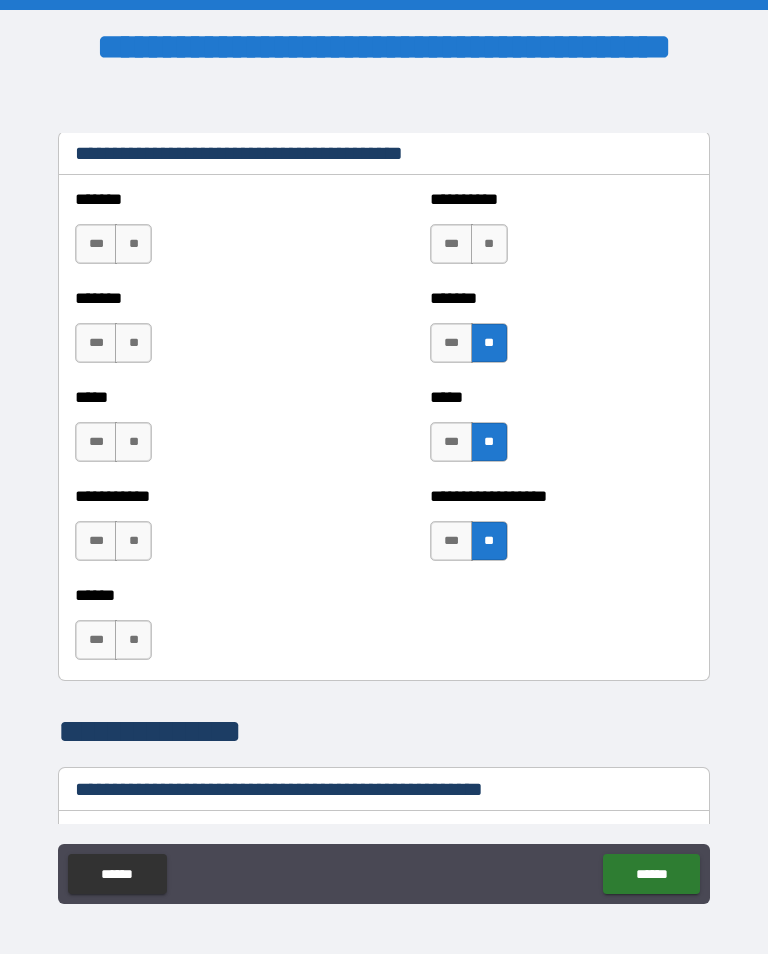 click on "**" at bounding box center (489, 244) 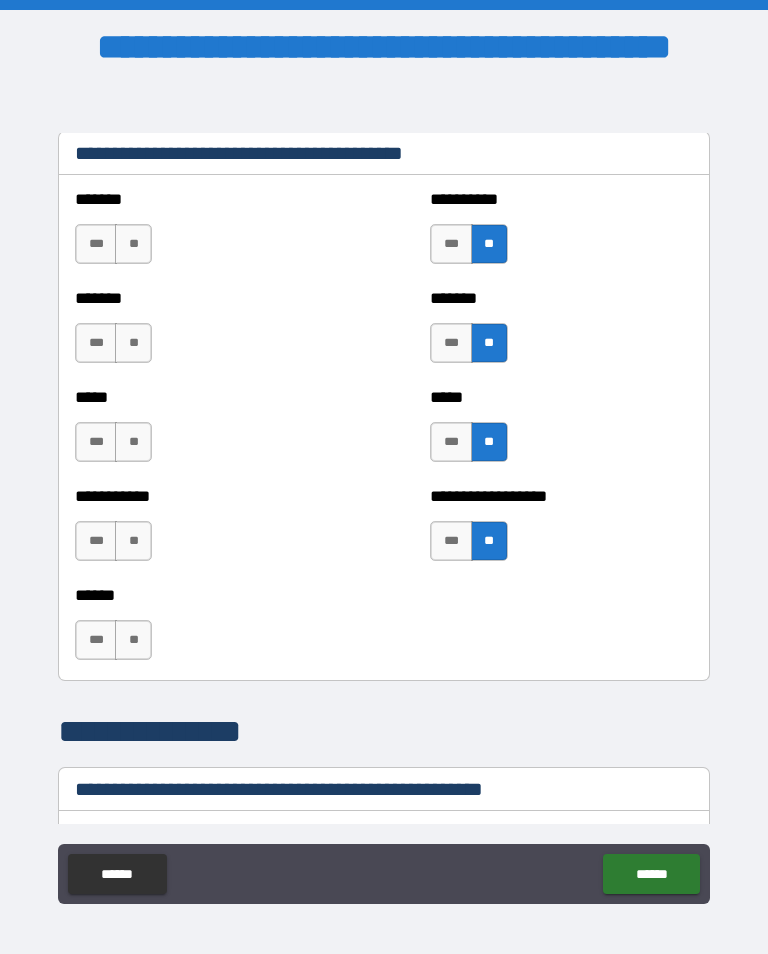 click on "**" at bounding box center [133, 244] 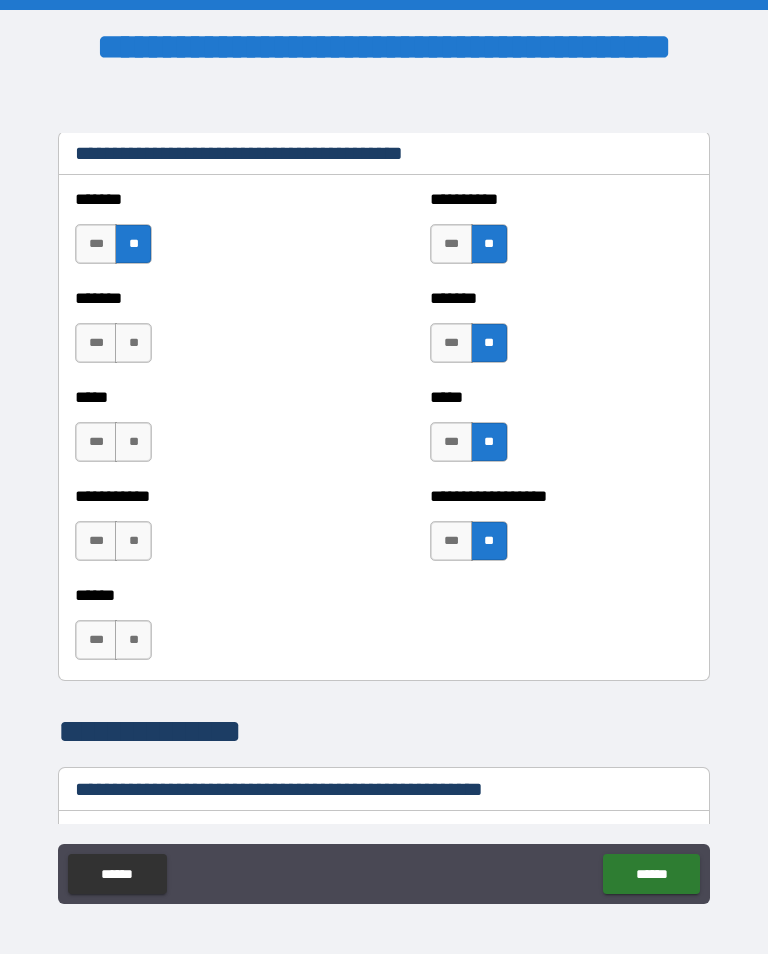 click on "**" at bounding box center [133, 343] 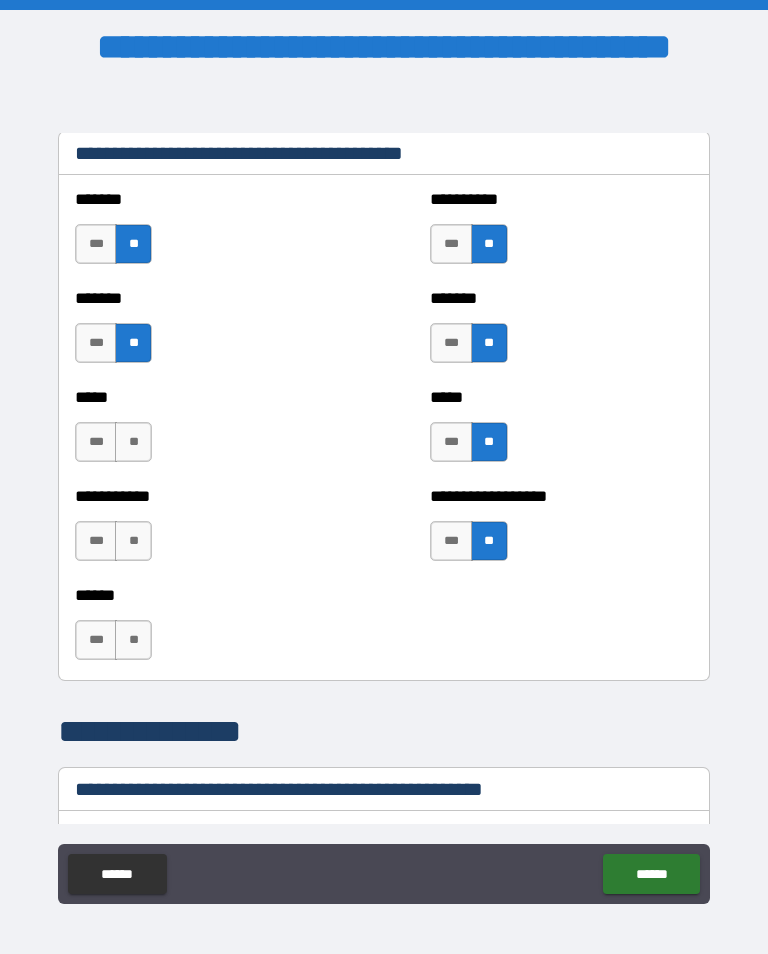 click on "**" at bounding box center [133, 442] 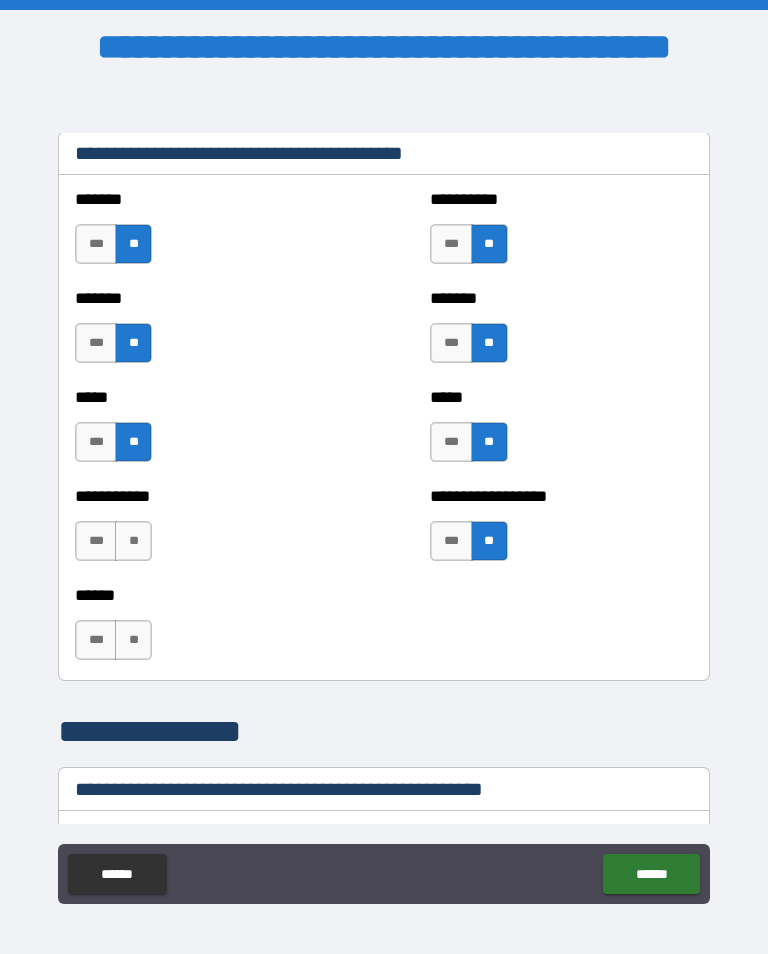click on "**" at bounding box center [133, 541] 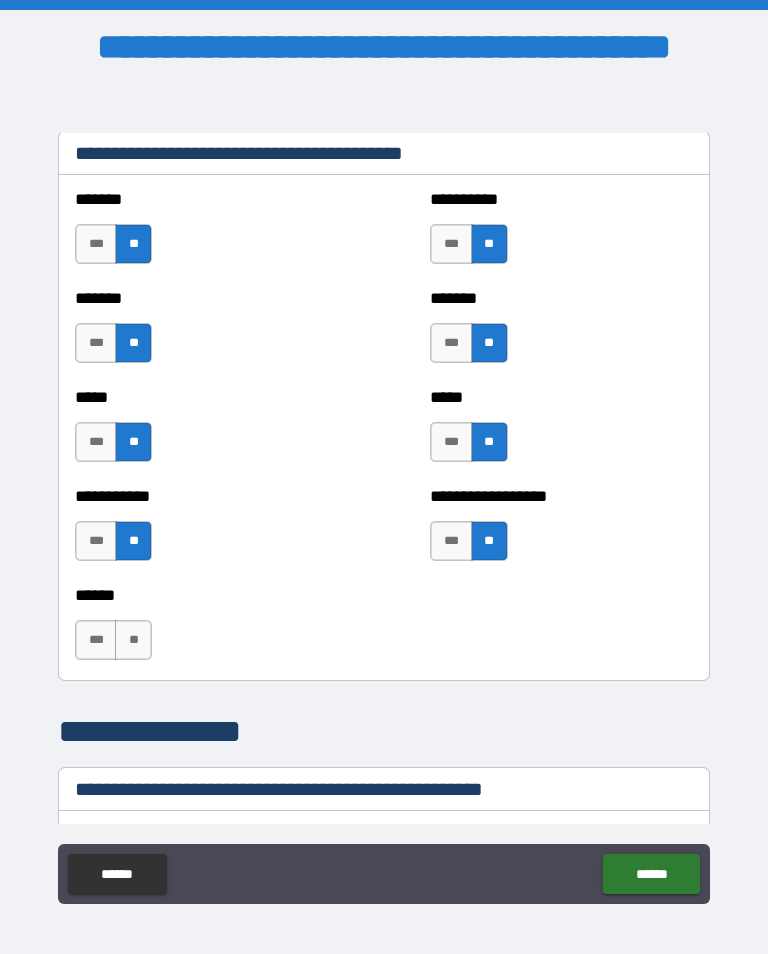 click on "****** *** **" at bounding box center [384, 630] 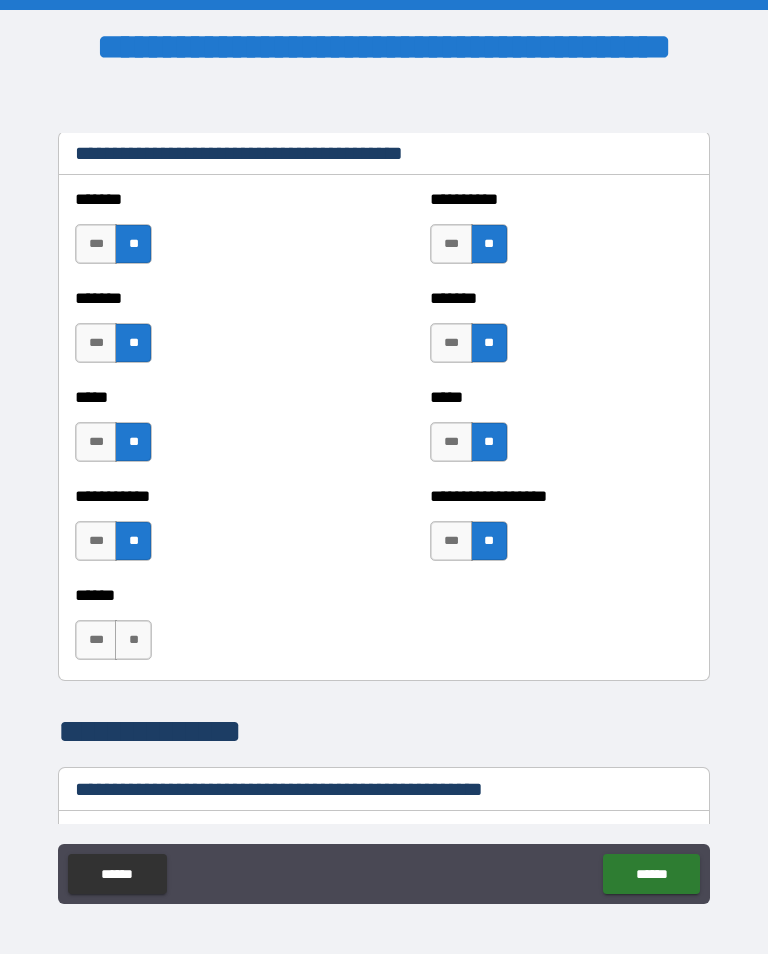 click on "**" at bounding box center (133, 640) 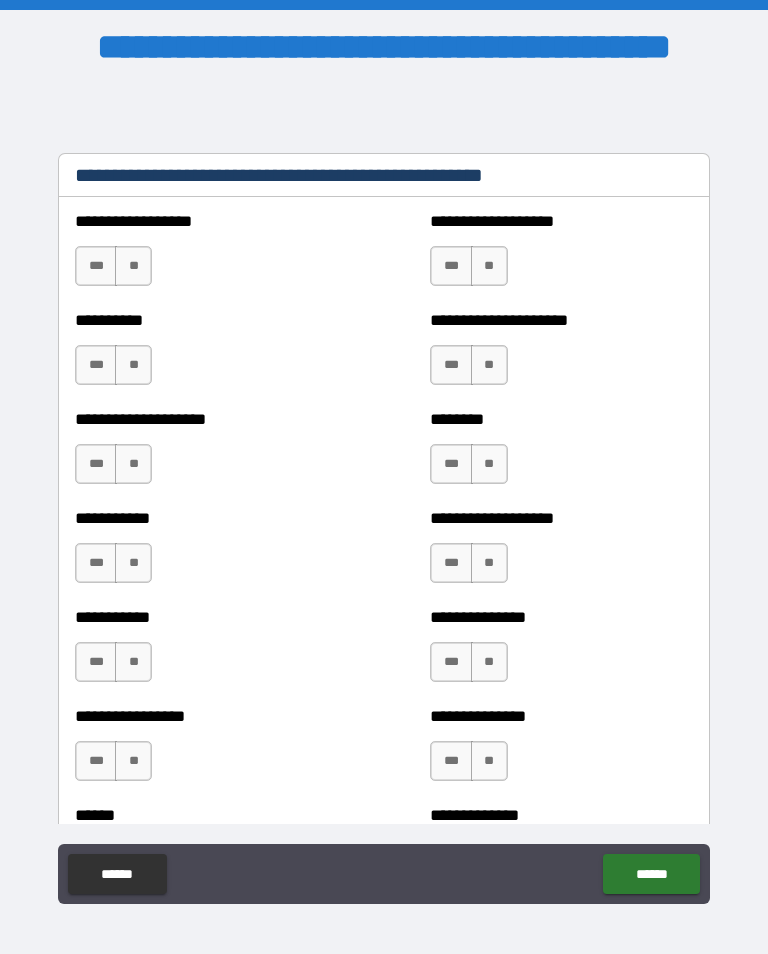 scroll, scrollTop: 2511, scrollLeft: 0, axis: vertical 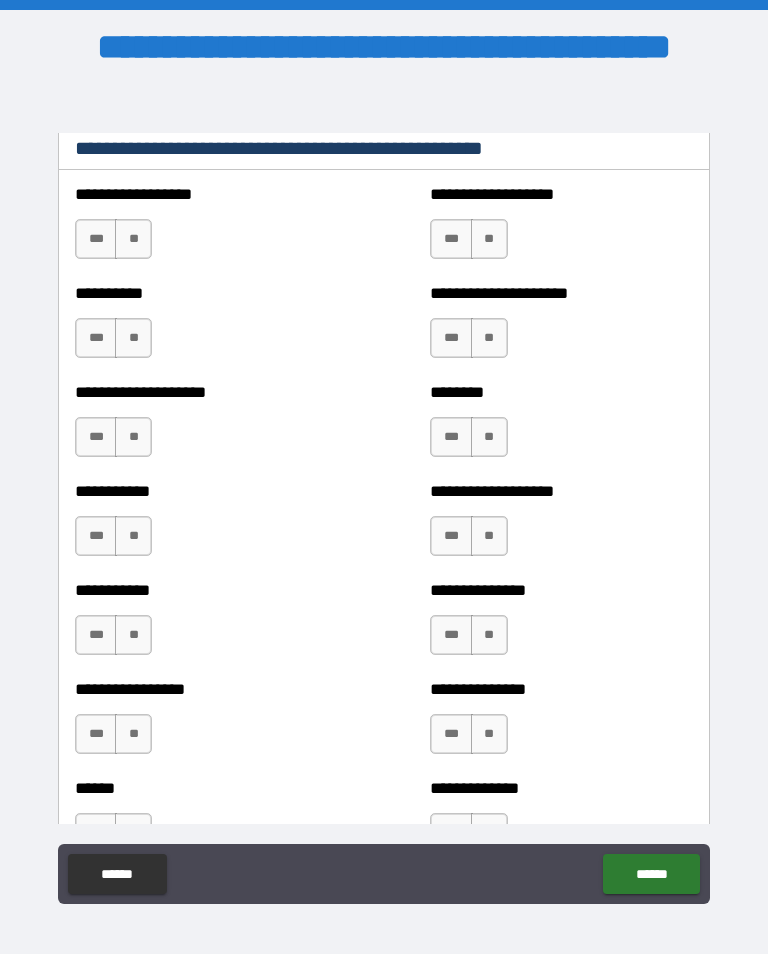 click on "**" at bounding box center (133, 239) 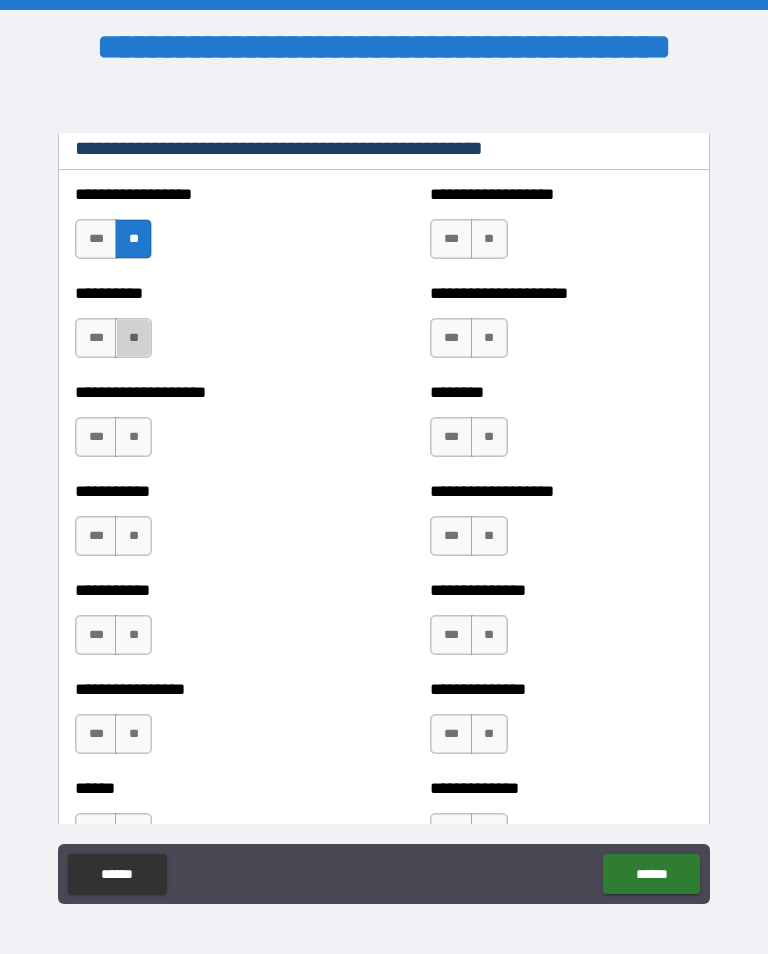 click on "**" at bounding box center (133, 338) 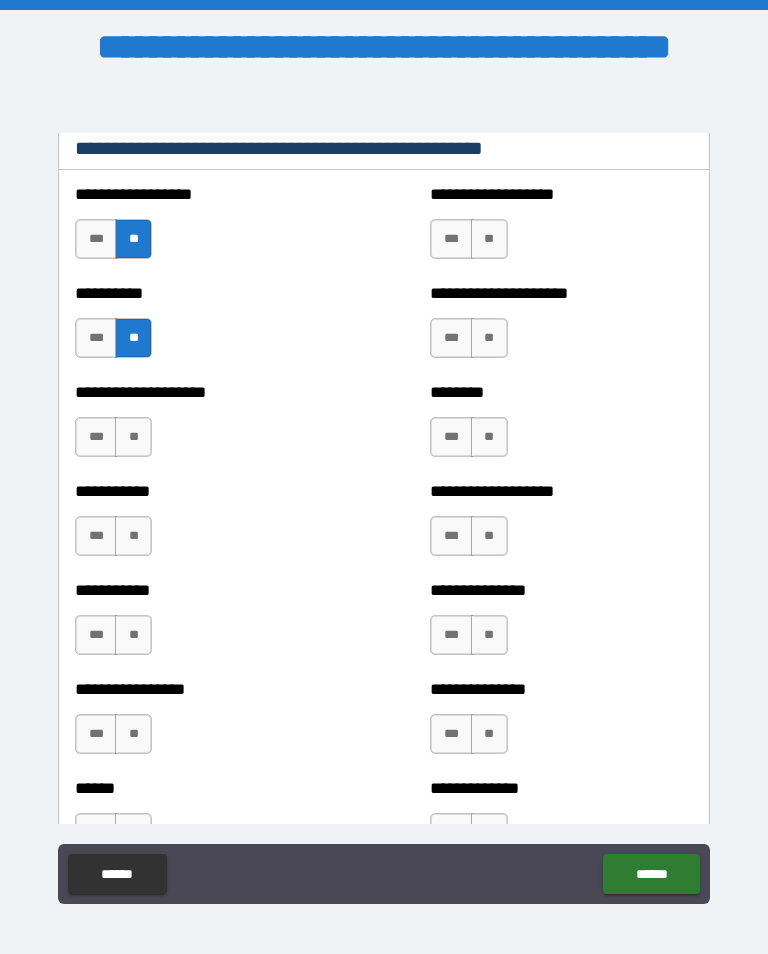 click on "**" at bounding box center [489, 239] 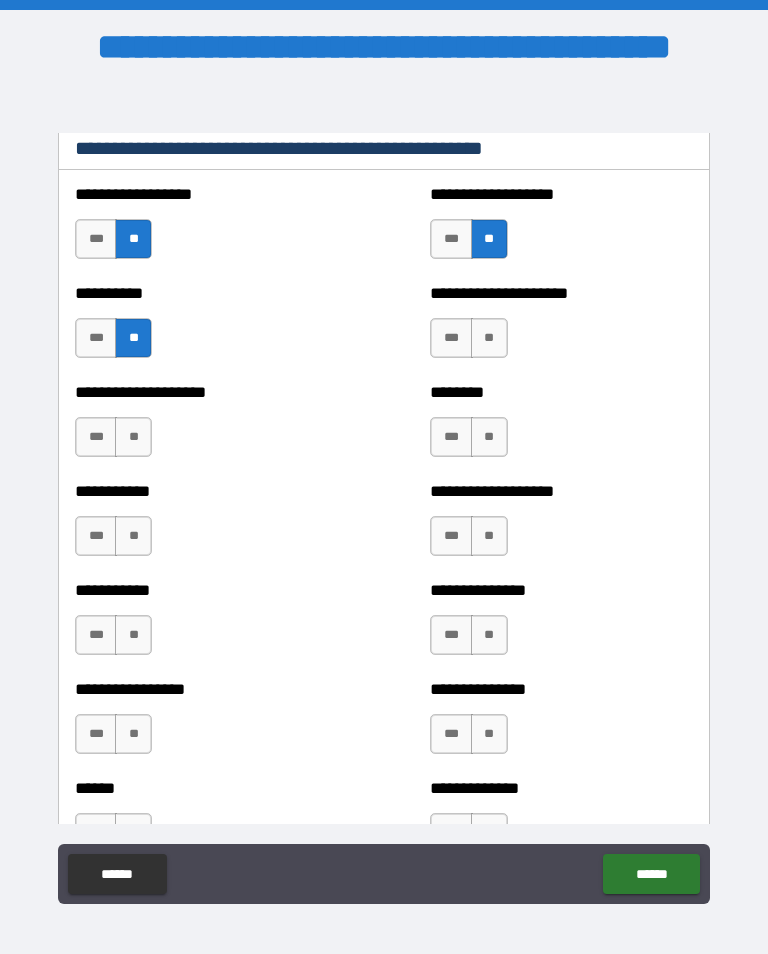click on "**" at bounding box center (489, 338) 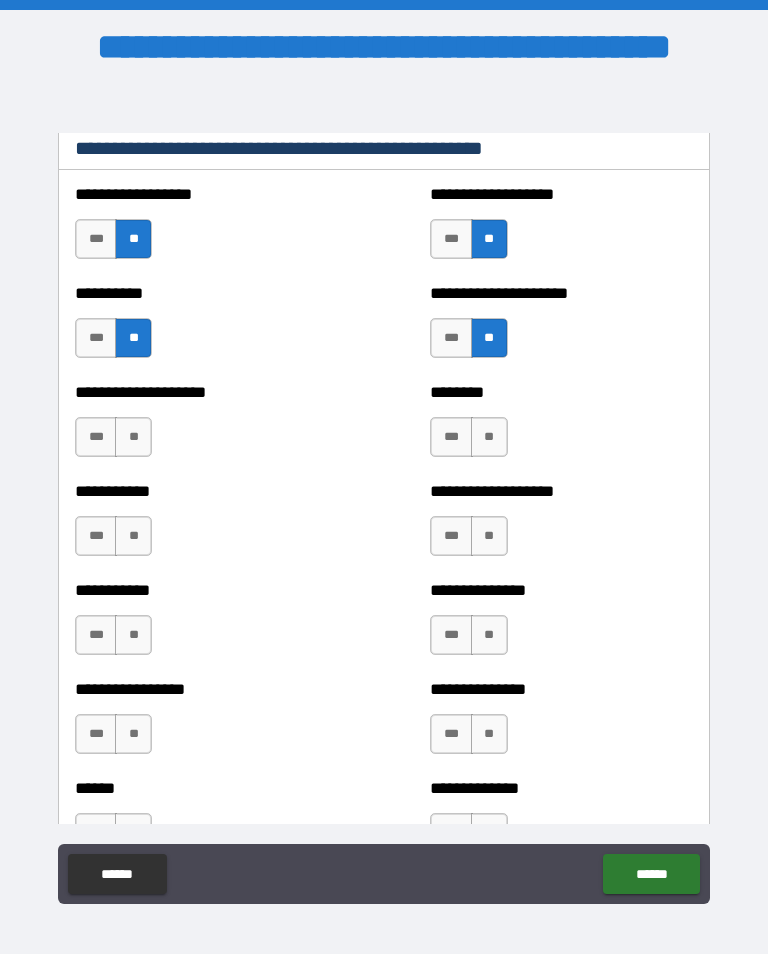 click on "**" at bounding box center [489, 437] 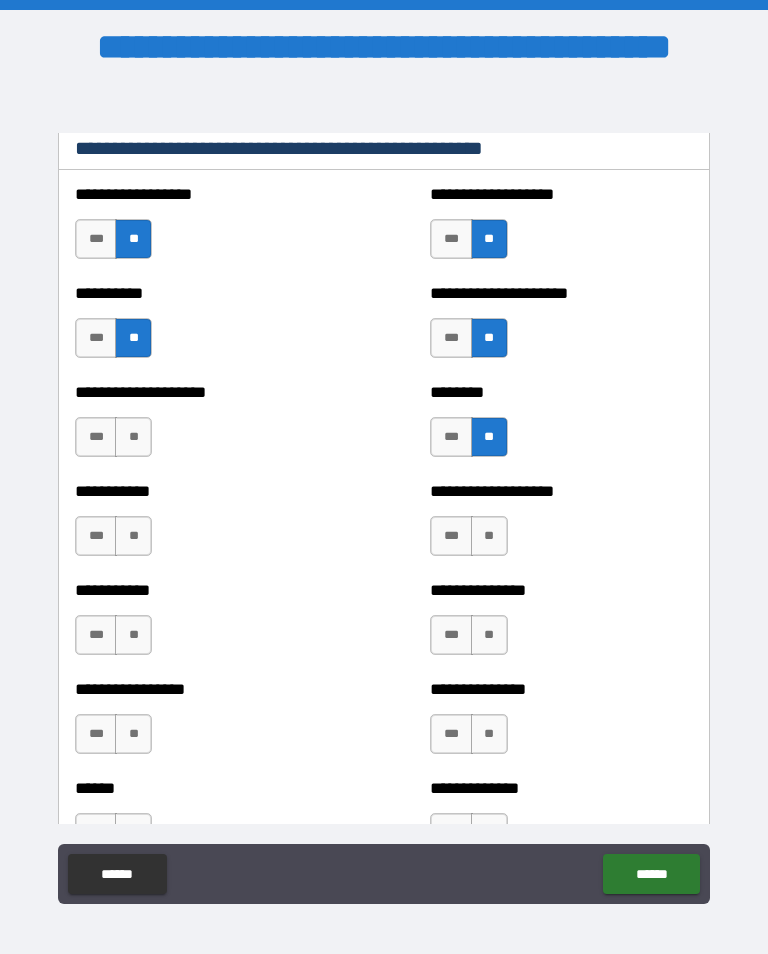 click on "**" at bounding box center (133, 437) 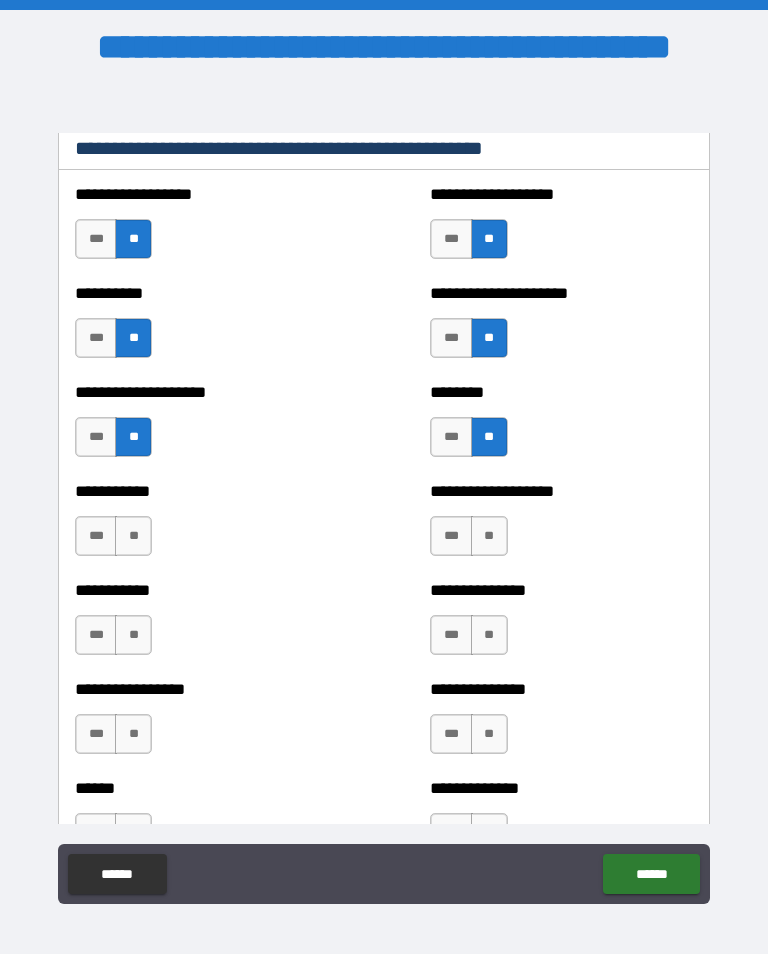 click on "**" at bounding box center (133, 536) 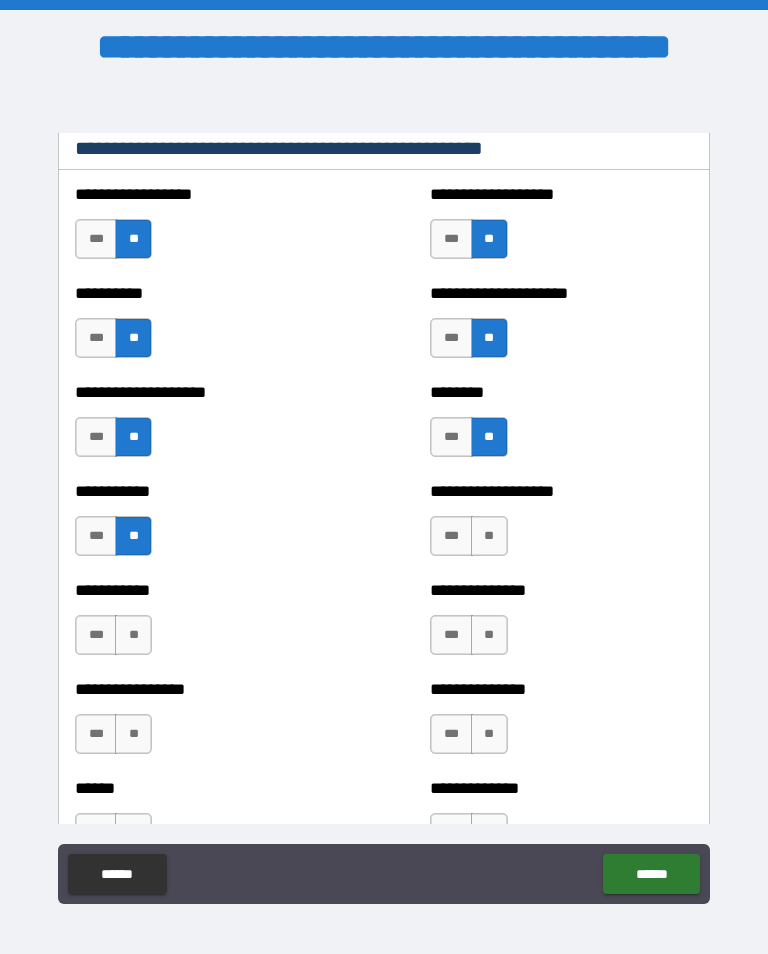 click on "**" at bounding box center [489, 536] 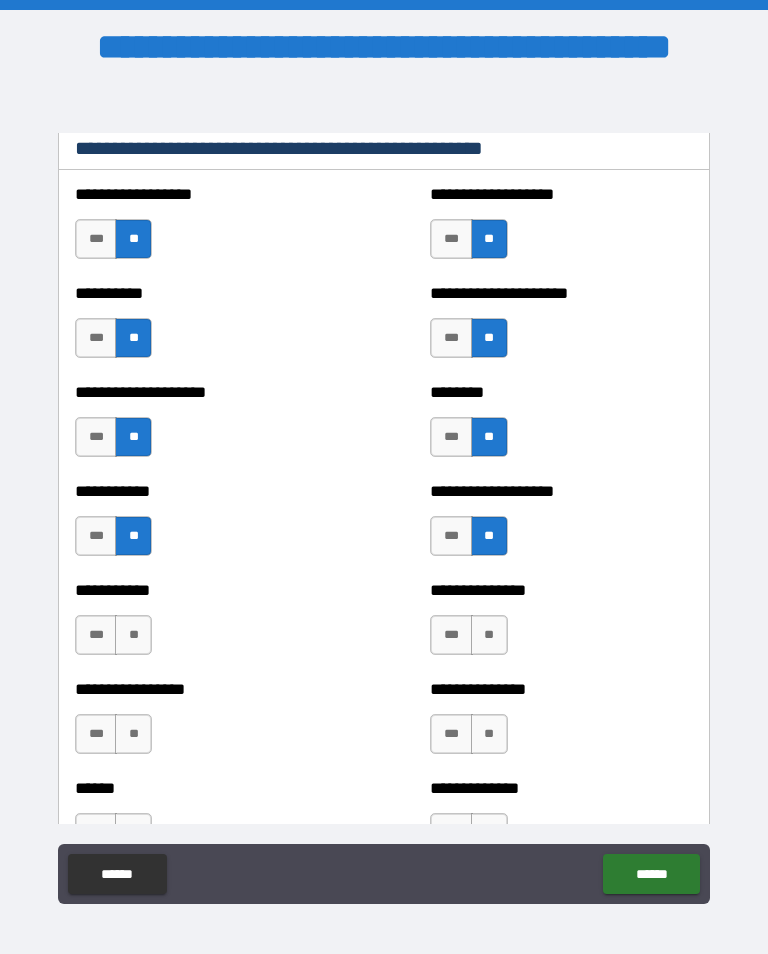 click on "**" at bounding box center (489, 635) 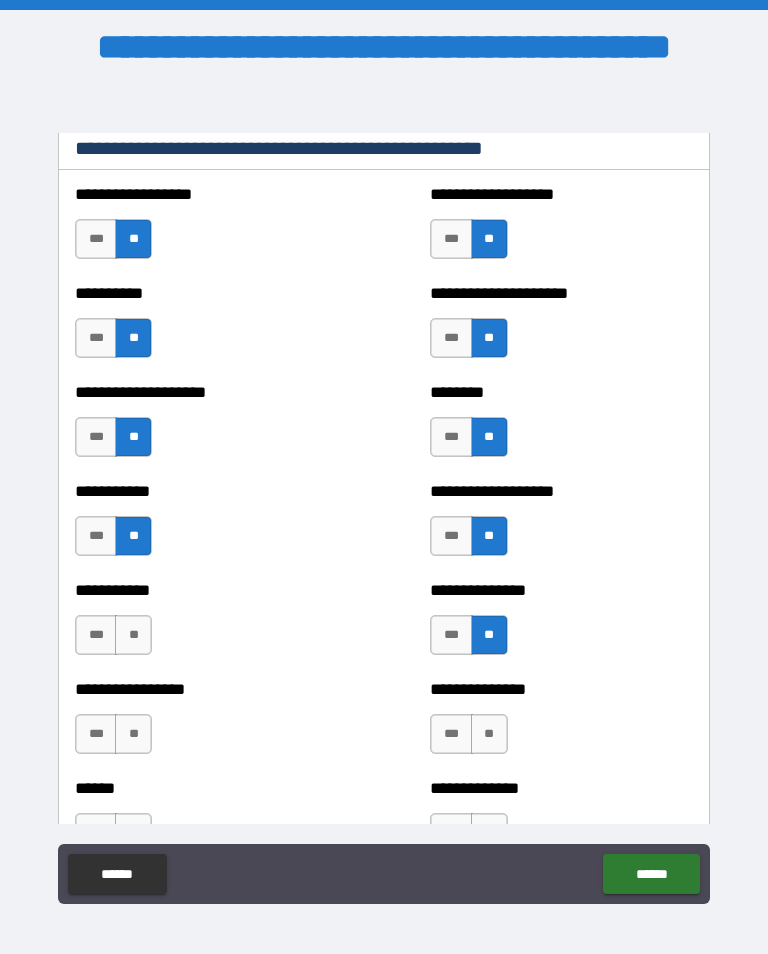 click on "**" at bounding box center (133, 635) 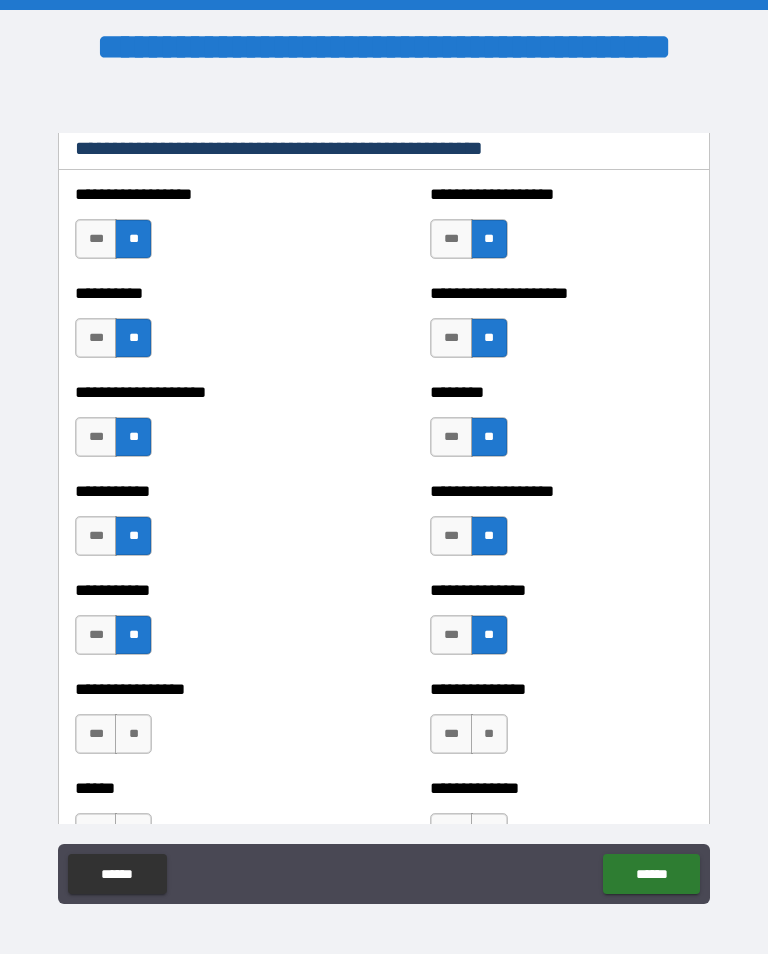 click on "**" at bounding box center (133, 734) 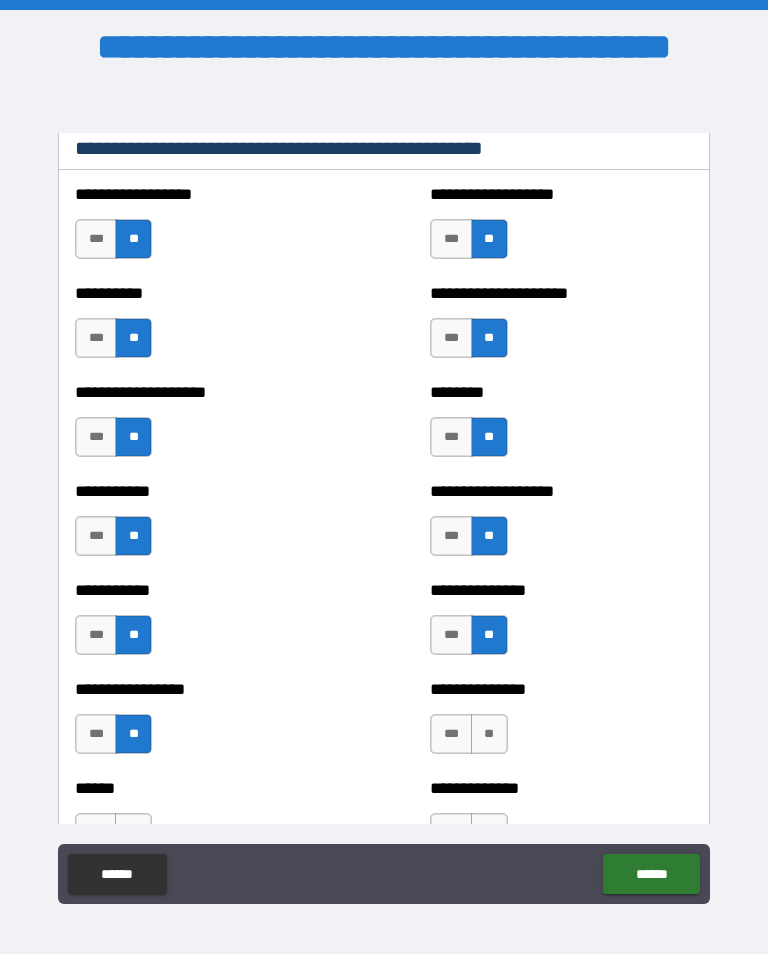 click on "**" at bounding box center [489, 734] 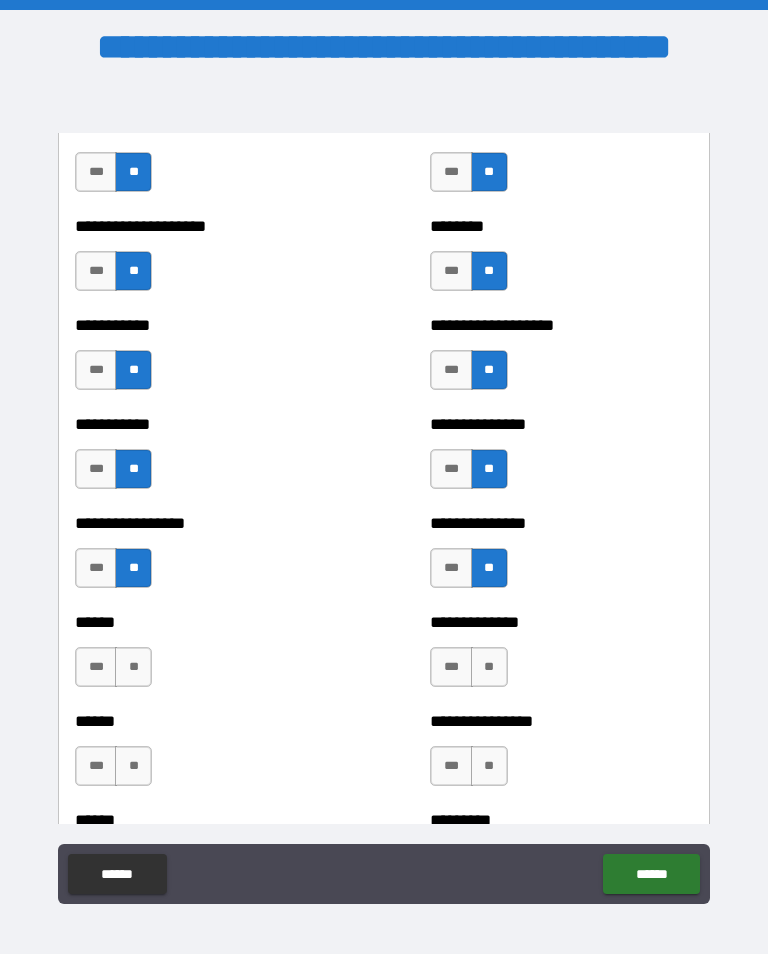 scroll, scrollTop: 2683, scrollLeft: 0, axis: vertical 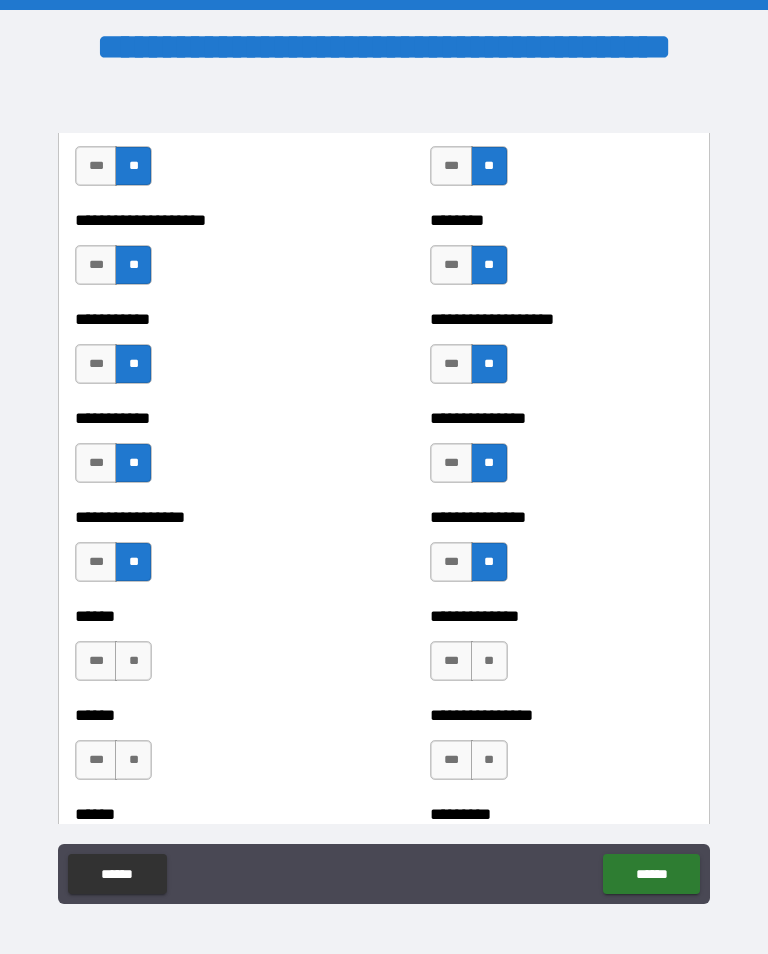 click on "**" at bounding box center [489, 661] 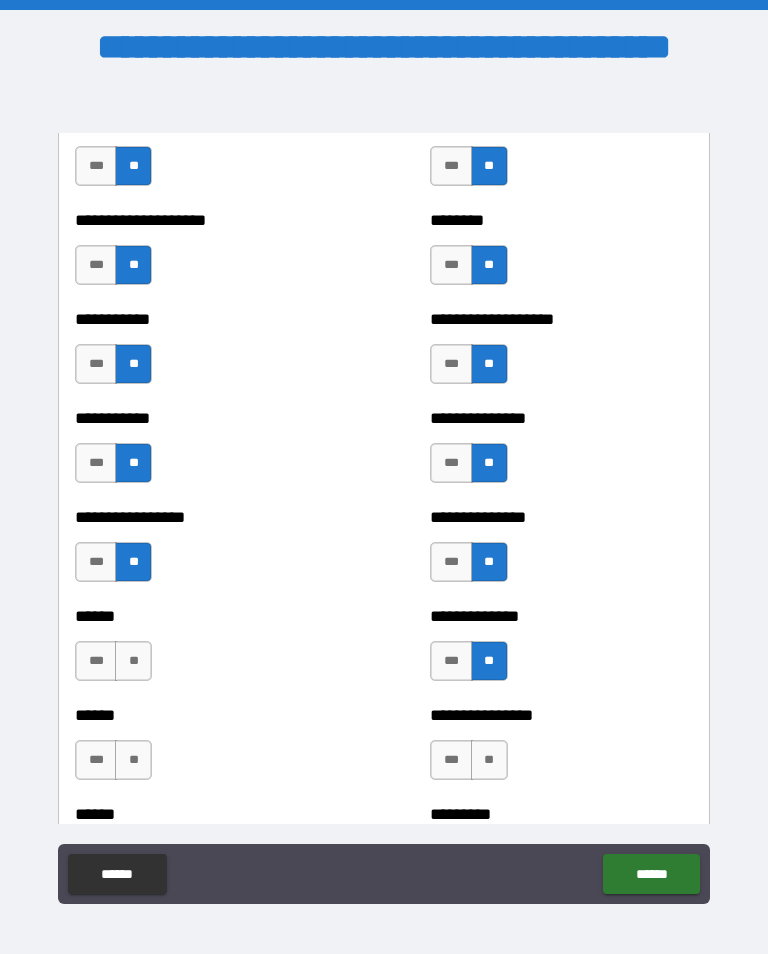 click on "**" at bounding box center (489, 760) 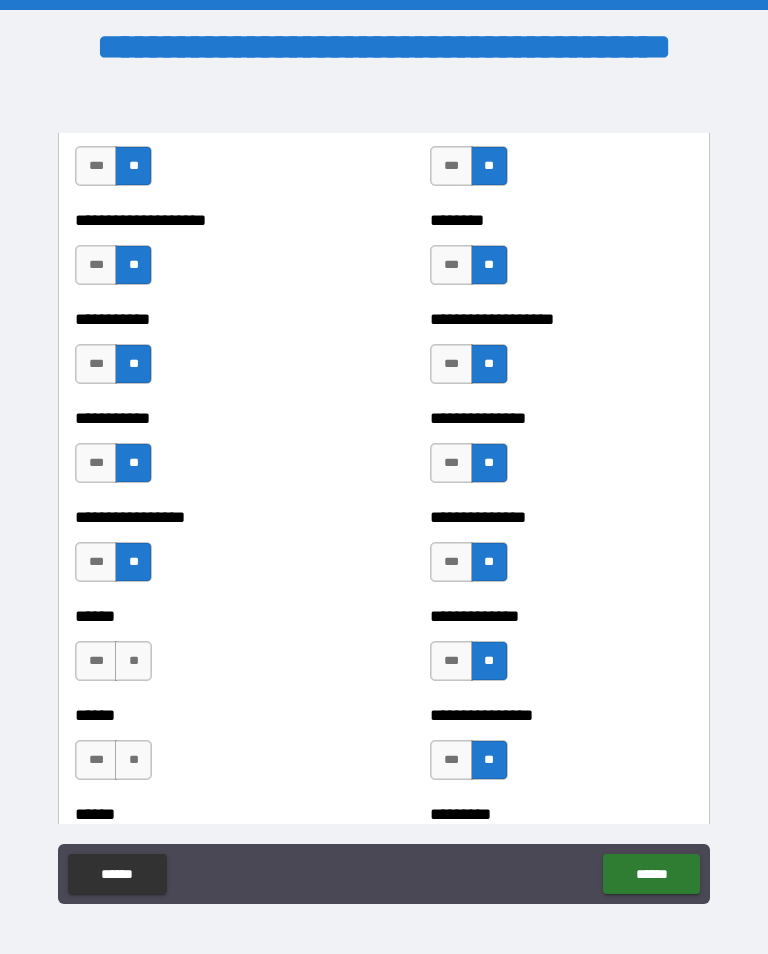 click on "**" at bounding box center [133, 661] 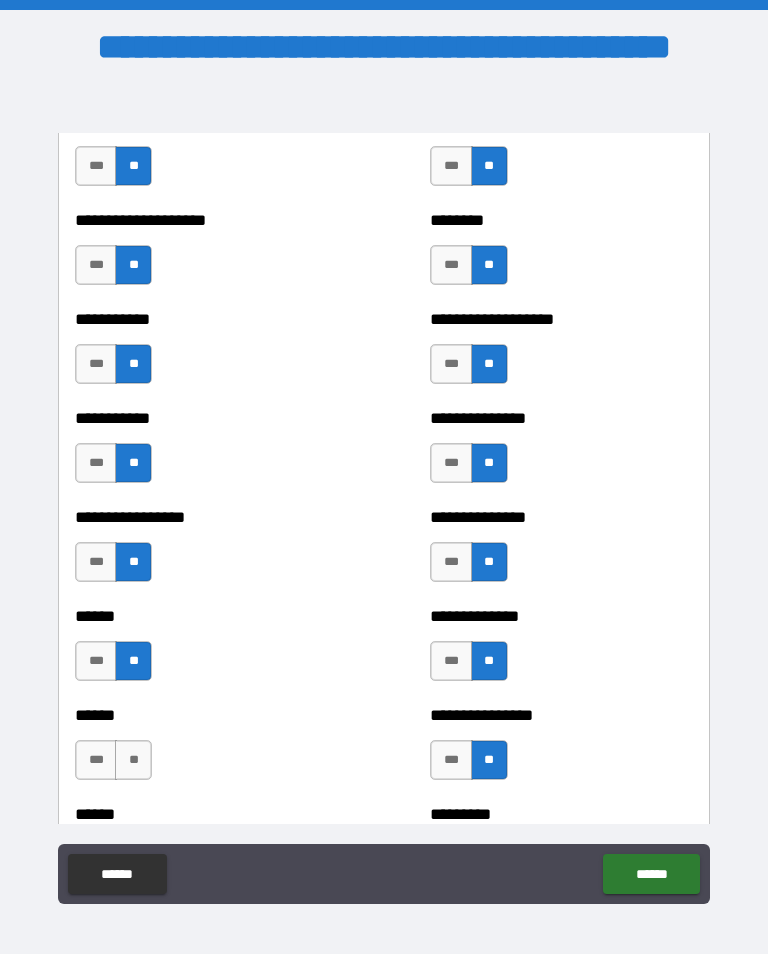 click on "**" at bounding box center (133, 760) 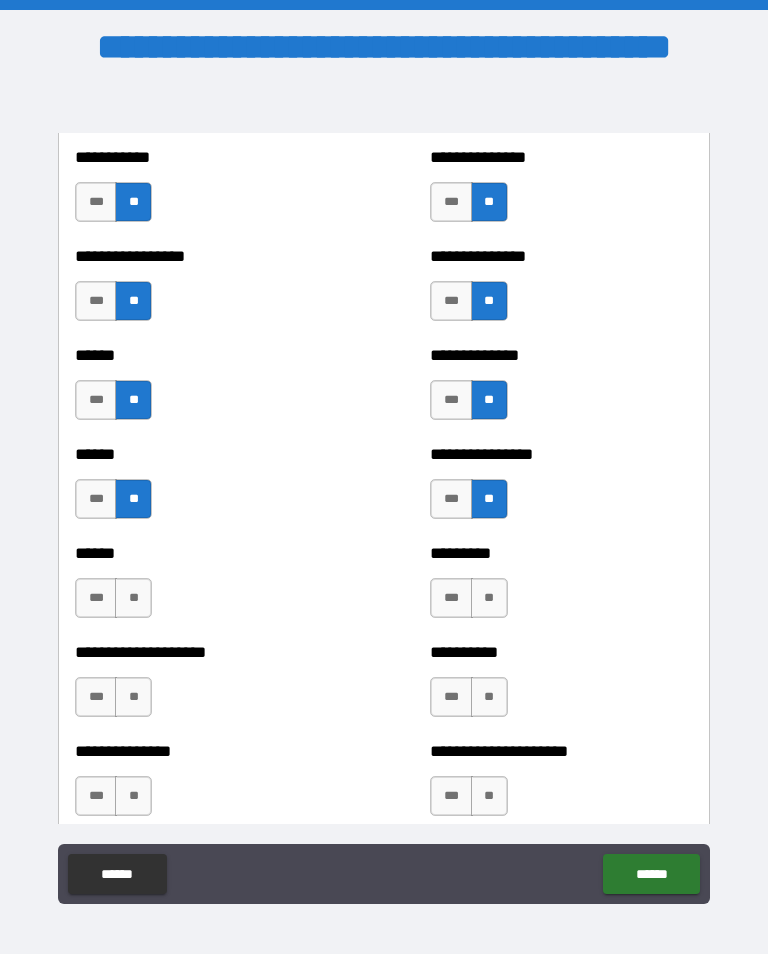scroll, scrollTop: 2948, scrollLeft: 0, axis: vertical 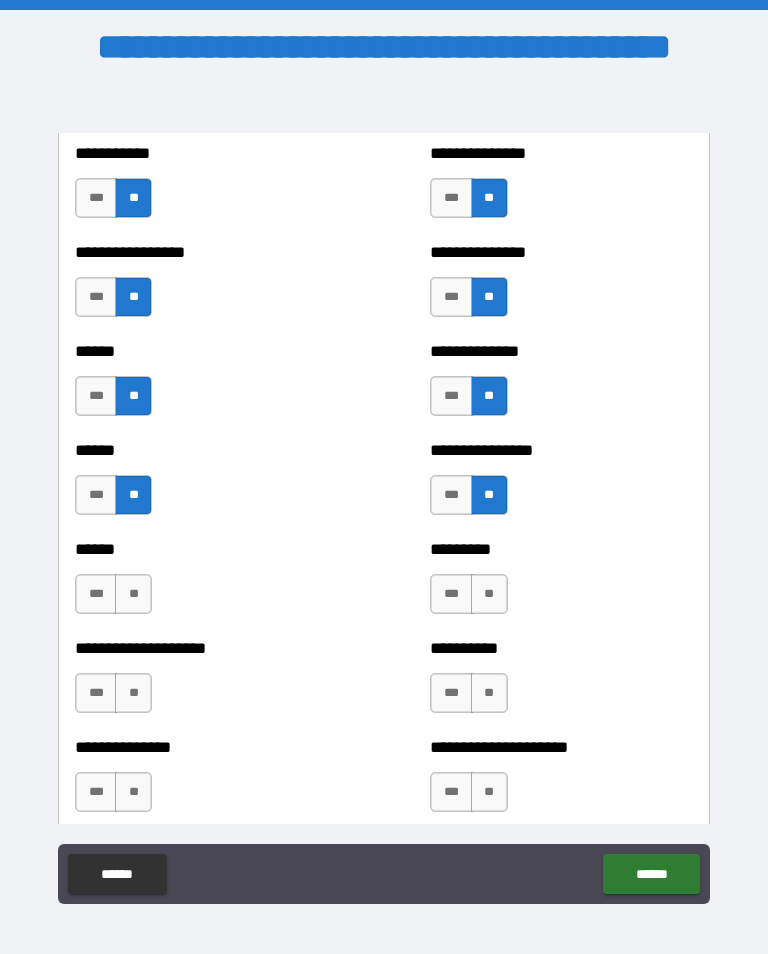 click on "**" at bounding box center (133, 594) 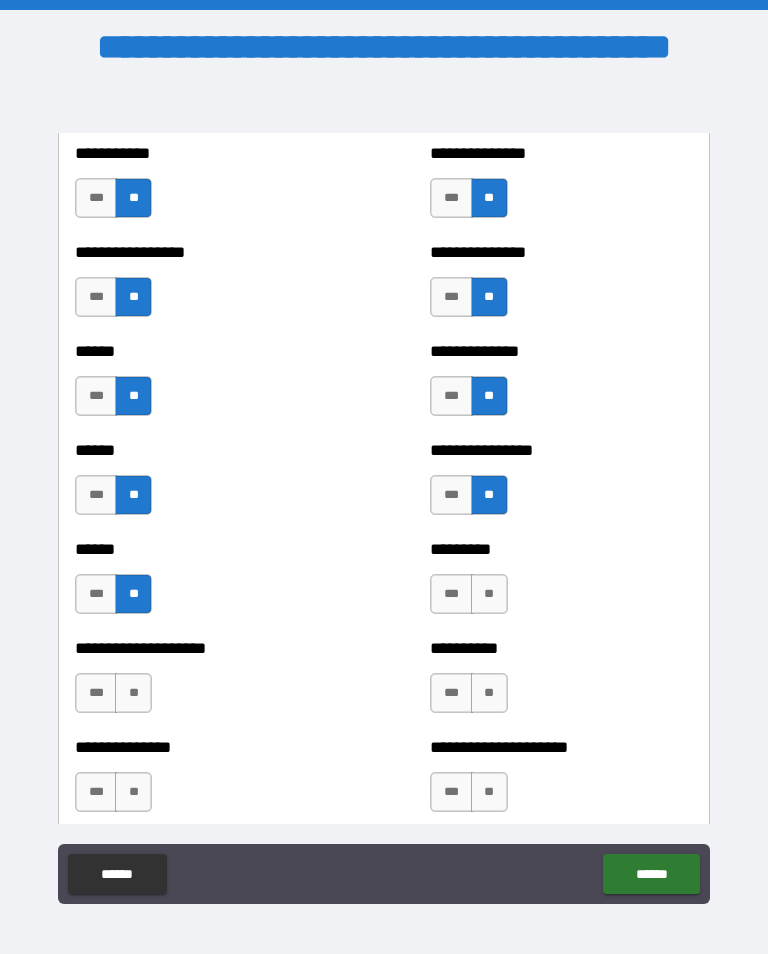 click on "**" at bounding box center (133, 693) 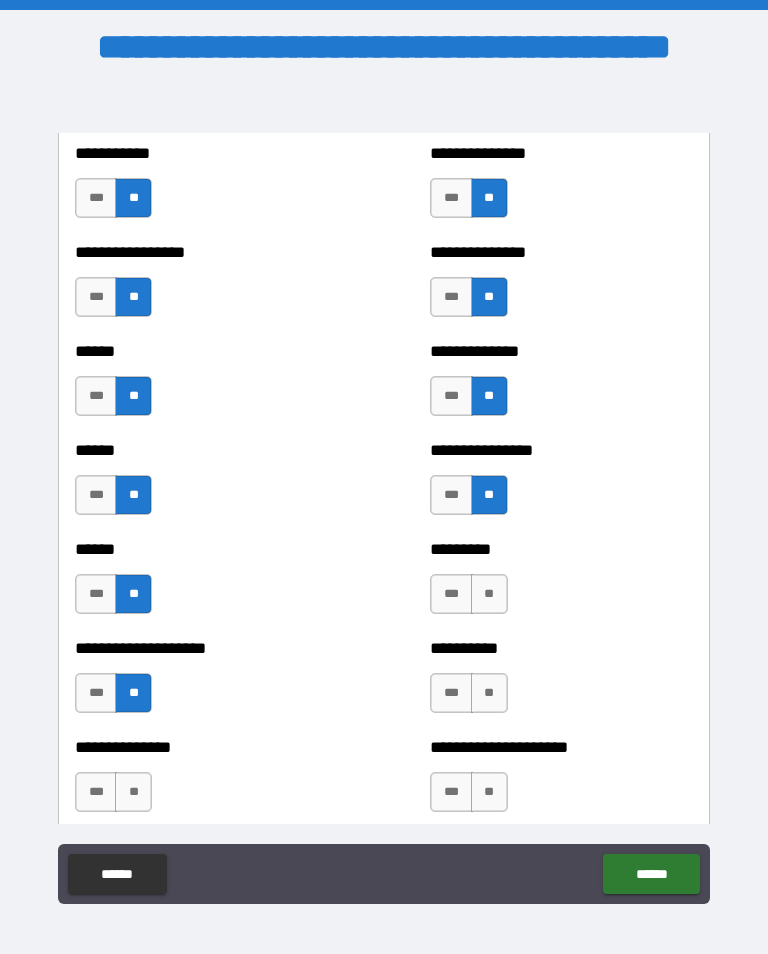 click on "**" at bounding box center [489, 693] 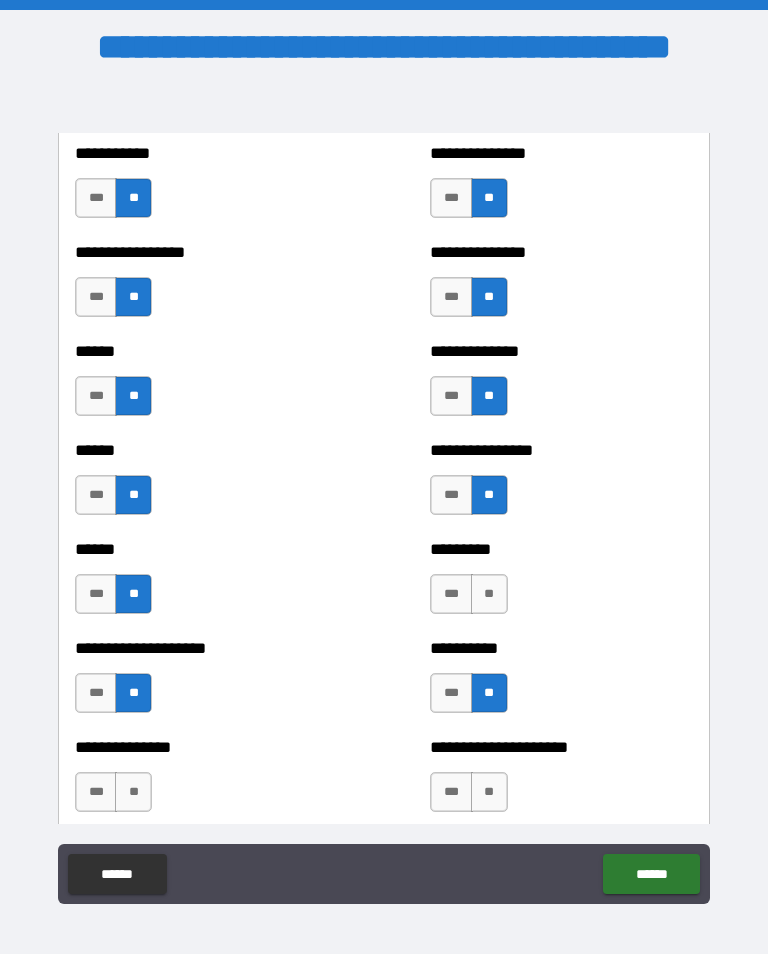 click on "**" at bounding box center (489, 594) 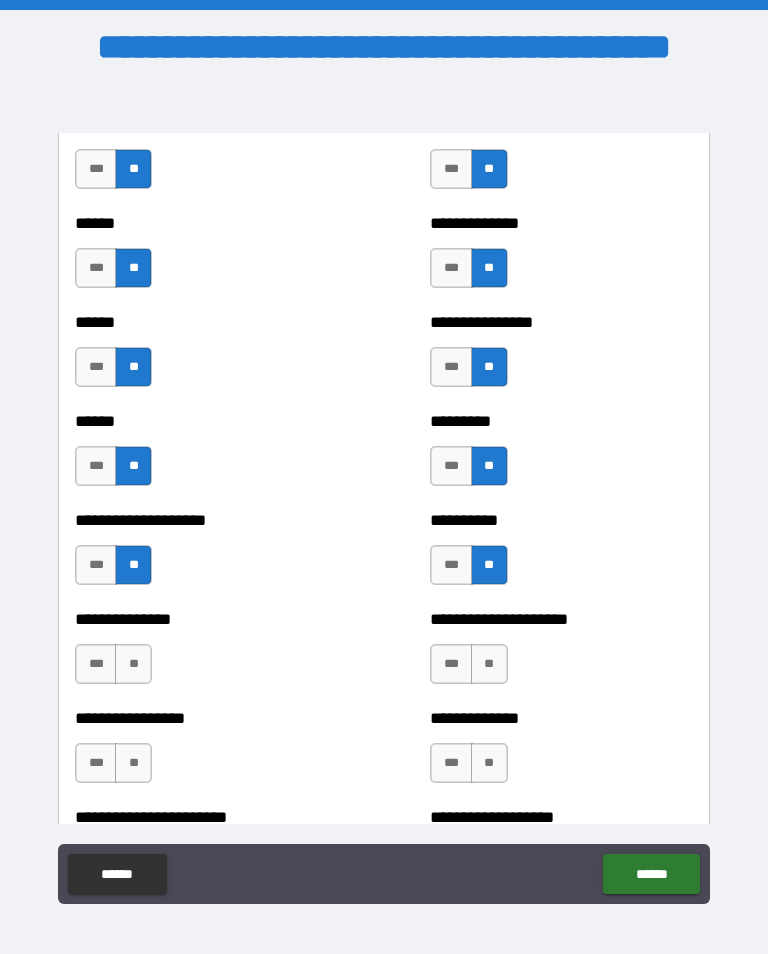 scroll, scrollTop: 3094, scrollLeft: 0, axis: vertical 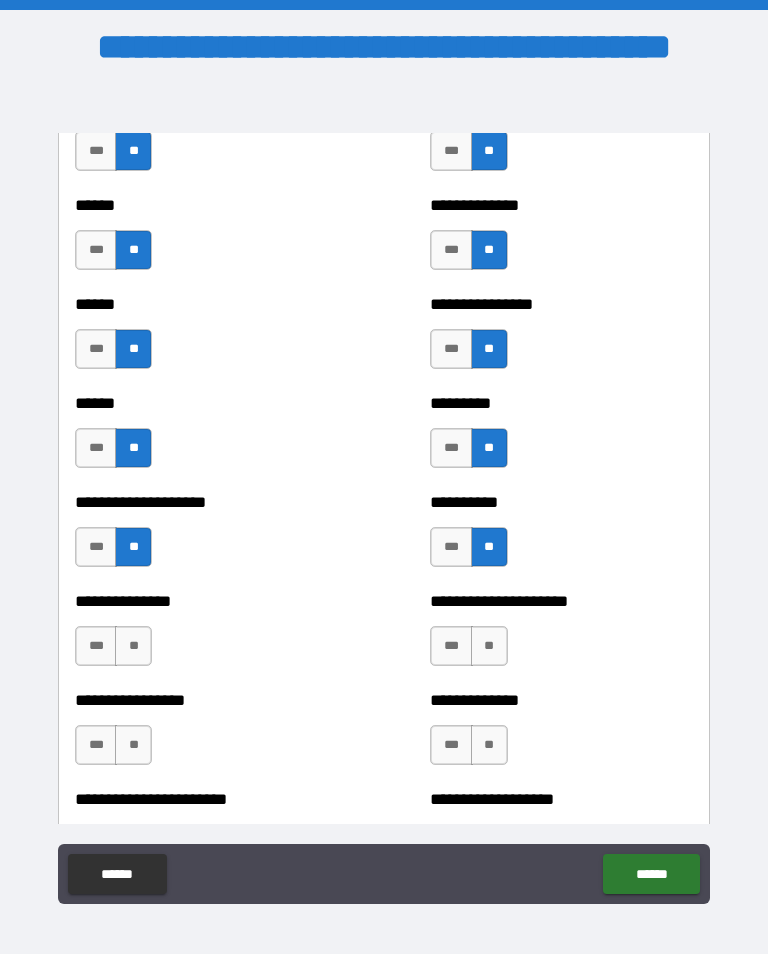 click on "**" at bounding box center [489, 646] 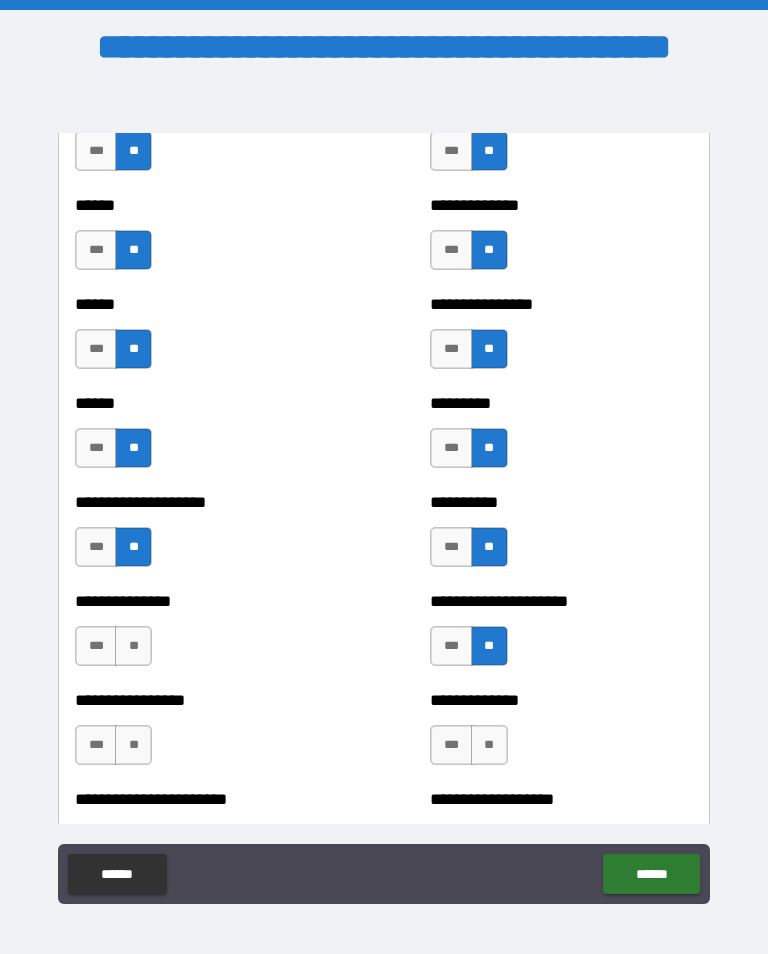 click on "**" at bounding box center (489, 745) 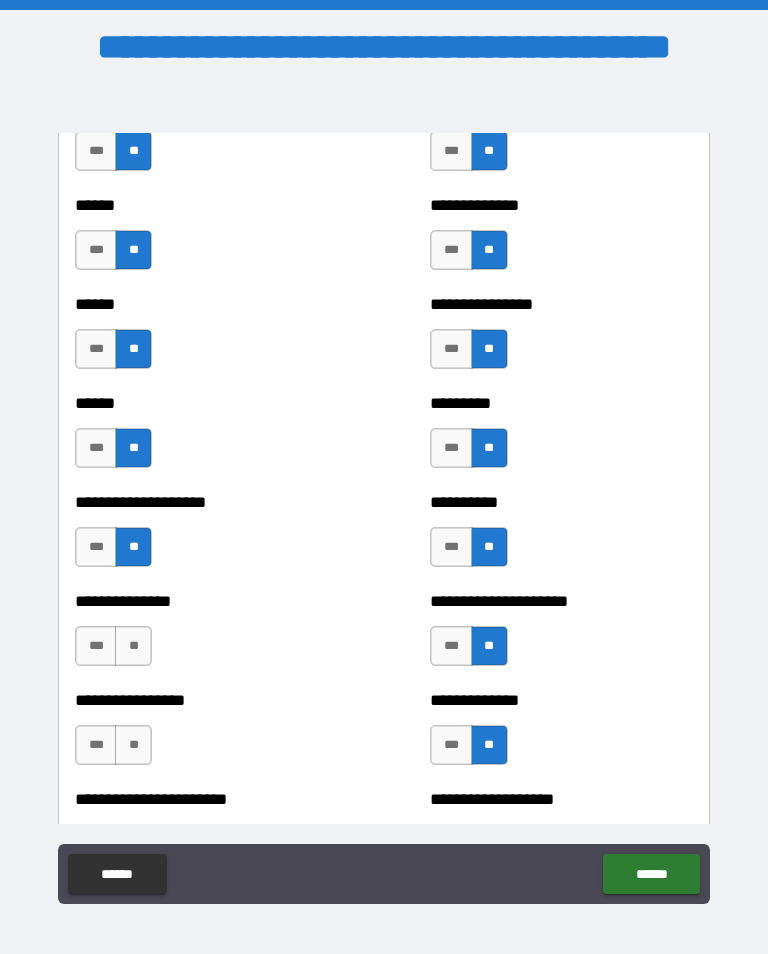 click on "**" at bounding box center [133, 745] 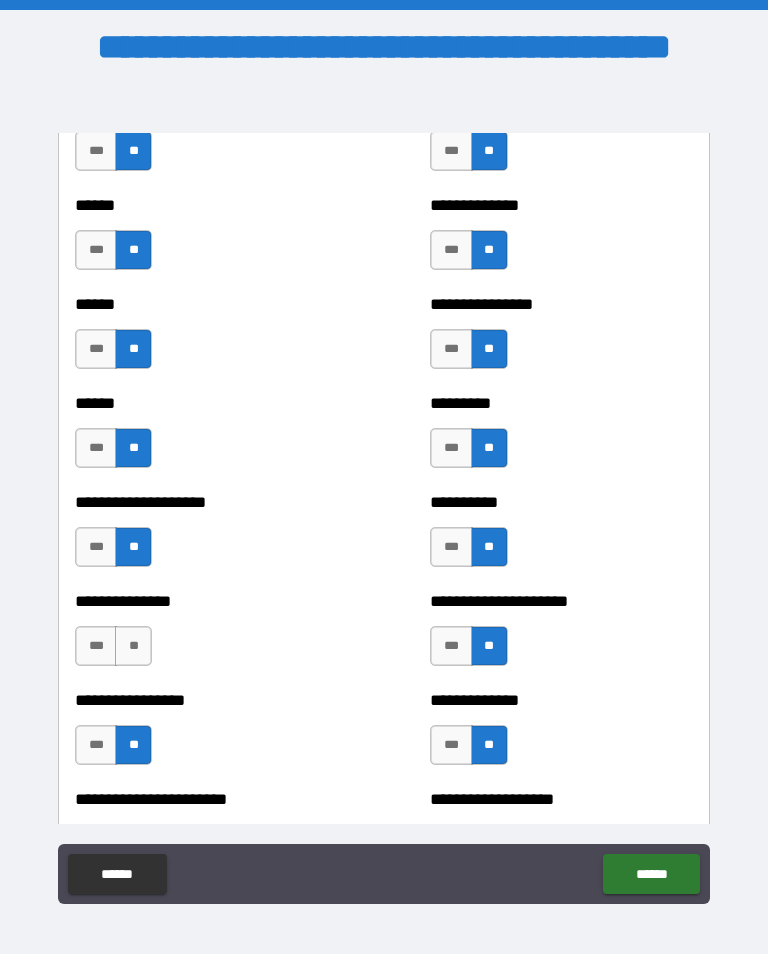 click on "**" at bounding box center [133, 646] 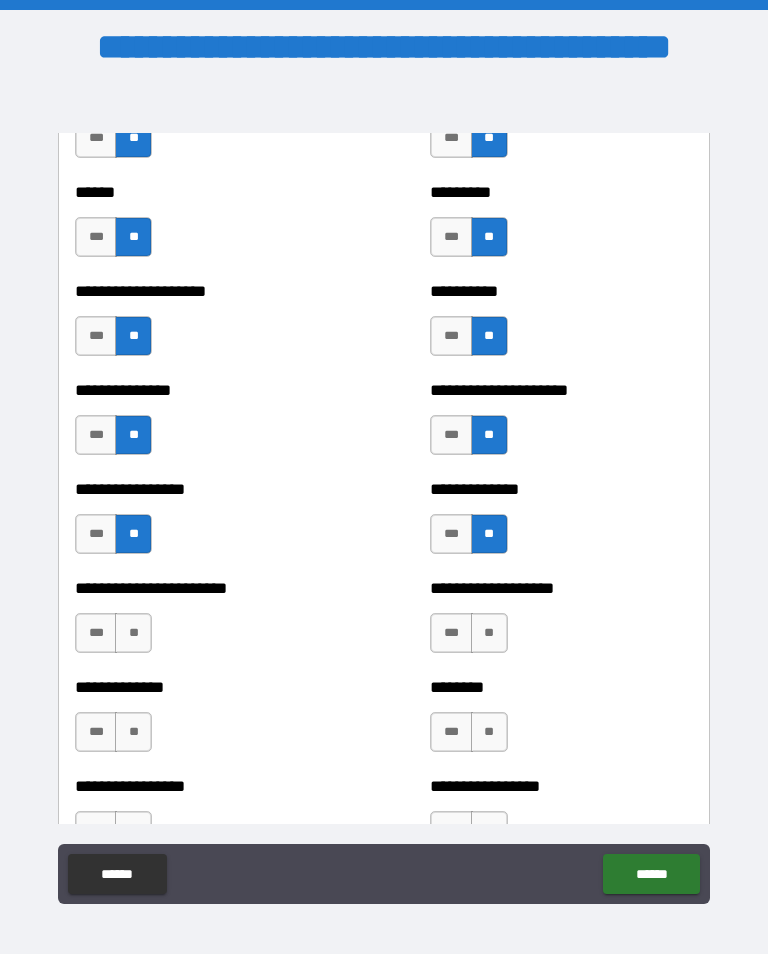 scroll, scrollTop: 3308, scrollLeft: 0, axis: vertical 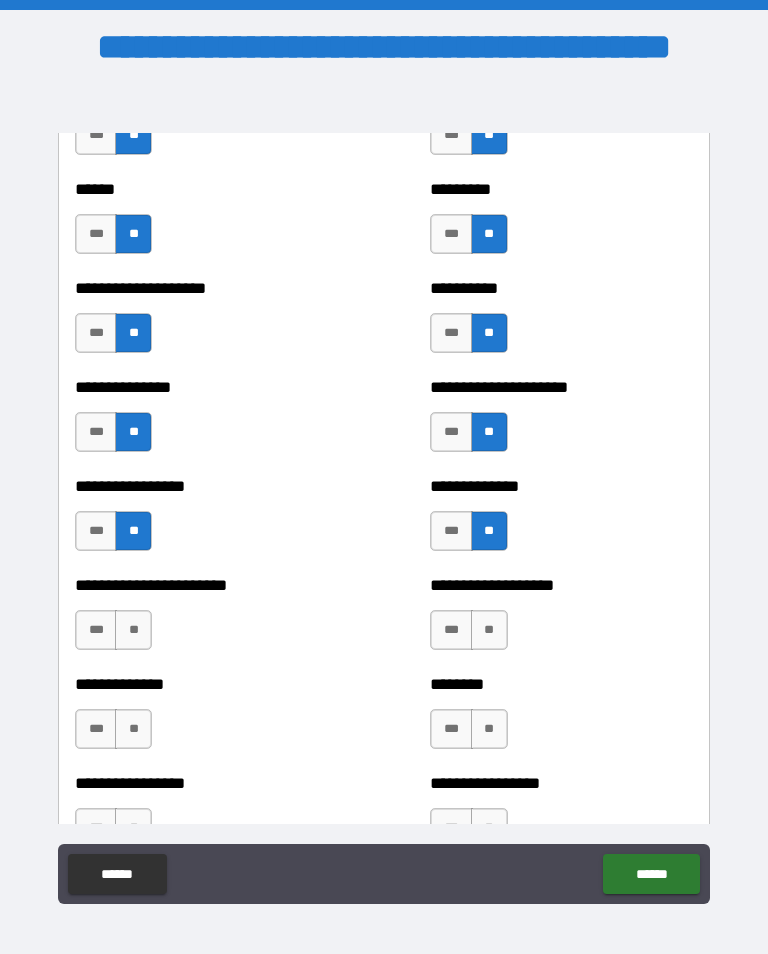 click on "**" at bounding box center (489, 630) 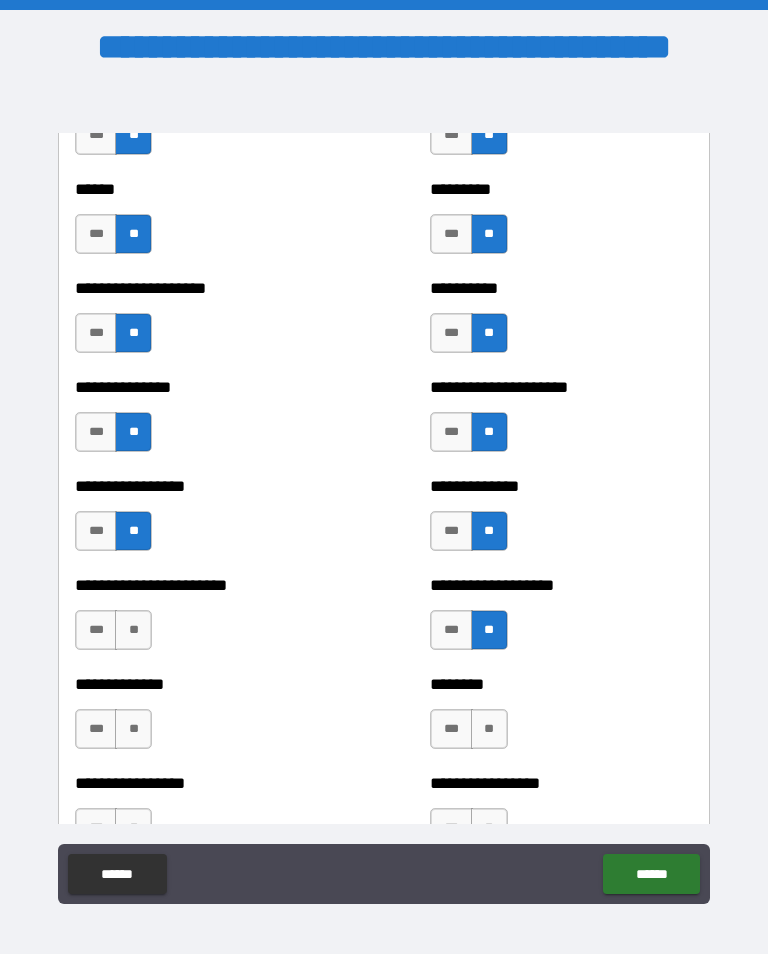click on "**" at bounding box center [489, 729] 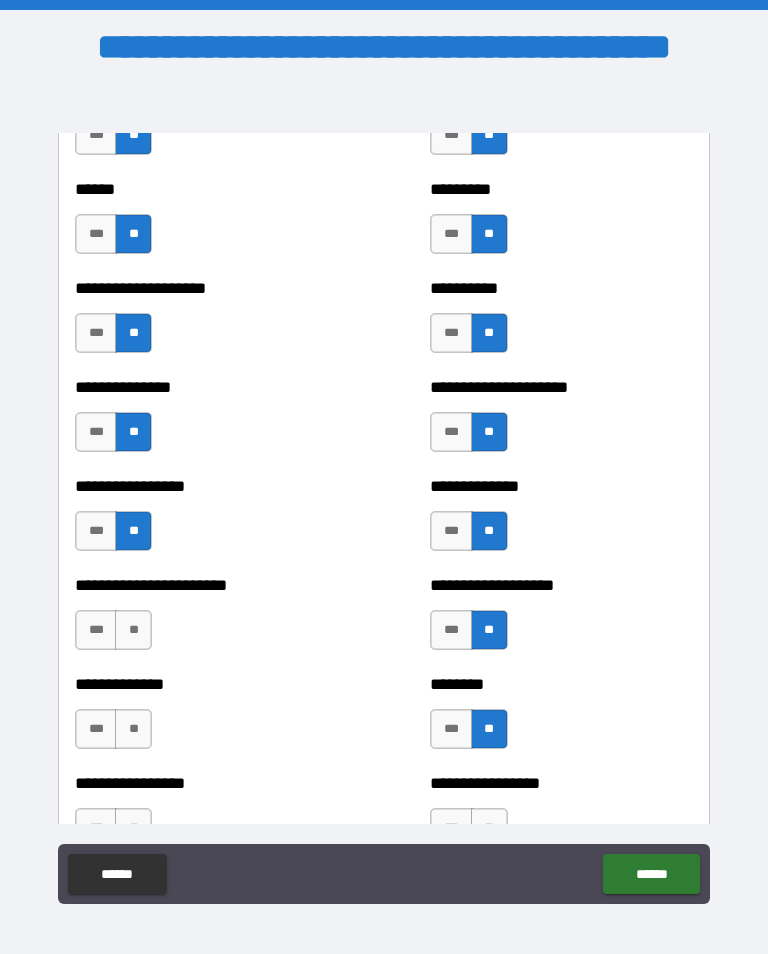 click on "**" at bounding box center (133, 729) 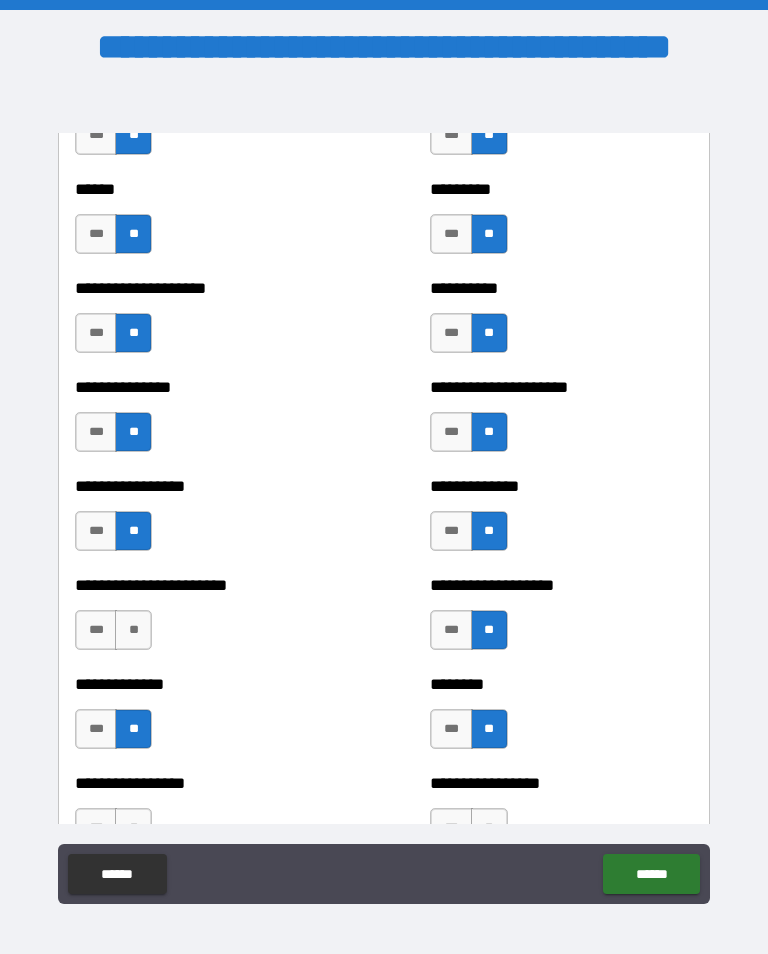 click on "**" at bounding box center (133, 630) 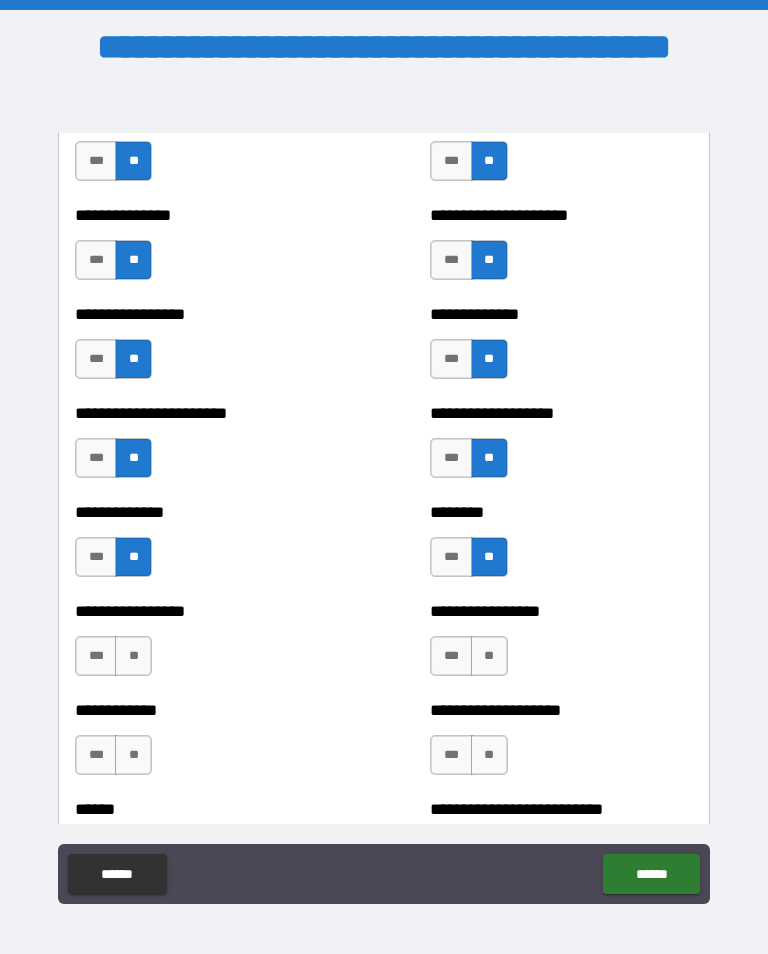 scroll, scrollTop: 3482, scrollLeft: 0, axis: vertical 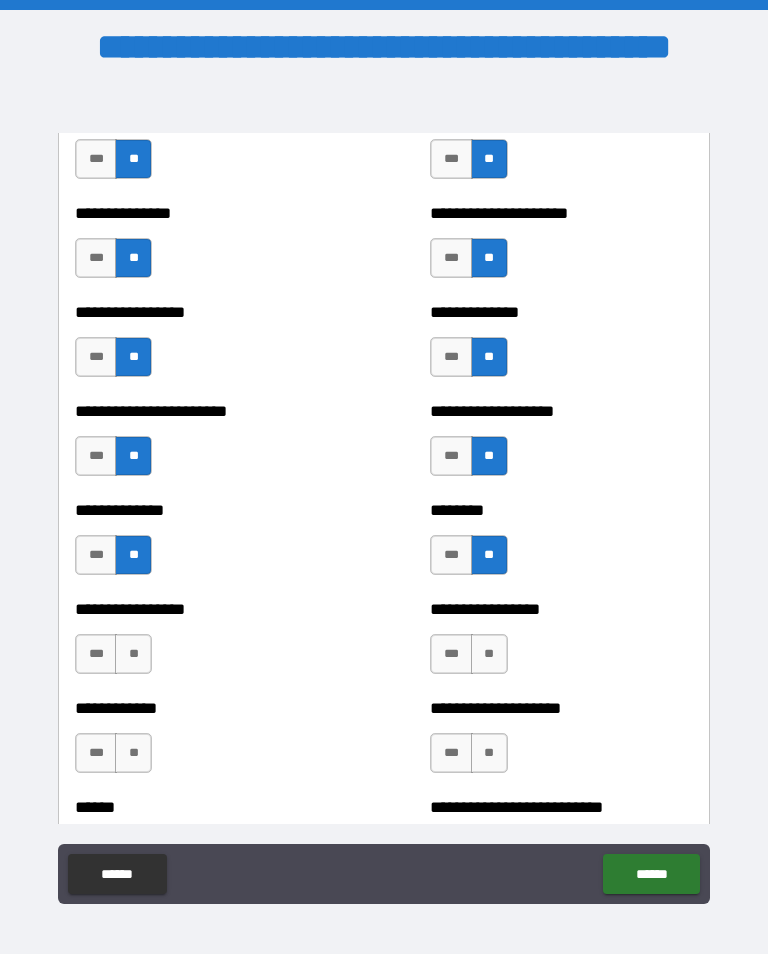 click on "**" at bounding box center [489, 654] 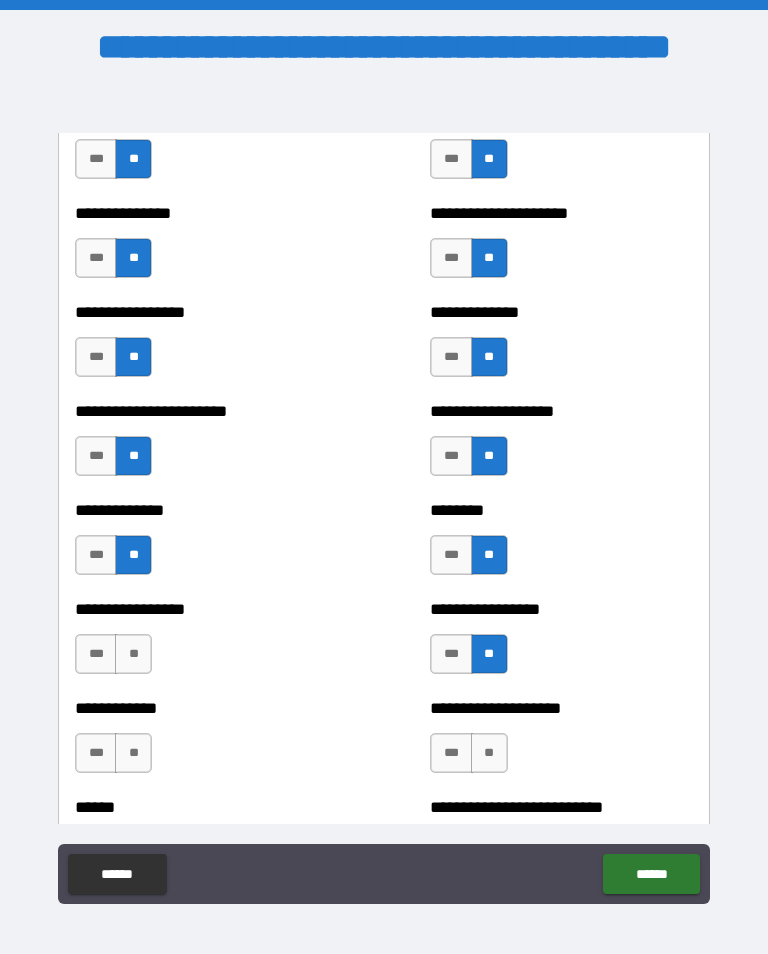 click on "**" at bounding box center (489, 753) 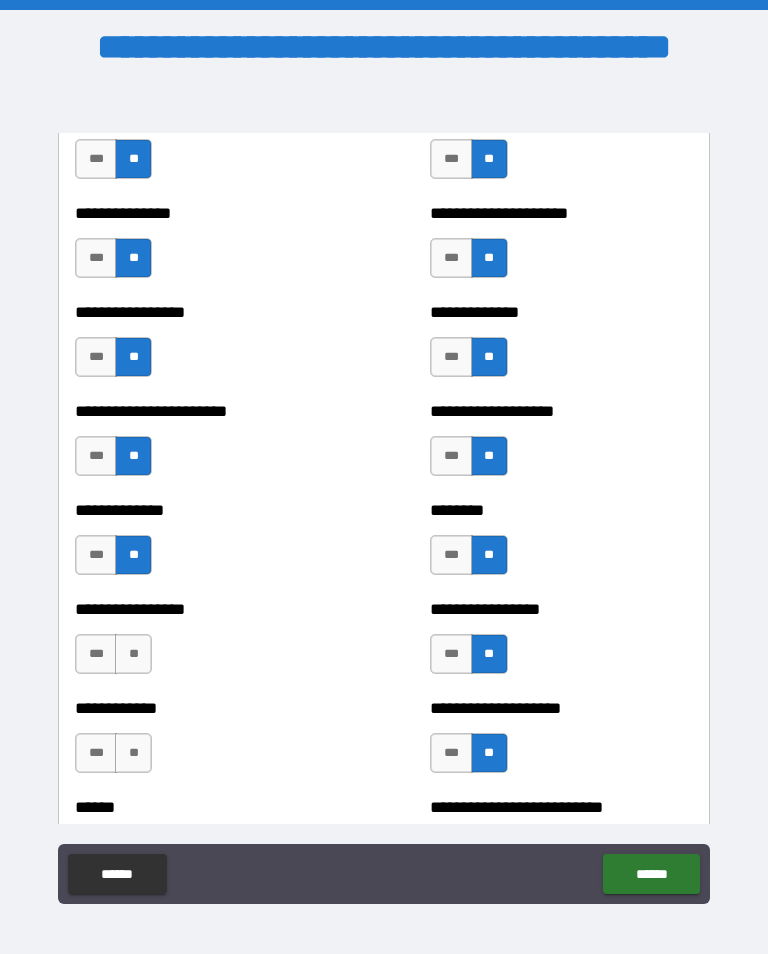 click on "**" at bounding box center (133, 753) 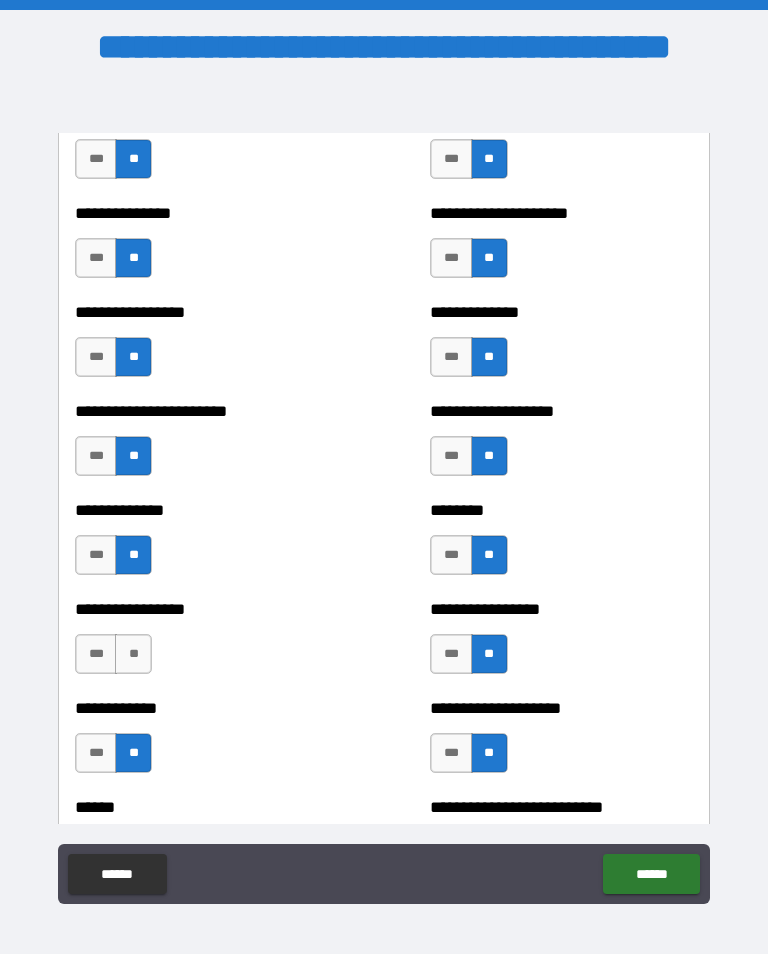 click on "**" at bounding box center [133, 654] 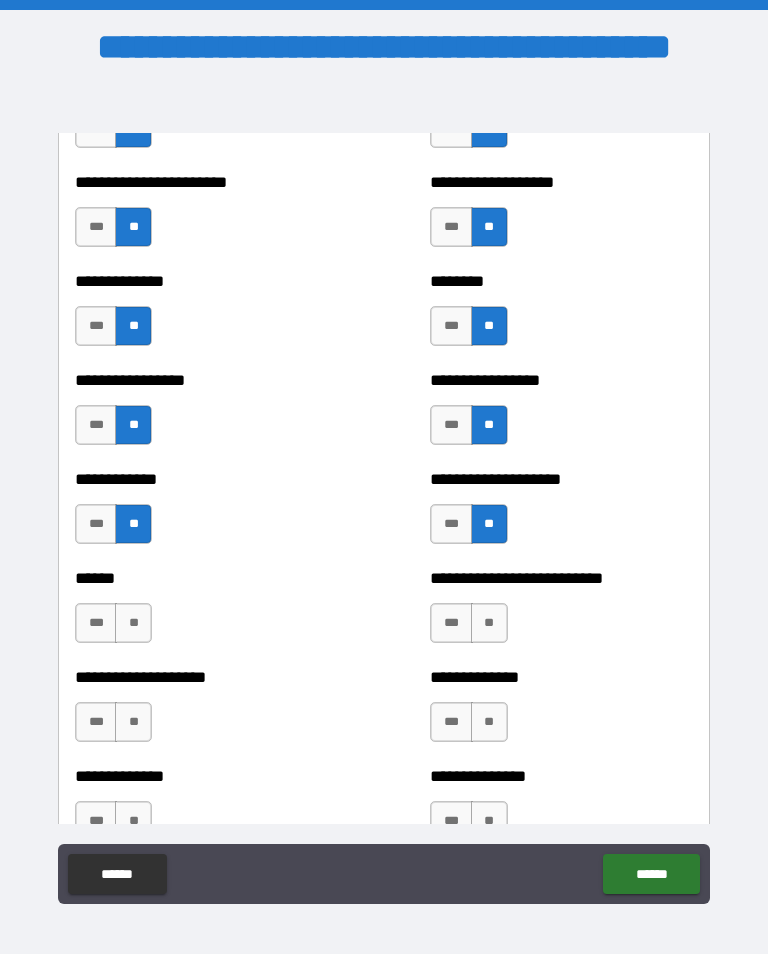 scroll, scrollTop: 3718, scrollLeft: 0, axis: vertical 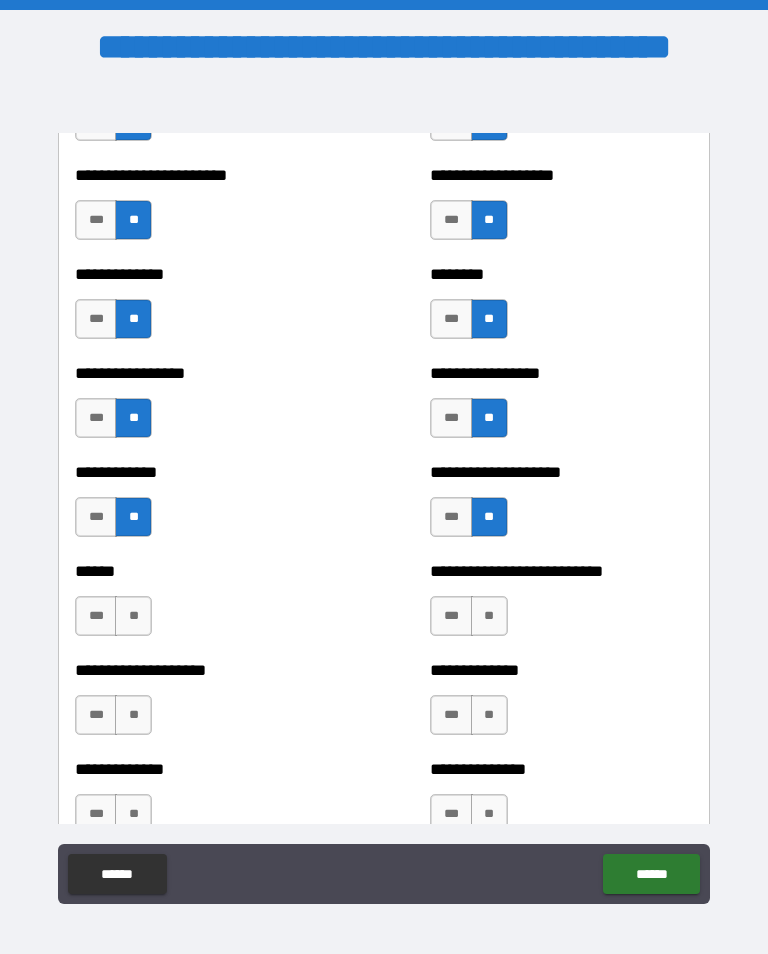 click on "**" at bounding box center (489, 616) 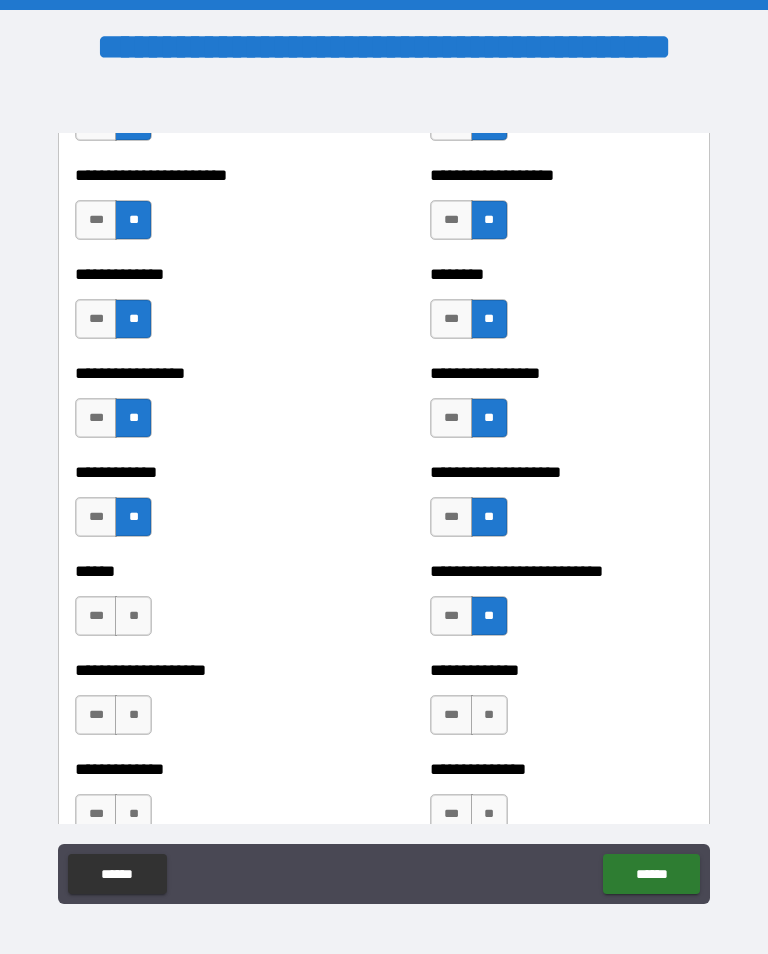 click on "**" at bounding box center [489, 715] 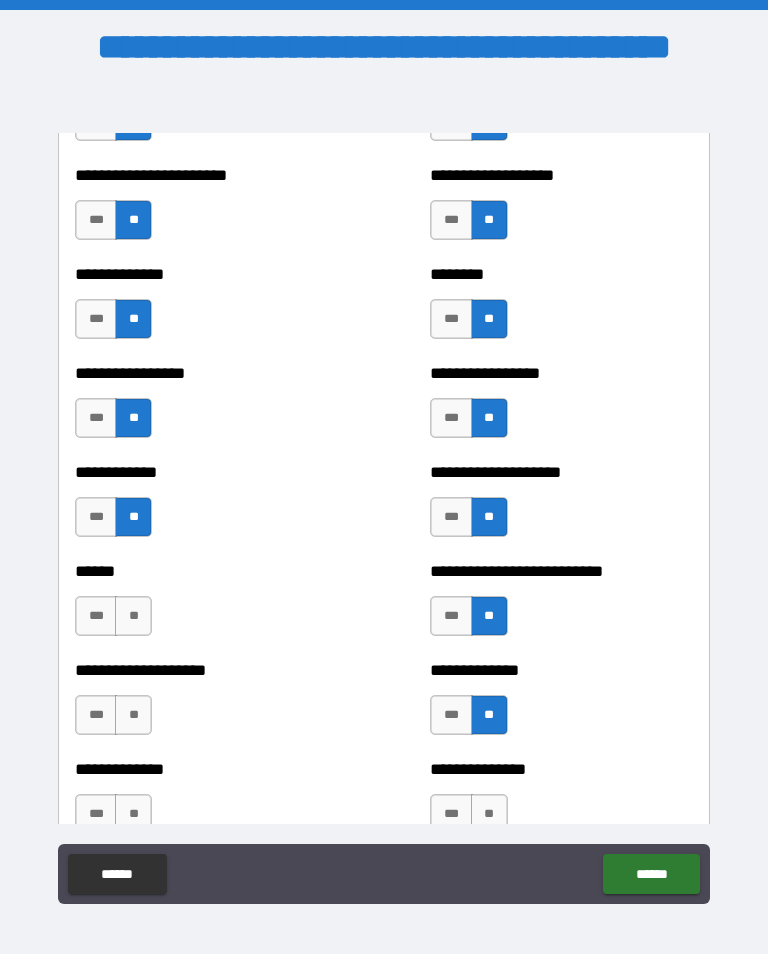 click on "**" at bounding box center [133, 715] 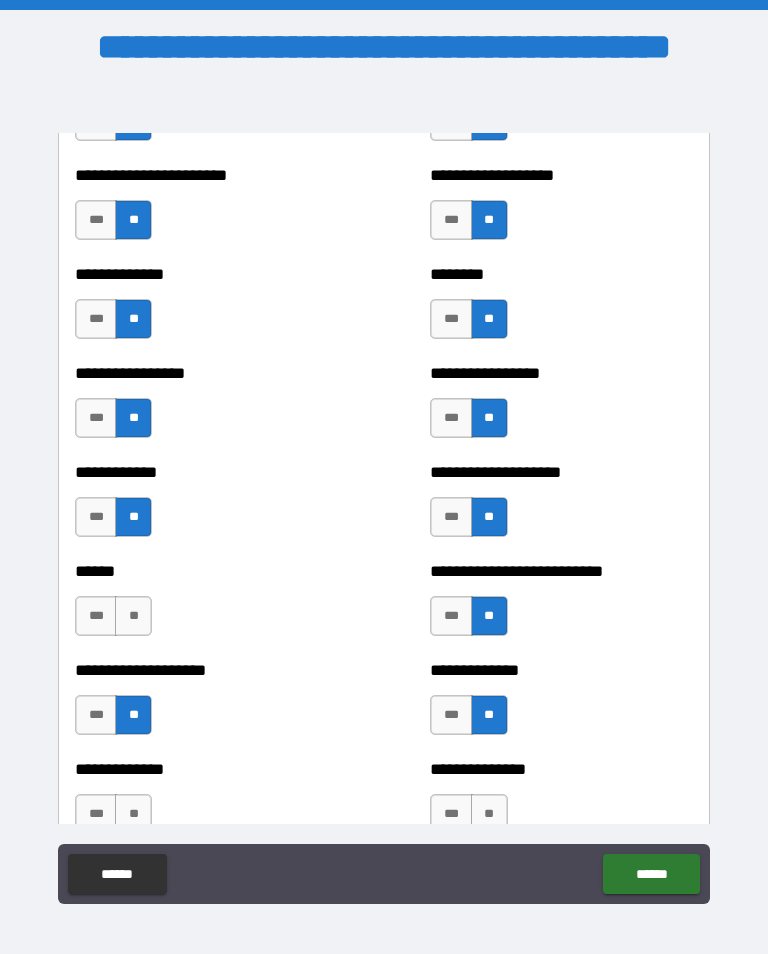 click on "**" at bounding box center [133, 616] 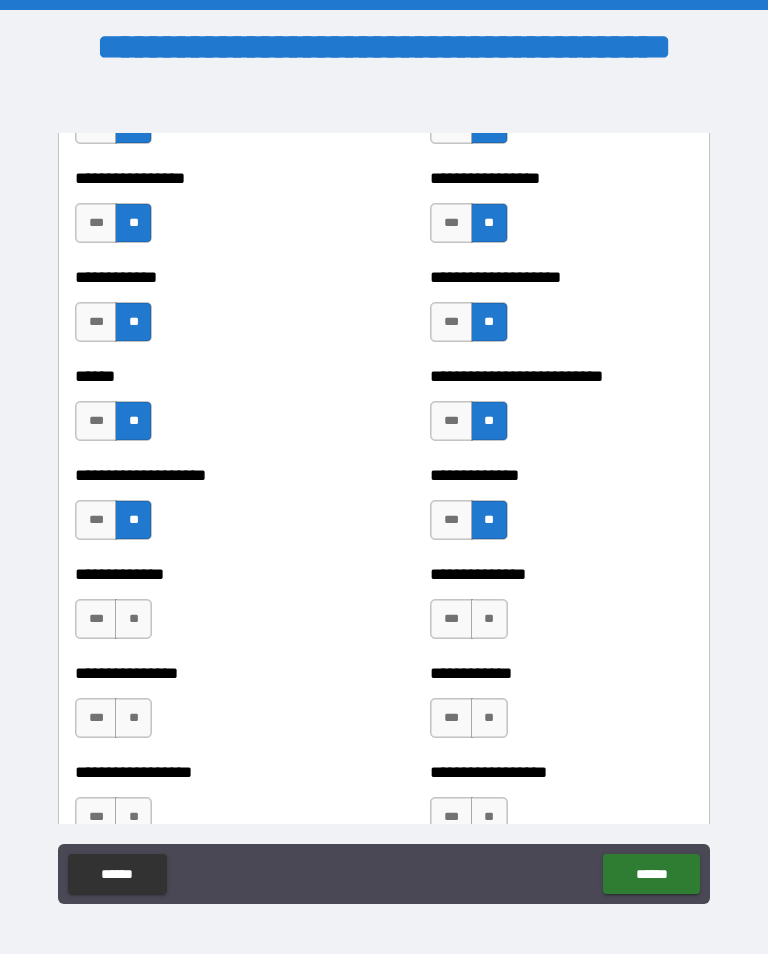 scroll, scrollTop: 3917, scrollLeft: 0, axis: vertical 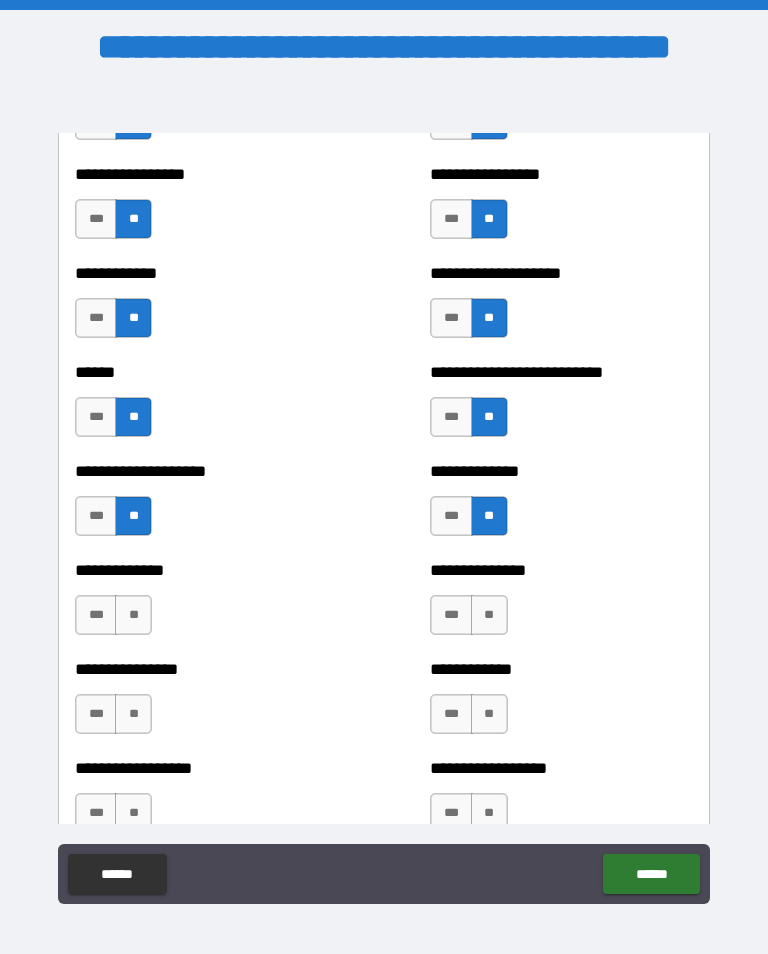 click on "**" at bounding box center (489, 615) 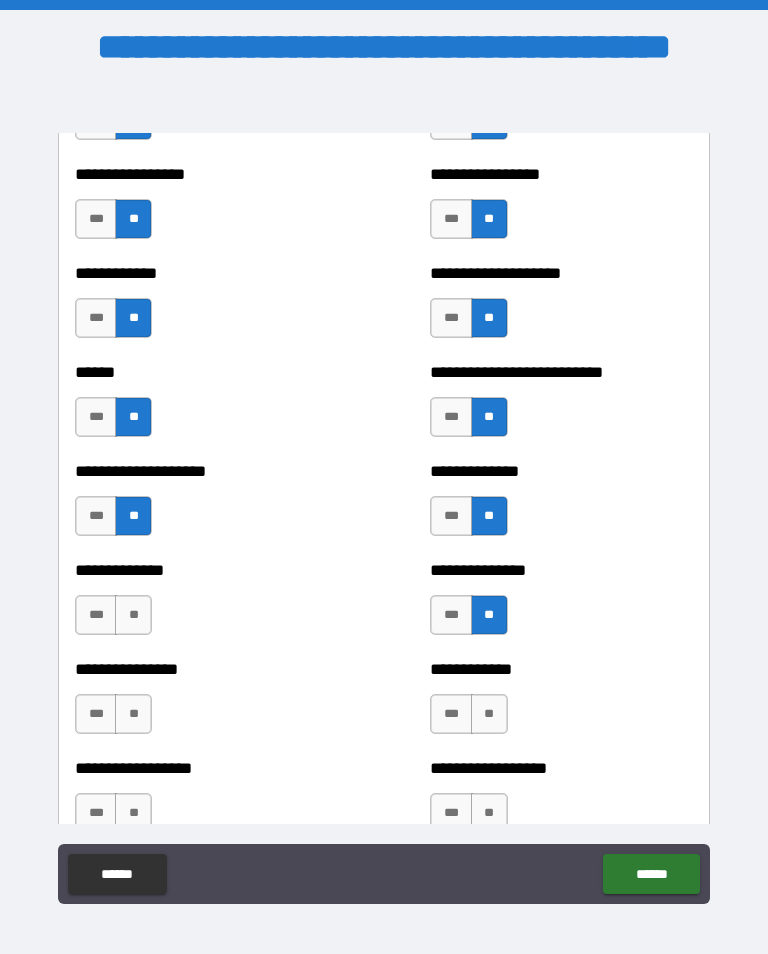 click on "**" at bounding box center [489, 714] 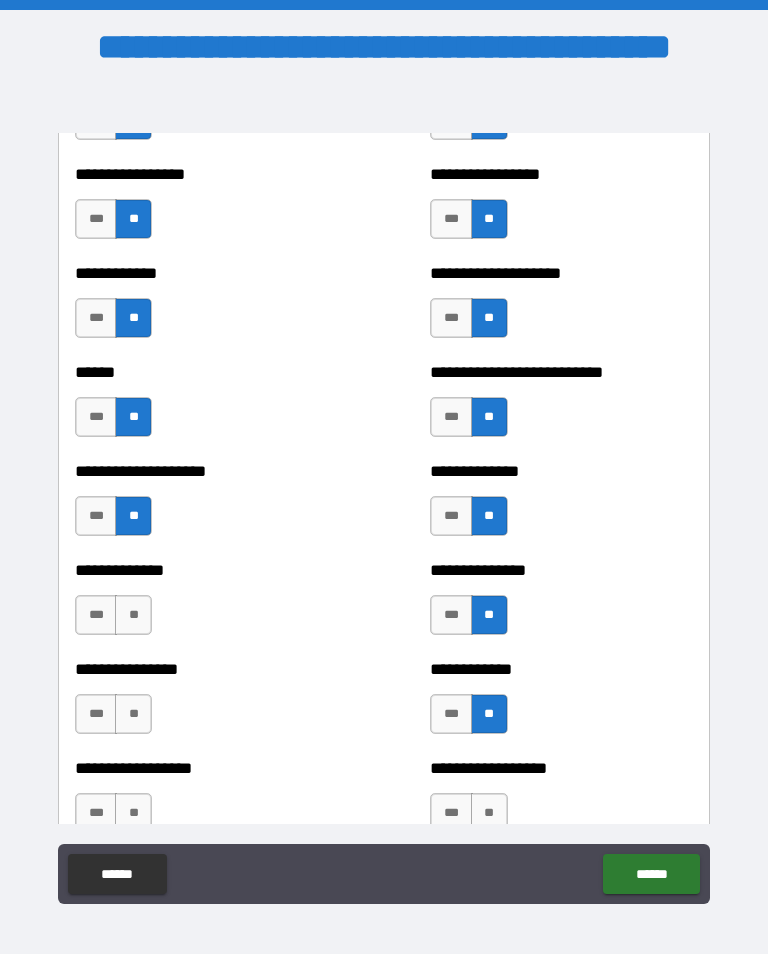 click on "**" at bounding box center (133, 714) 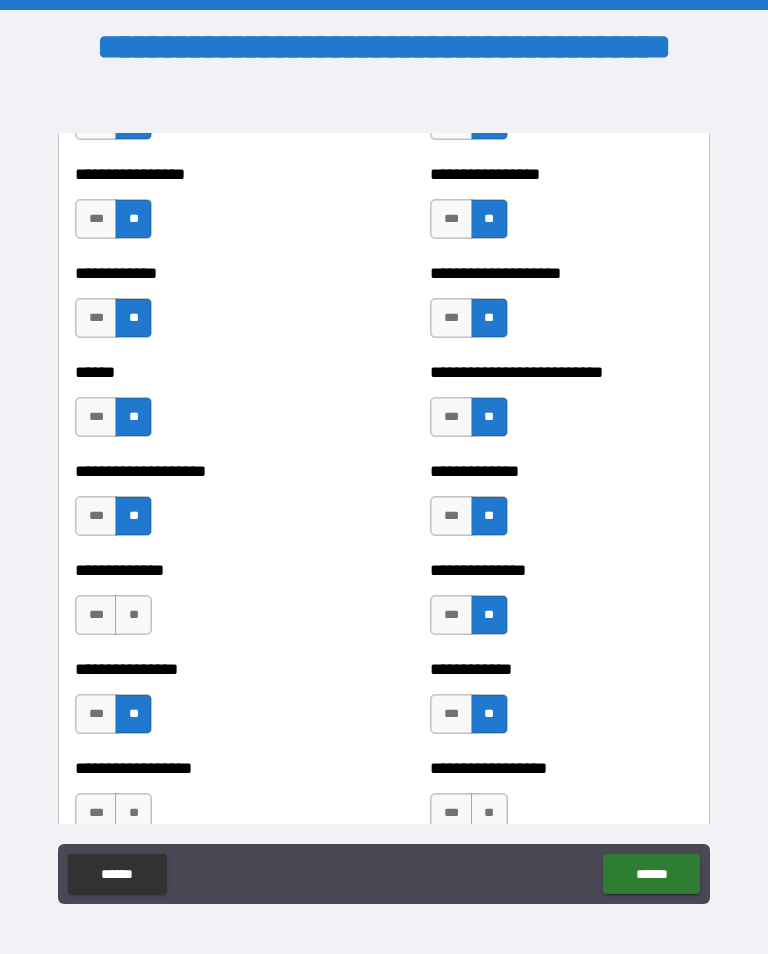 click on "**" at bounding box center [133, 615] 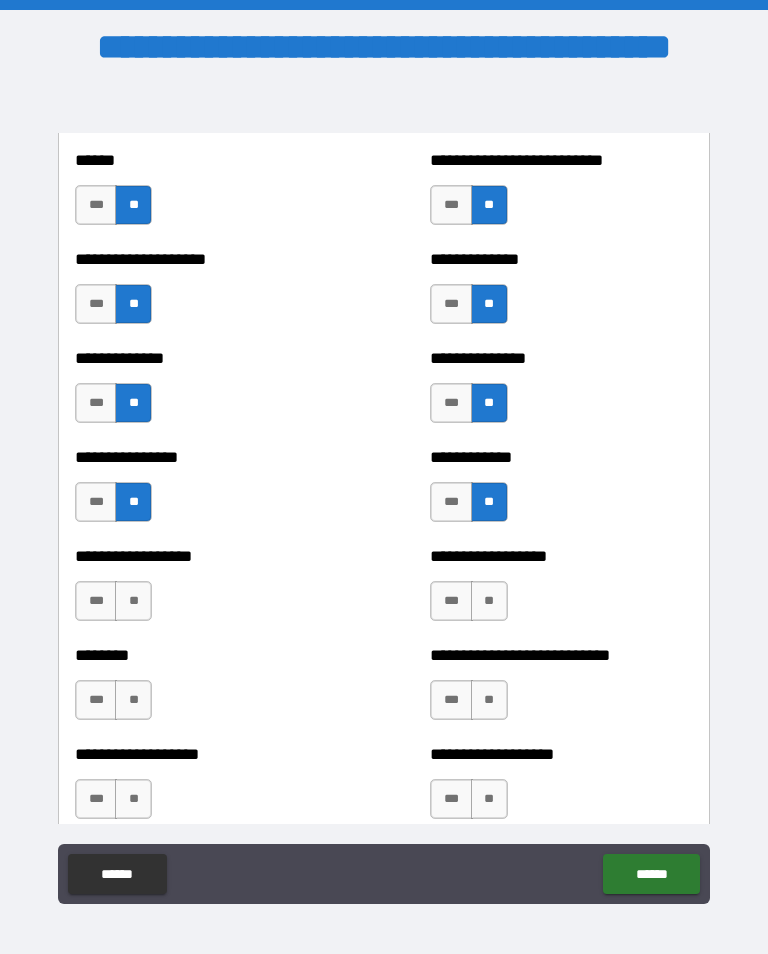 scroll, scrollTop: 4130, scrollLeft: 0, axis: vertical 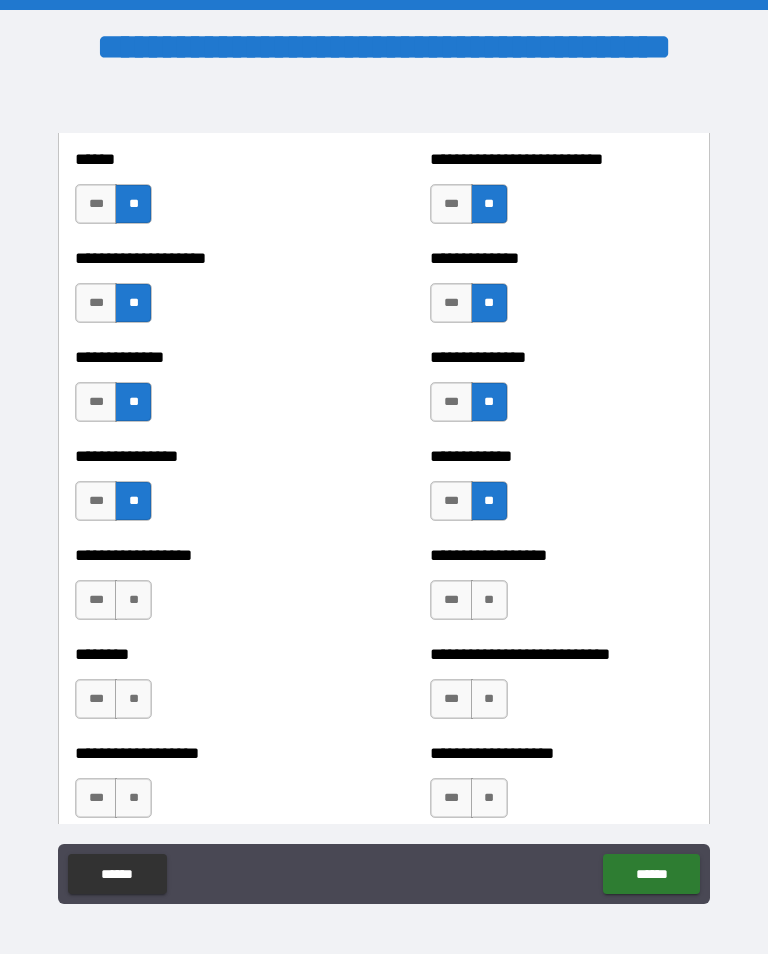 click on "**" at bounding box center [489, 600] 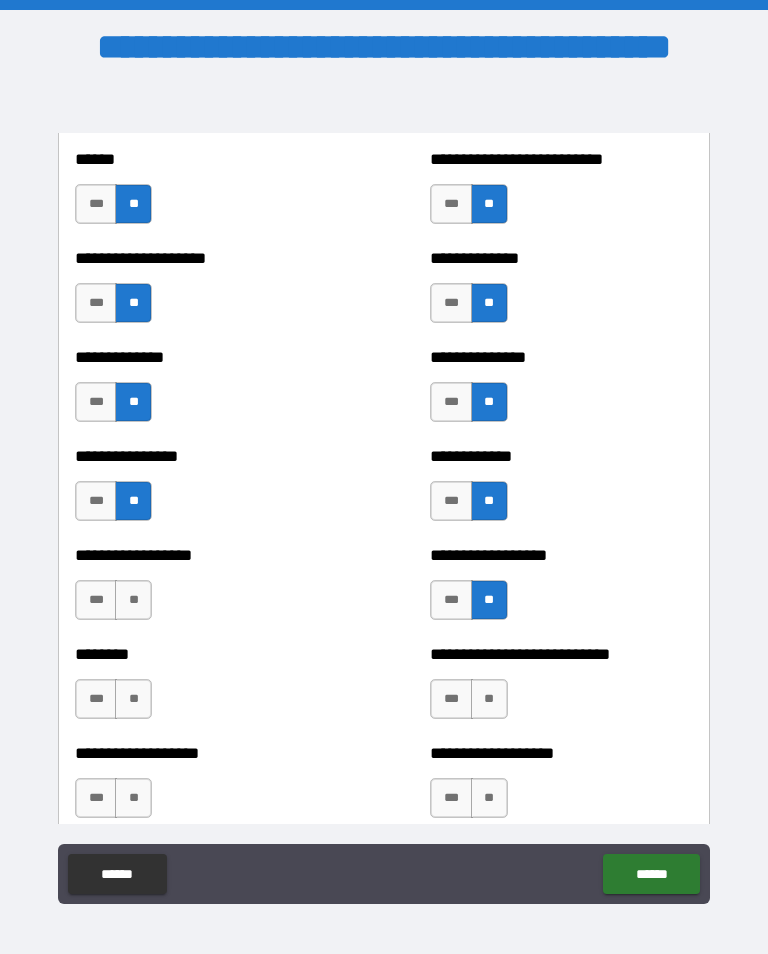 click on "**" at bounding box center [489, 699] 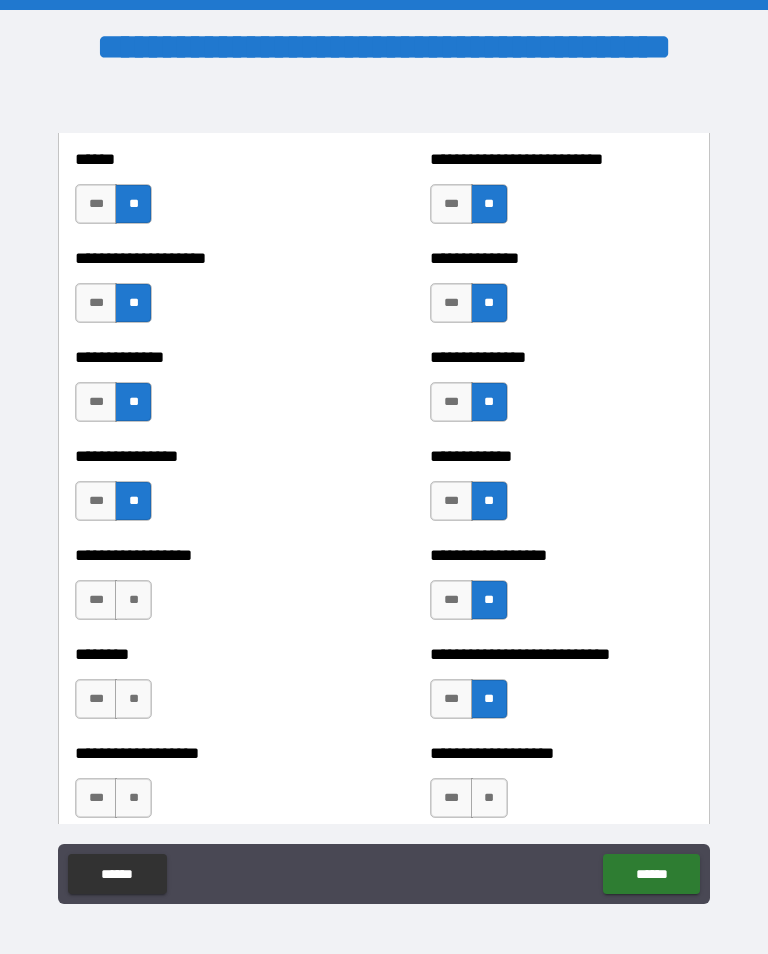 click on "**" at bounding box center [489, 798] 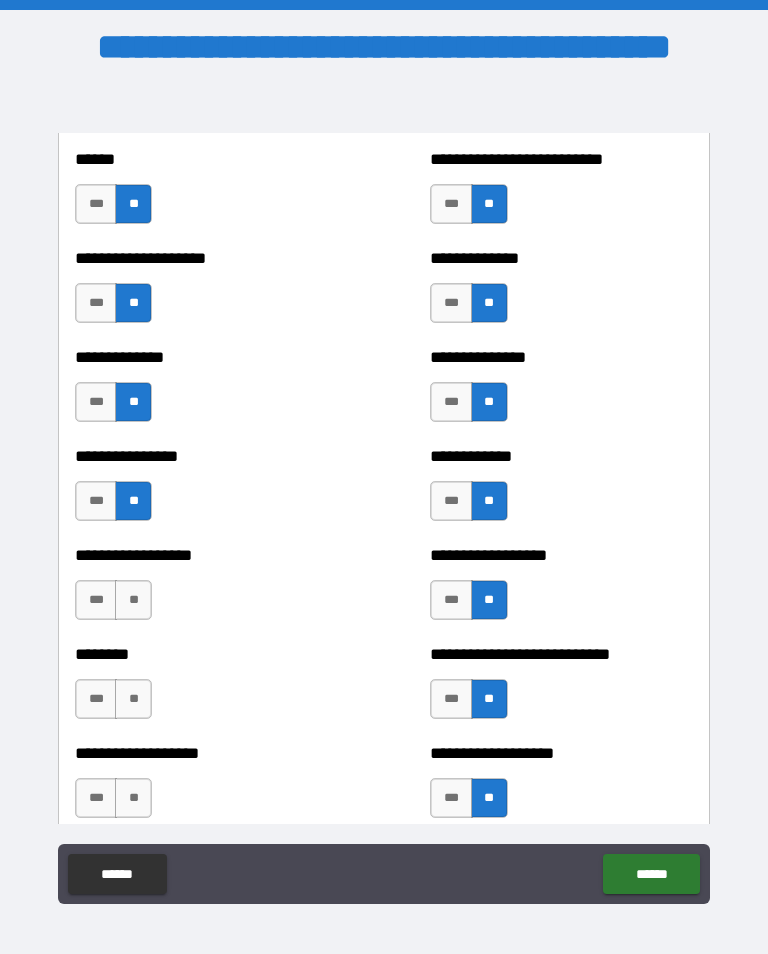 click on "**" at bounding box center [133, 798] 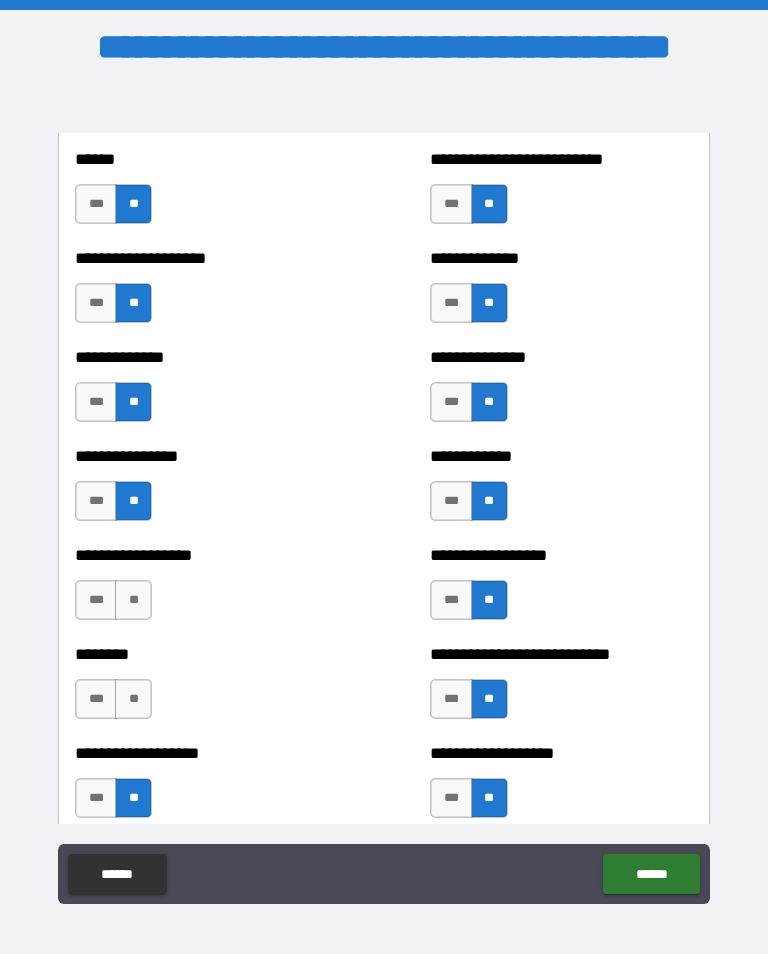 click on "**" at bounding box center [133, 699] 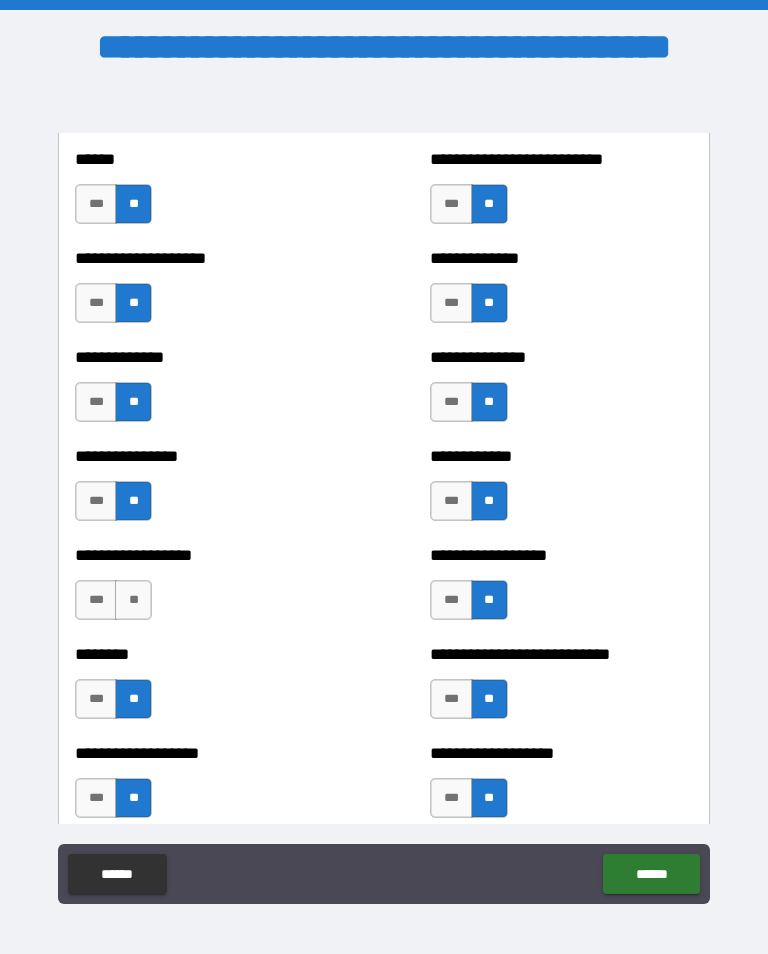 click on "**" at bounding box center [133, 600] 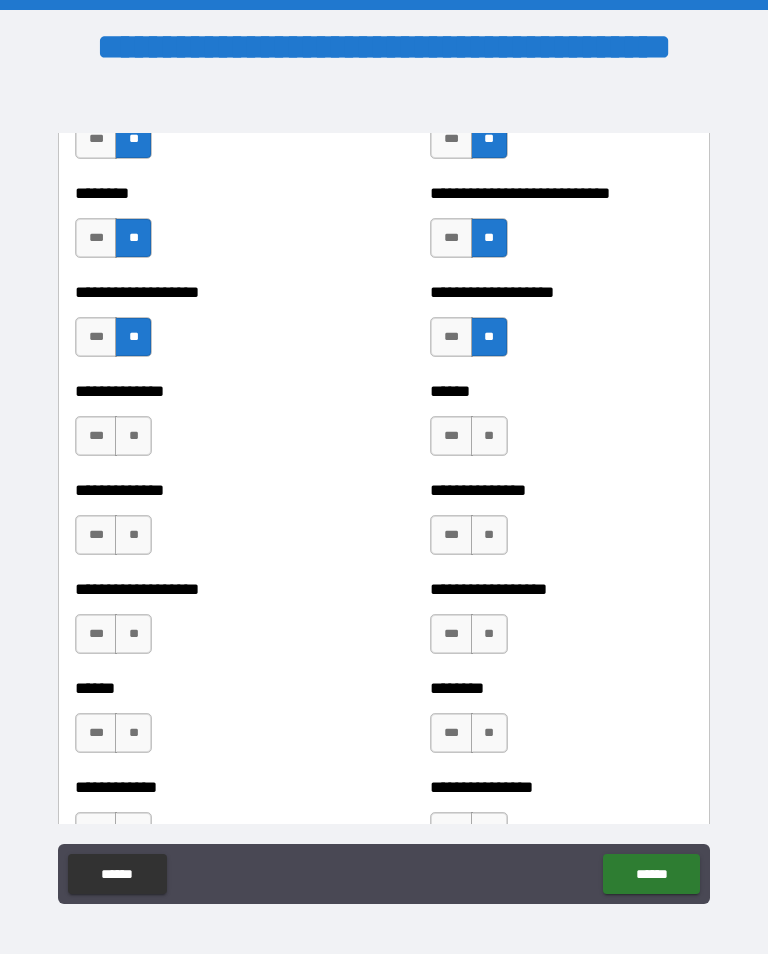 scroll, scrollTop: 4596, scrollLeft: 0, axis: vertical 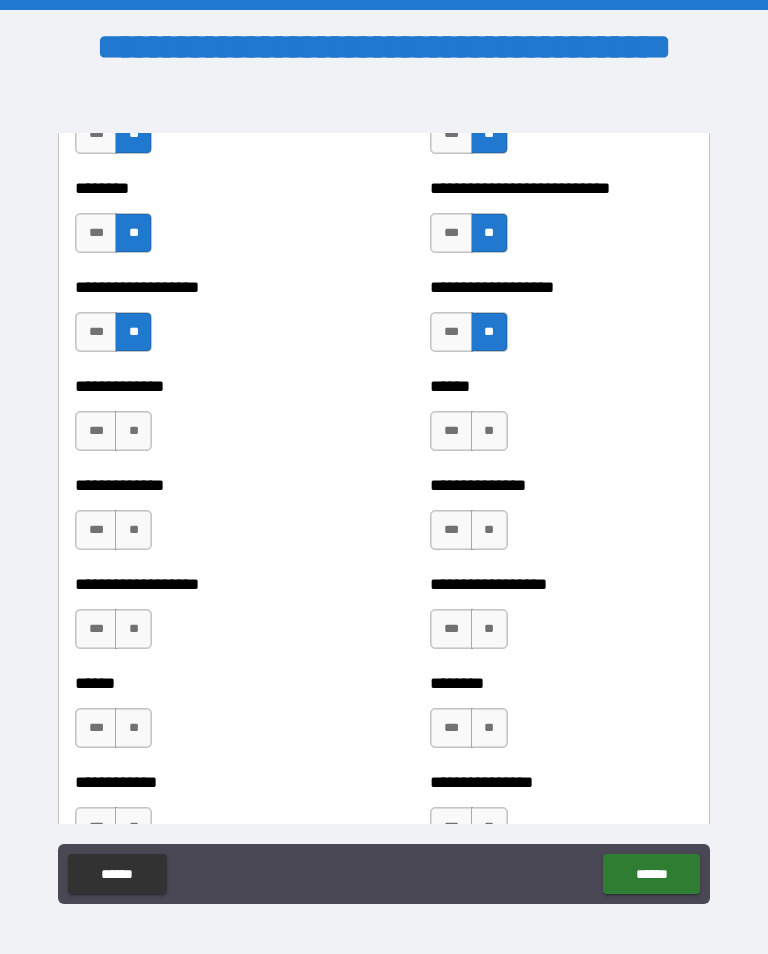 click on "**" at bounding box center (489, 431) 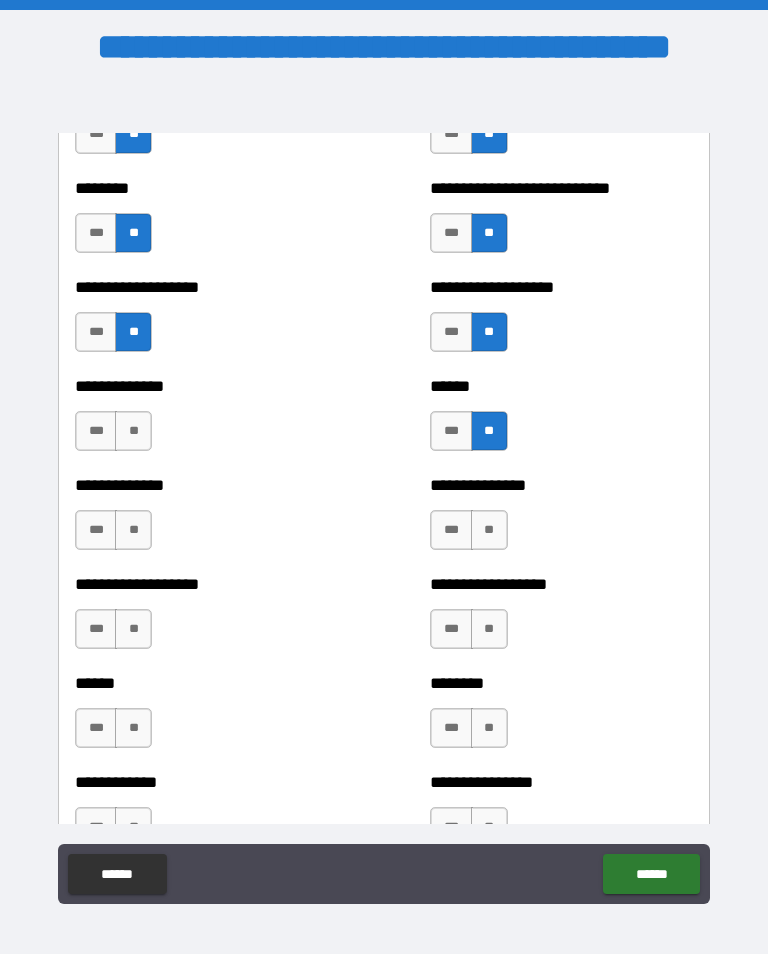 click on "**" at bounding box center (489, 530) 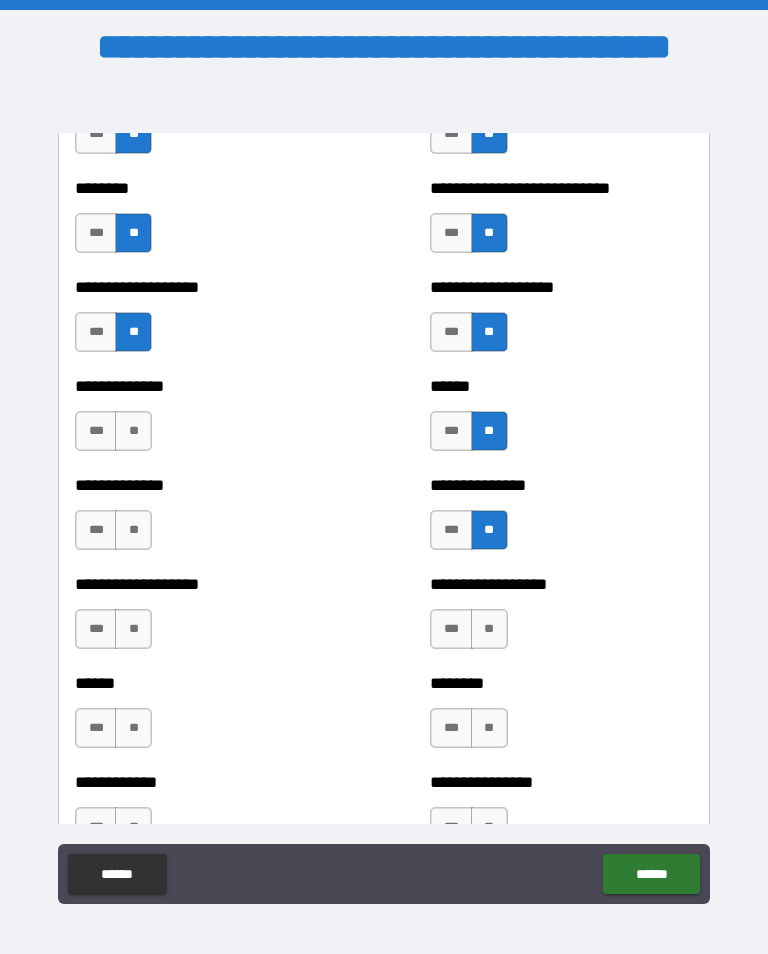 click on "**********" at bounding box center [561, 619] 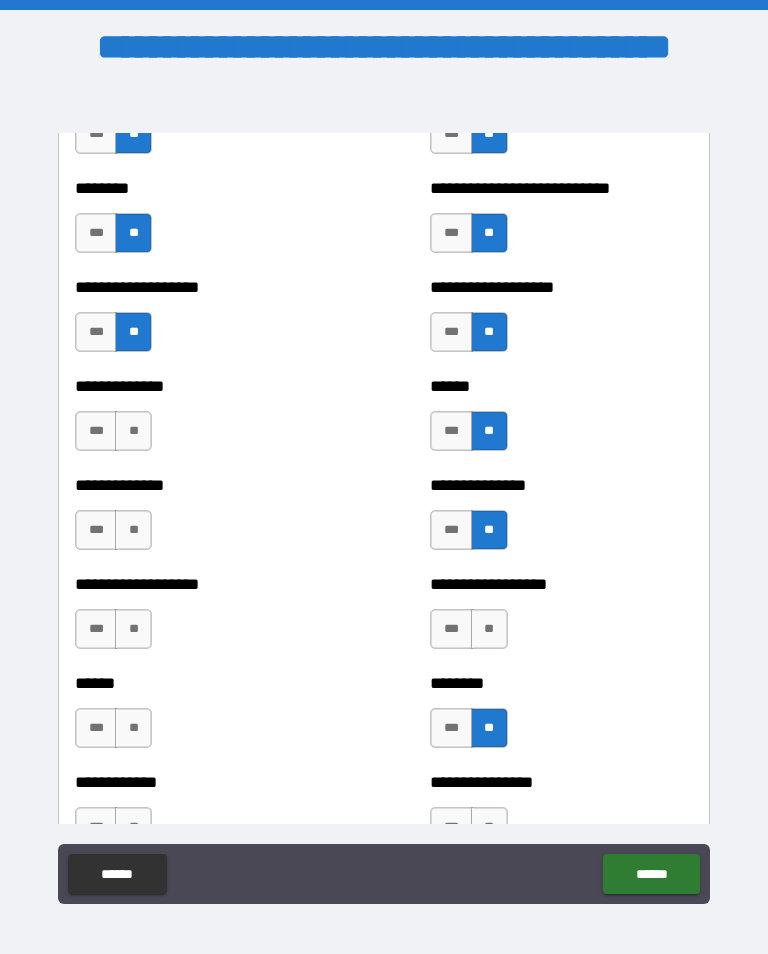 click on "**" at bounding box center [133, 827] 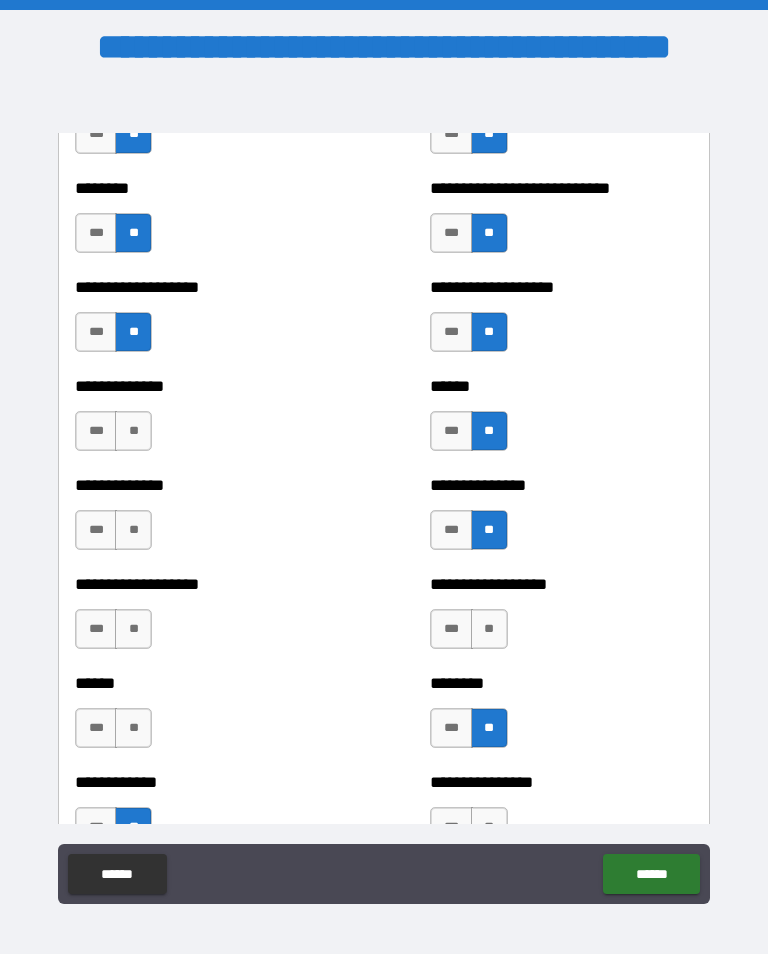 click on "****** *** **" at bounding box center [206, 718] 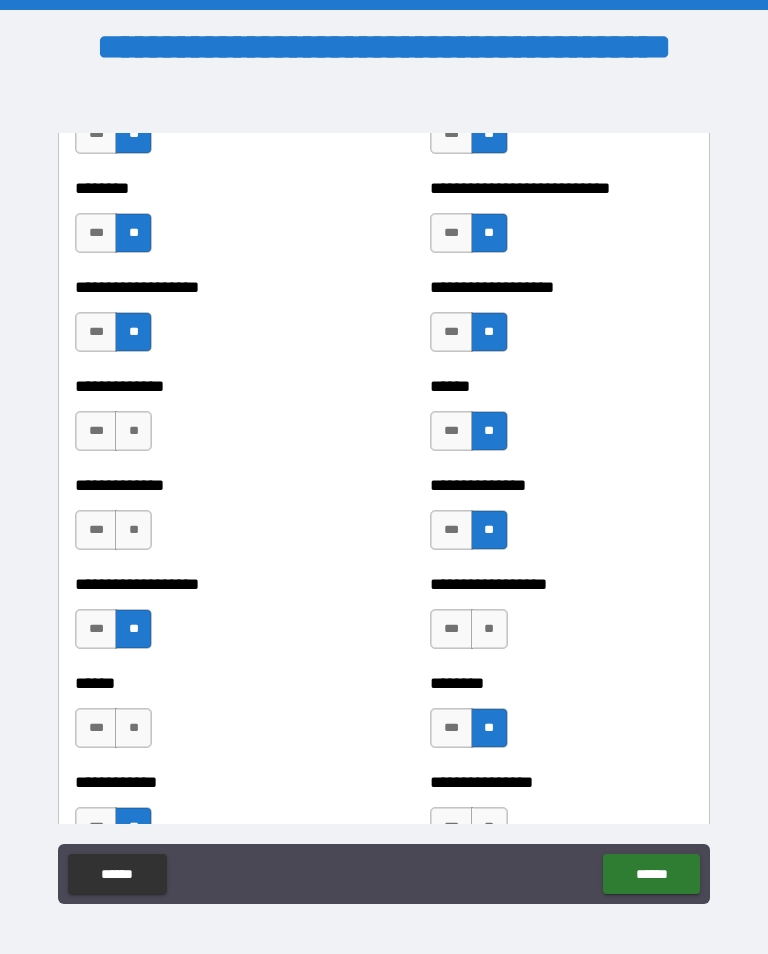 click on "**" at bounding box center [133, 530] 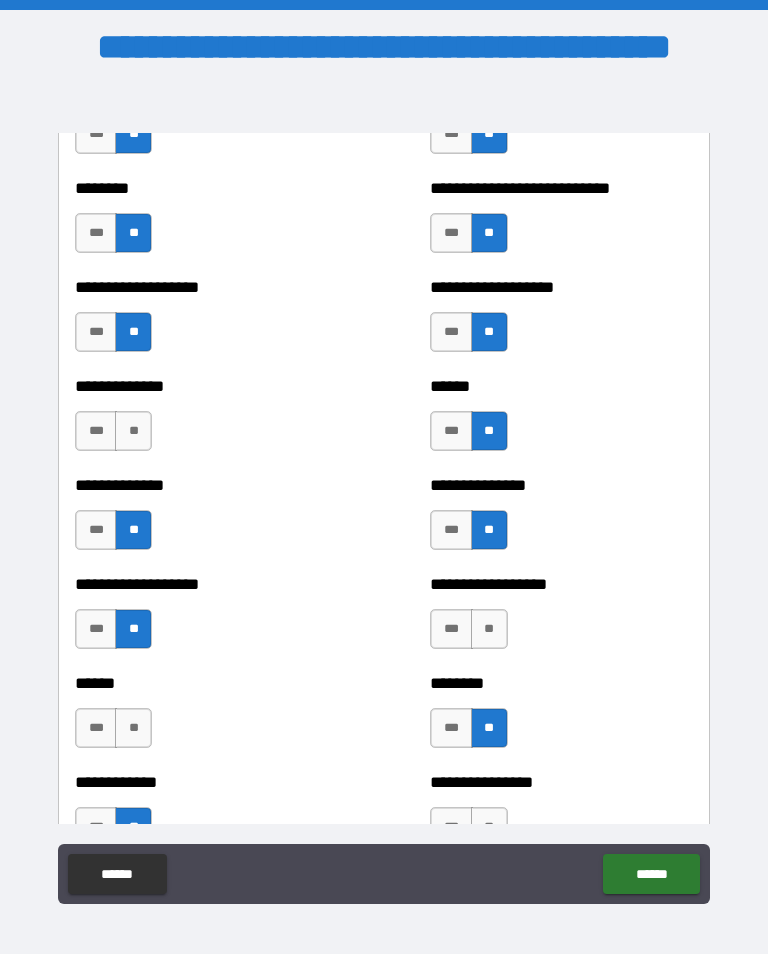 click on "**" at bounding box center (133, 431) 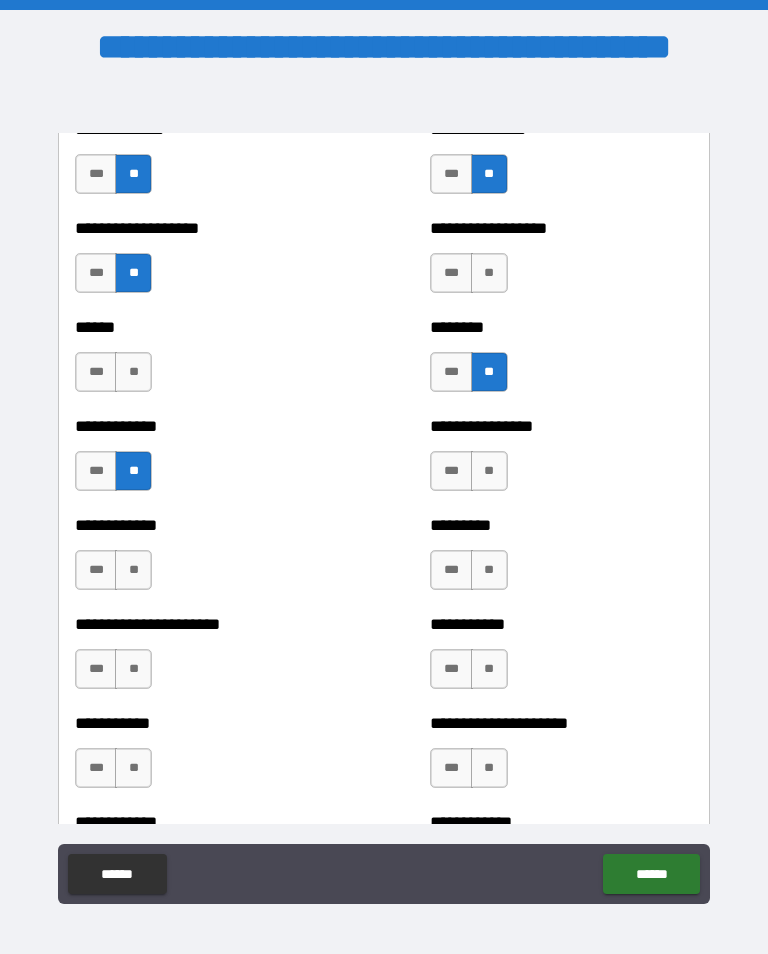 scroll, scrollTop: 4955, scrollLeft: 0, axis: vertical 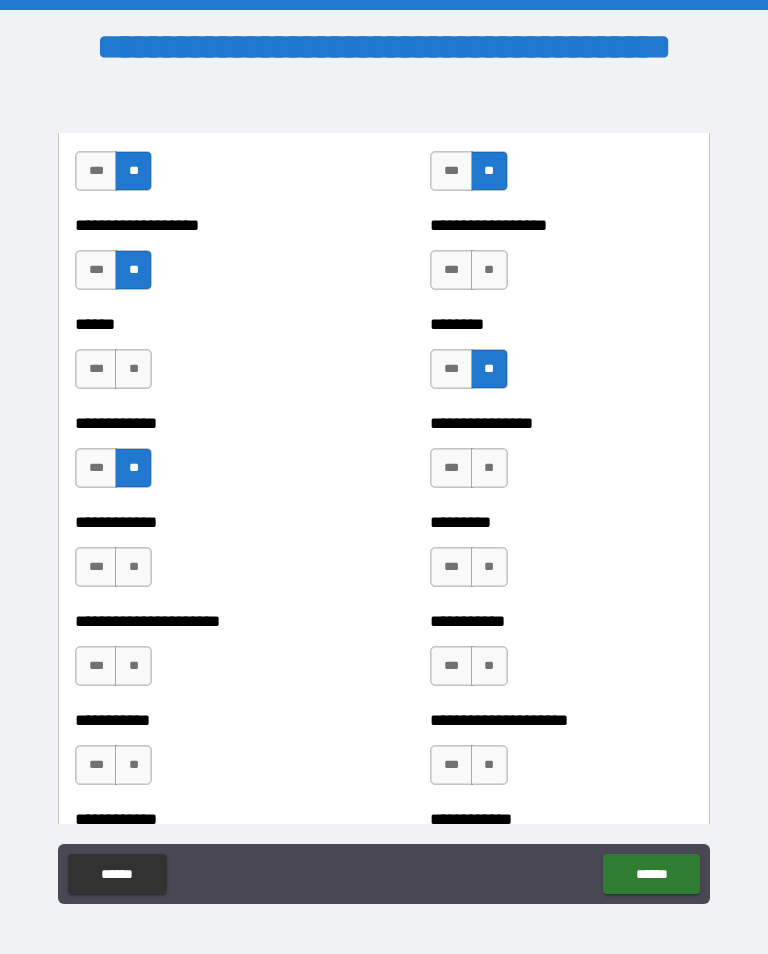 click on "**" at bounding box center (133, 369) 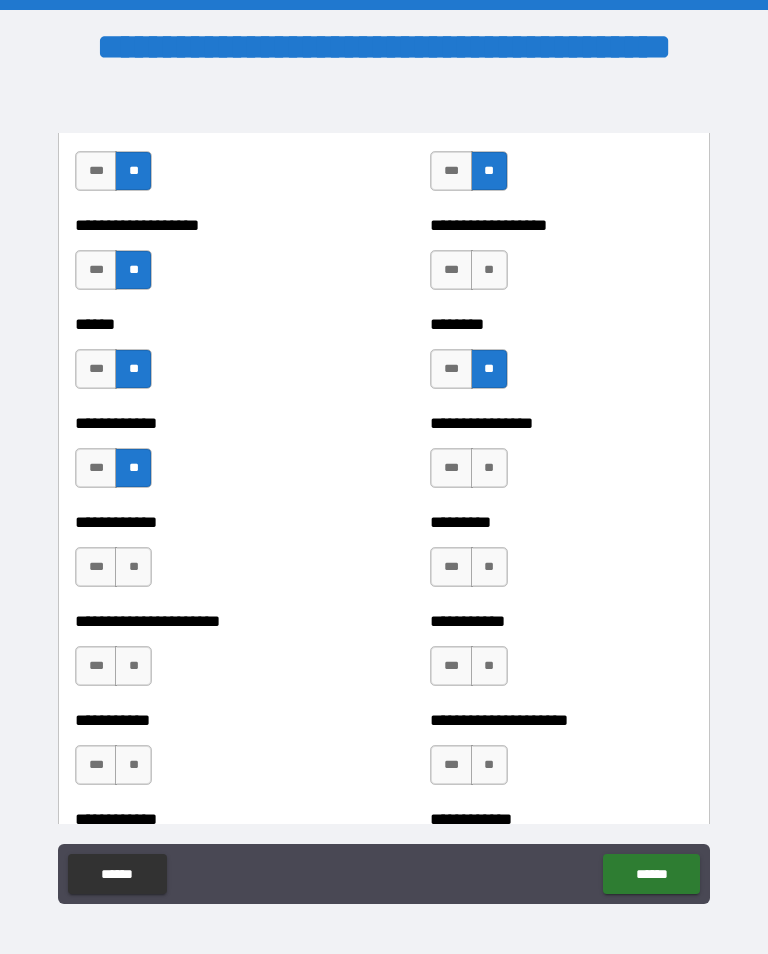 click on "**" at bounding box center (133, 567) 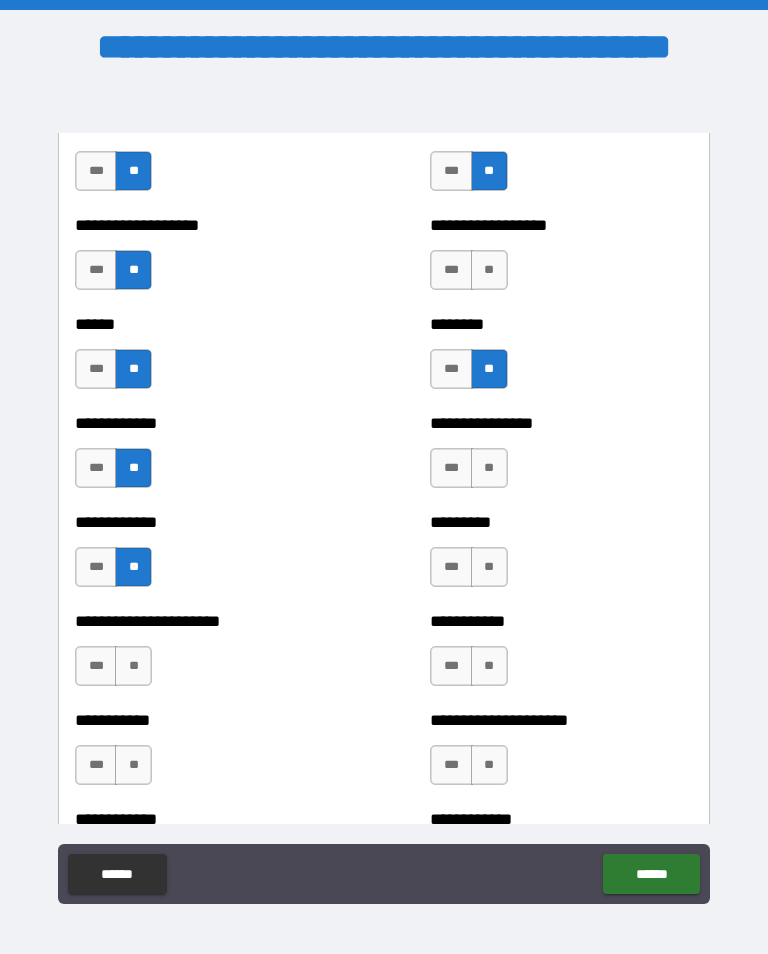 click on "**" at bounding box center (133, 666) 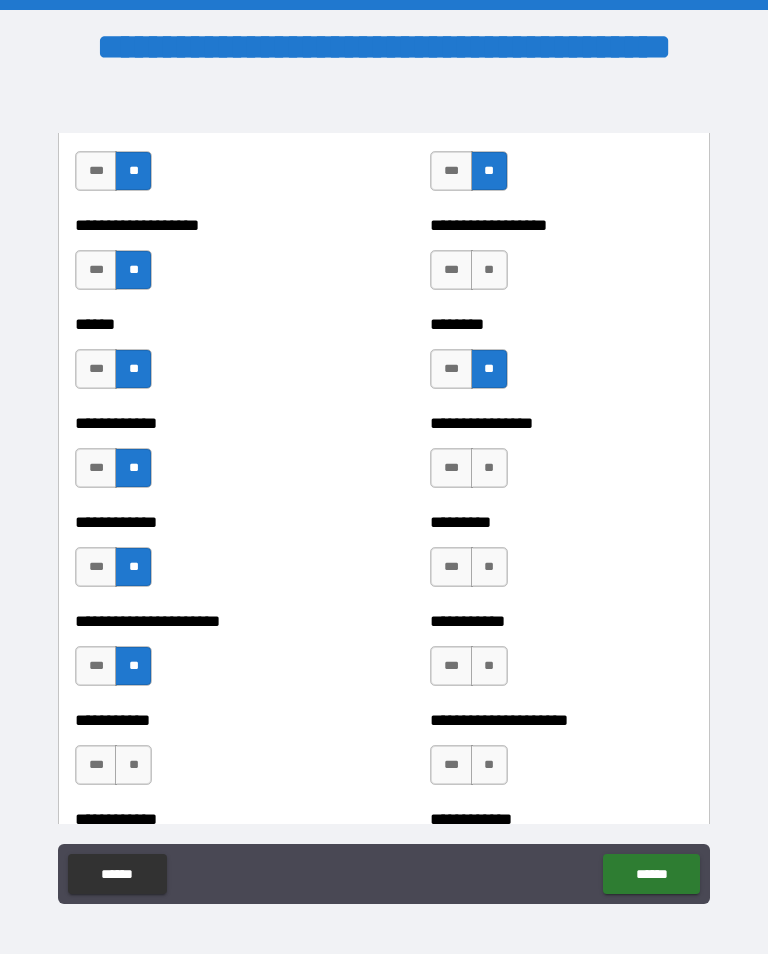 click on "**" at bounding box center [133, 765] 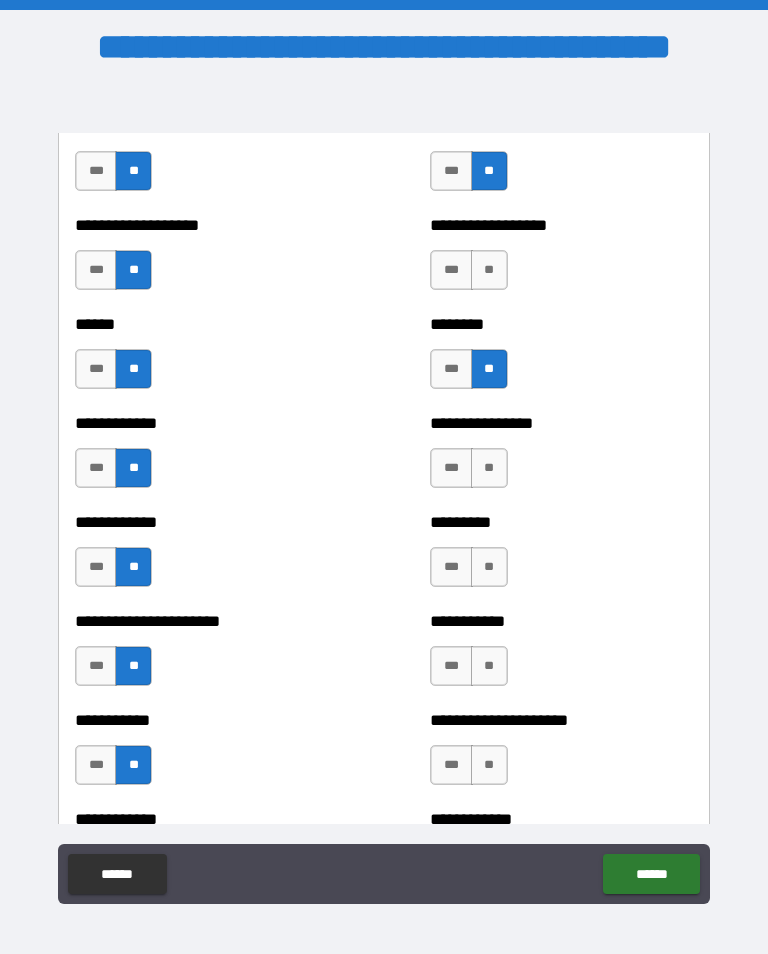 click on "**" at bounding box center [489, 567] 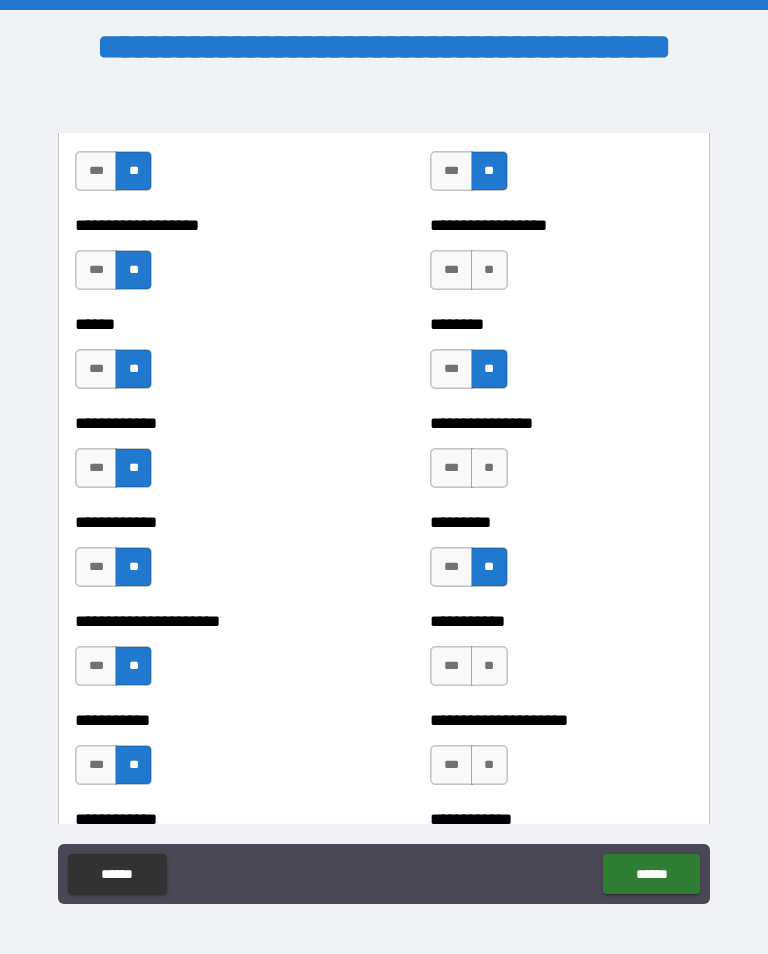 click on "**" at bounding box center (489, 468) 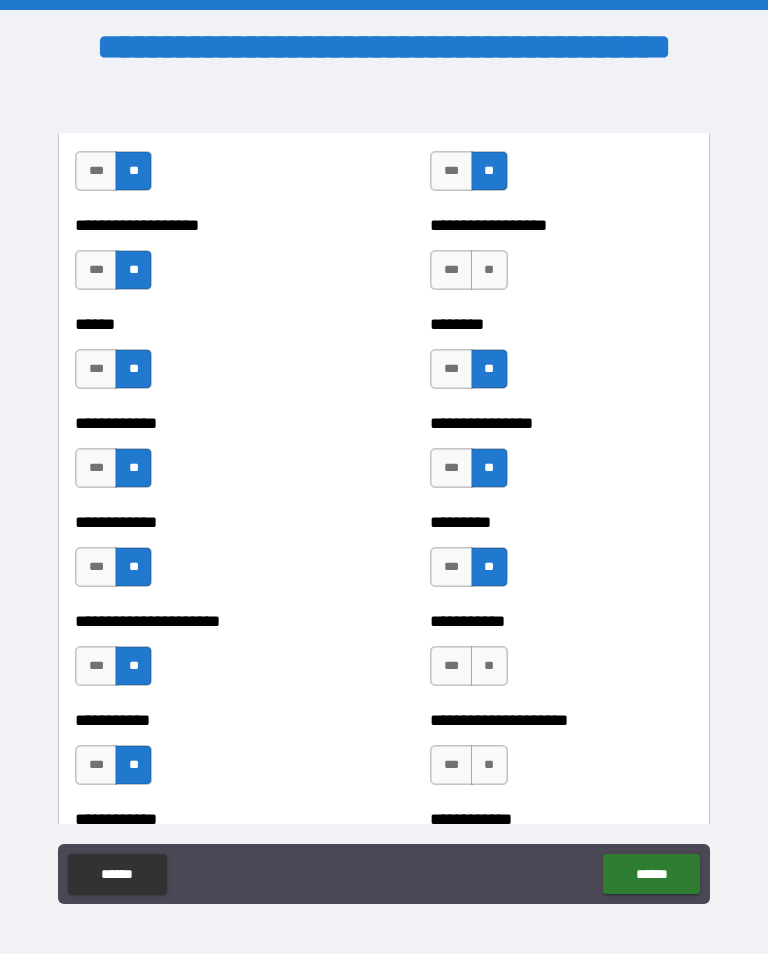 click on "**" at bounding box center (489, 666) 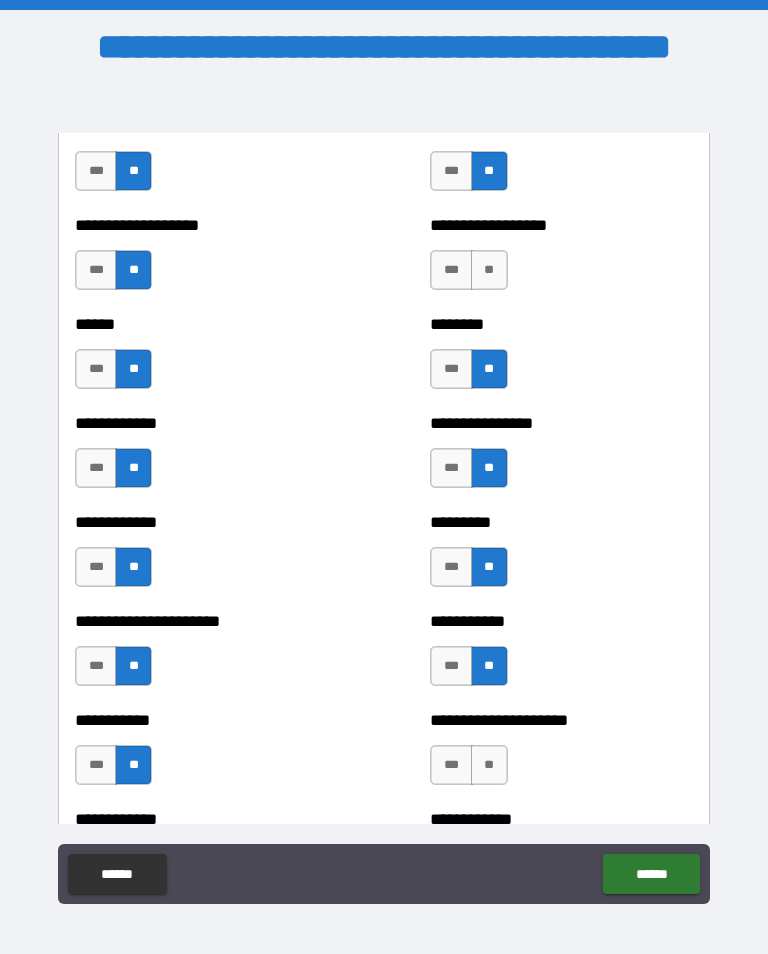click on "**" at bounding box center [489, 765] 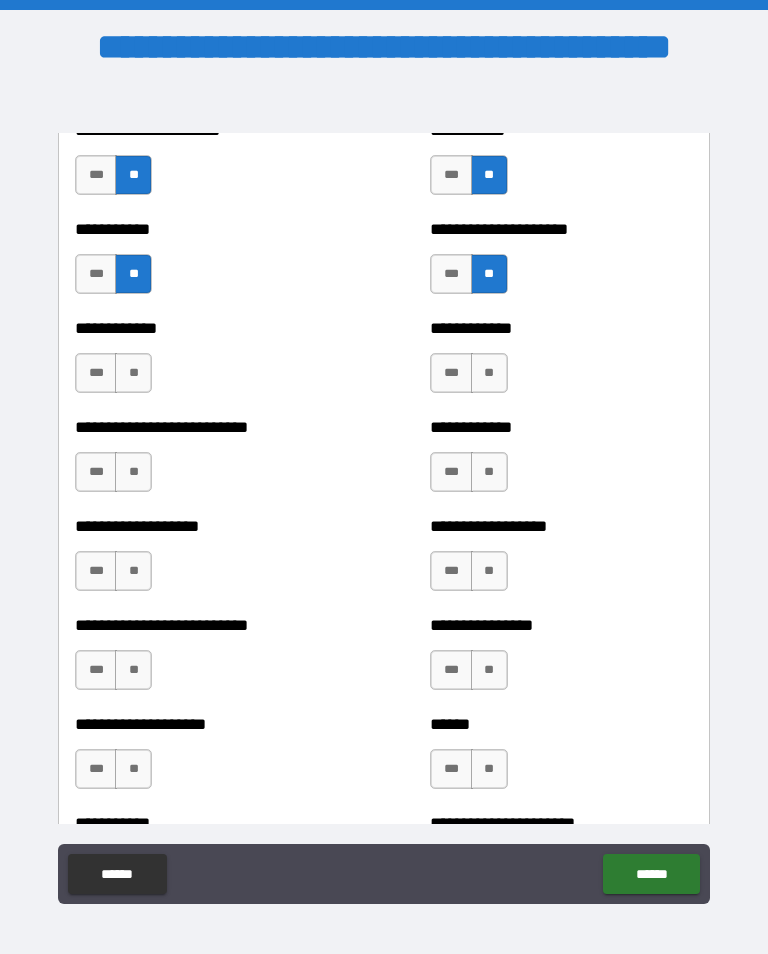 scroll, scrollTop: 5447, scrollLeft: 0, axis: vertical 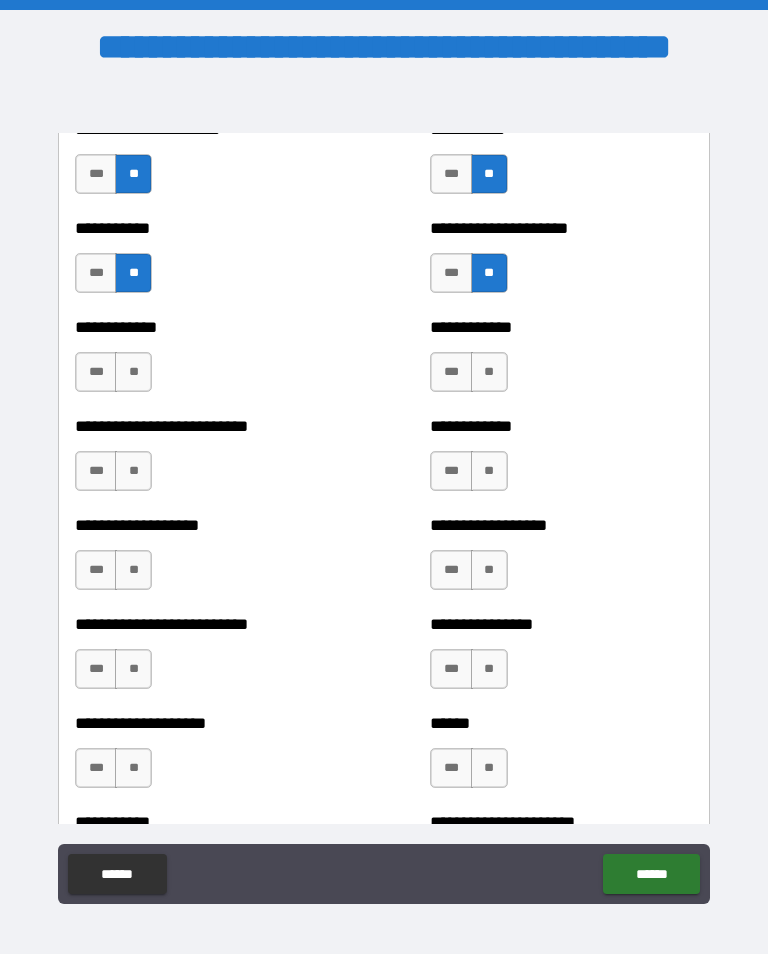 click on "**" at bounding box center [133, 372] 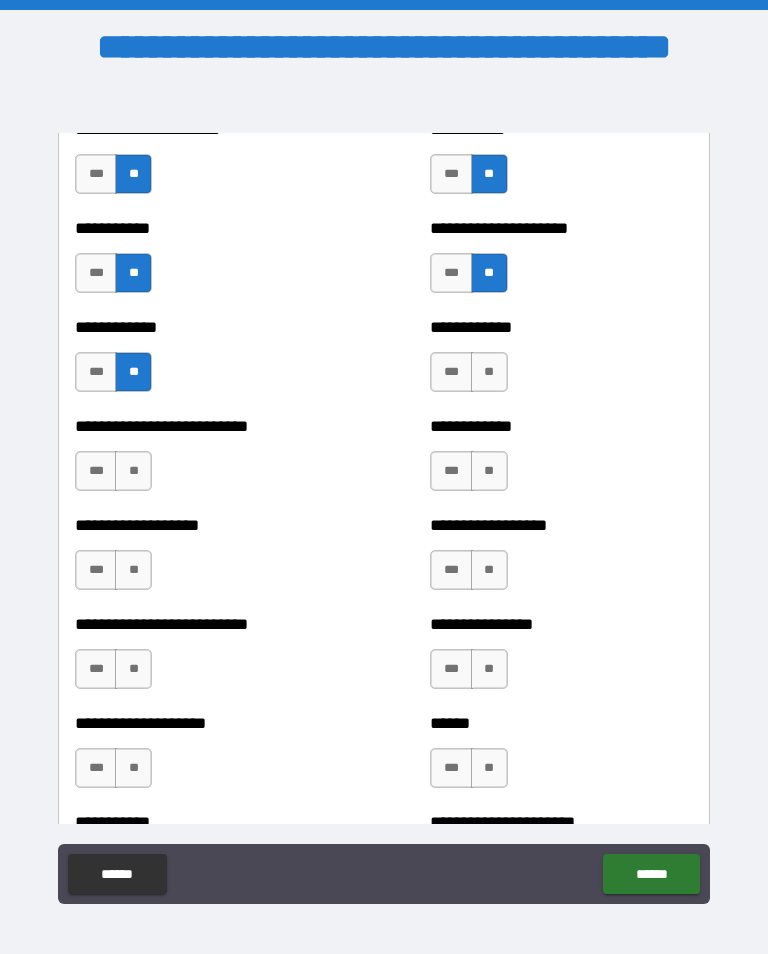 click on "**" at bounding box center (489, 372) 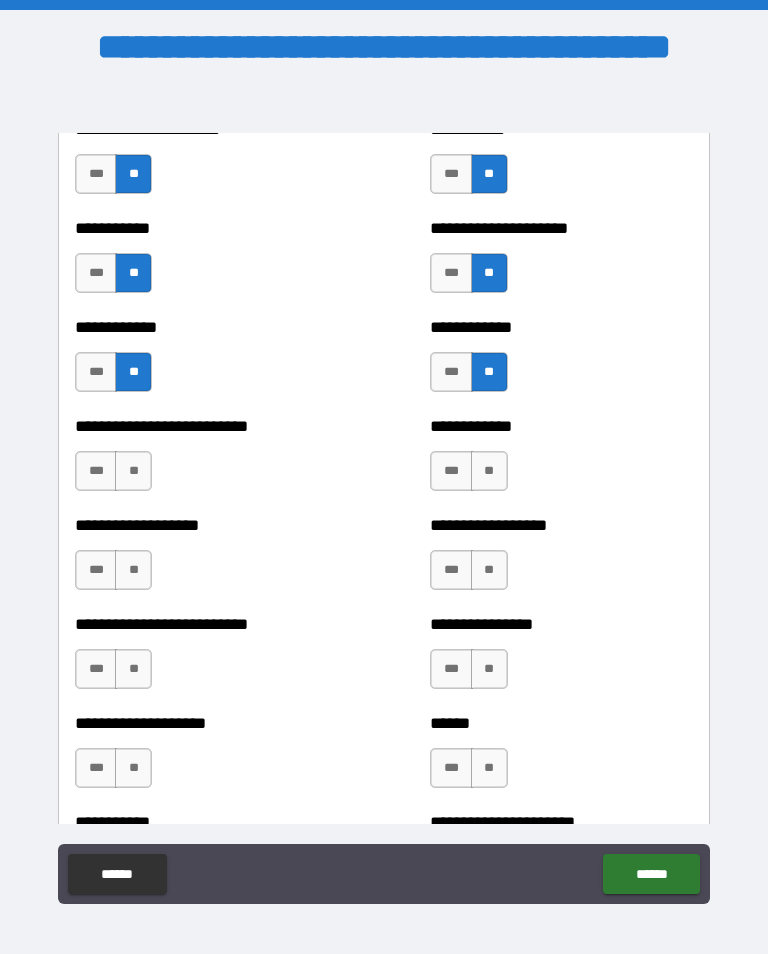 click on "**" at bounding box center (133, 471) 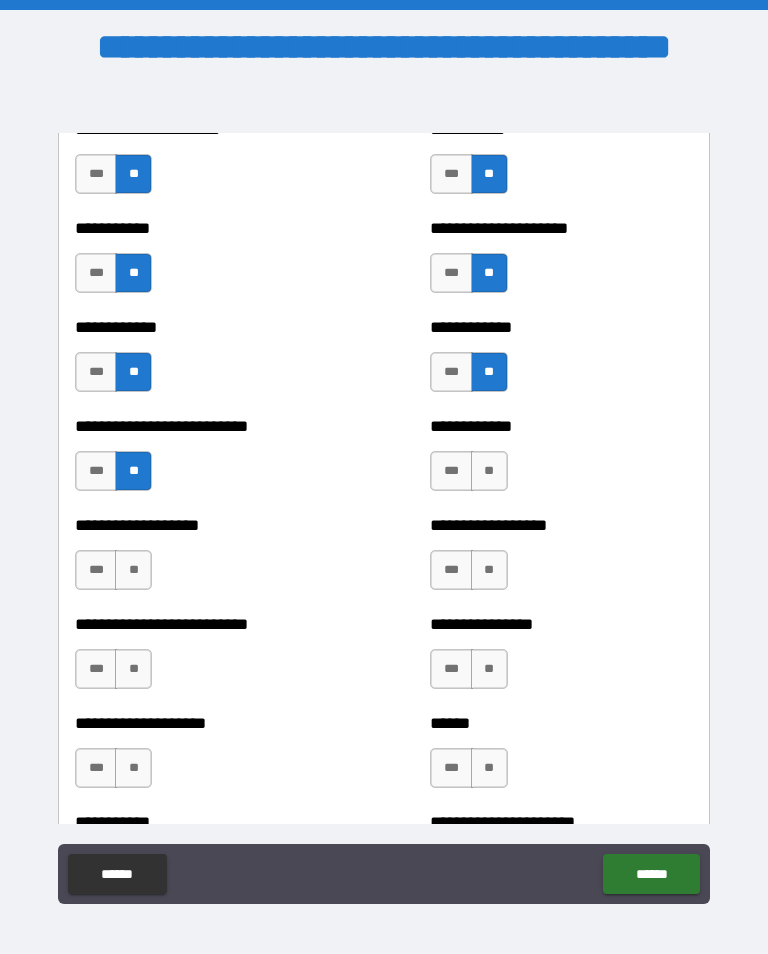 click on "**" at bounding box center (489, 570) 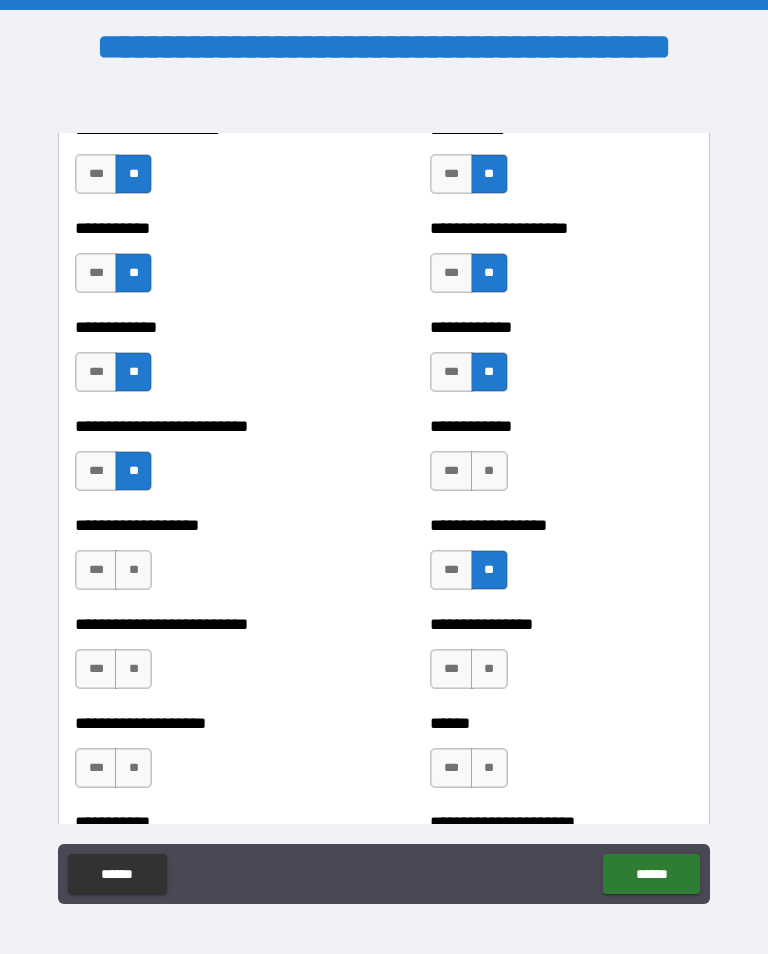 click on "**" at bounding box center (133, 570) 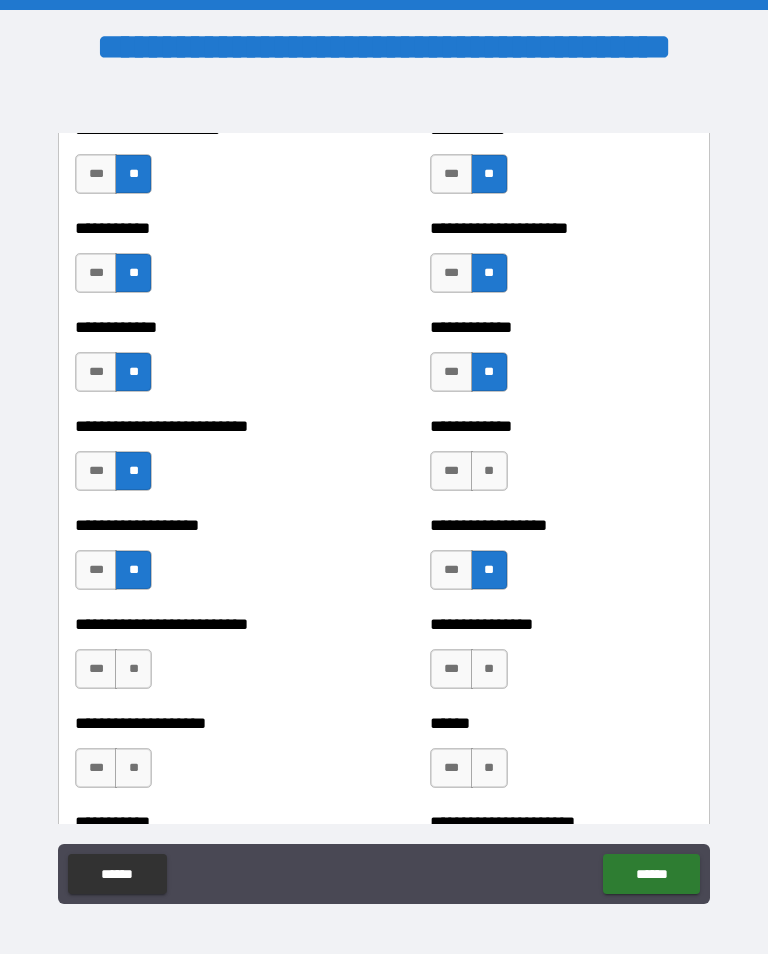 click on "**" at bounding box center [489, 669] 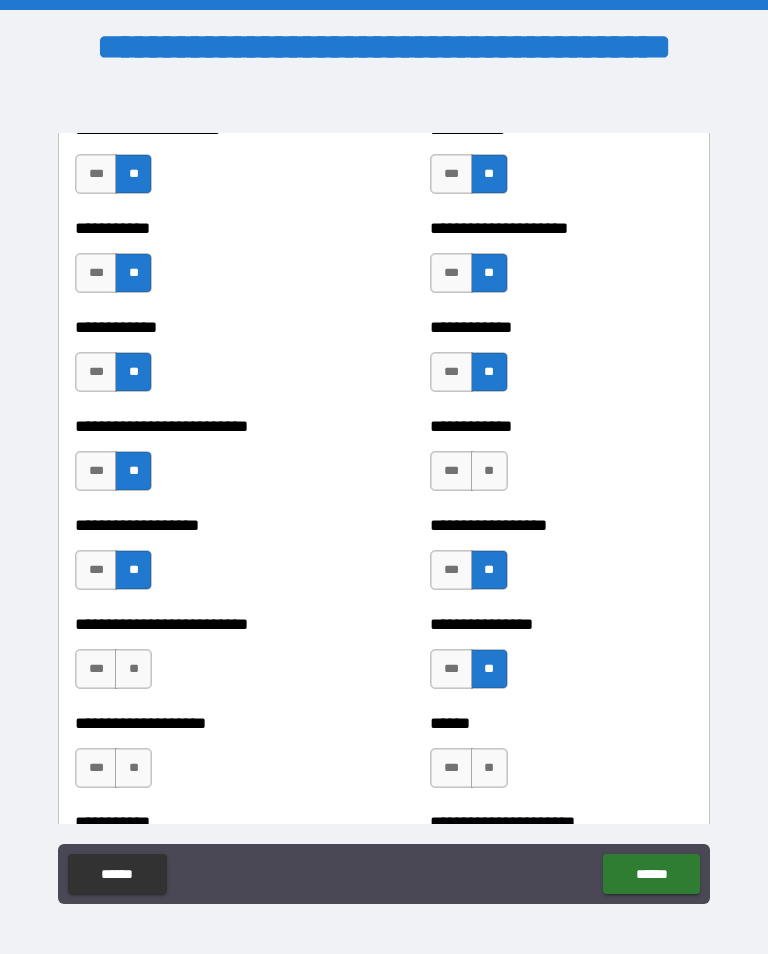 click on "**" at bounding box center (489, 768) 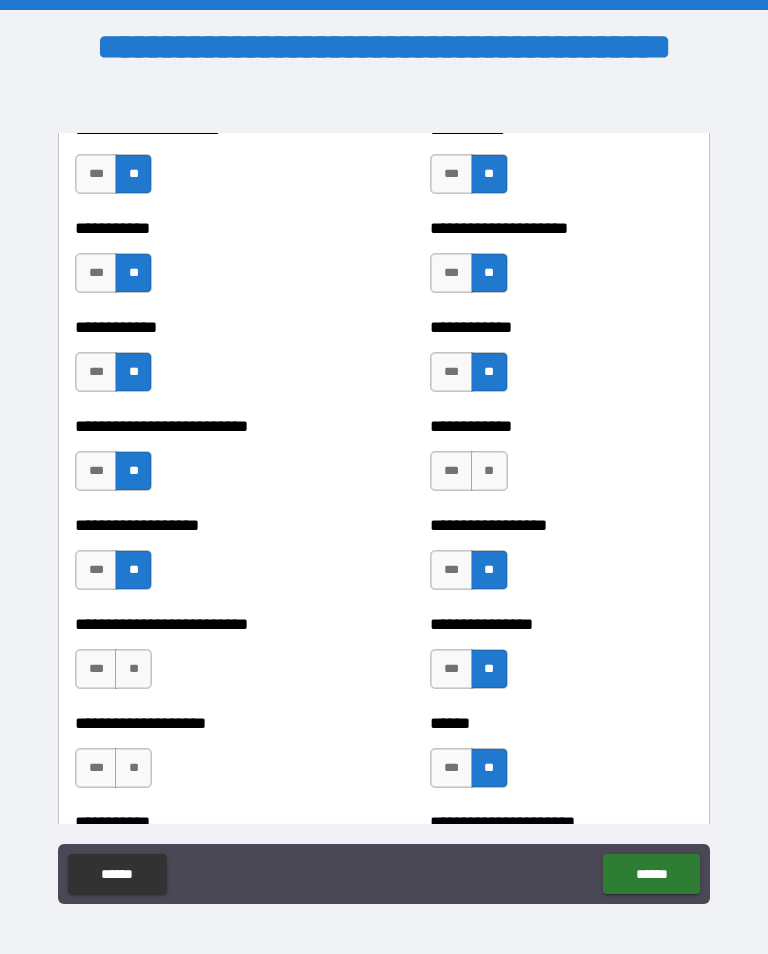 click on "**" at bounding box center (133, 768) 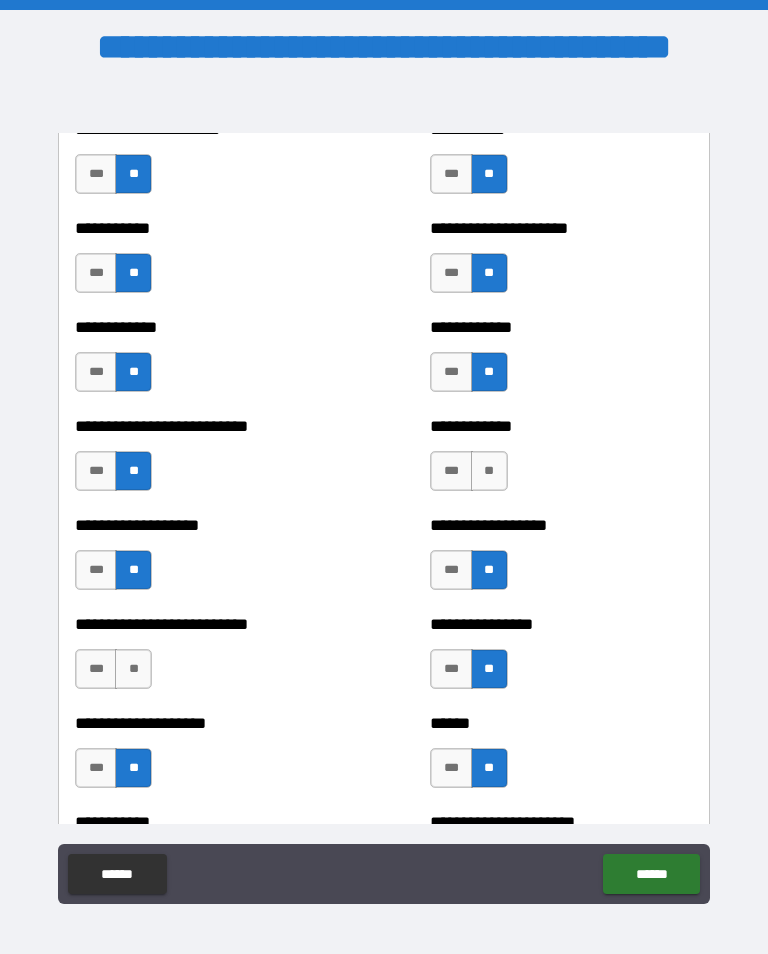 click on "**" at bounding box center (133, 669) 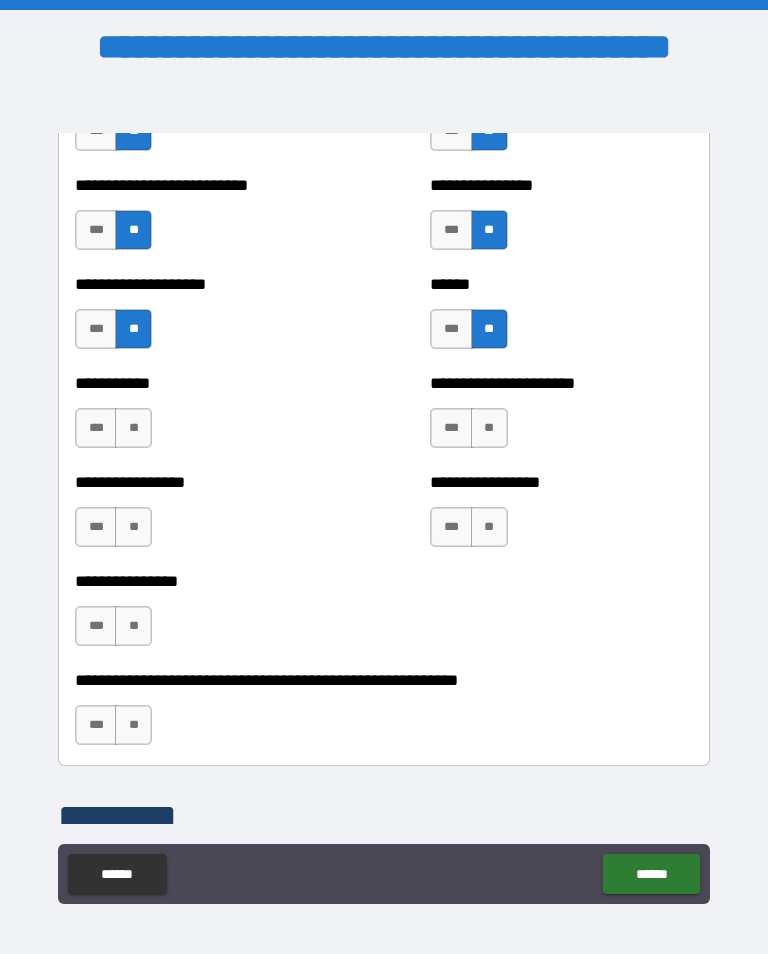 scroll, scrollTop: 5898, scrollLeft: 0, axis: vertical 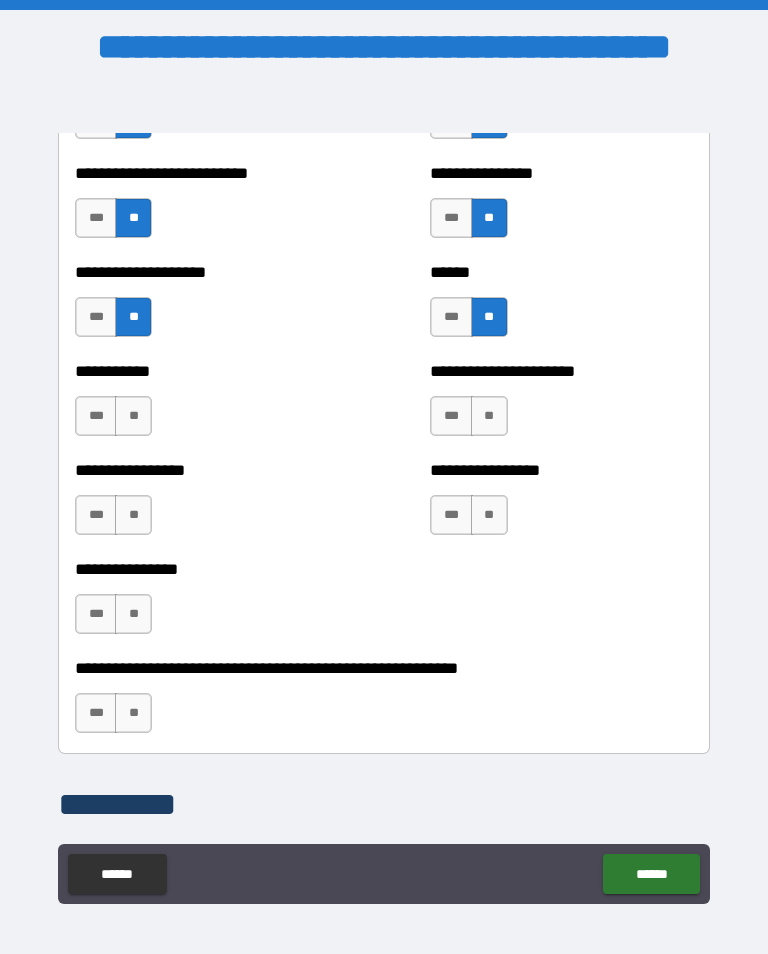 click on "**" at bounding box center [489, 416] 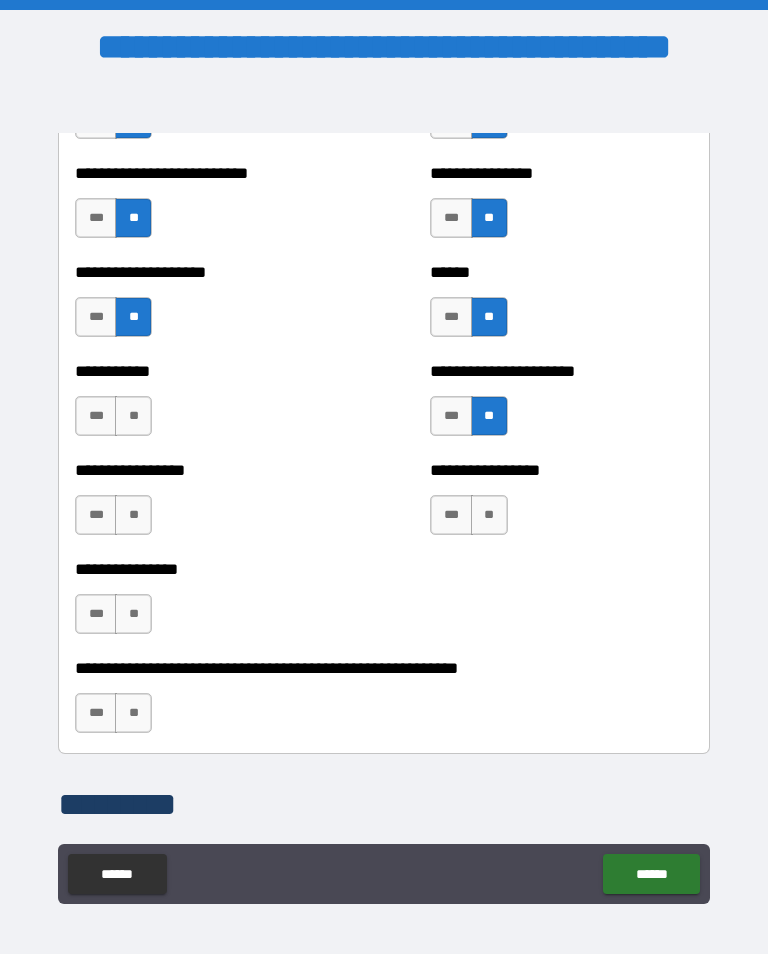 click on "**" at bounding box center [489, 515] 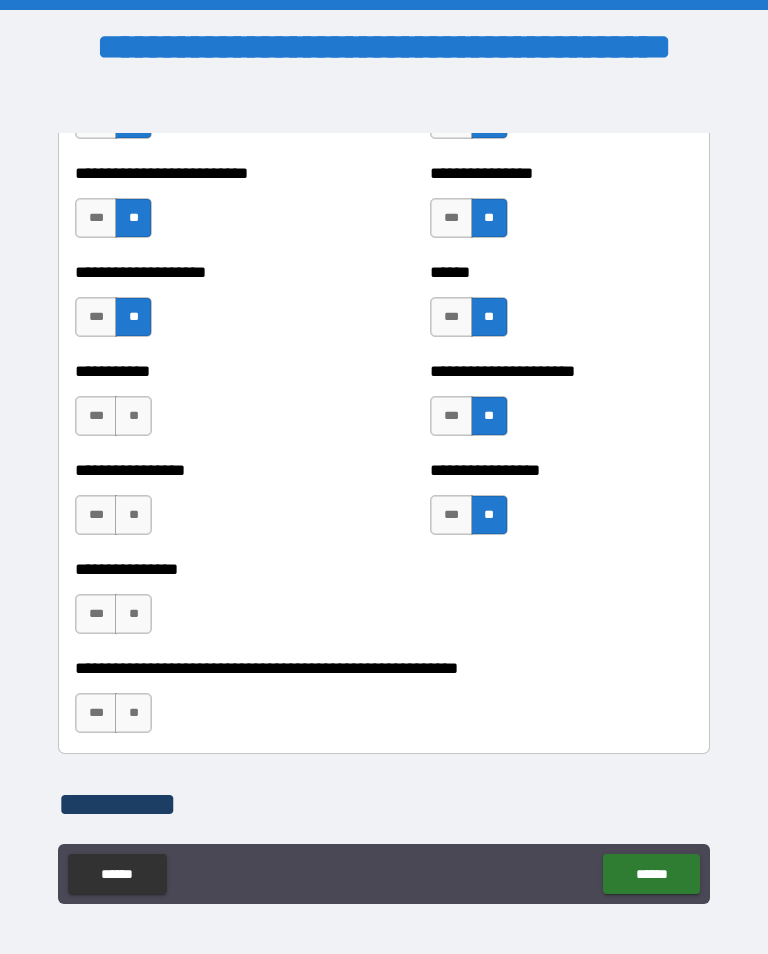 click on "**" at bounding box center [133, 713] 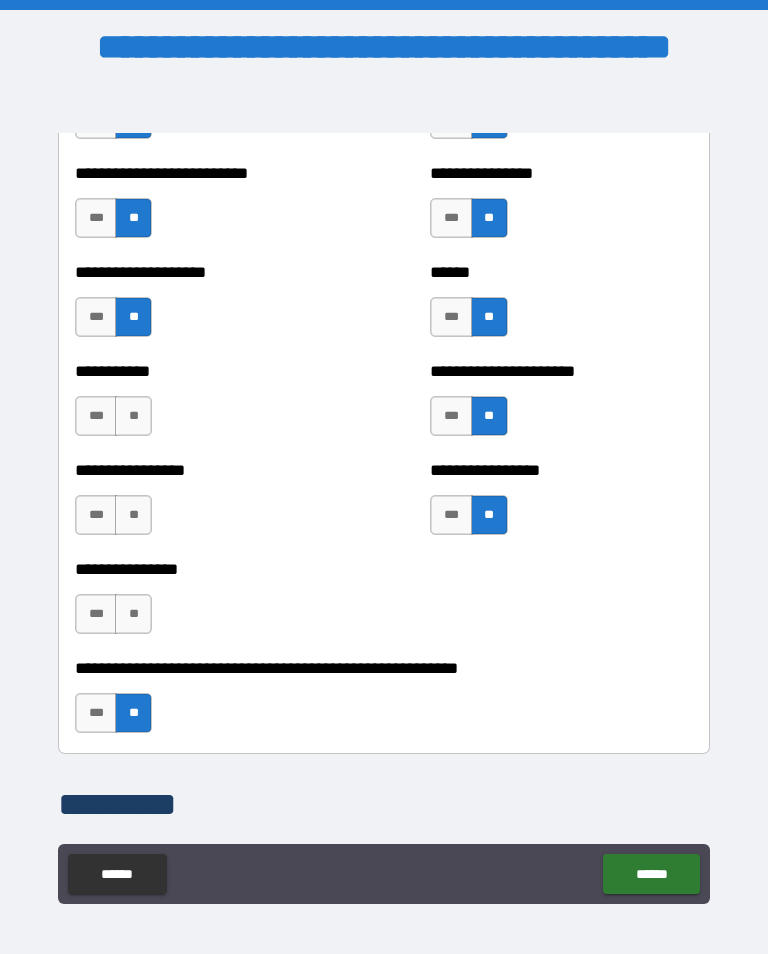click on "**" at bounding box center [133, 614] 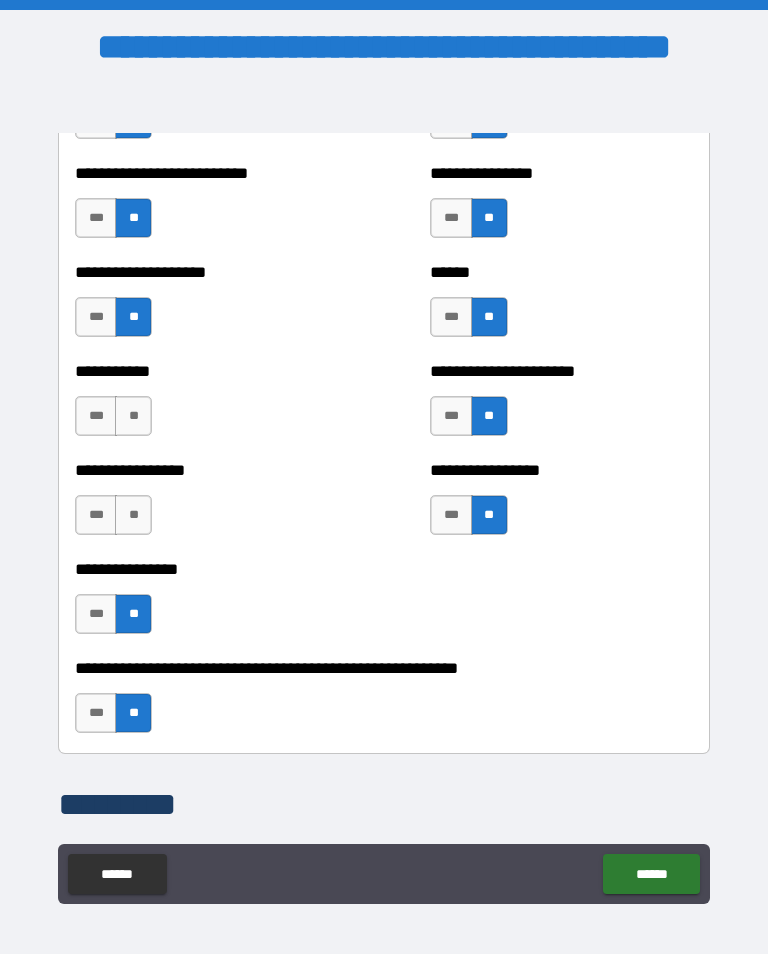 click on "**" at bounding box center (133, 515) 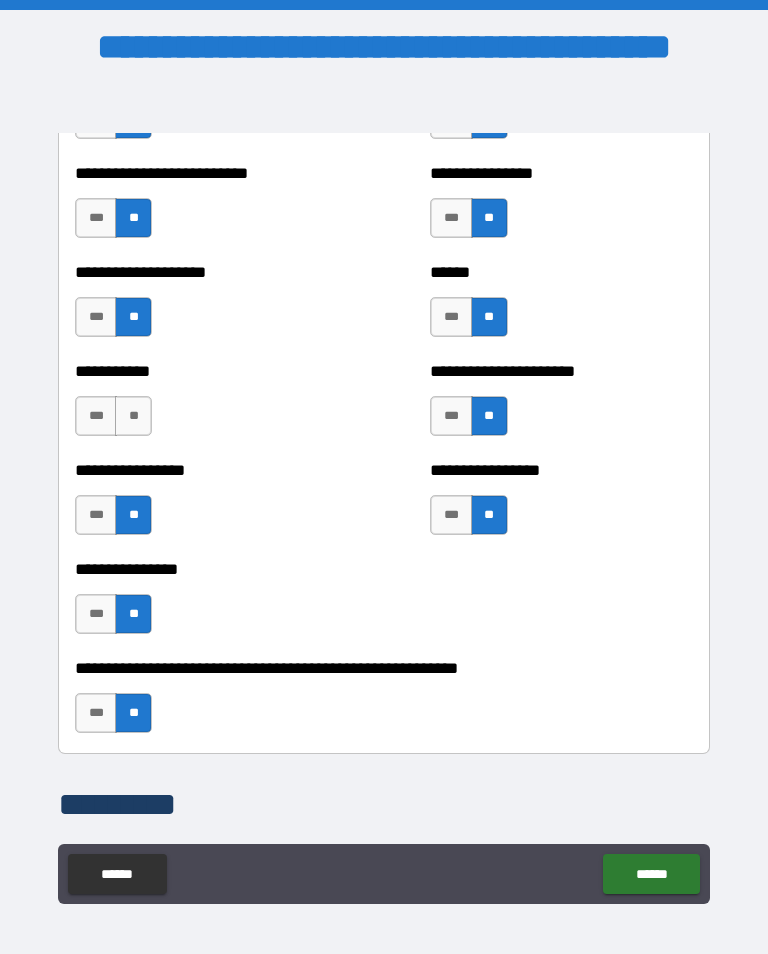 click on "**" at bounding box center [133, 416] 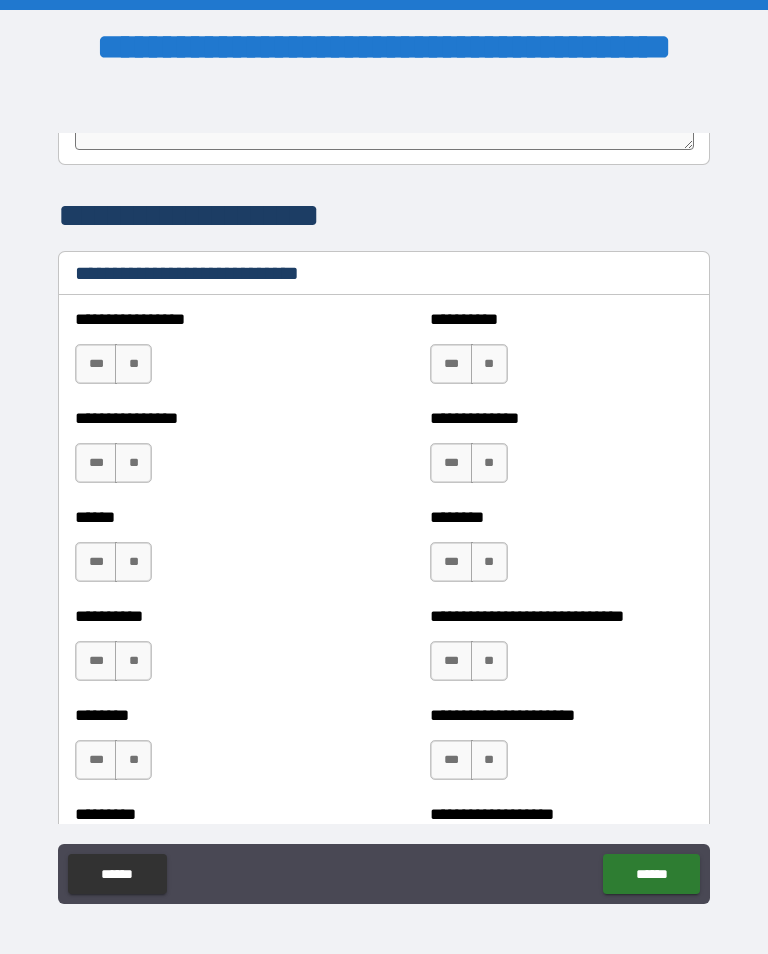 scroll, scrollTop: 6667, scrollLeft: 0, axis: vertical 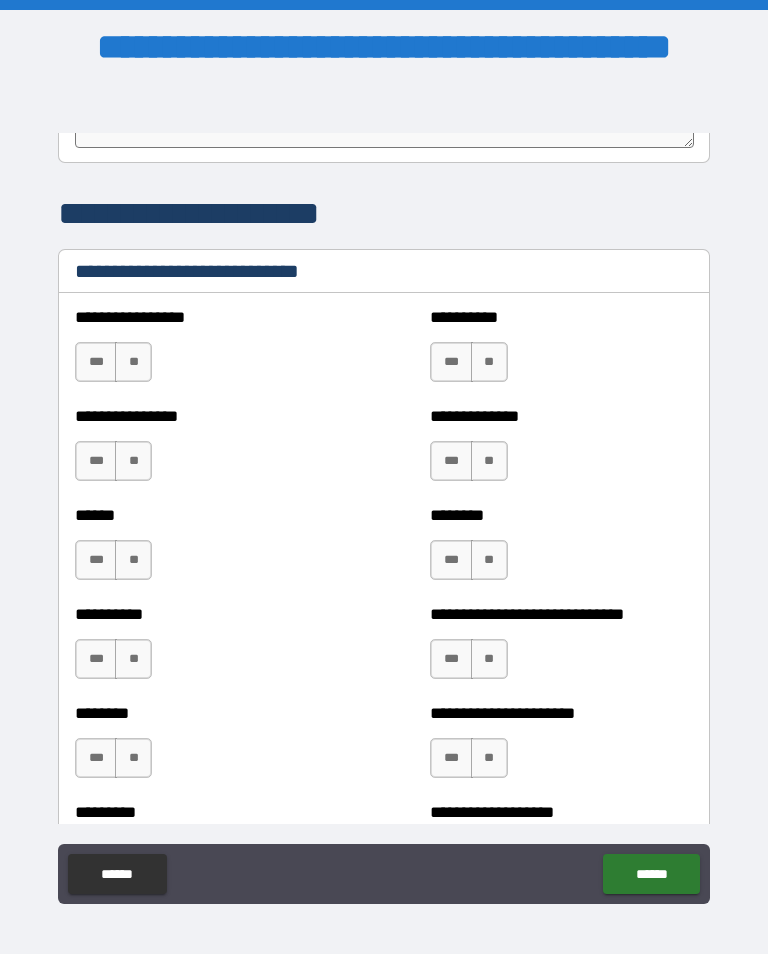 click on "**" at bounding box center [133, 362] 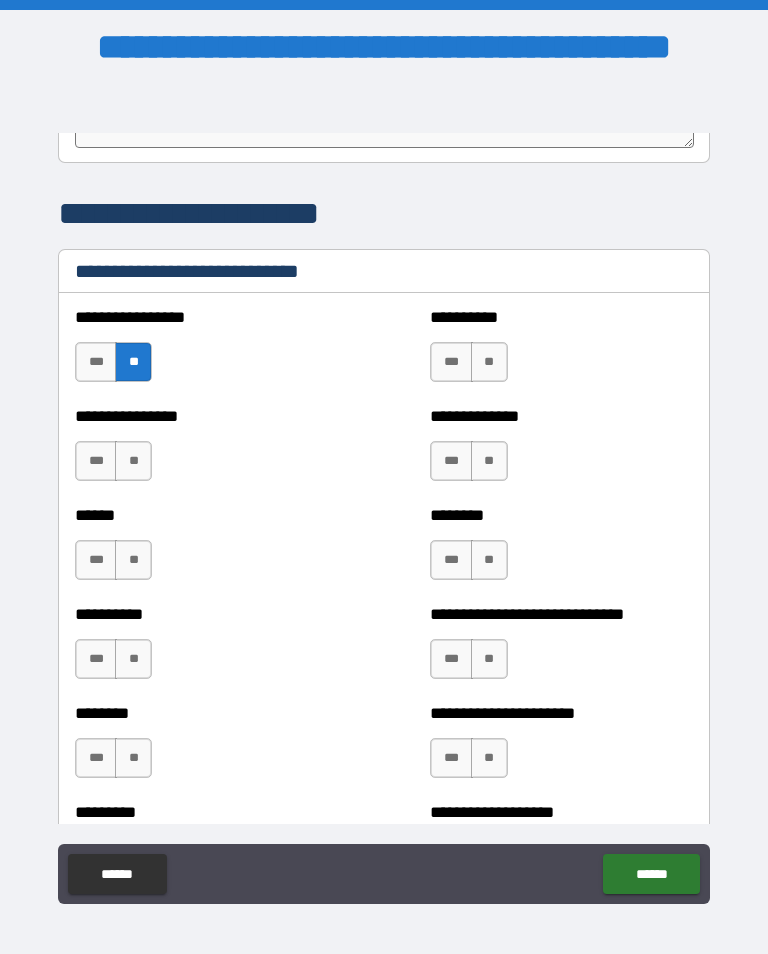 click on "**" at bounding box center (489, 362) 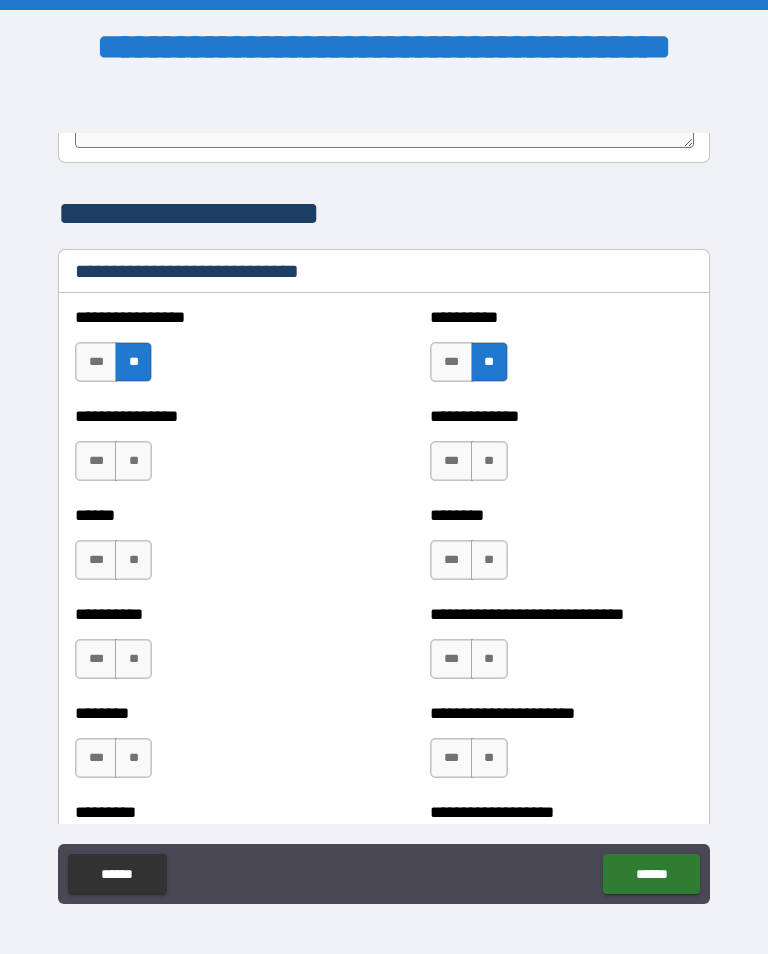 click on "***" at bounding box center [96, 461] 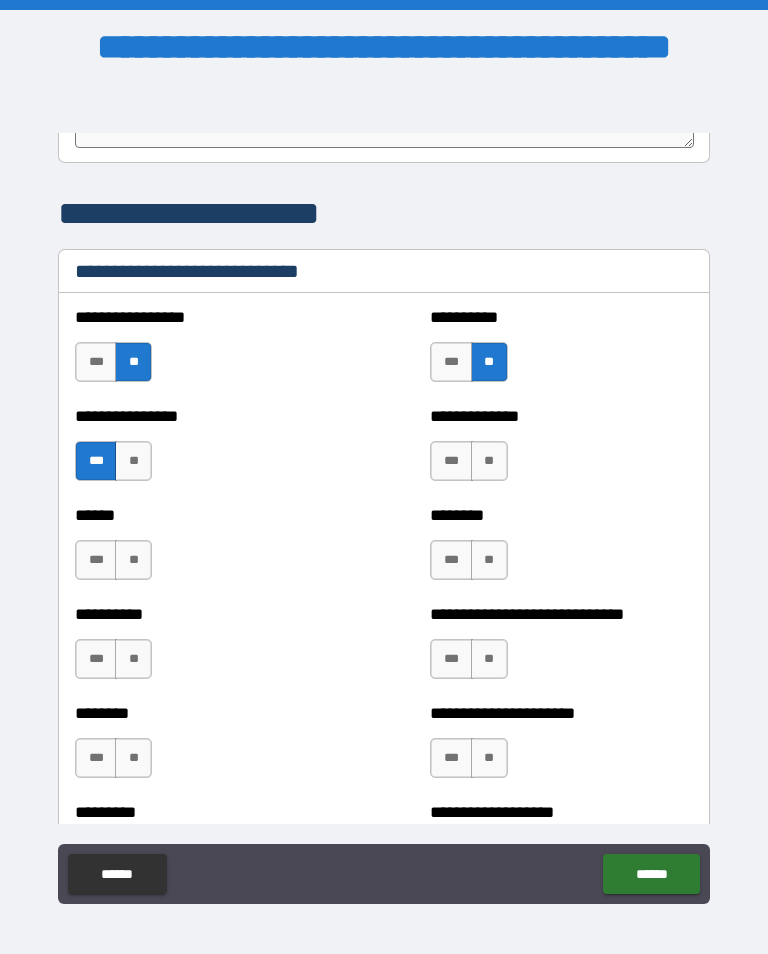 click on "**" at bounding box center (133, 461) 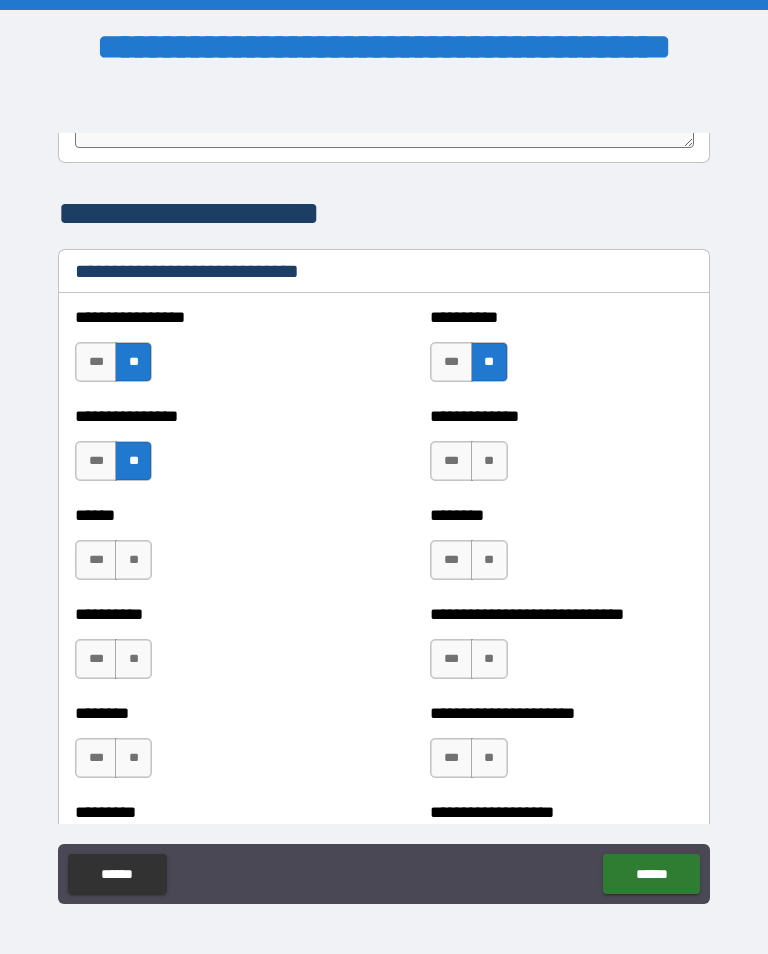 click on "***" at bounding box center [451, 461] 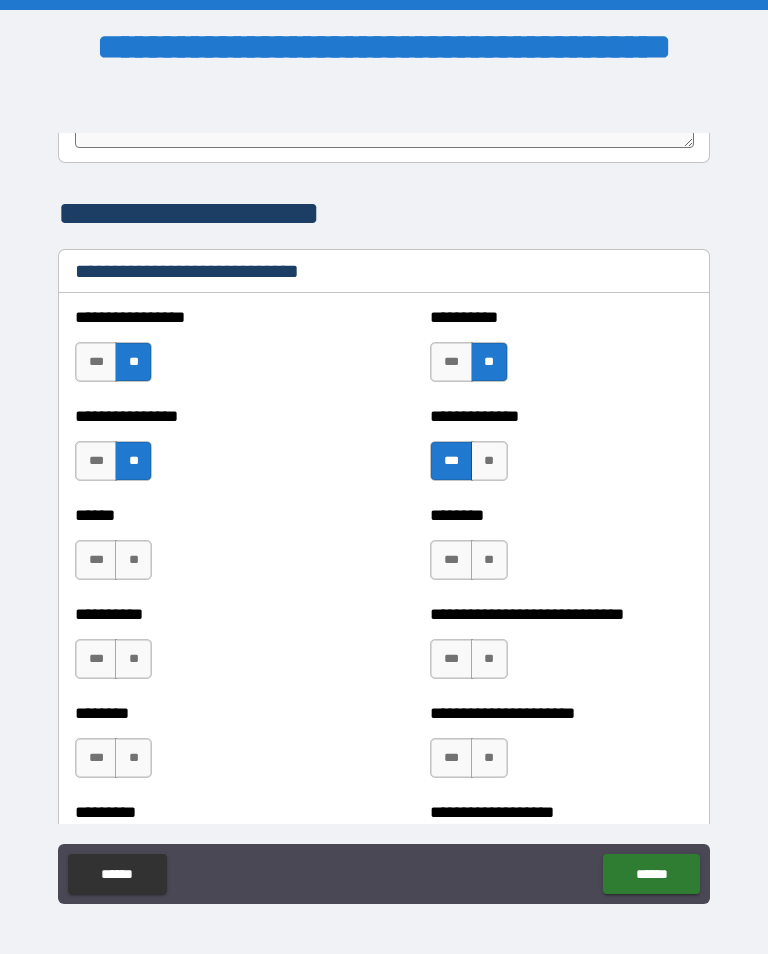 click on "**" at bounding box center [133, 560] 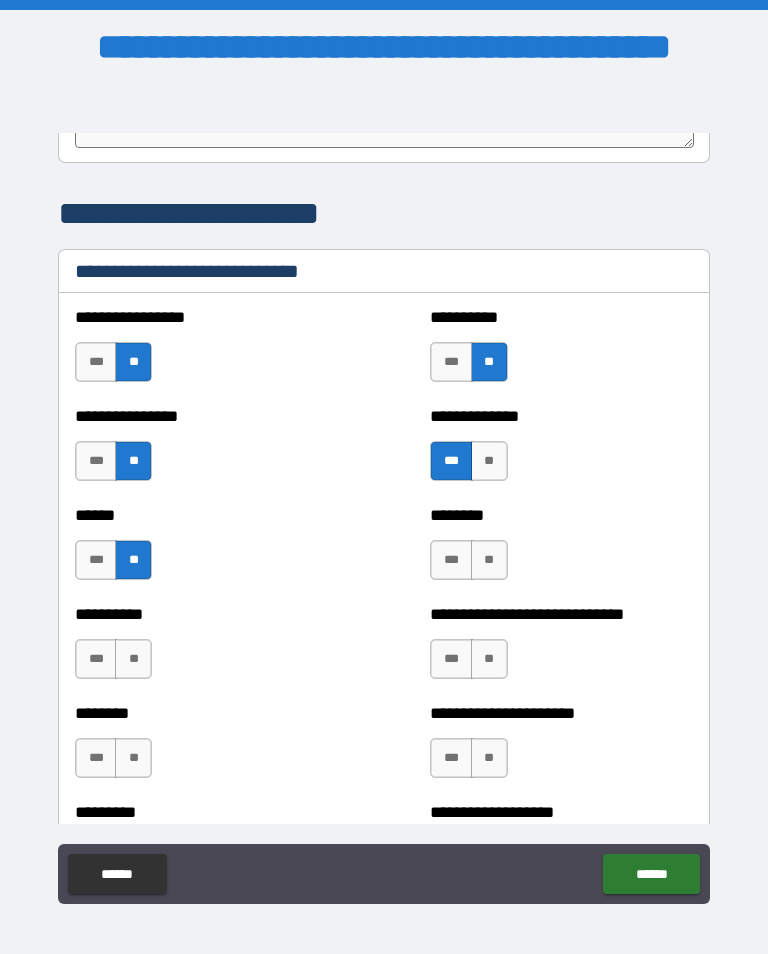 click on "**" at bounding box center (489, 560) 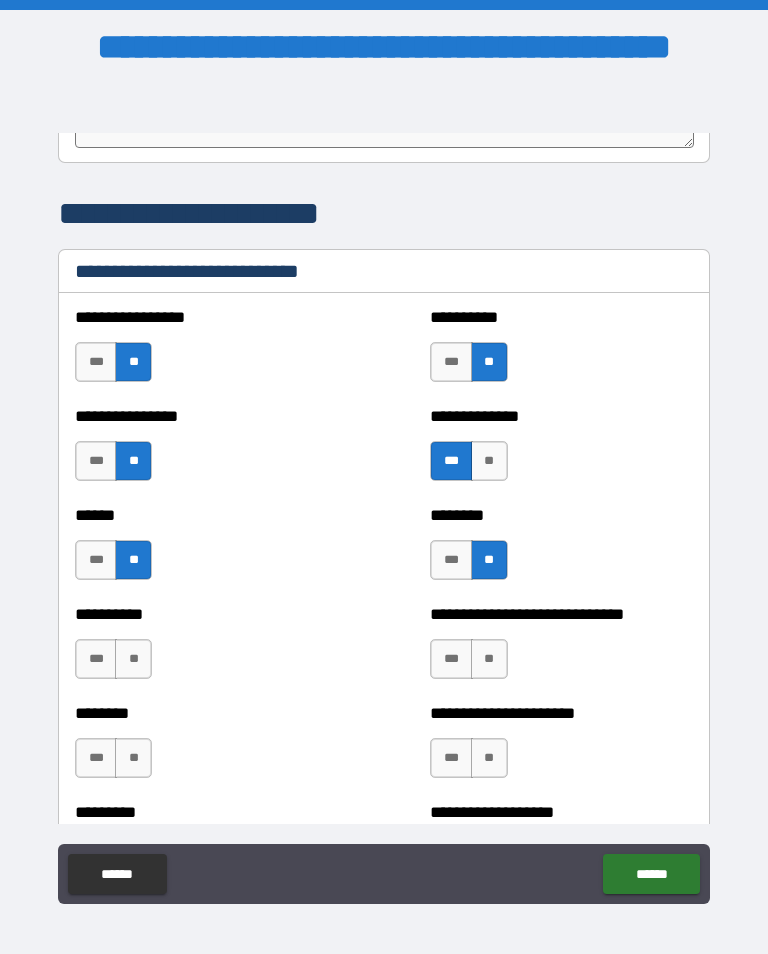 click on "**" at bounding box center [489, 659] 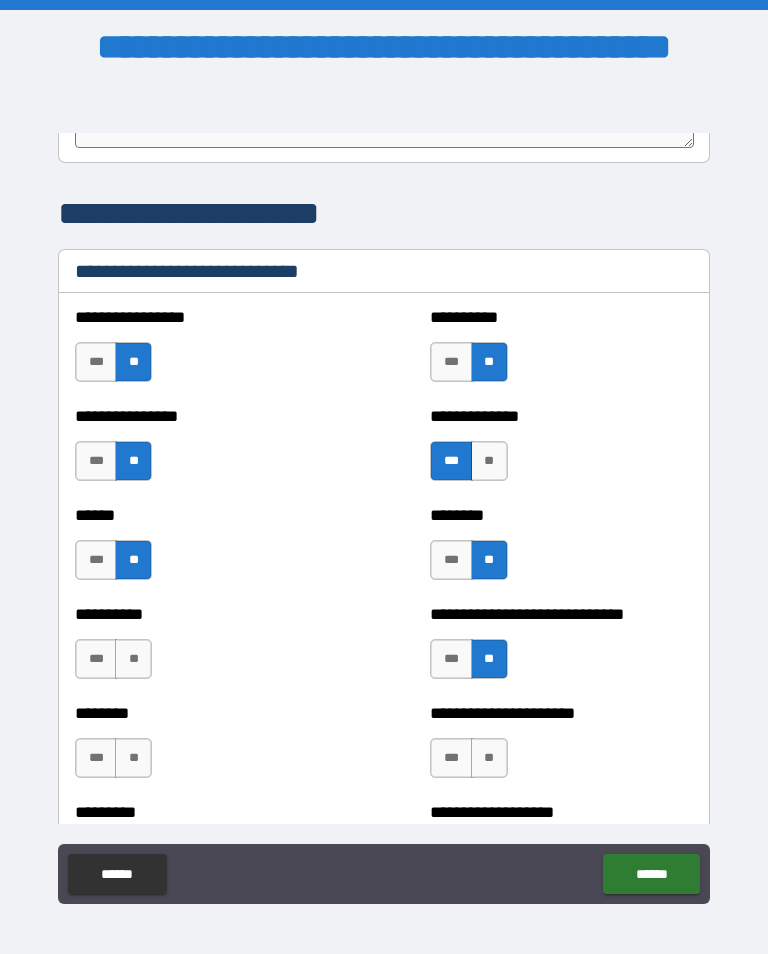 click on "**" at bounding box center (133, 659) 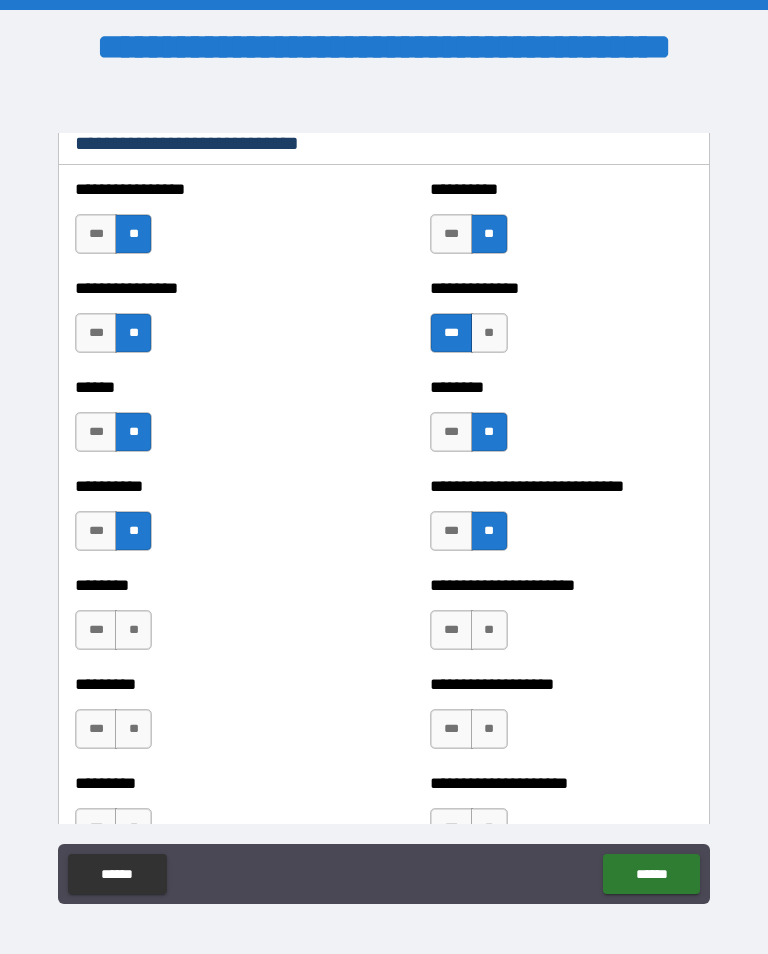 scroll, scrollTop: 6796, scrollLeft: 0, axis: vertical 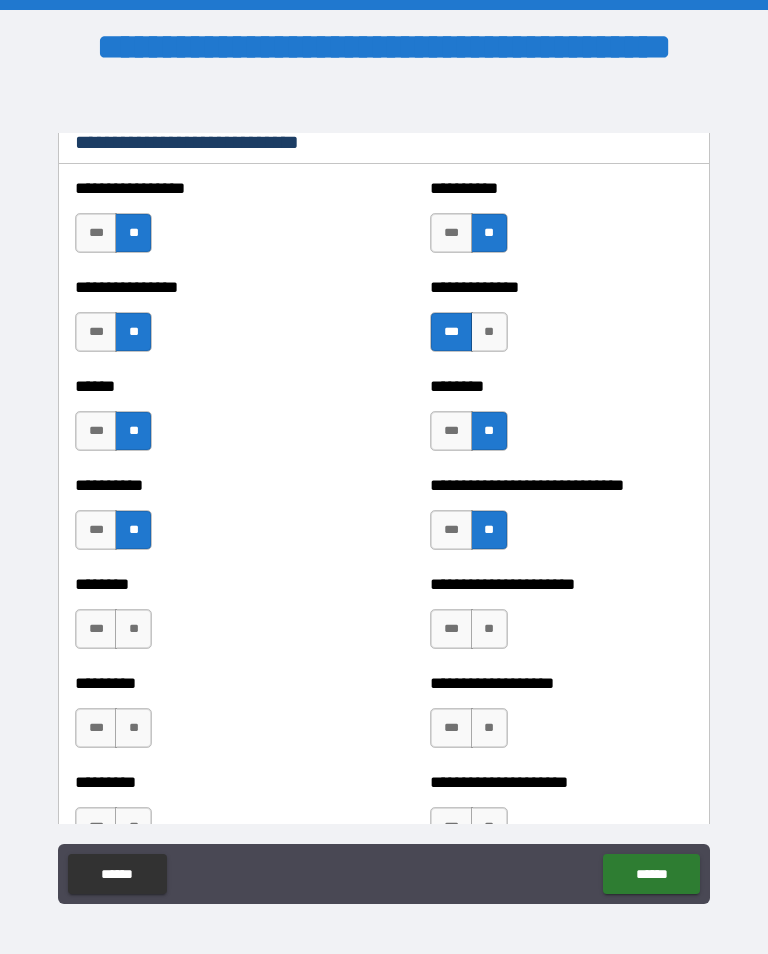 click on "**" at bounding box center (489, 629) 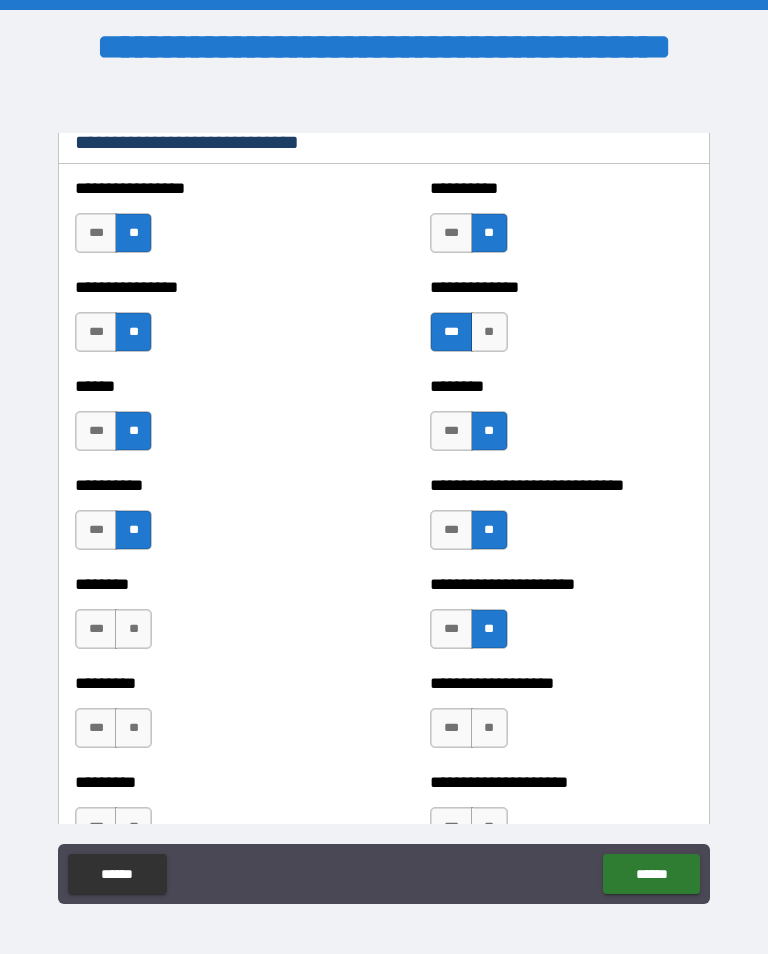 click on "**" at bounding box center (133, 629) 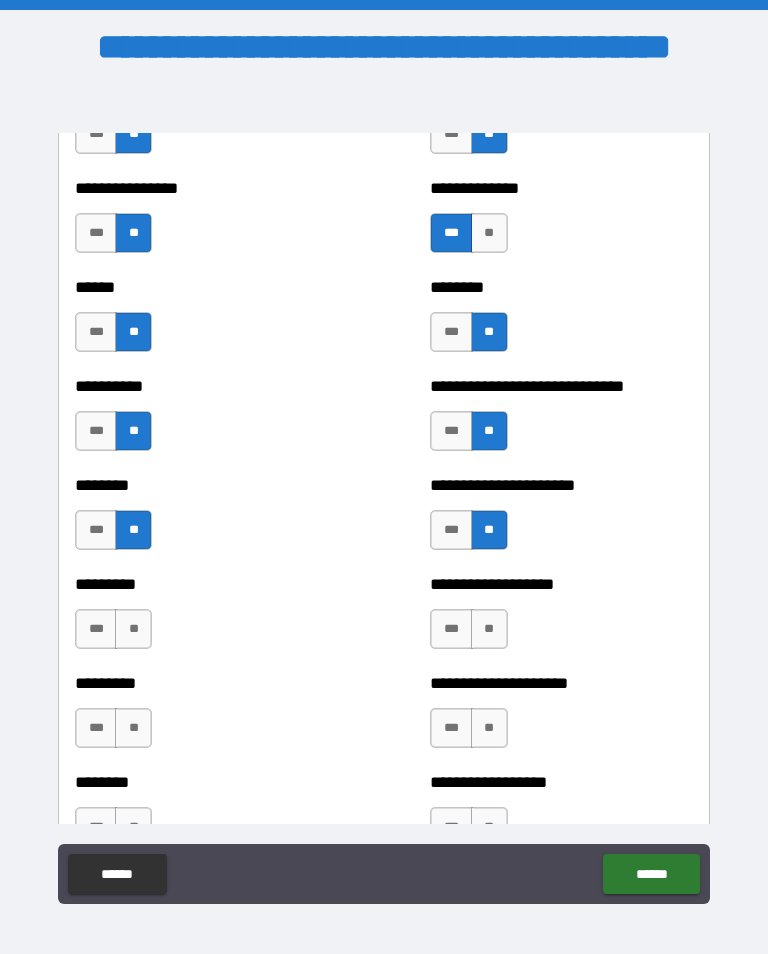 scroll, scrollTop: 6912, scrollLeft: 0, axis: vertical 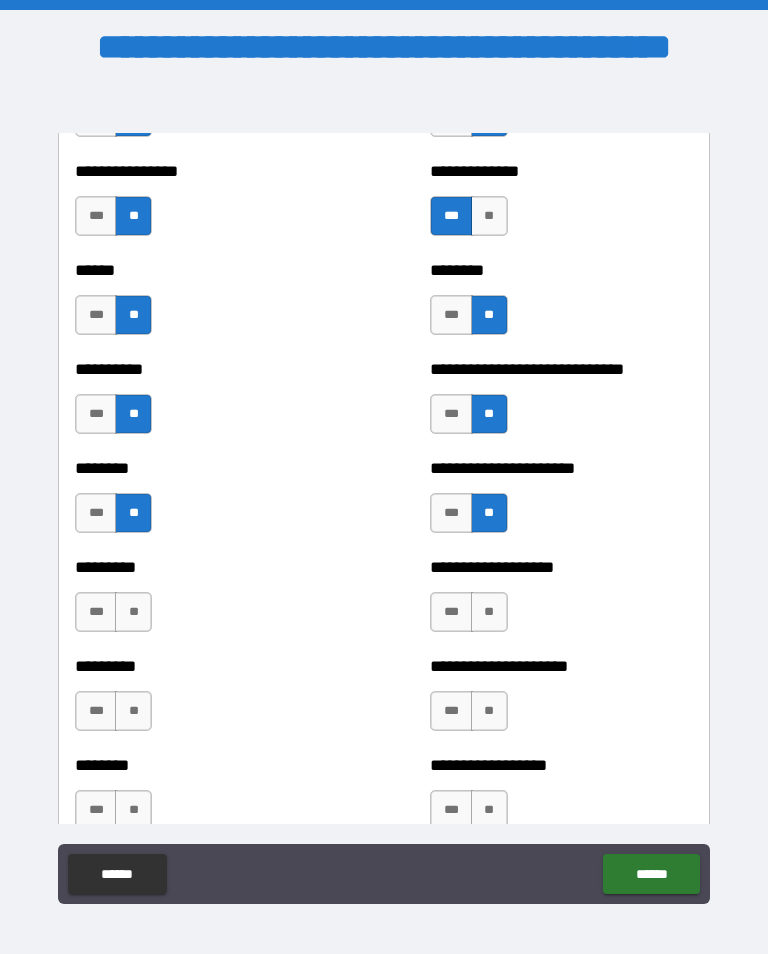 click on "**" at bounding box center [489, 612] 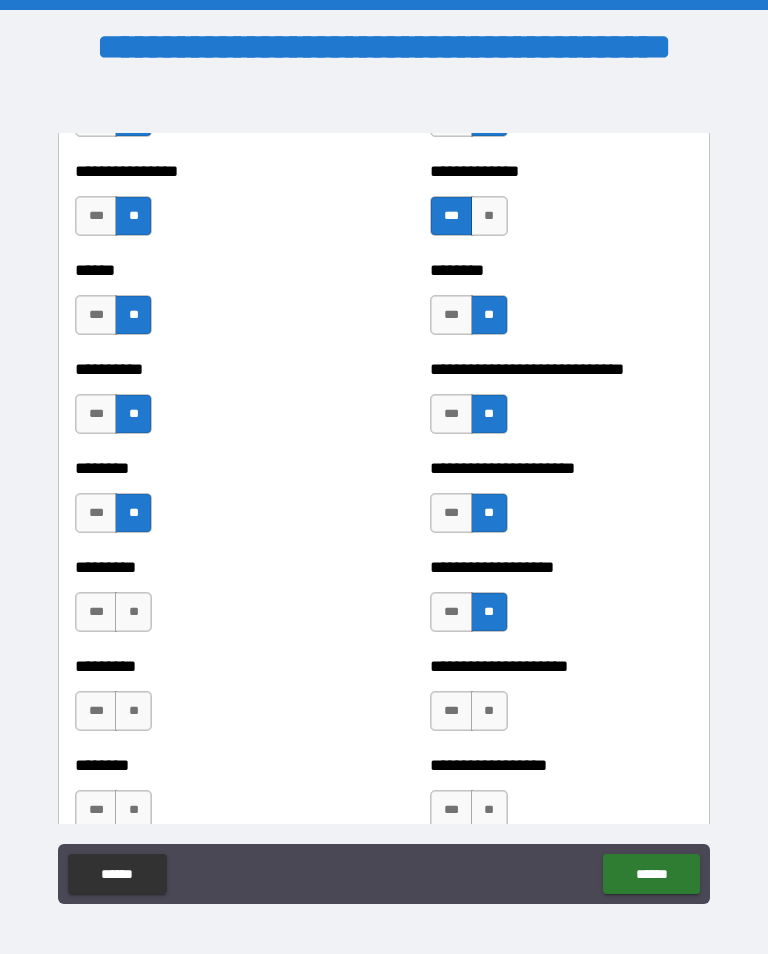 click on "**" at bounding box center [133, 612] 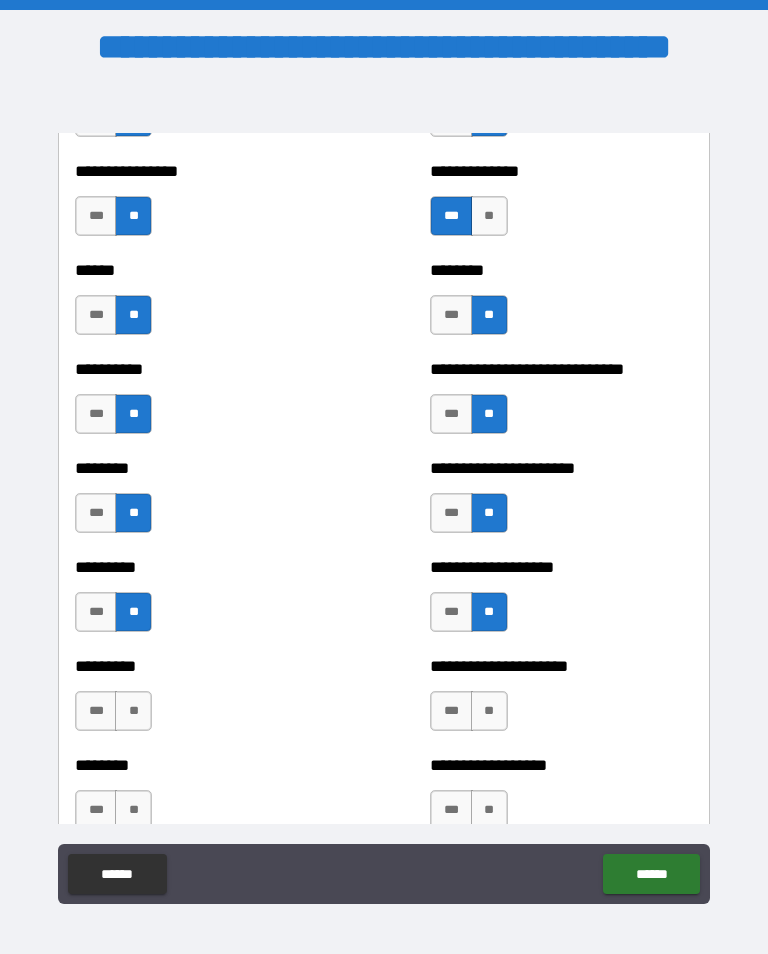 click on "**" at bounding box center (133, 711) 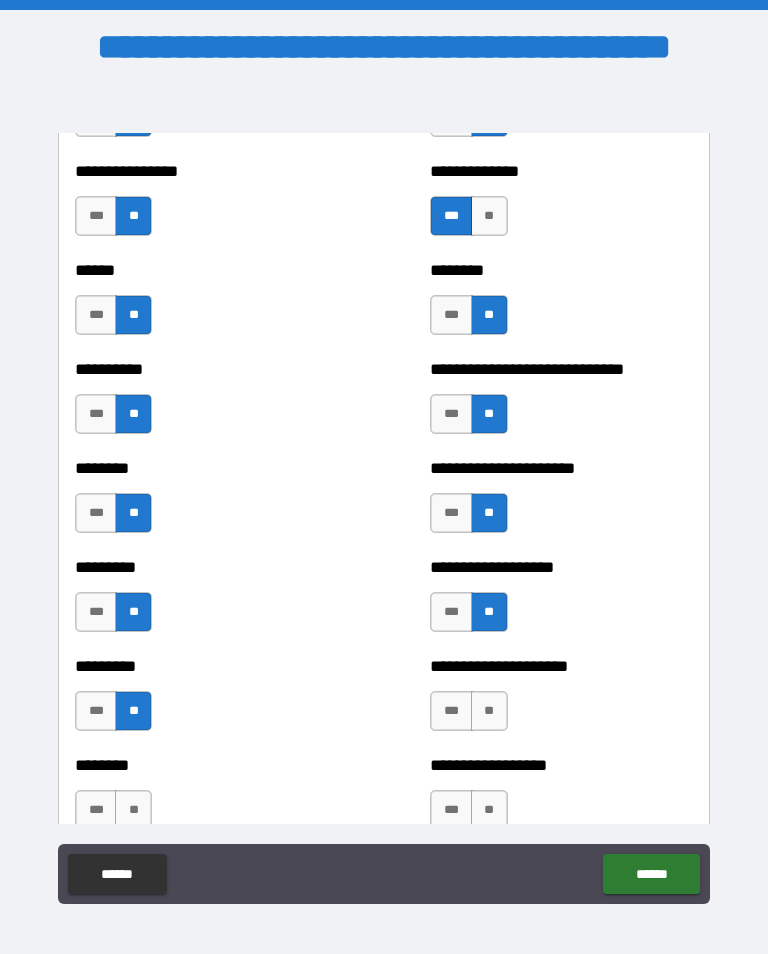 click on "**" at bounding box center (489, 711) 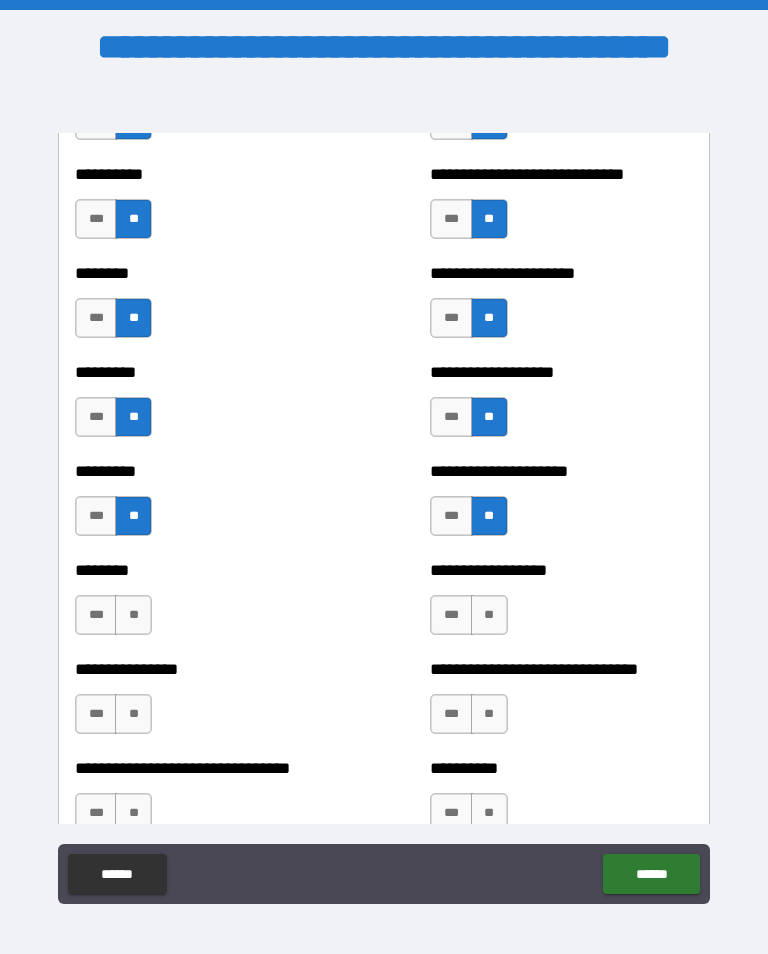 scroll, scrollTop: 7119, scrollLeft: 0, axis: vertical 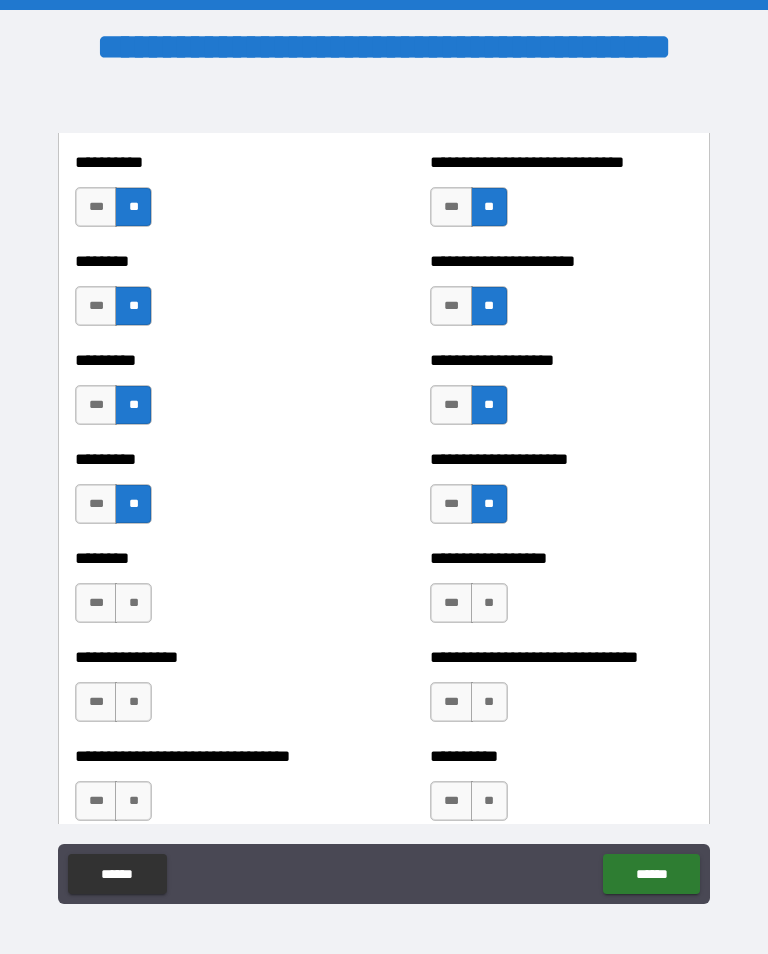 click on "**" at bounding box center [489, 603] 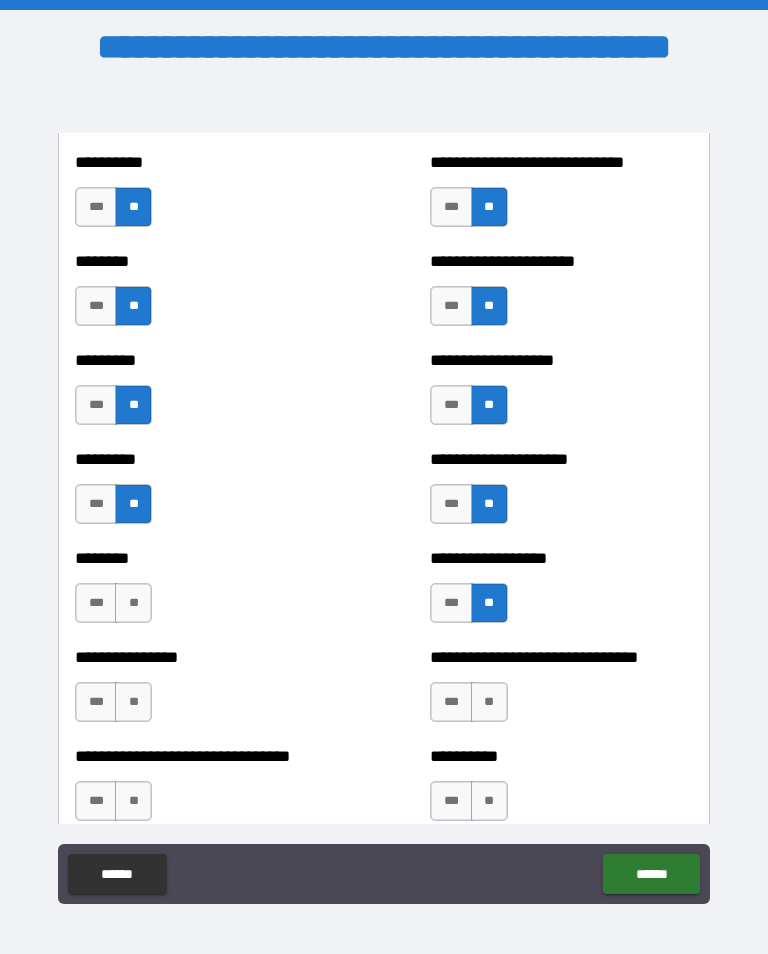 click on "**" at bounding box center (133, 603) 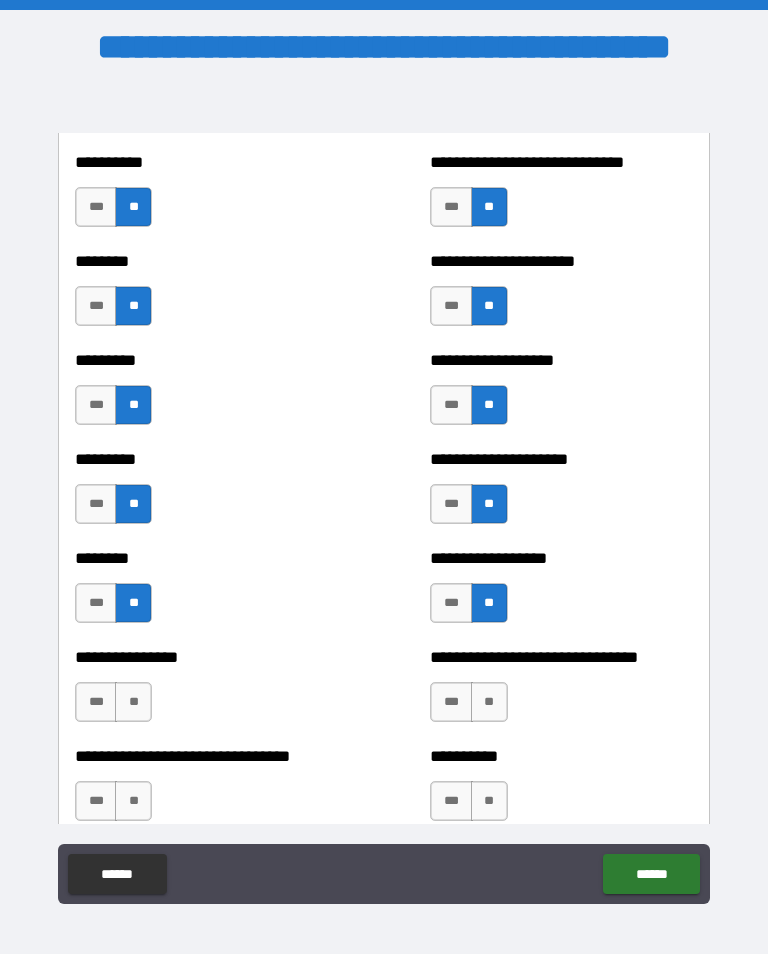 click on "**" at bounding box center [133, 702] 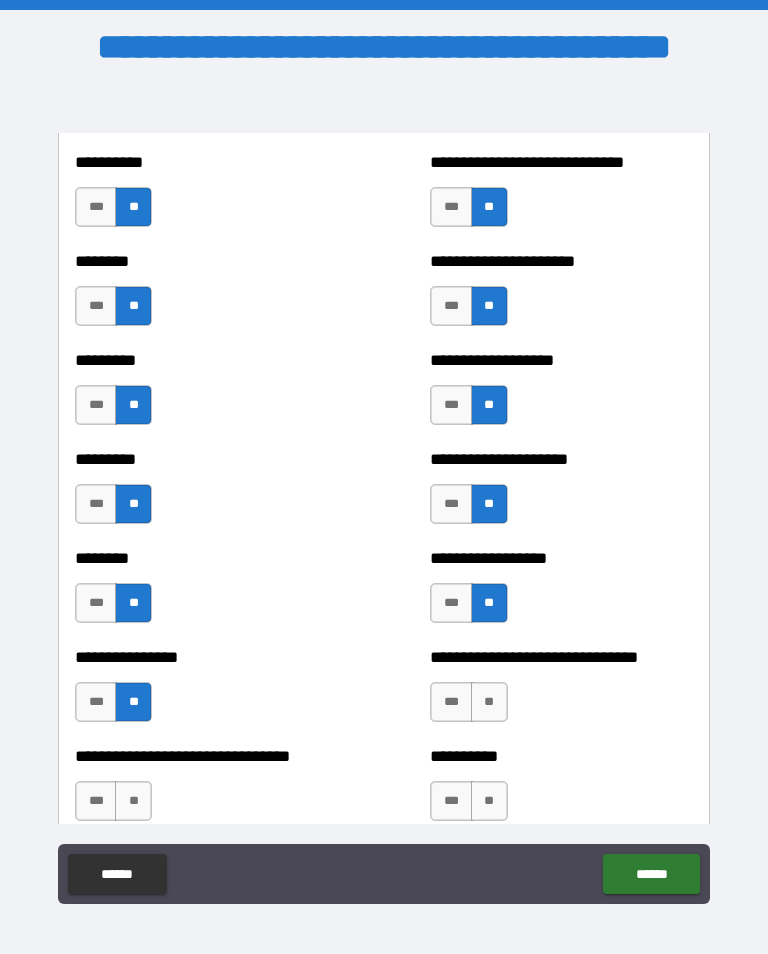 click on "**" at bounding box center [489, 702] 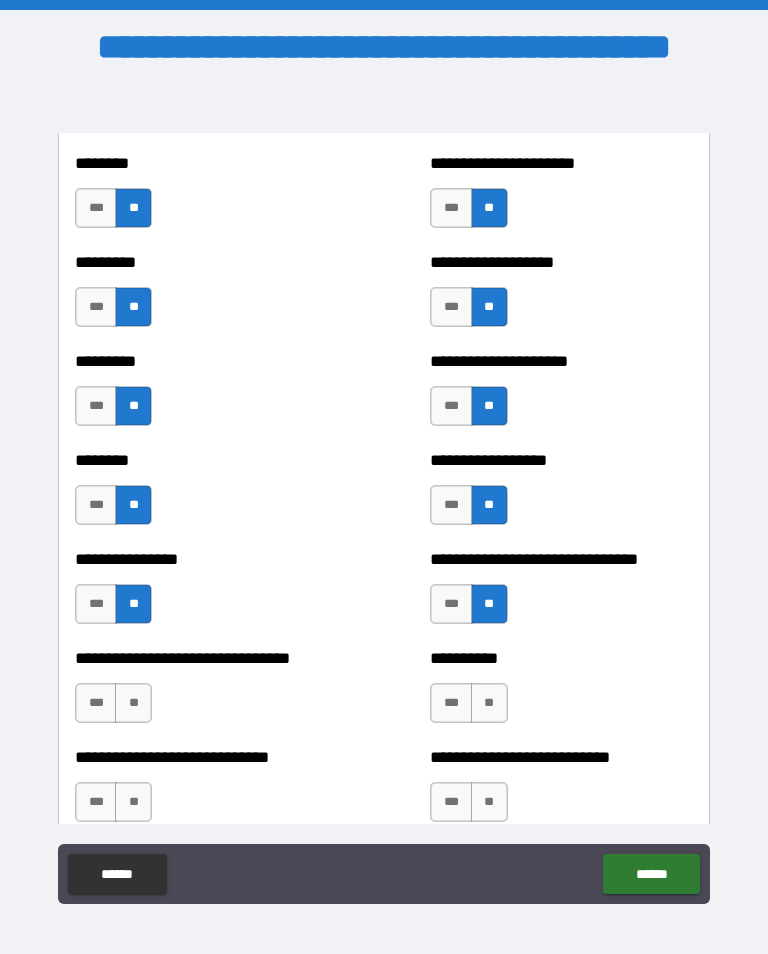 scroll, scrollTop: 7255, scrollLeft: 0, axis: vertical 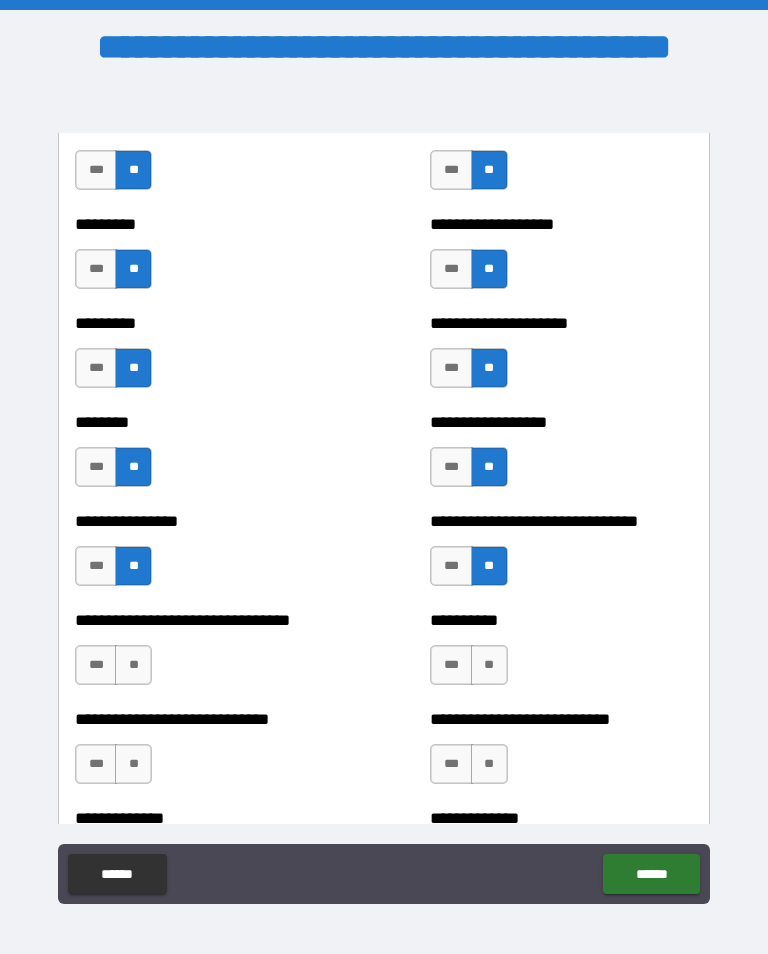 click on "**" at bounding box center (489, 665) 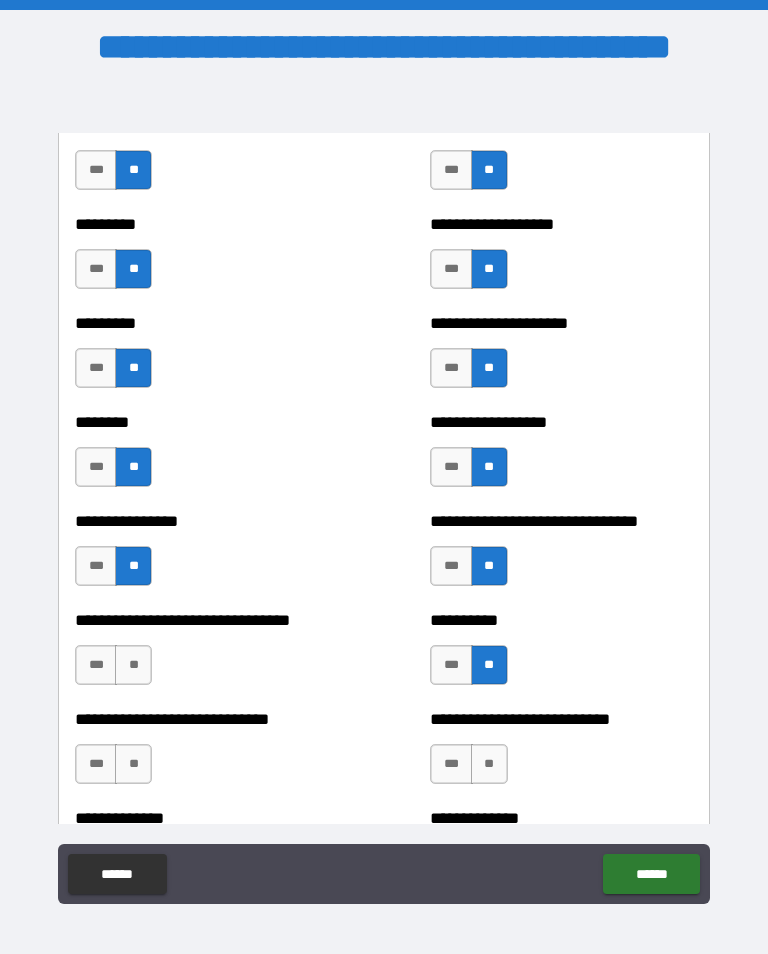 click on "**" at bounding box center [133, 665] 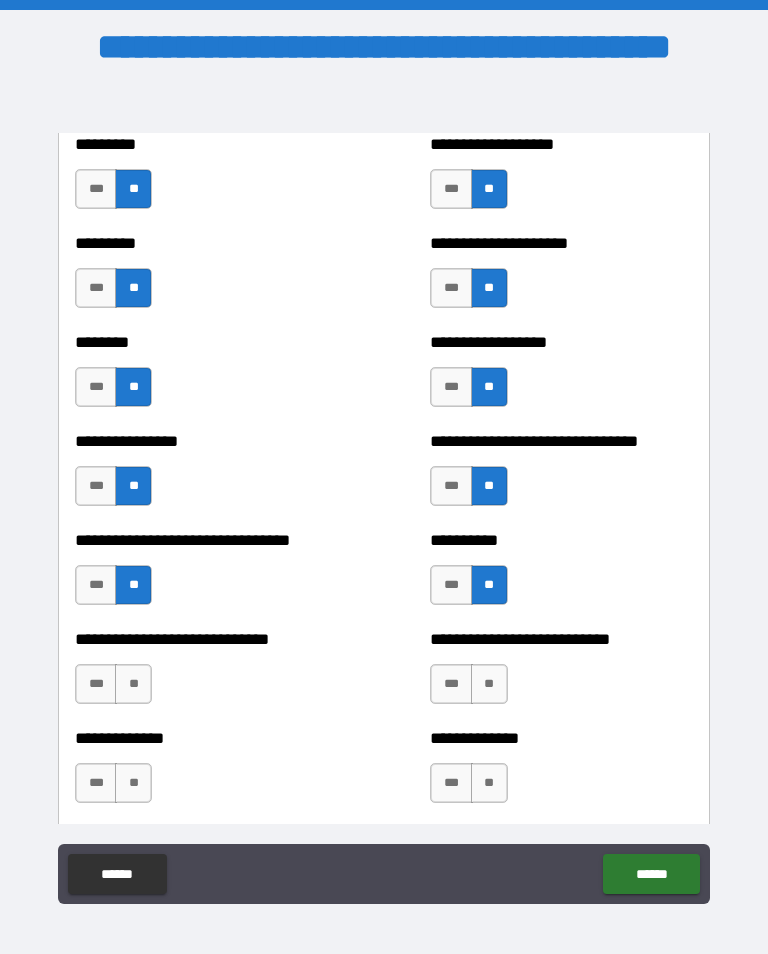scroll, scrollTop: 7370, scrollLeft: 0, axis: vertical 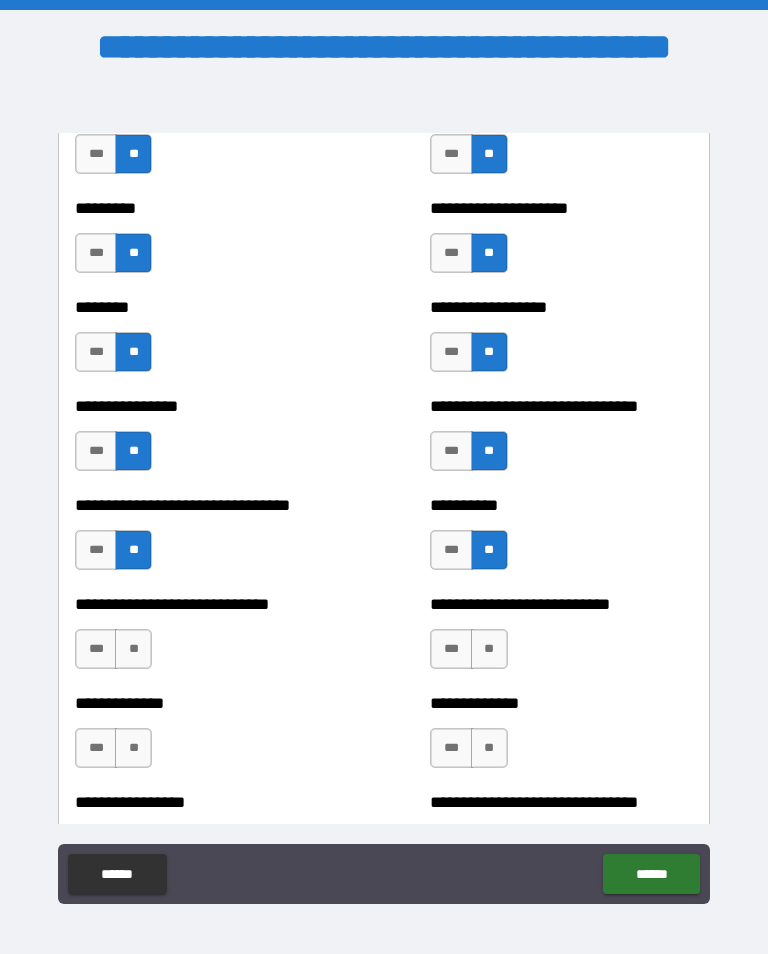click on "**" at bounding box center [489, 649] 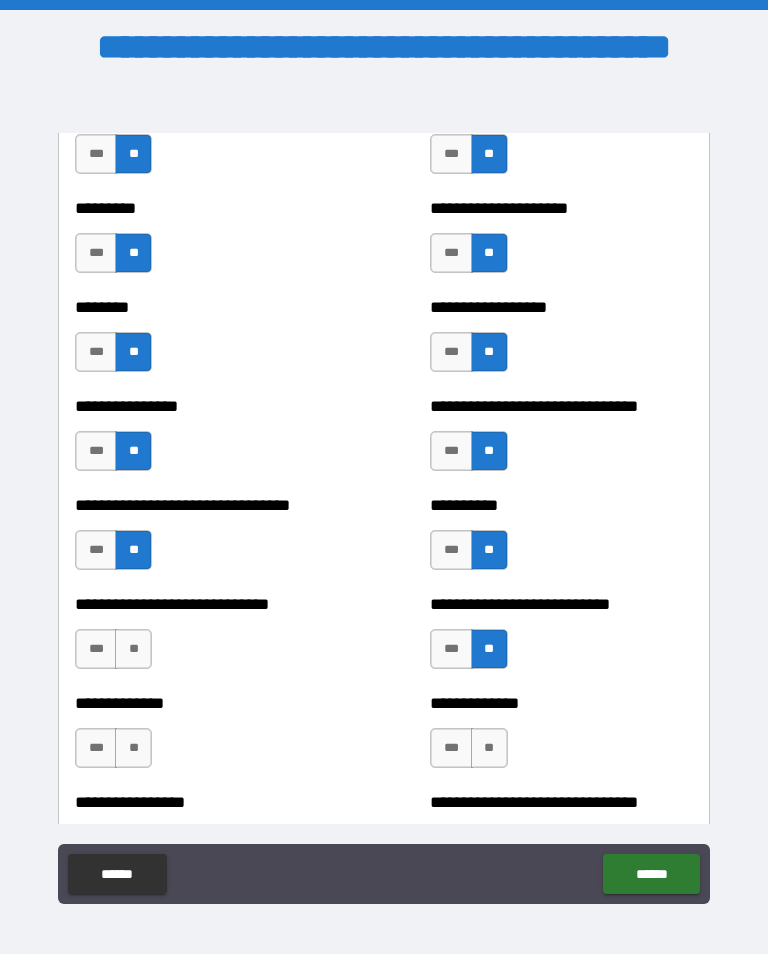 click on "**" at bounding box center (133, 649) 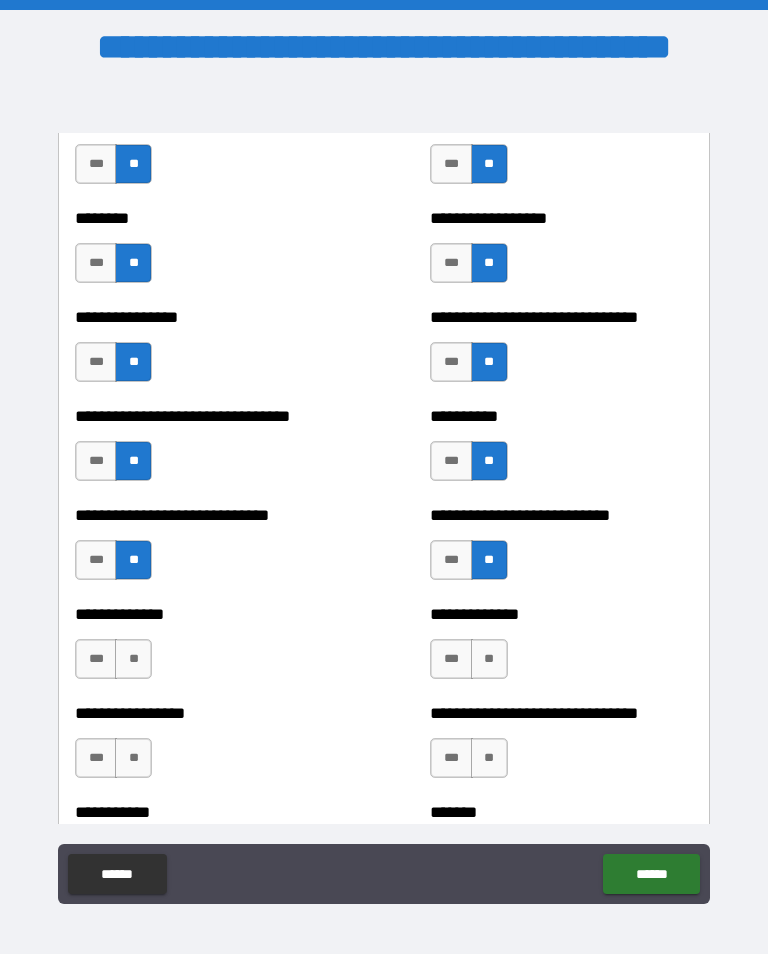 scroll, scrollTop: 7468, scrollLeft: 0, axis: vertical 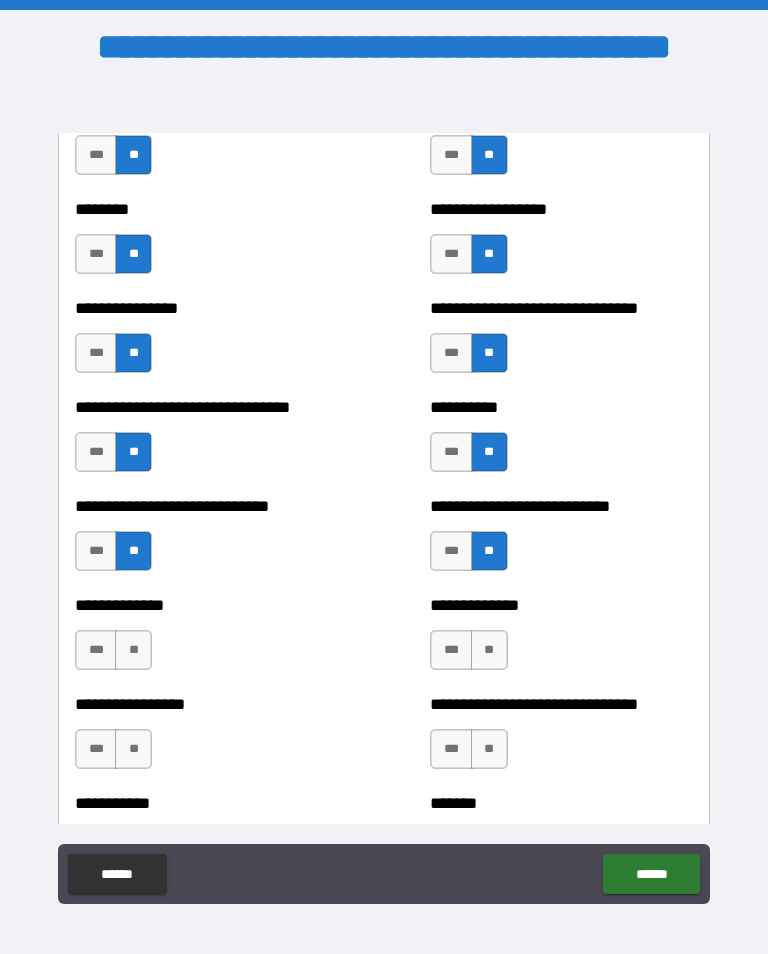 click on "**" at bounding box center (489, 650) 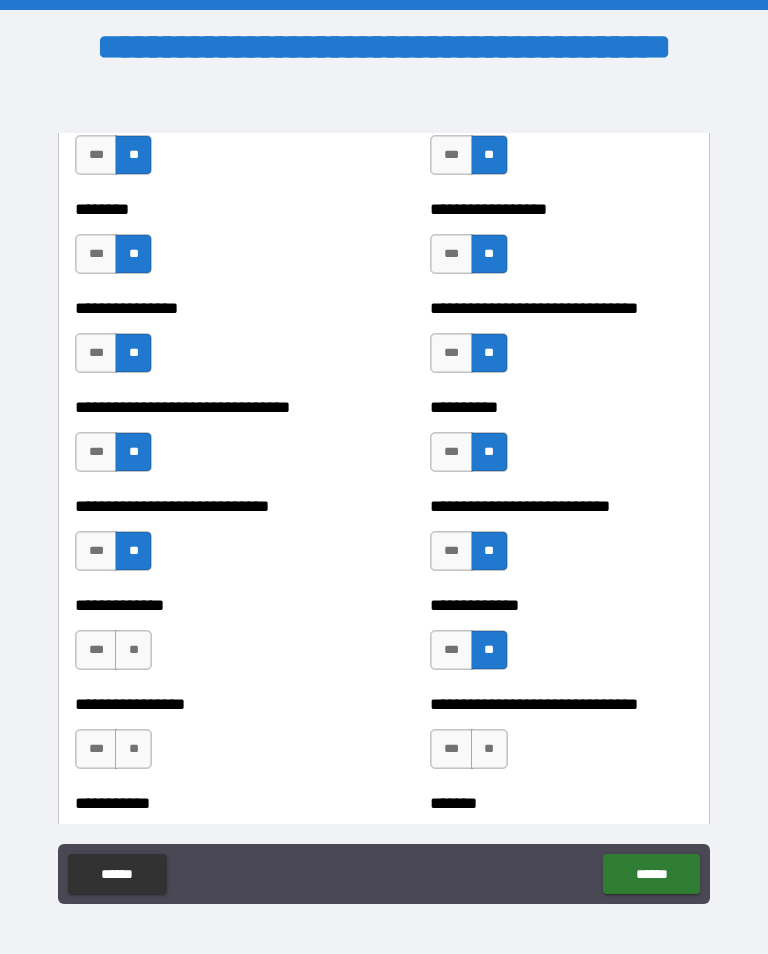 click on "**" at bounding box center (133, 650) 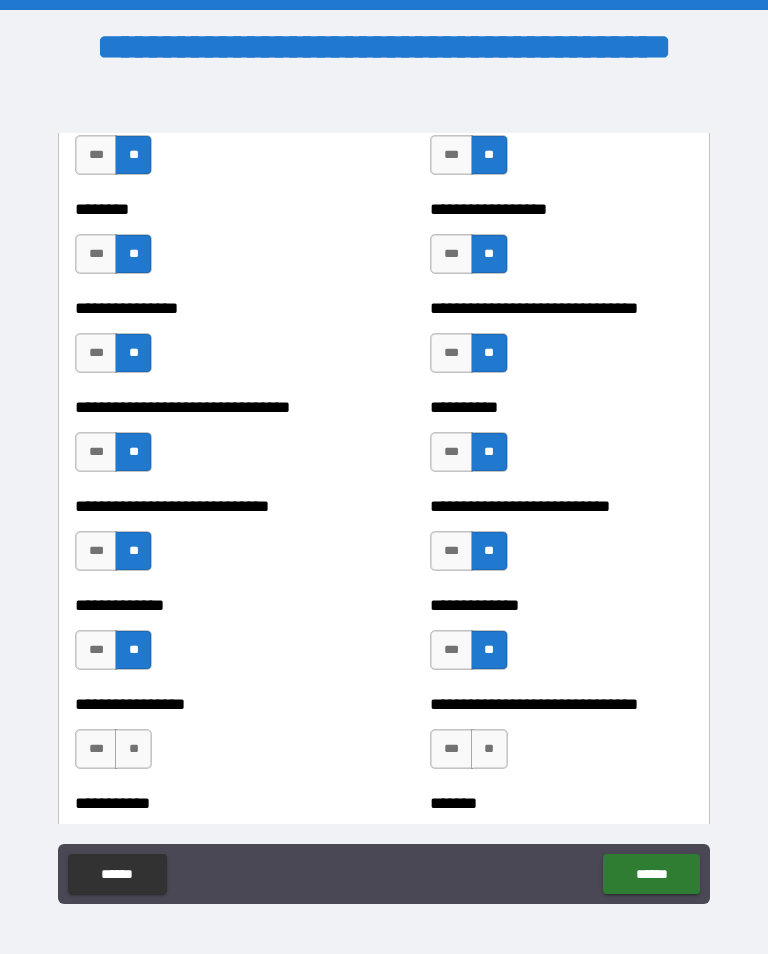 click on "**" at bounding box center (489, 749) 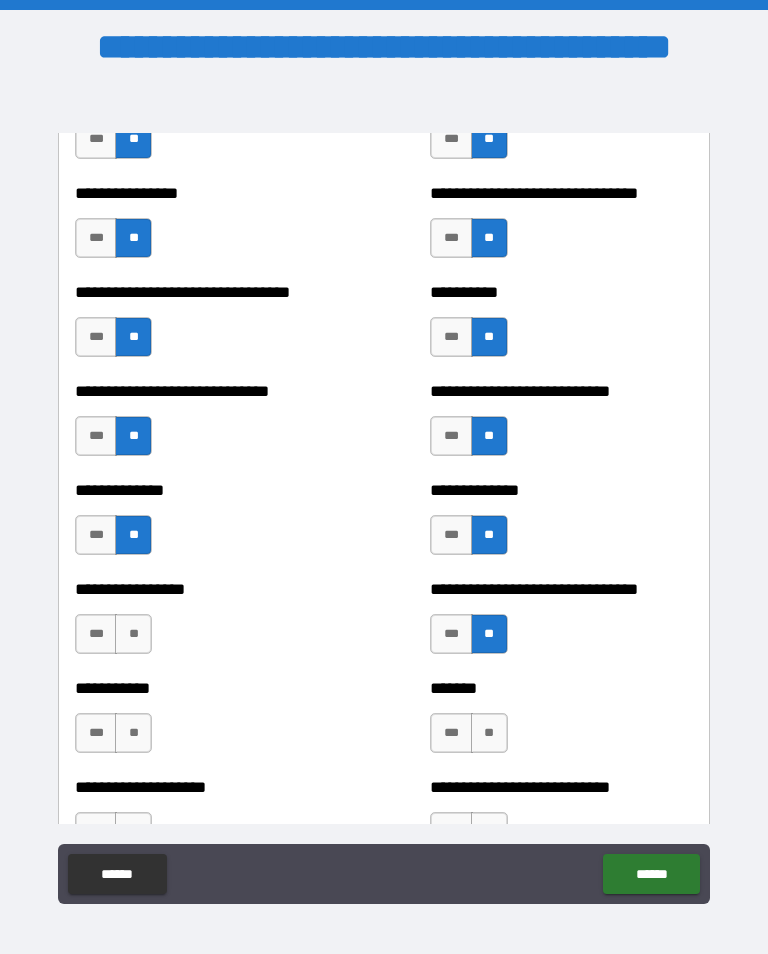 scroll, scrollTop: 7602, scrollLeft: 0, axis: vertical 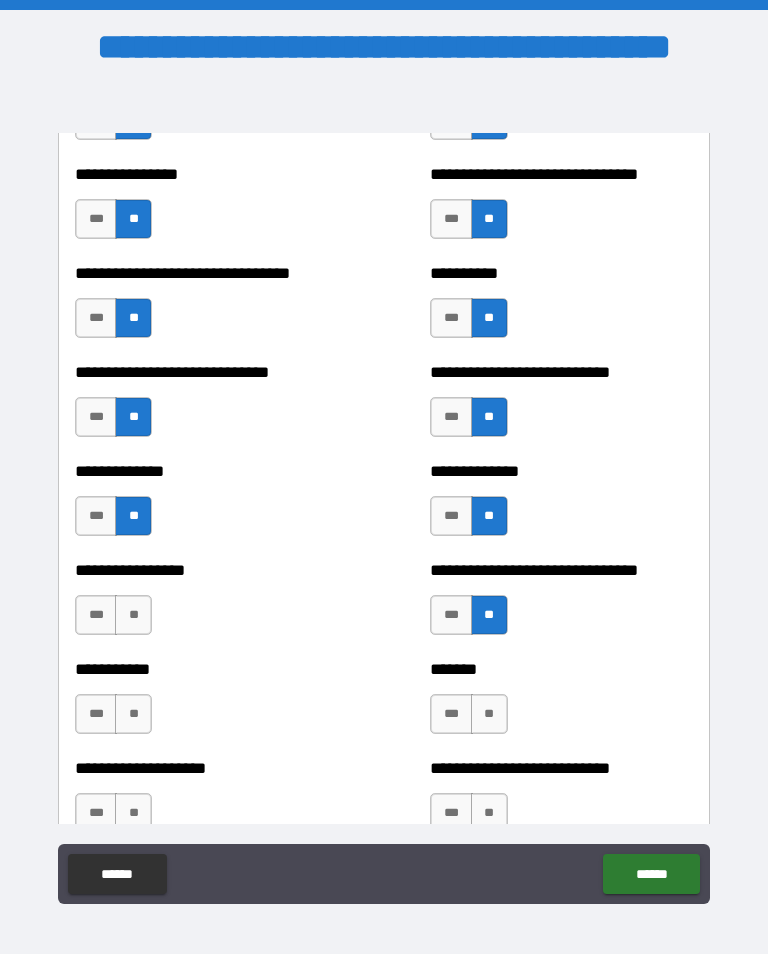 click on "**" at bounding box center [133, 615] 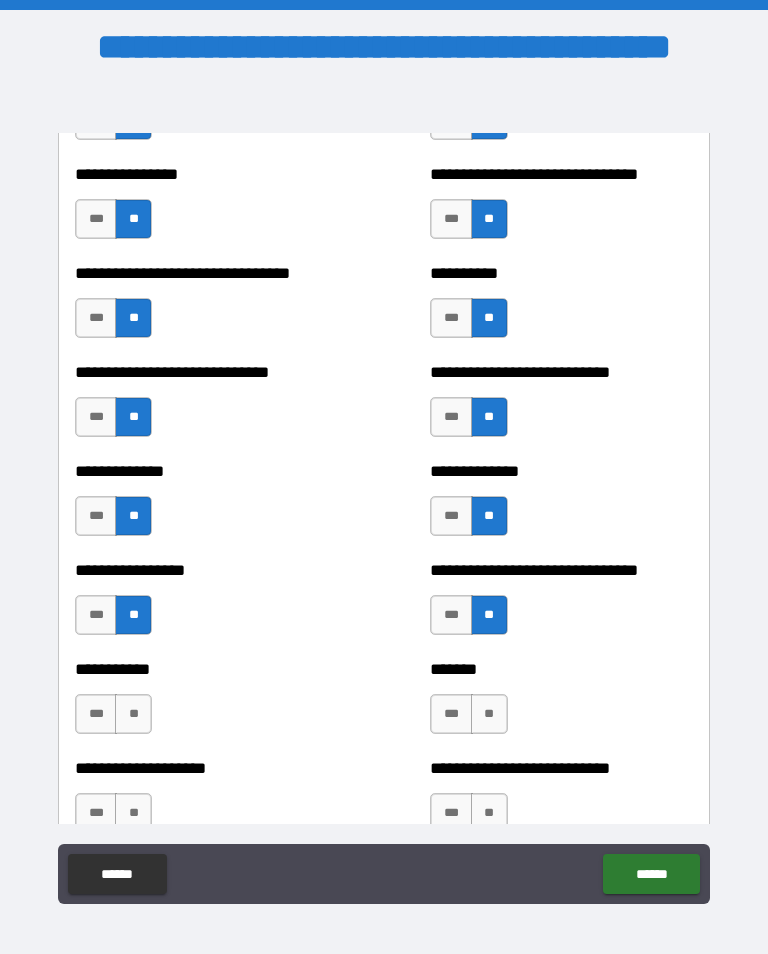 click on "**" at bounding box center (133, 714) 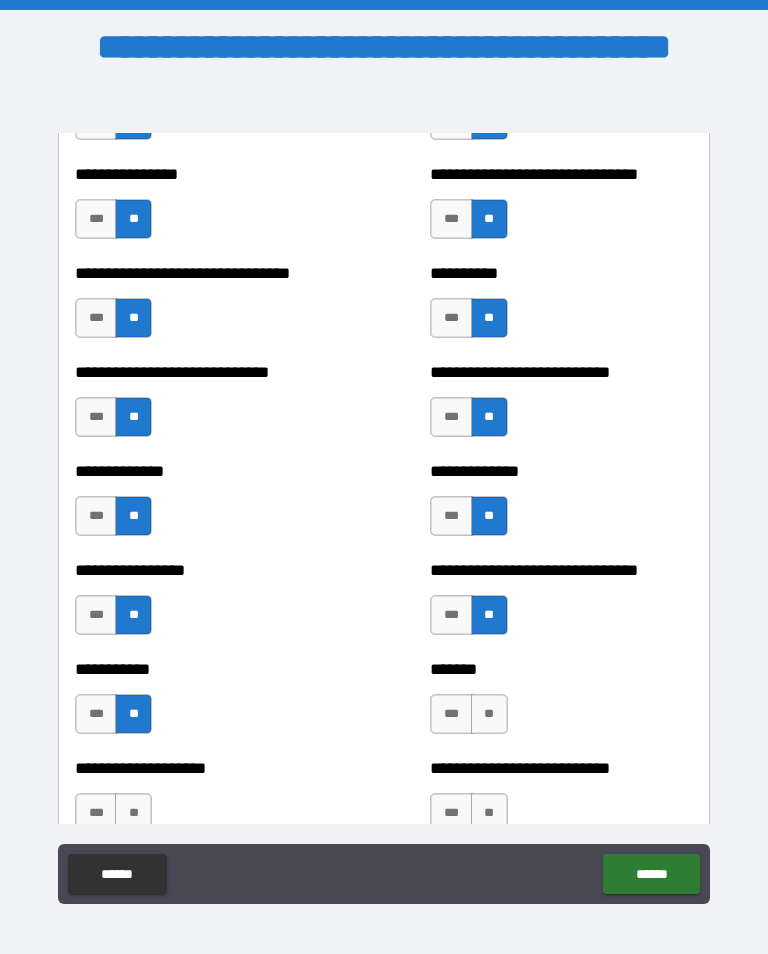 click on "**" at bounding box center (489, 714) 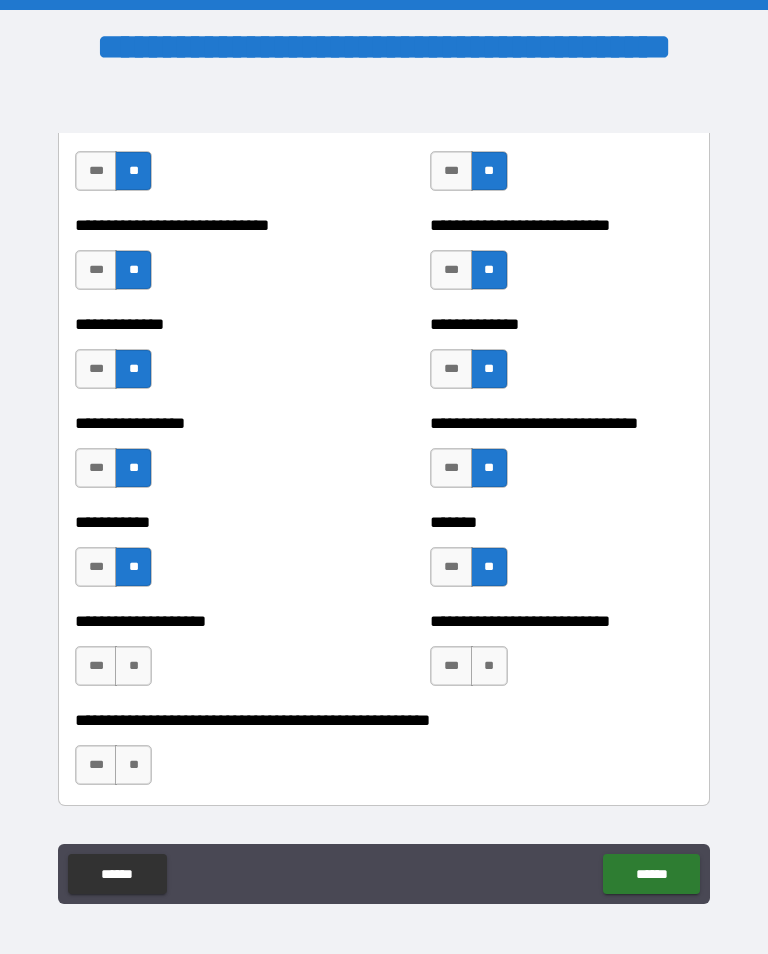 scroll, scrollTop: 7755, scrollLeft: 0, axis: vertical 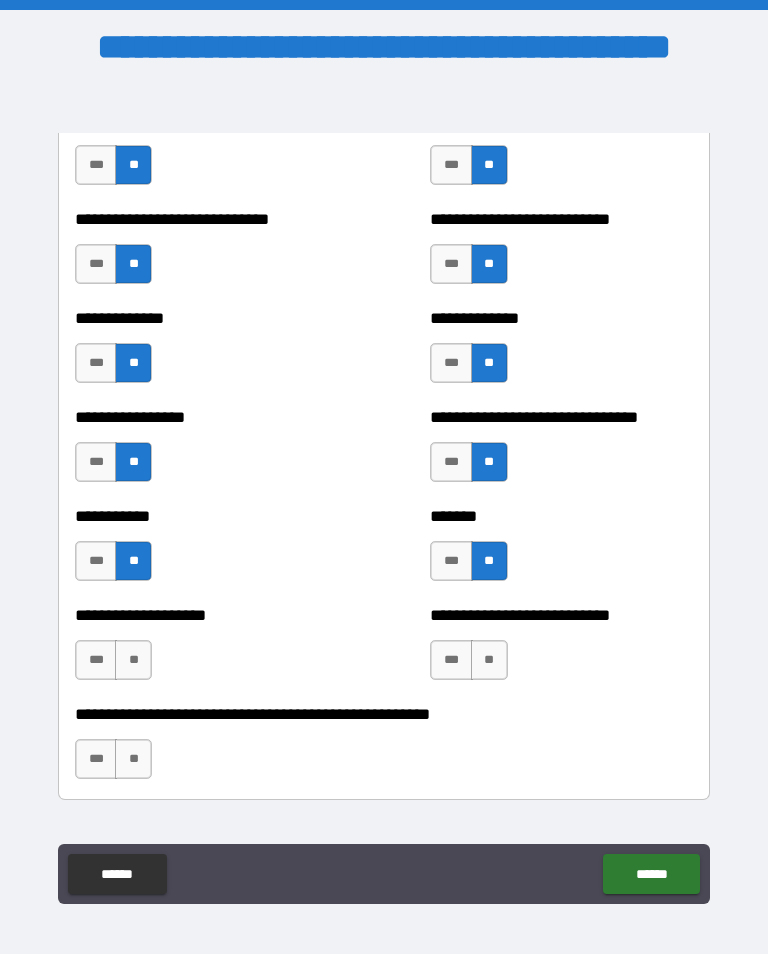 click on "**" at bounding box center [489, 660] 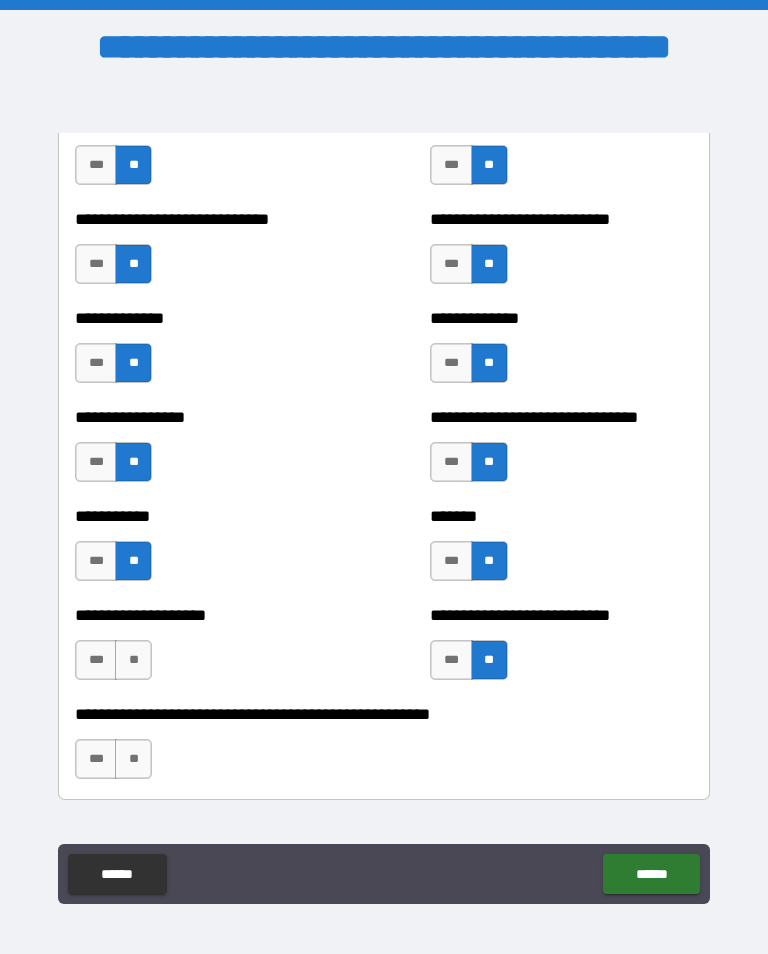 click on "**" at bounding box center (133, 660) 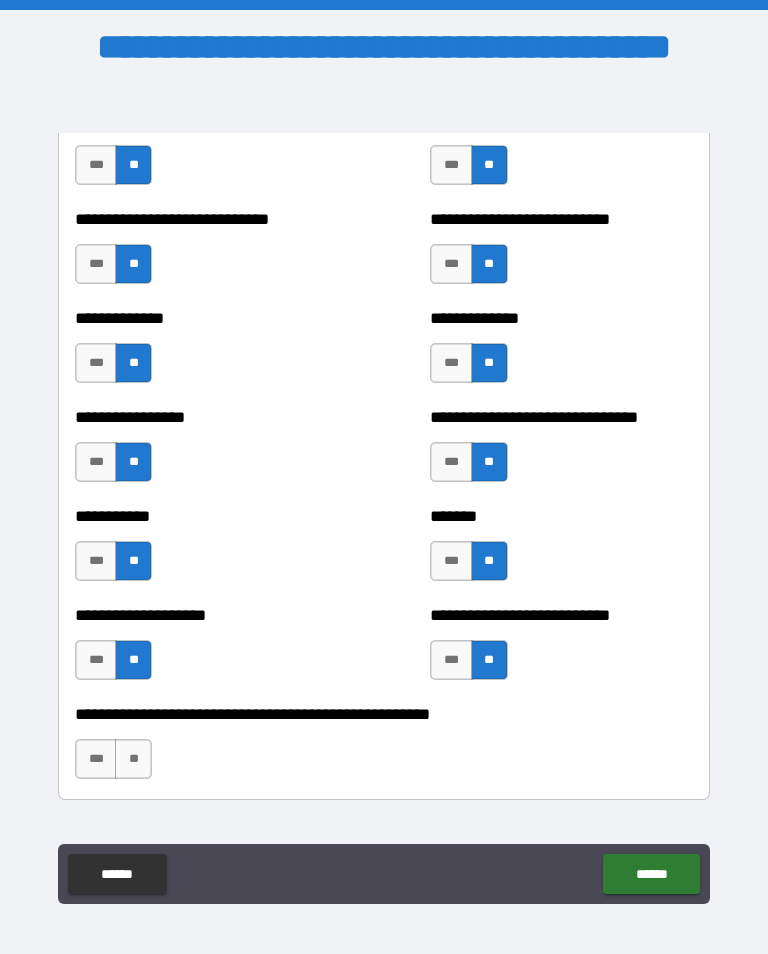 click on "**" at bounding box center [133, 759] 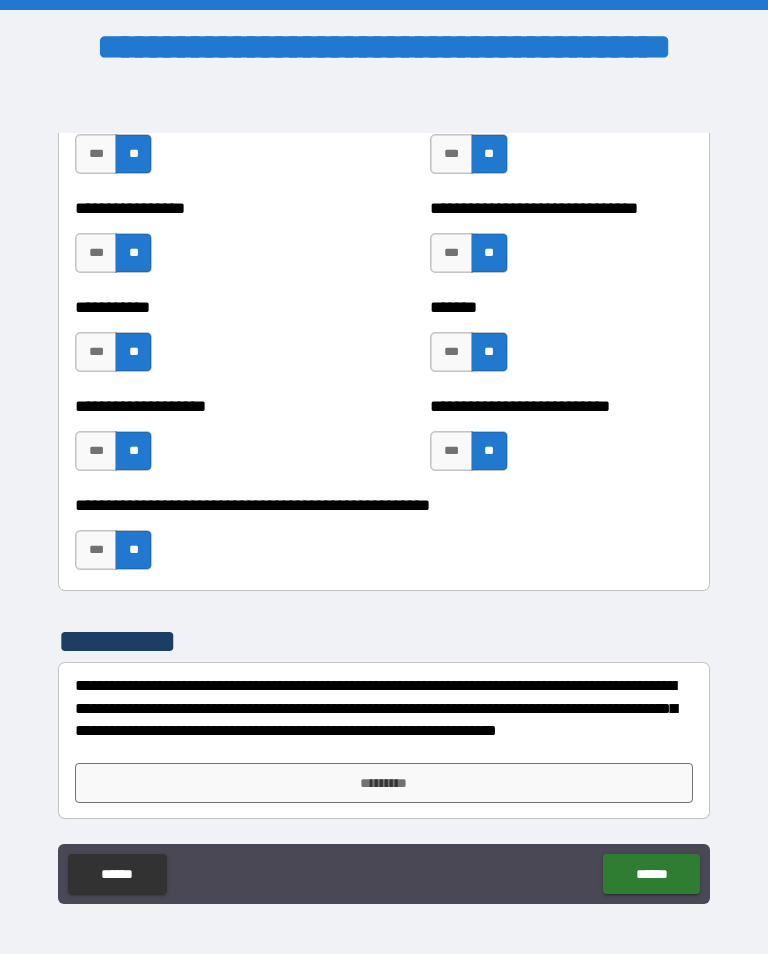 scroll, scrollTop: 7964, scrollLeft: 0, axis: vertical 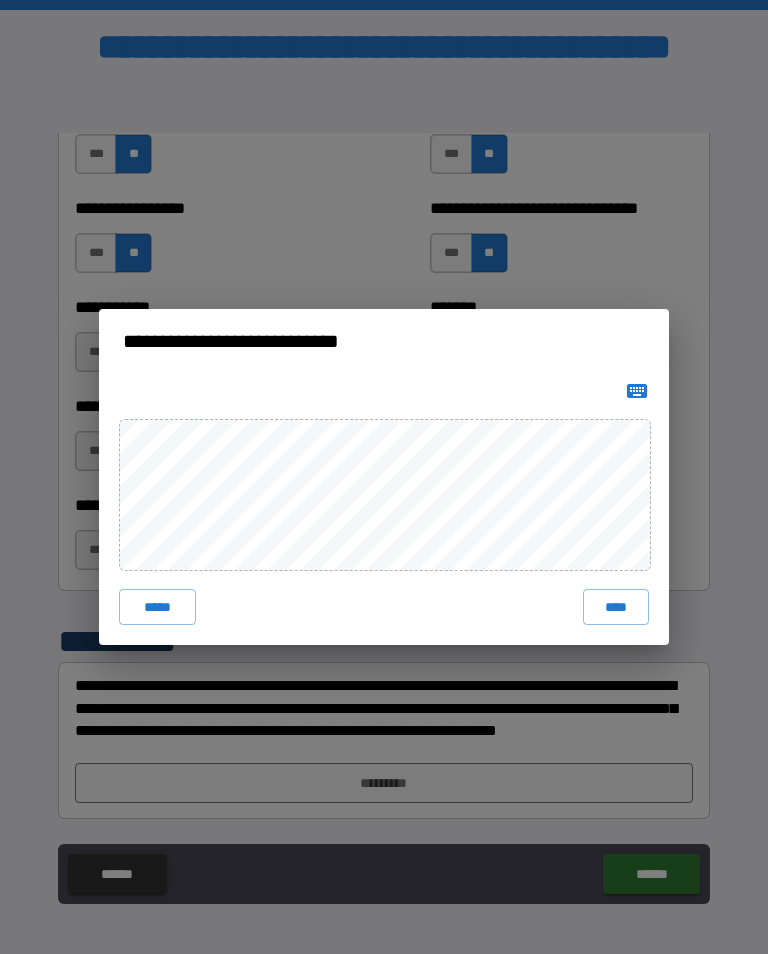 click on "****" at bounding box center (616, 607) 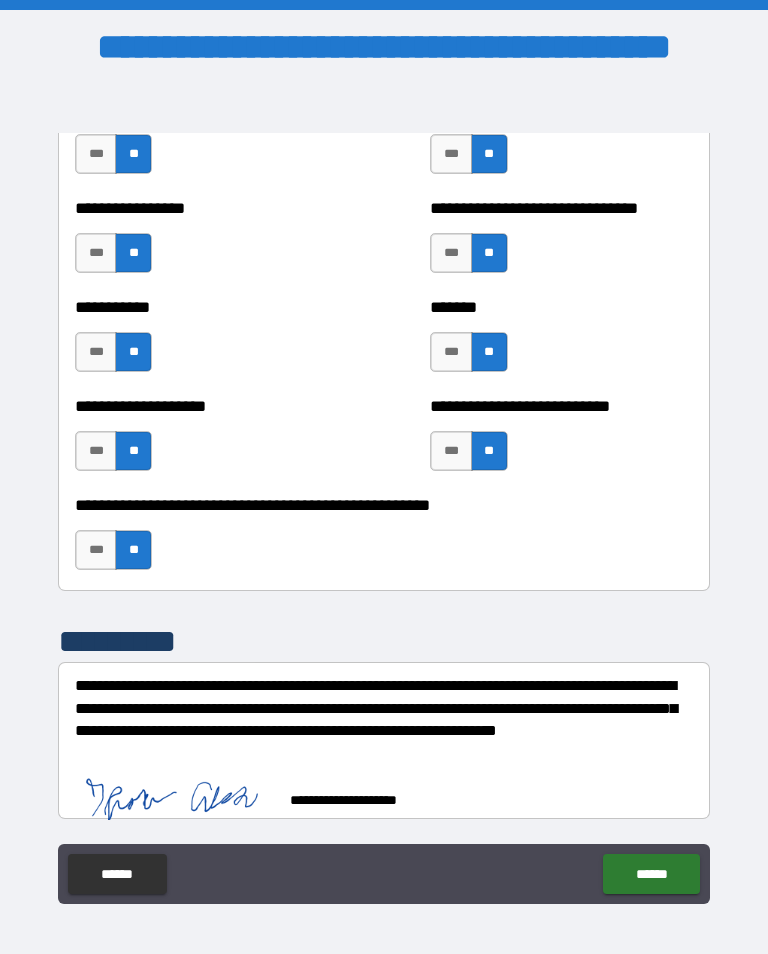 scroll, scrollTop: 7954, scrollLeft: 0, axis: vertical 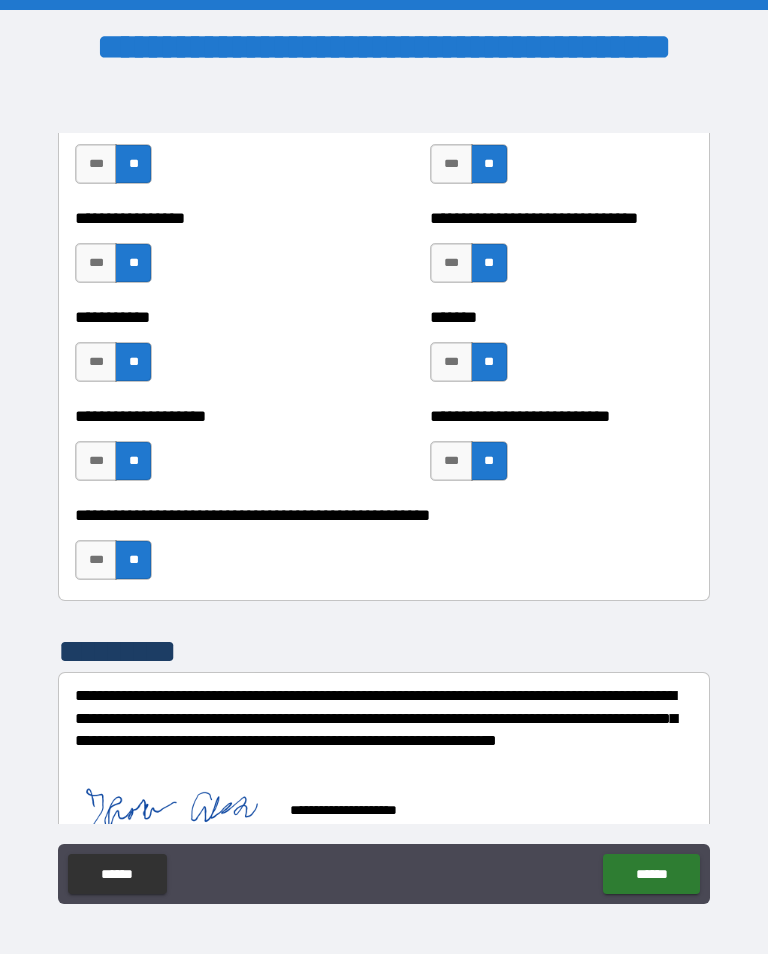 click on "******" at bounding box center (651, 874) 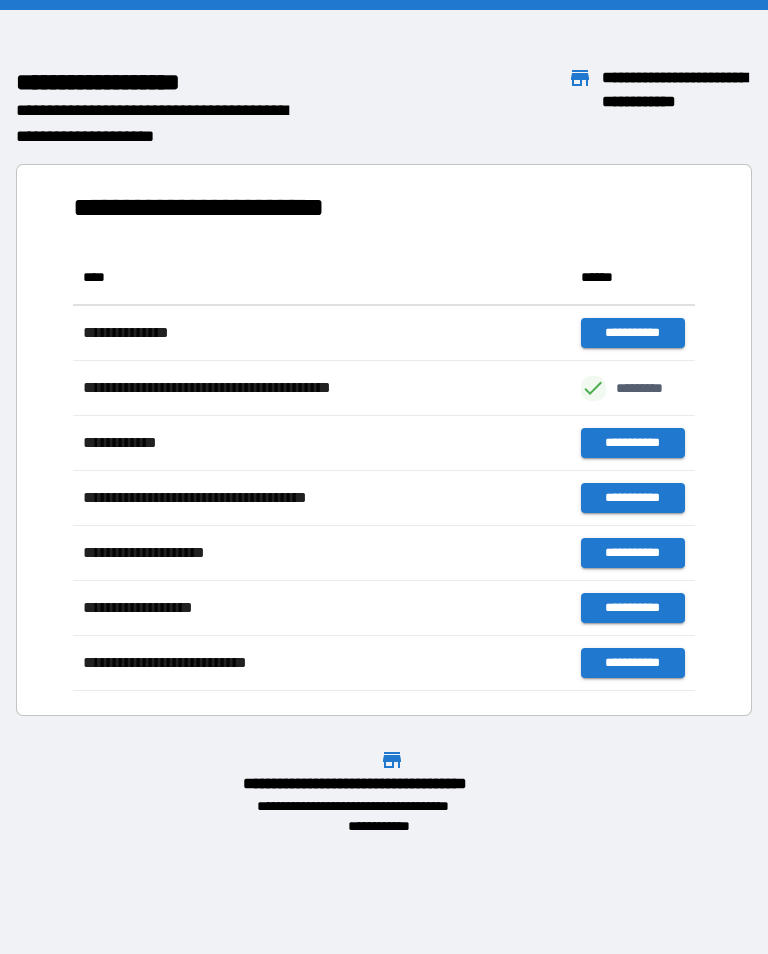 scroll, scrollTop: 1, scrollLeft: 1, axis: both 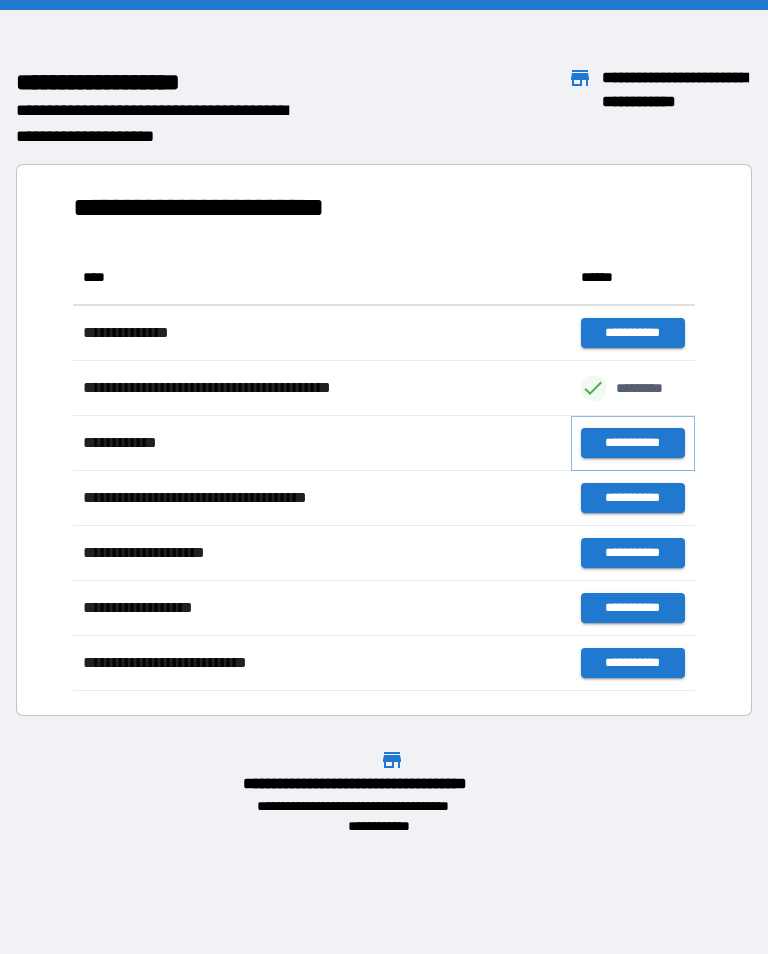 click on "**********" at bounding box center (633, 443) 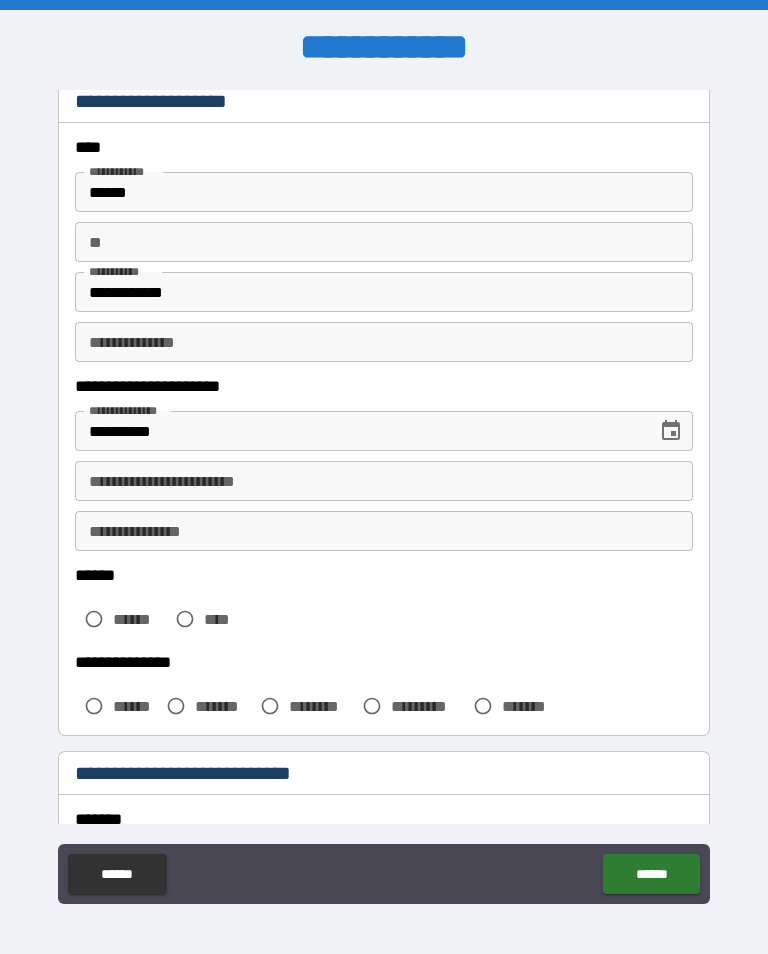 scroll, scrollTop: 70, scrollLeft: 0, axis: vertical 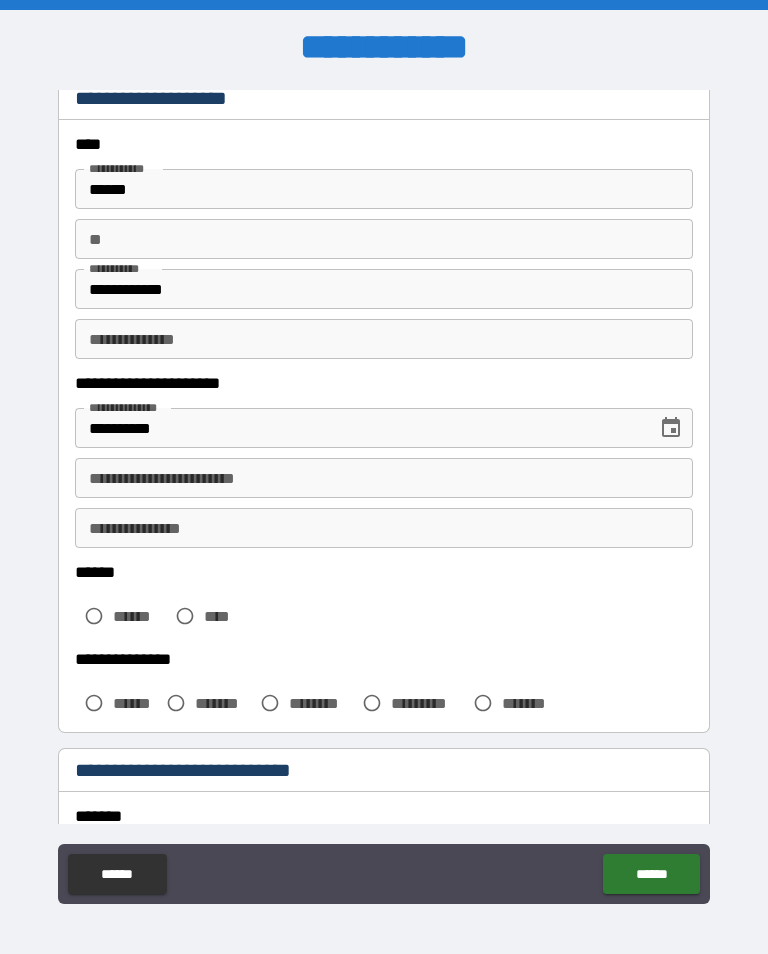 click on "**********" at bounding box center [384, 478] 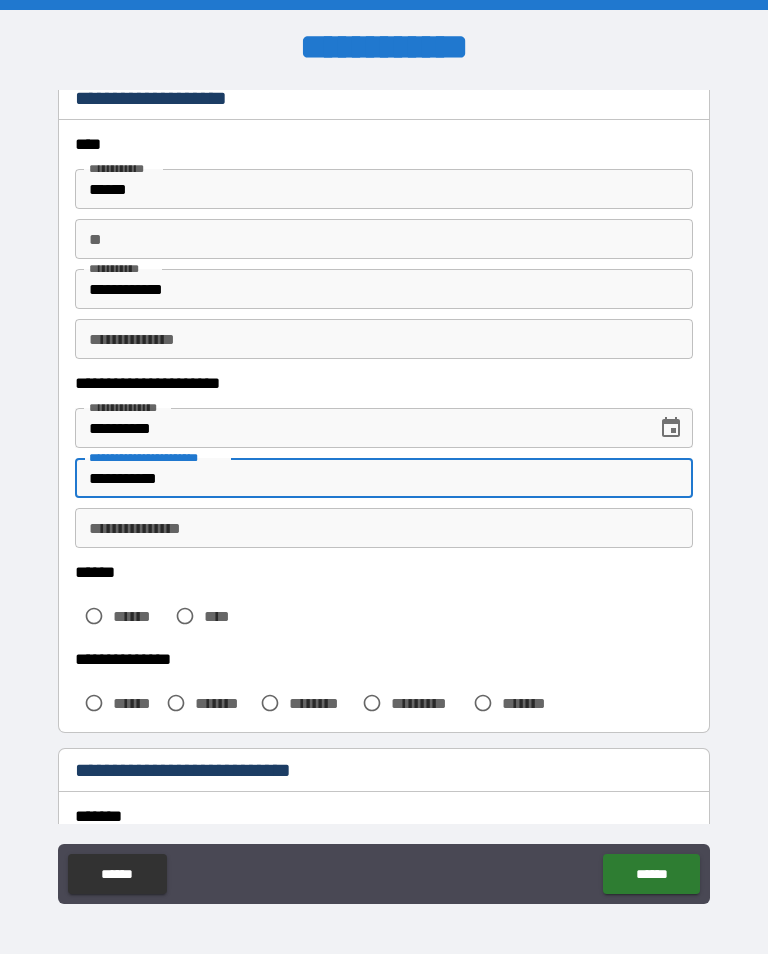 type on "**********" 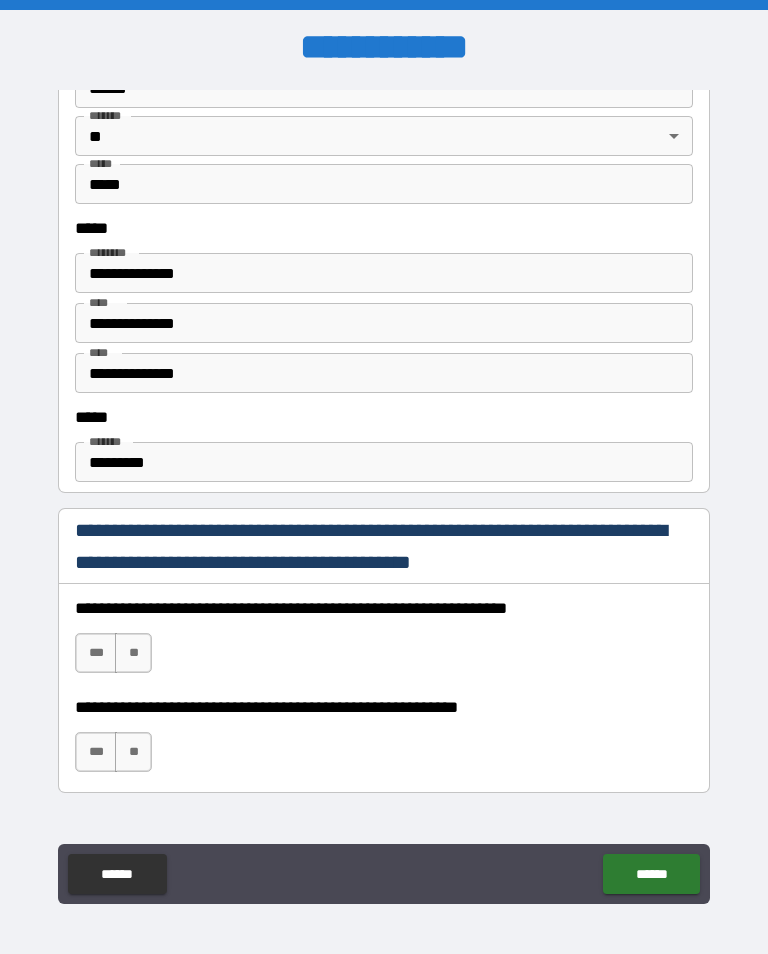 scroll, scrollTop: 946, scrollLeft: 0, axis: vertical 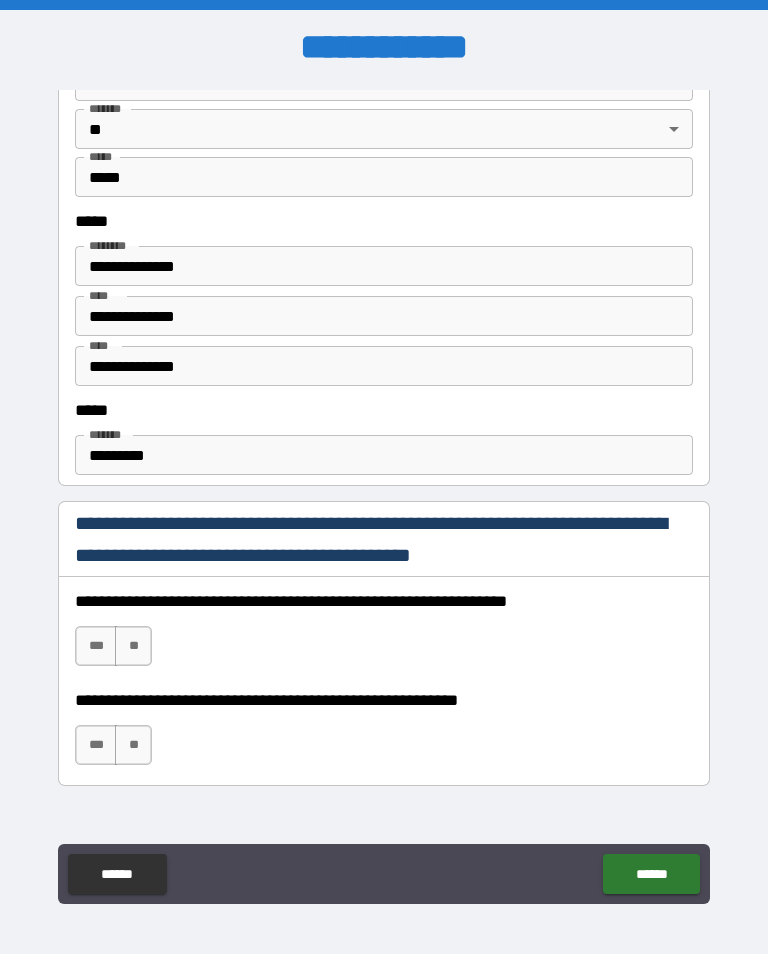 click on "*********" at bounding box center (384, 455) 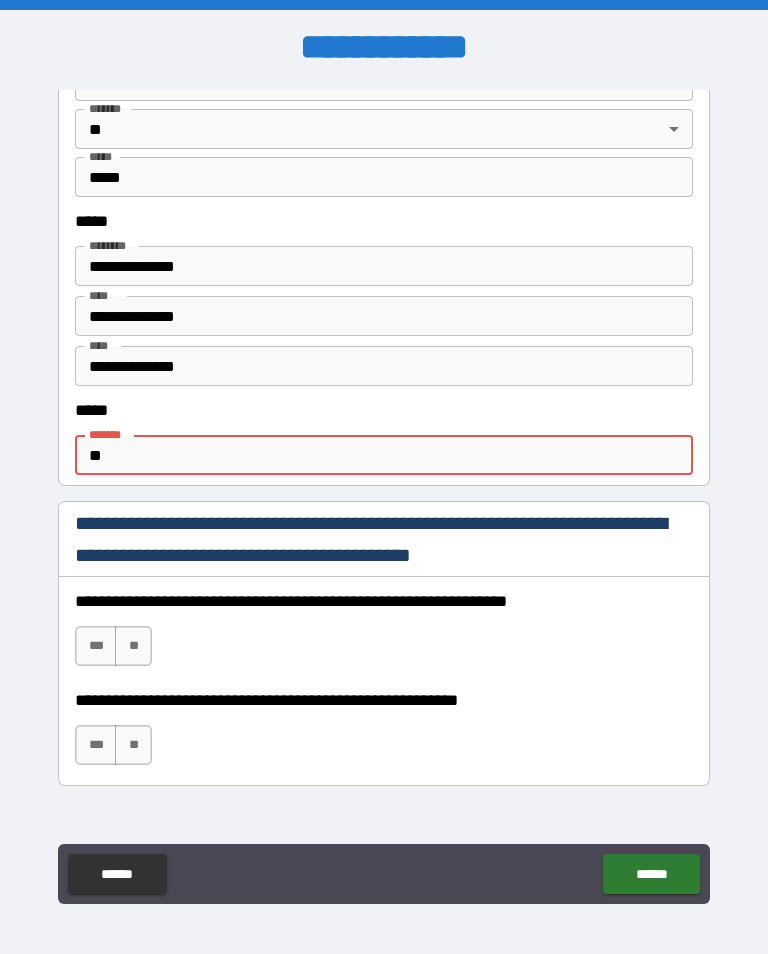 type on "*" 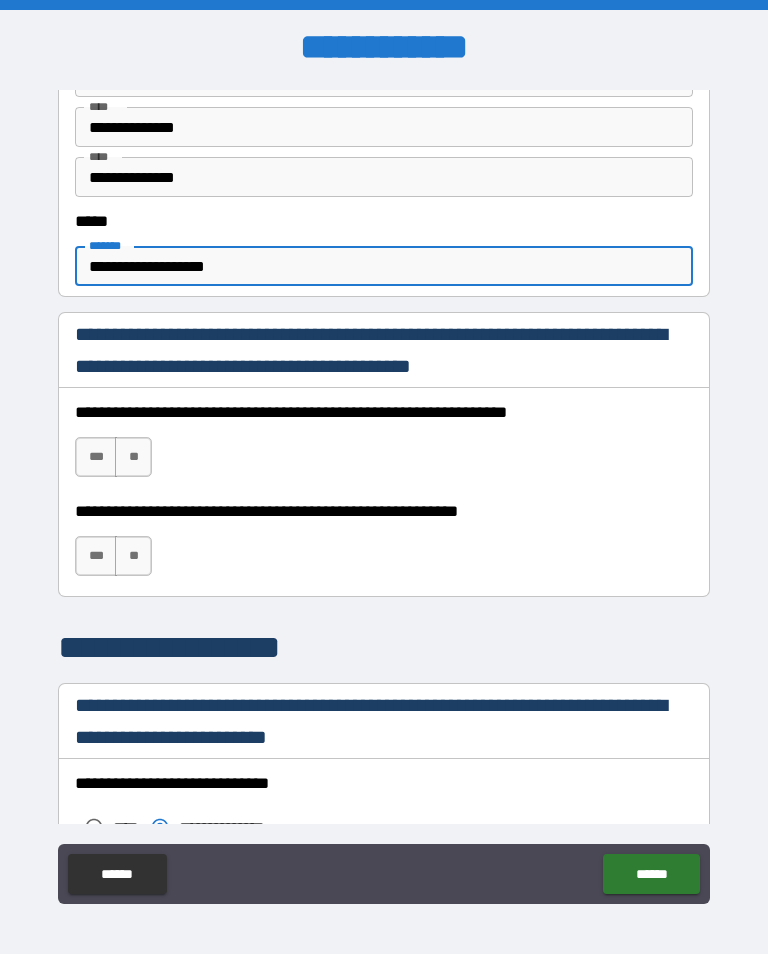 scroll, scrollTop: 1137, scrollLeft: 0, axis: vertical 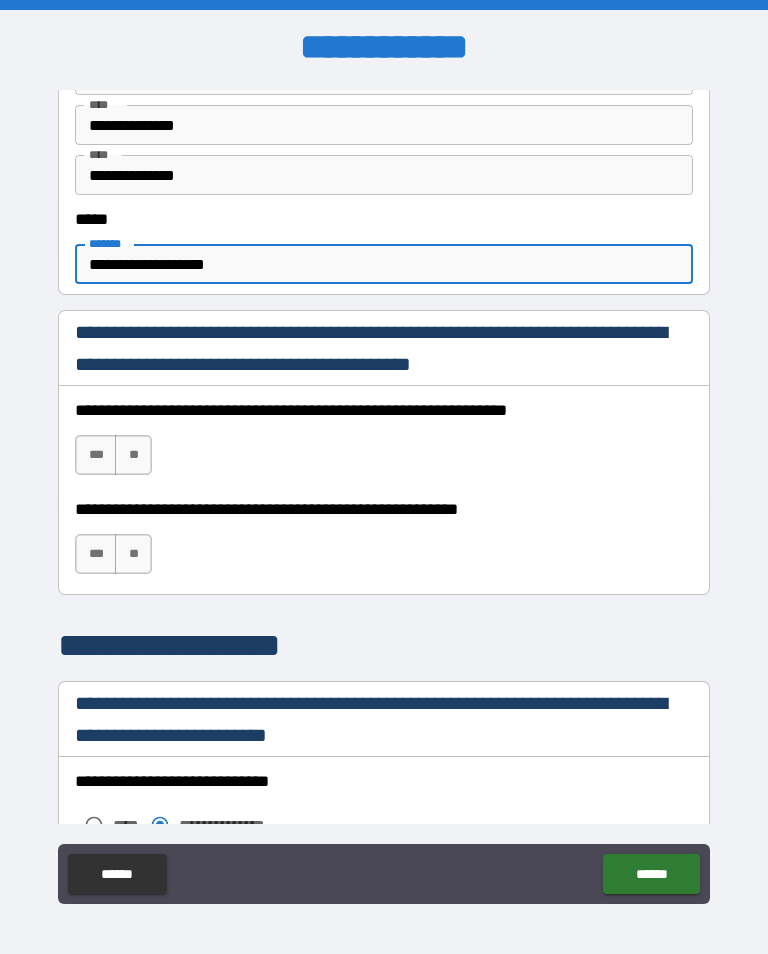 type on "**********" 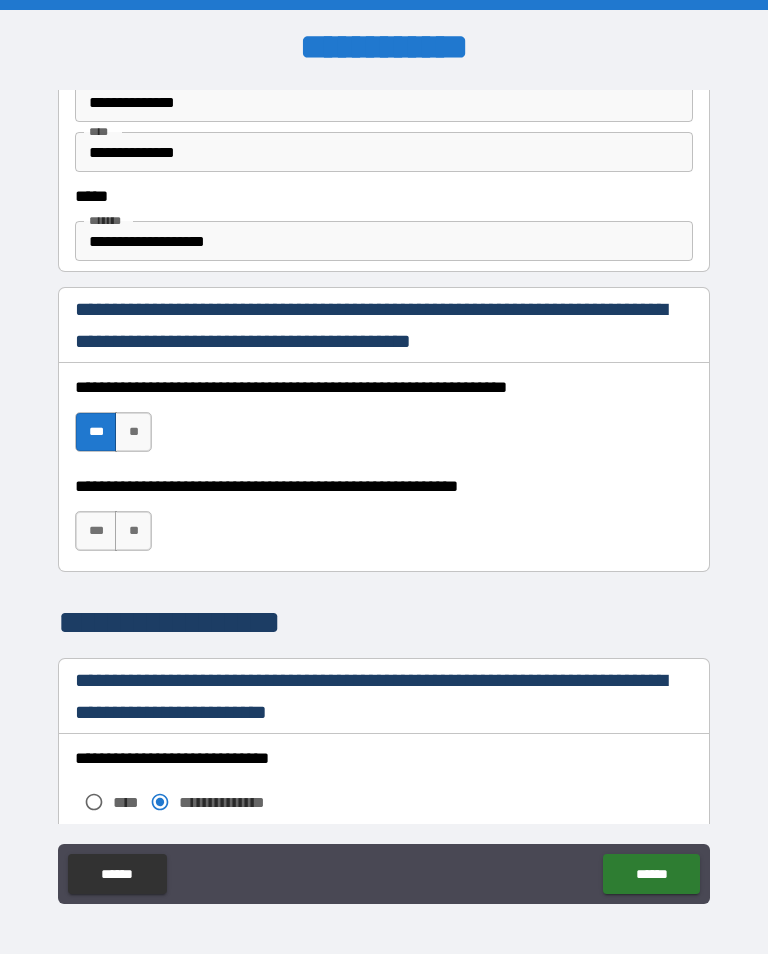 scroll, scrollTop: 1167, scrollLeft: 0, axis: vertical 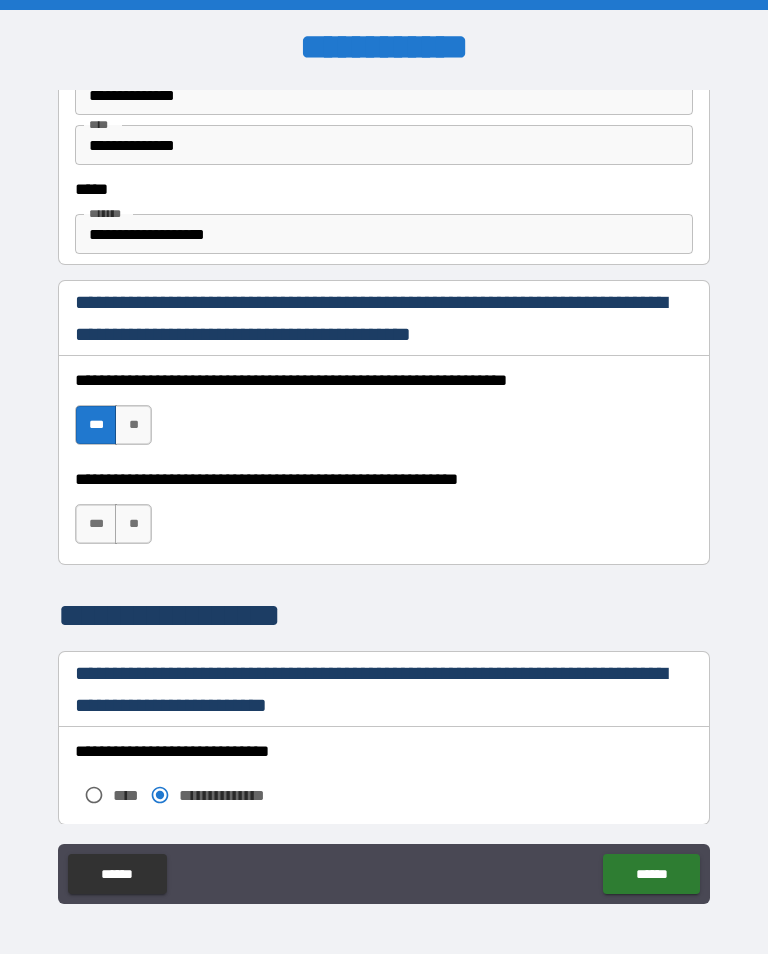 click on "***" at bounding box center (96, 524) 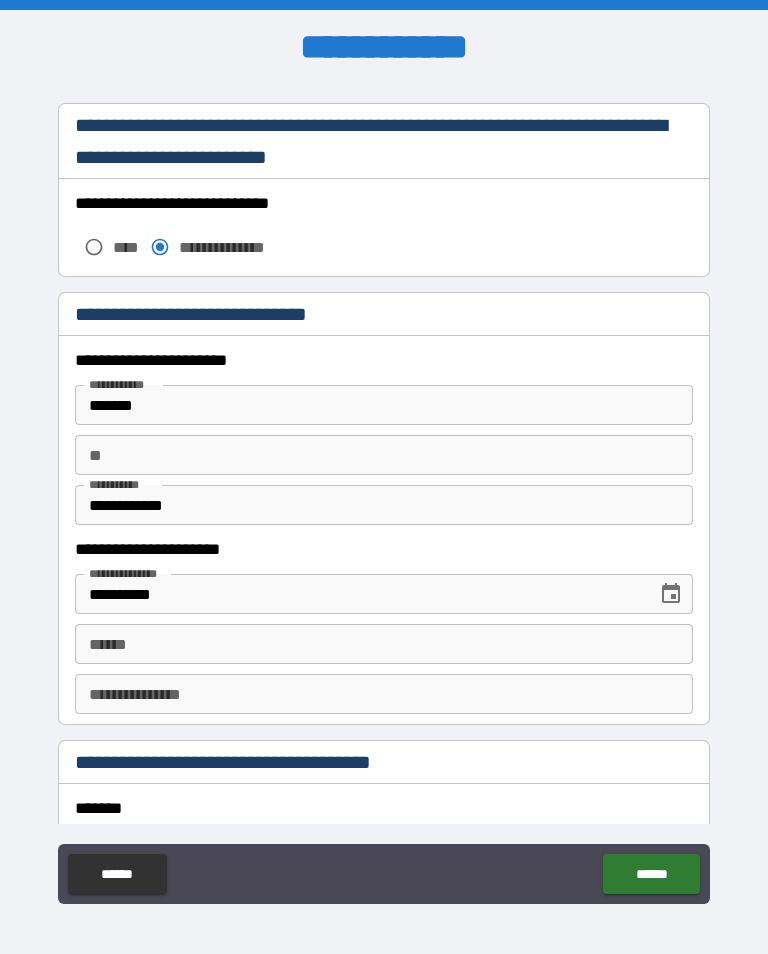 scroll, scrollTop: 1717, scrollLeft: 0, axis: vertical 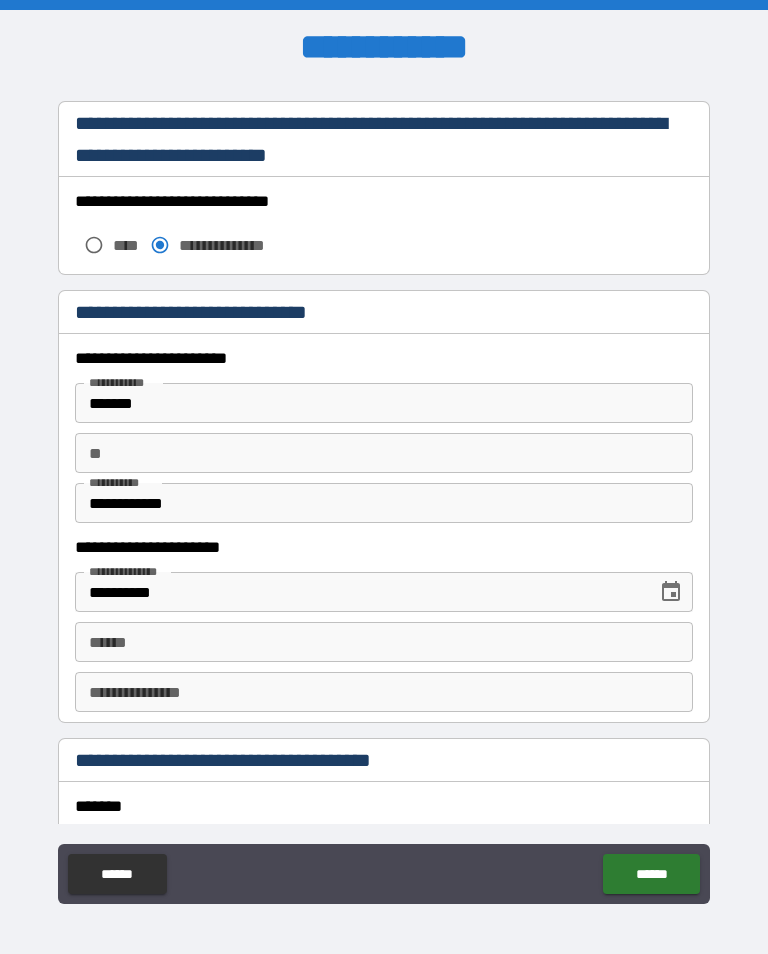 click on "****   *" at bounding box center (384, 642) 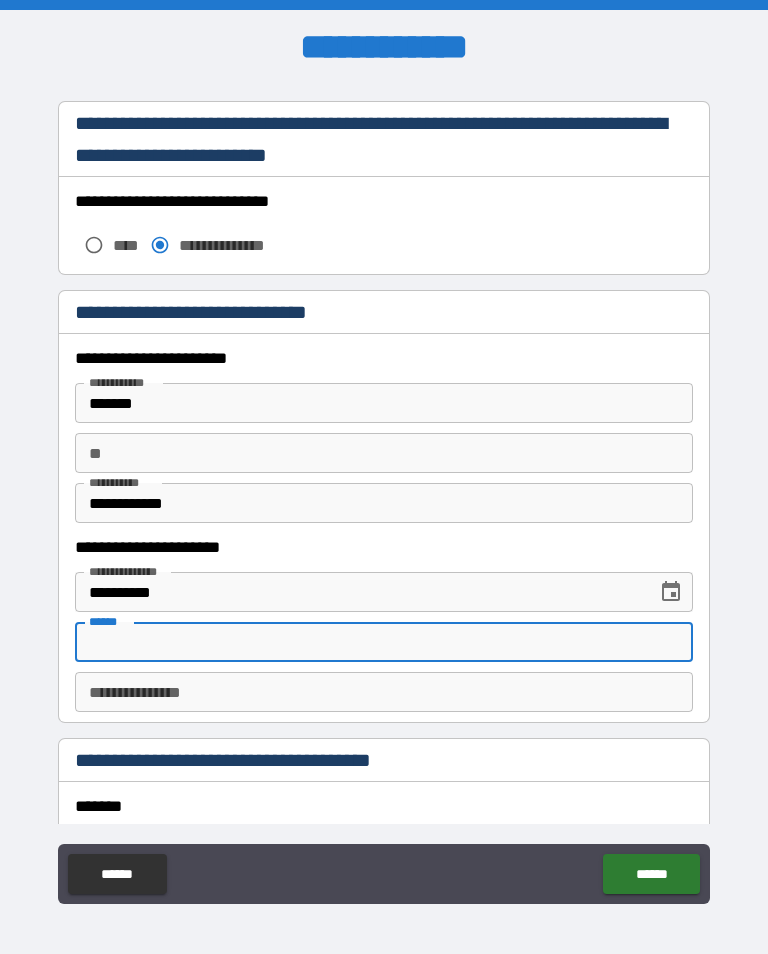 scroll, scrollTop: 7, scrollLeft: 0, axis: vertical 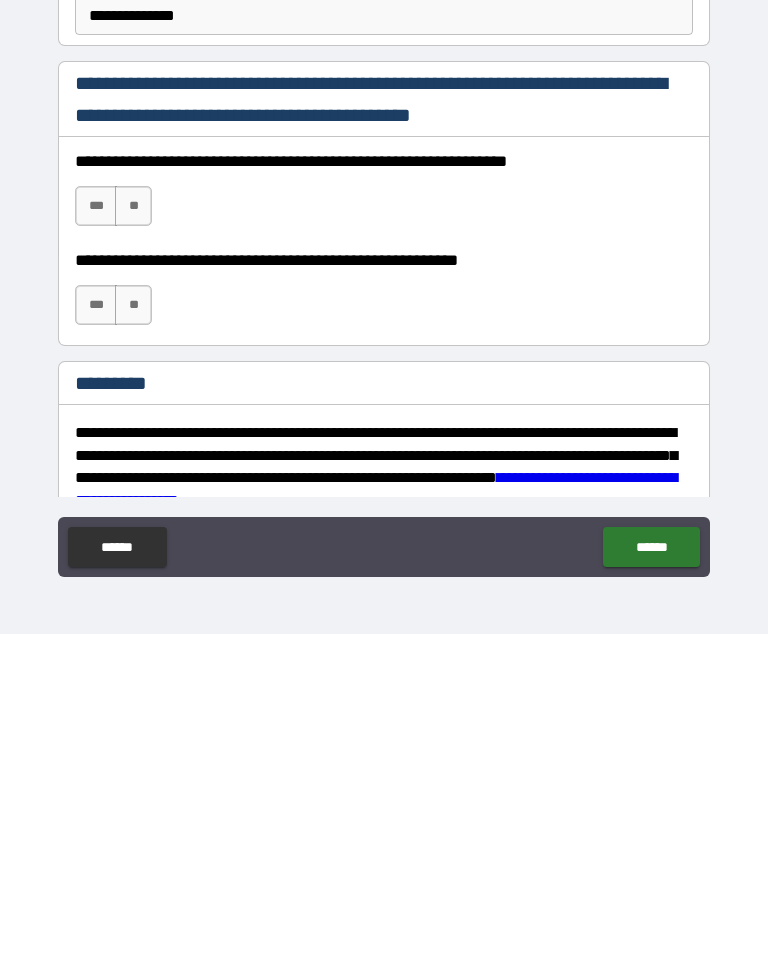 type on "**********" 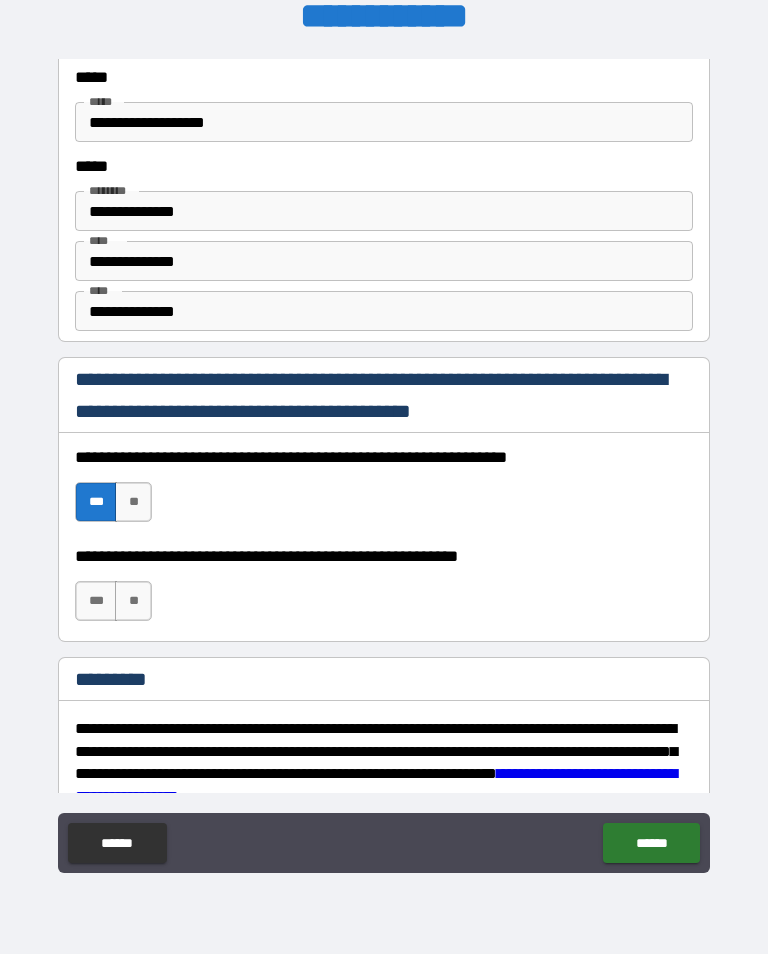 click on "***" at bounding box center [96, 601] 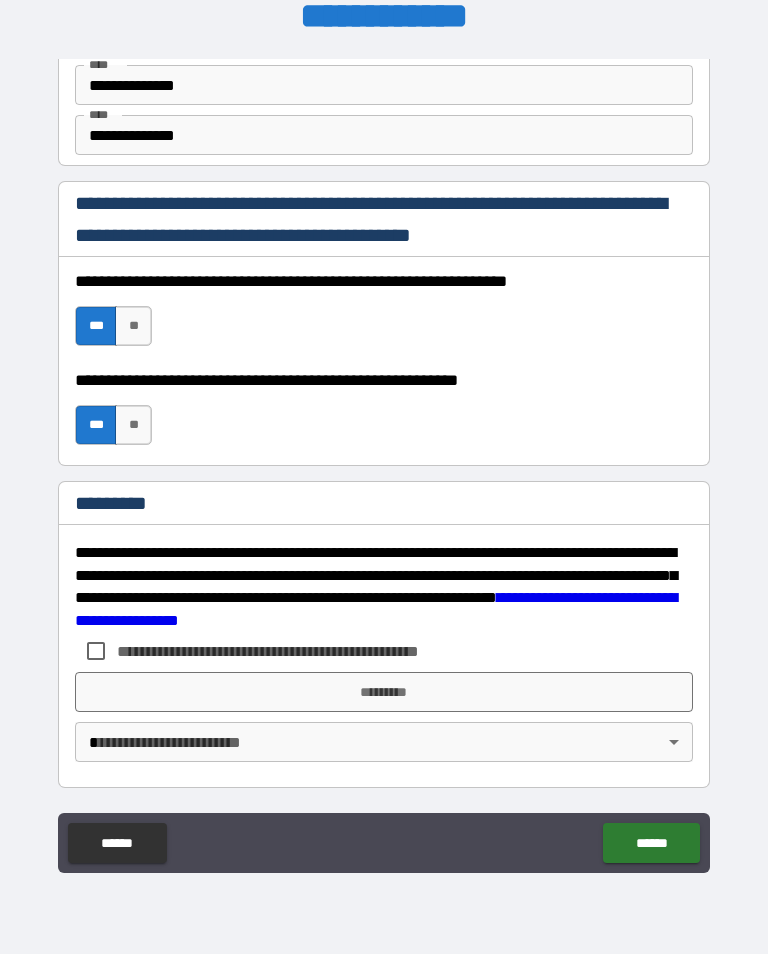 scroll, scrollTop: 2872, scrollLeft: 0, axis: vertical 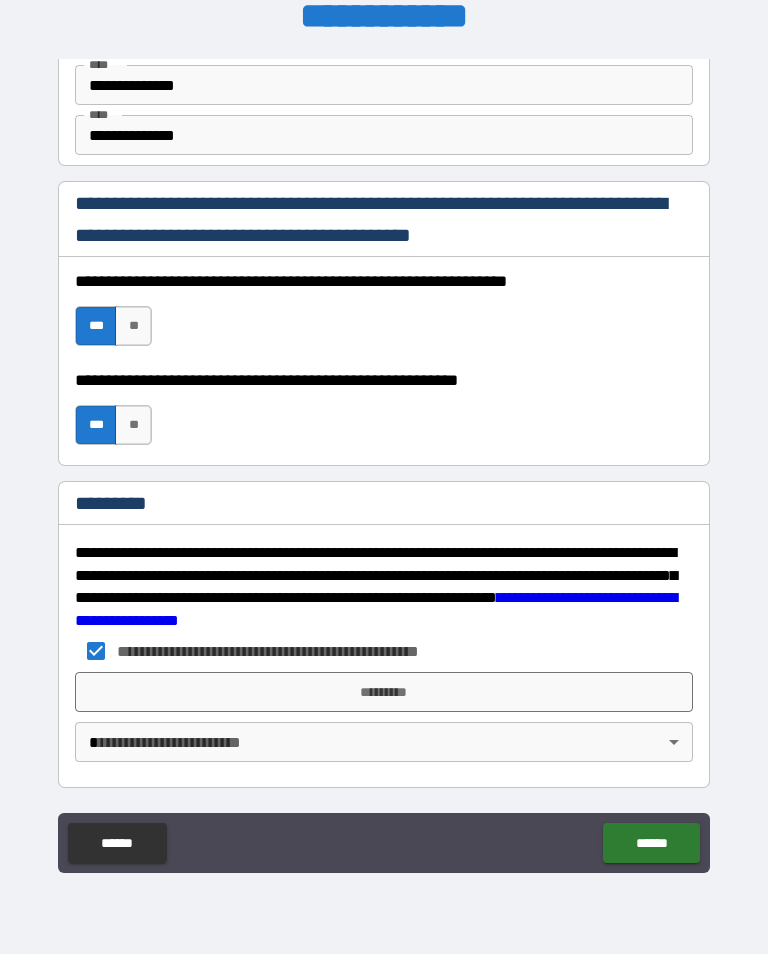 click on "*********" at bounding box center [384, 692] 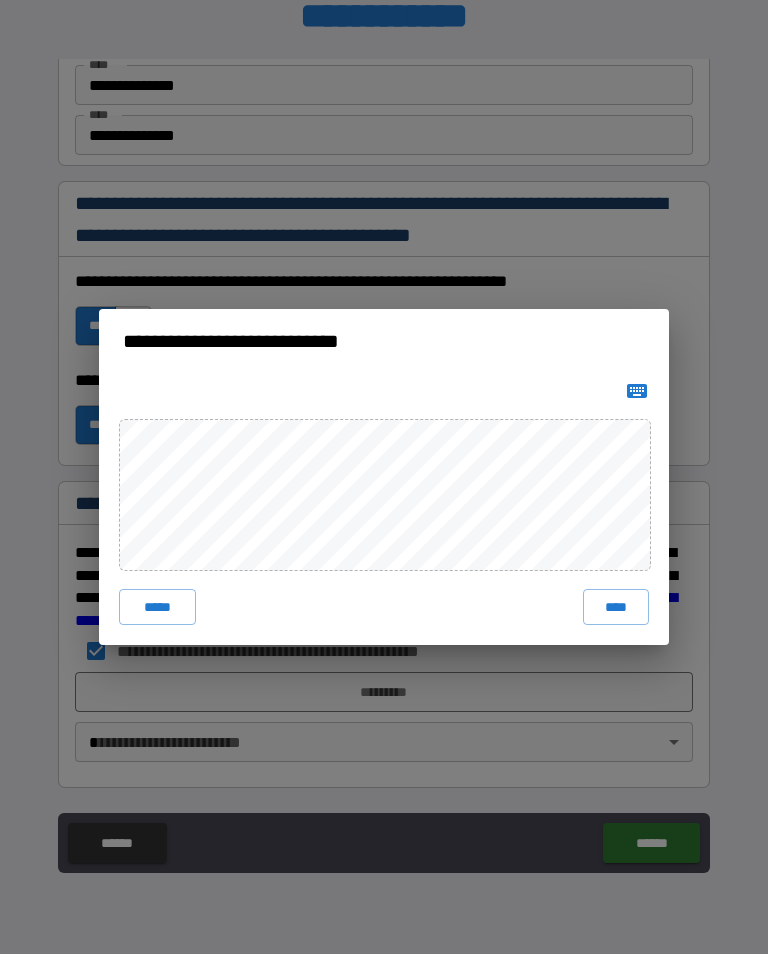 click on "****" at bounding box center [616, 607] 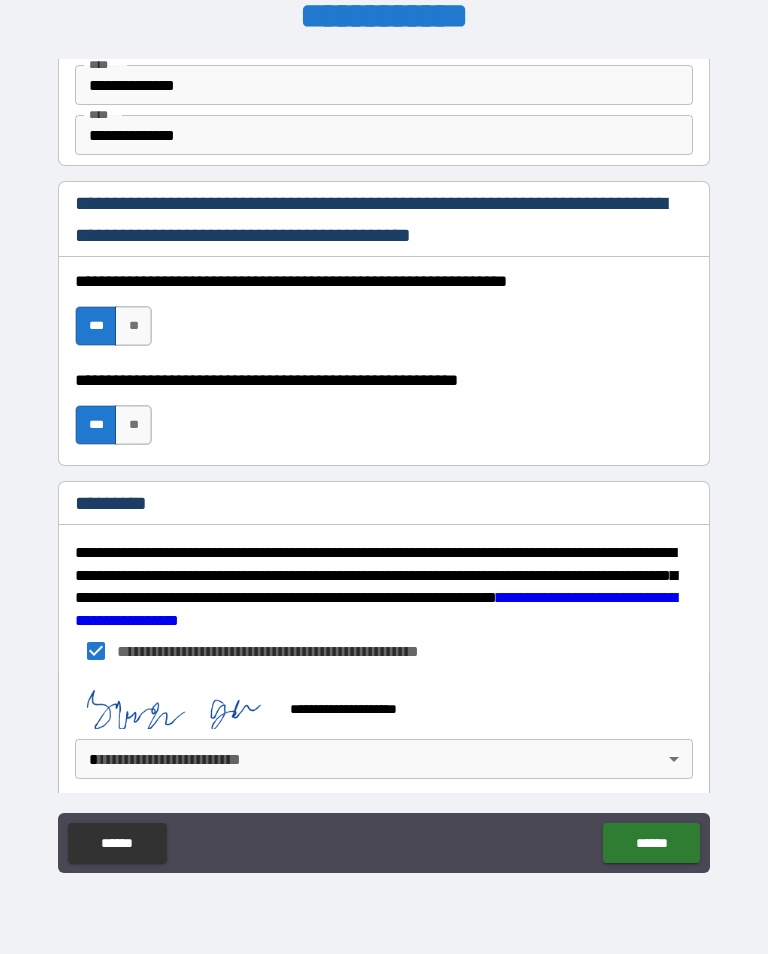 click on "**********" at bounding box center [384, 461] 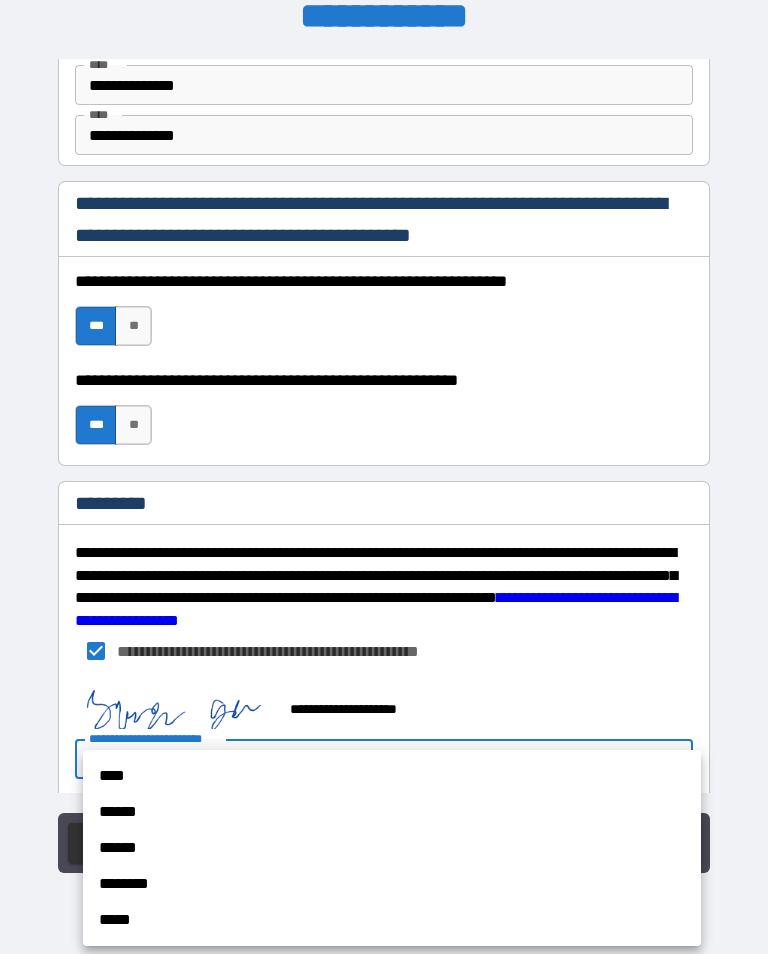 click on "******" at bounding box center [392, 812] 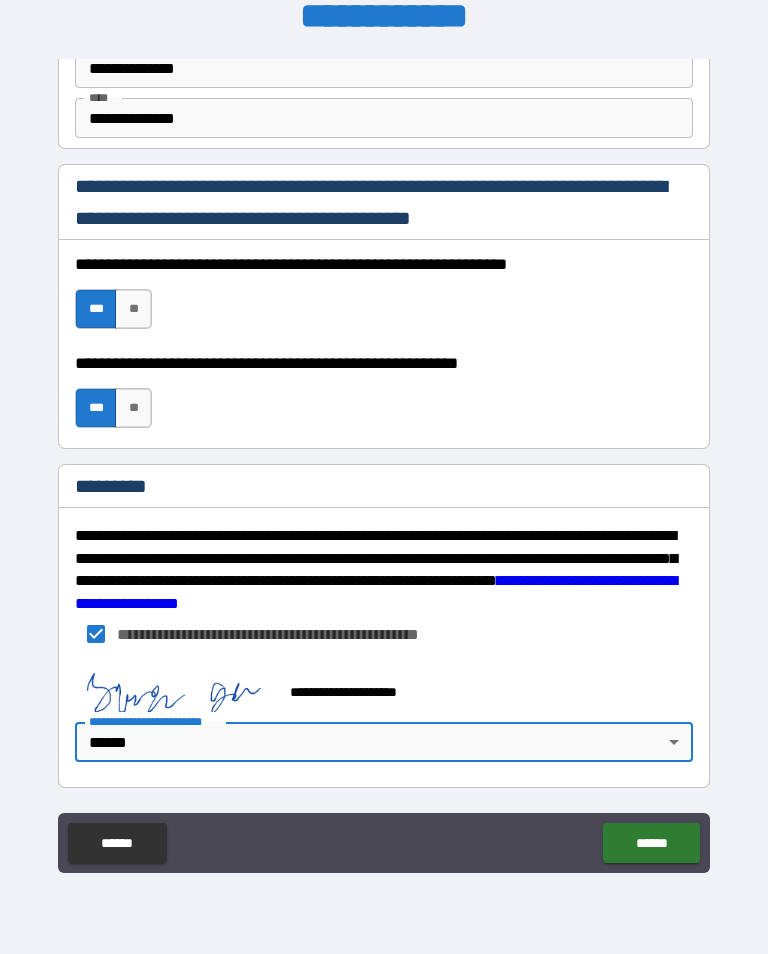 scroll, scrollTop: 2889, scrollLeft: 0, axis: vertical 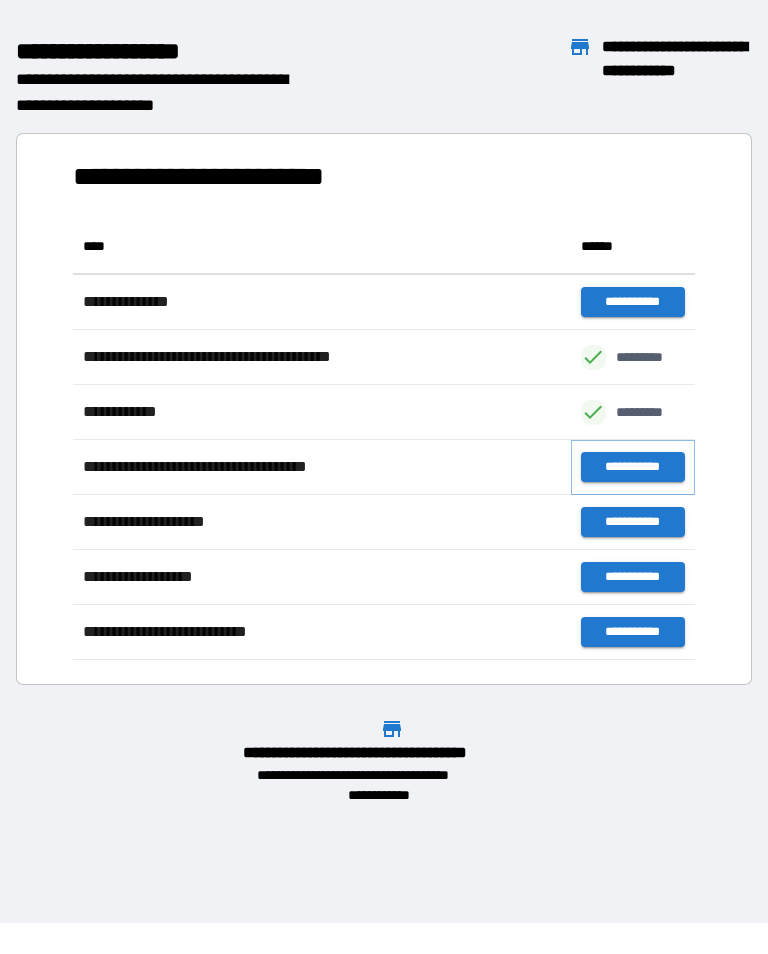 click on "**********" at bounding box center (633, 467) 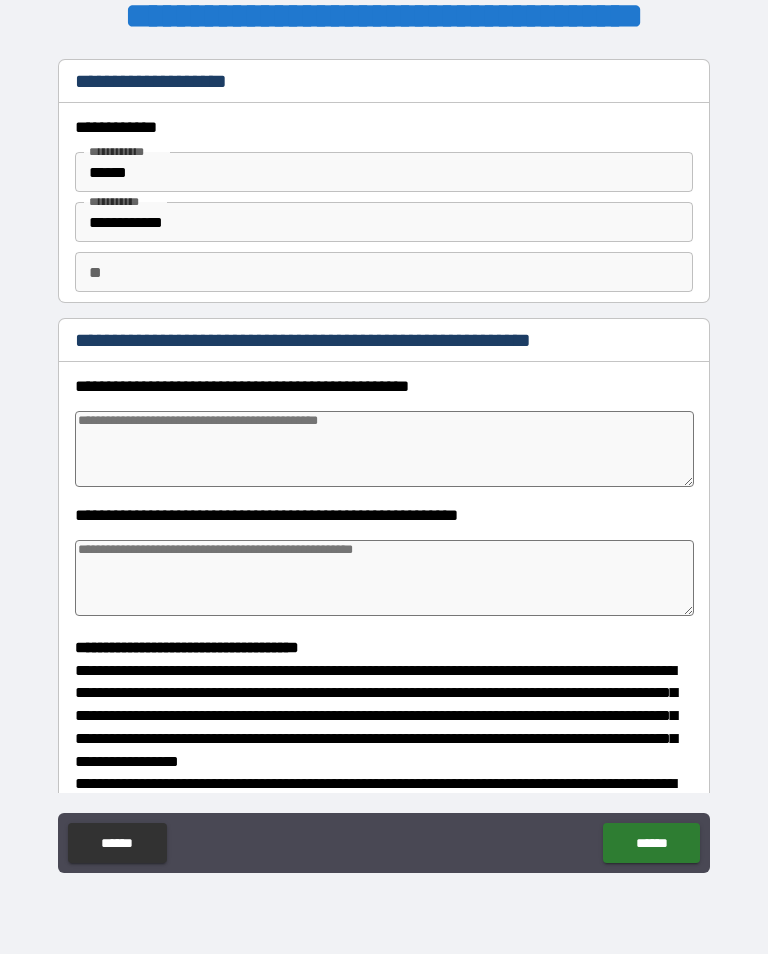type on "*" 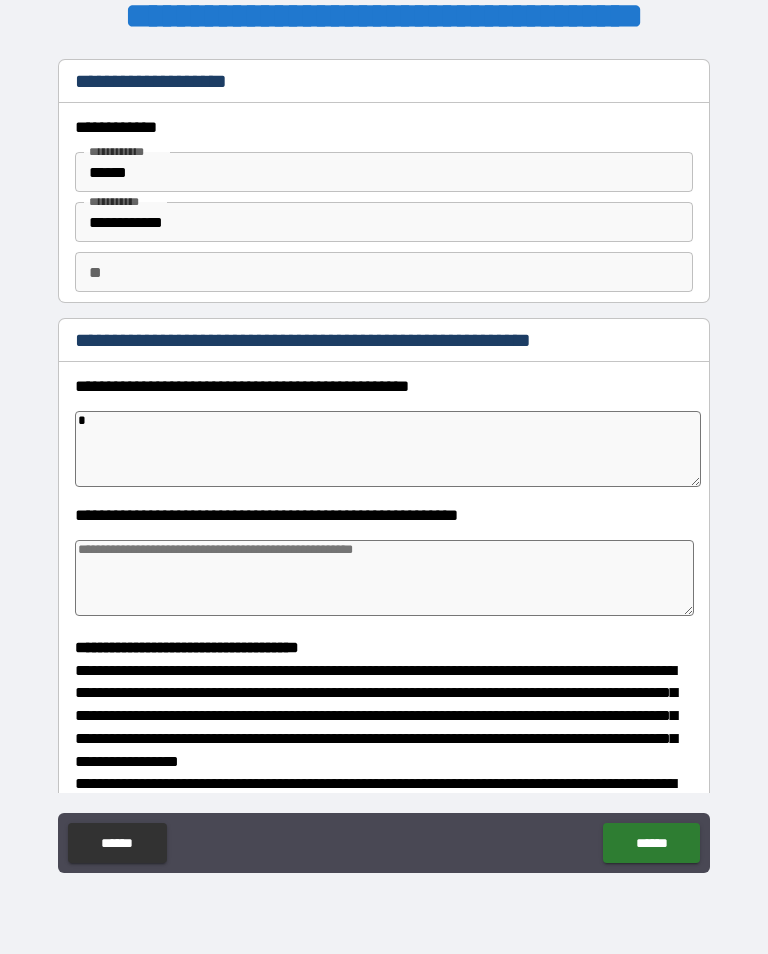 type on "*" 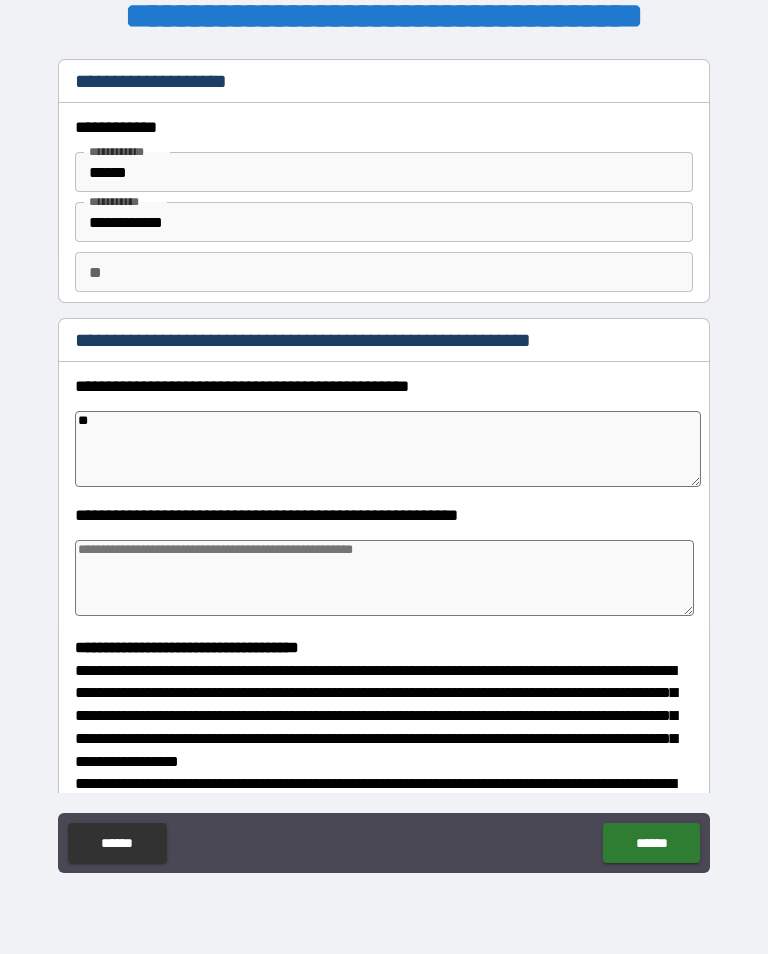 type on "*" 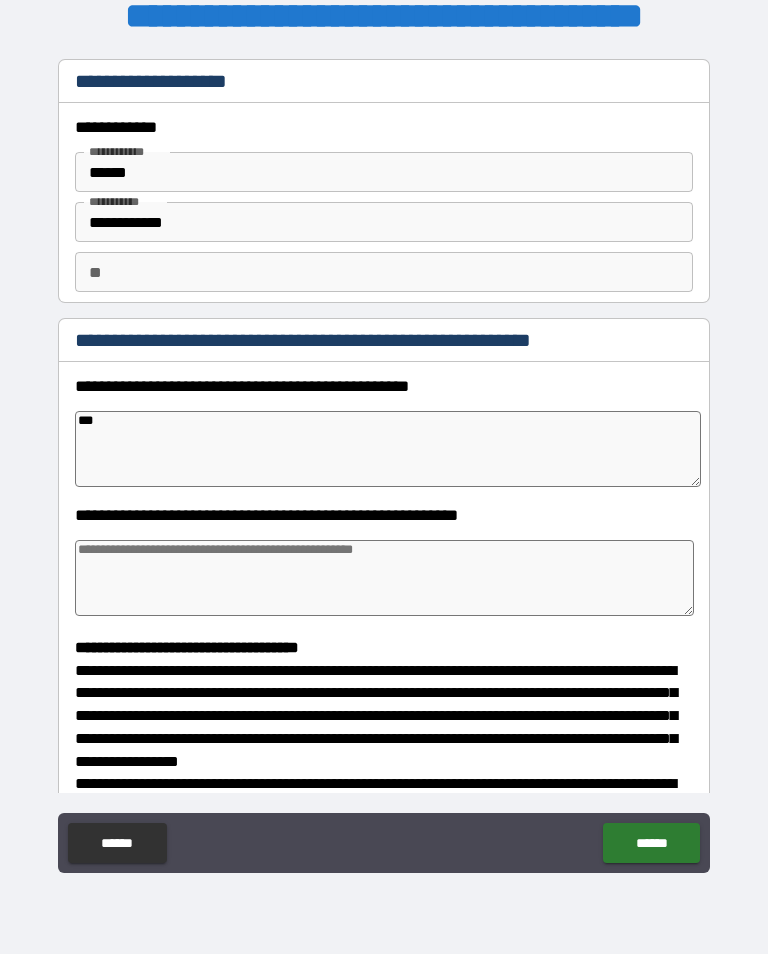 type on "*" 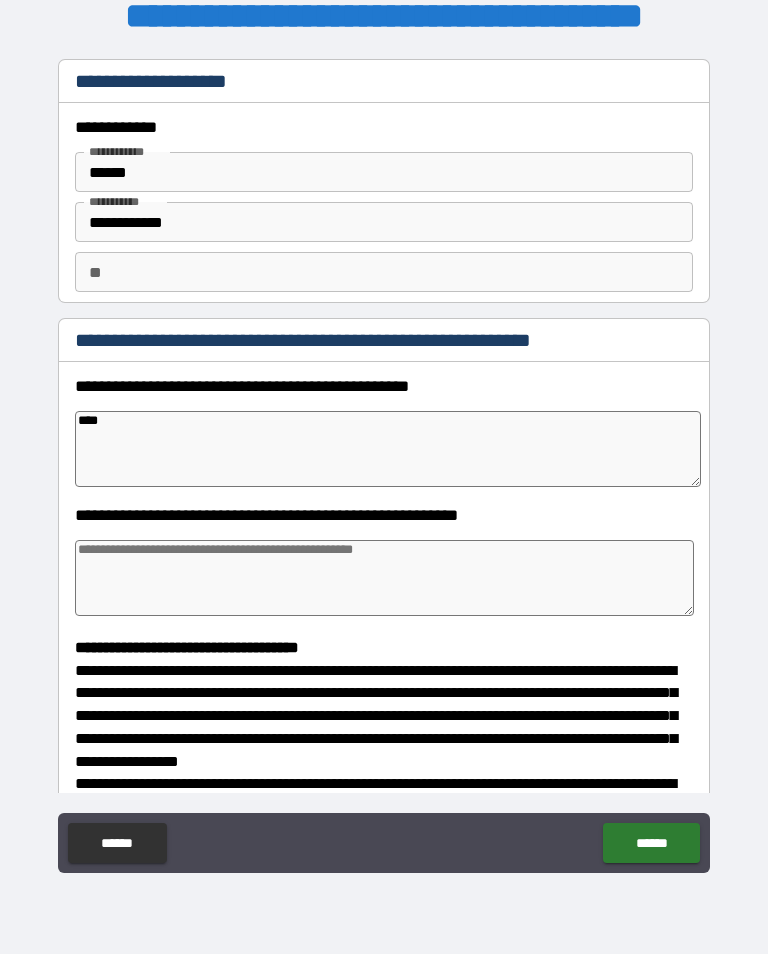 type on "*" 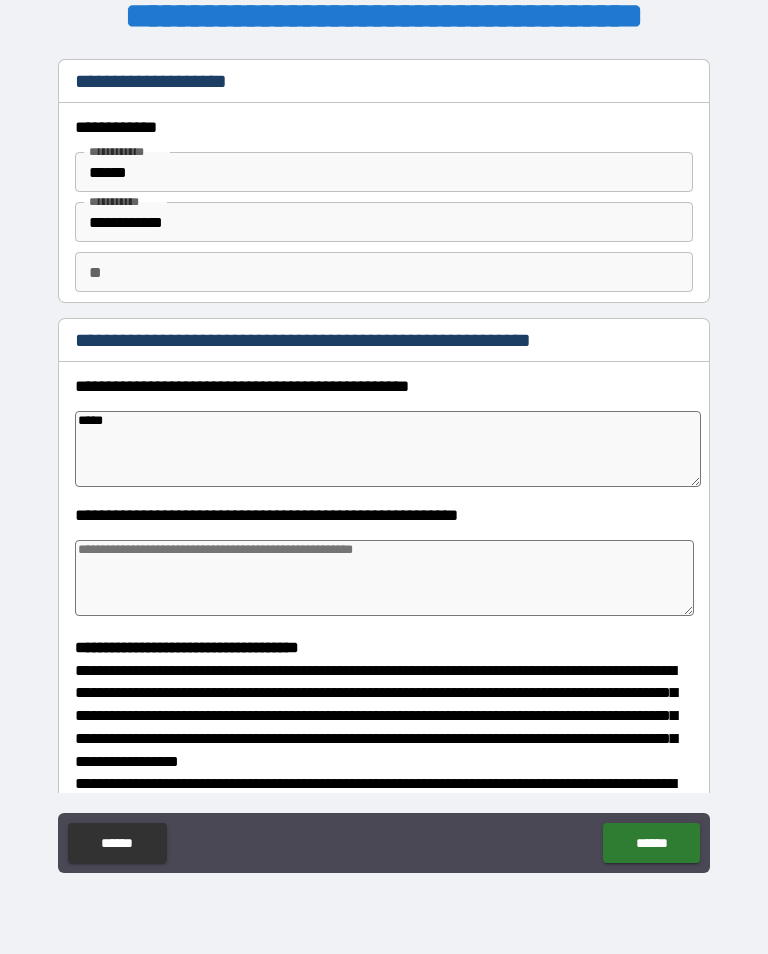 type on "*" 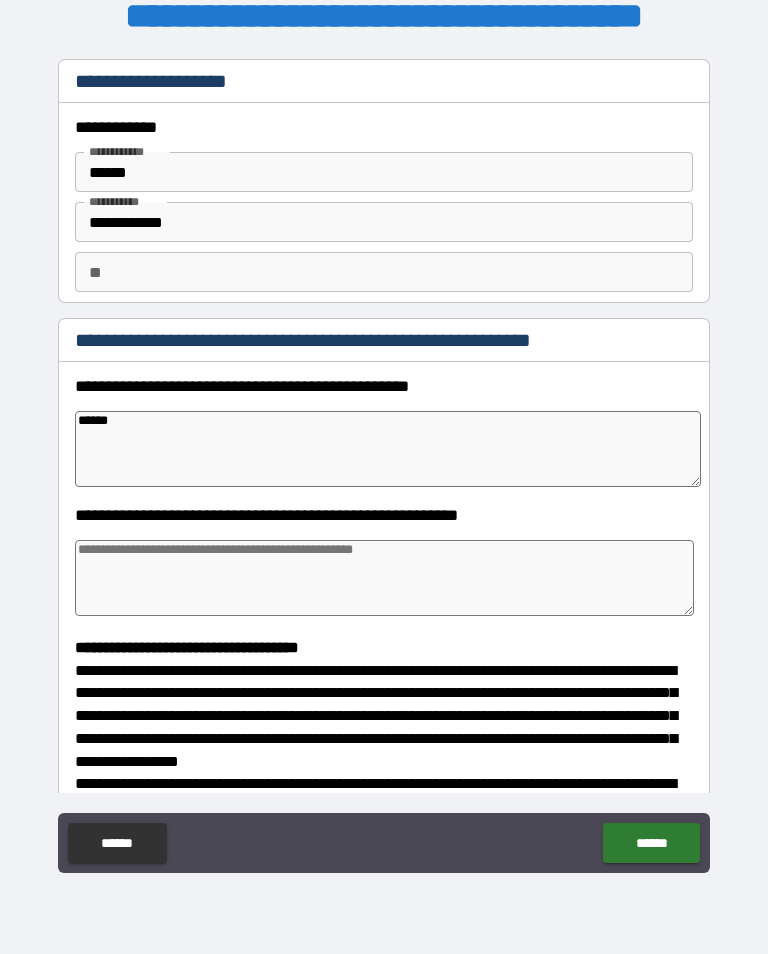 type on "*" 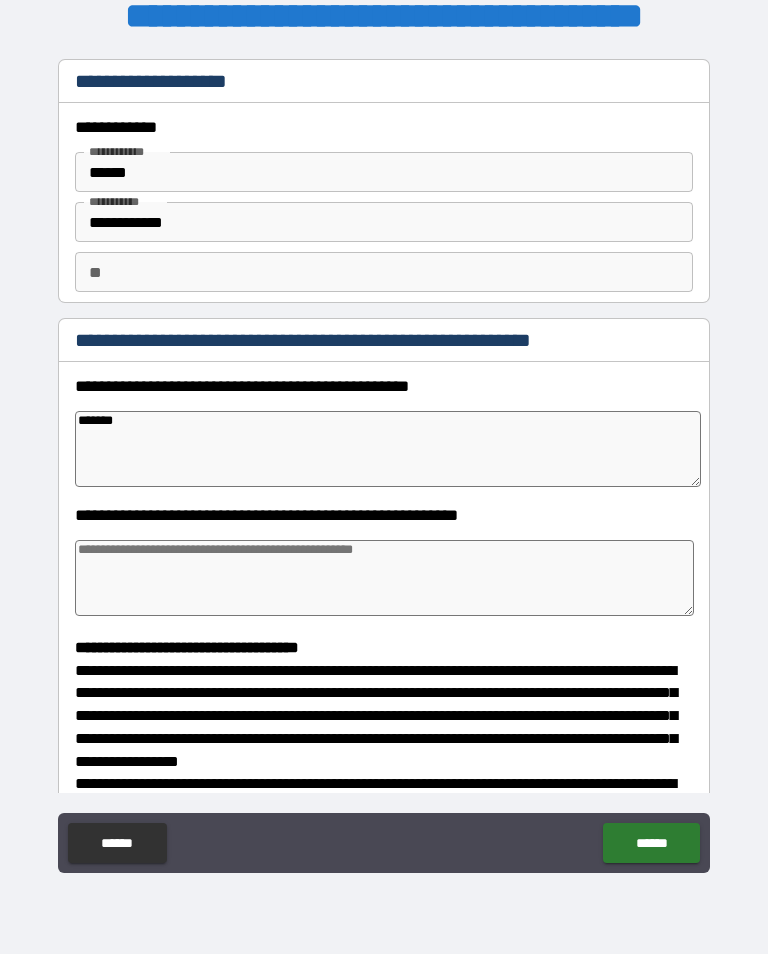 type on "*" 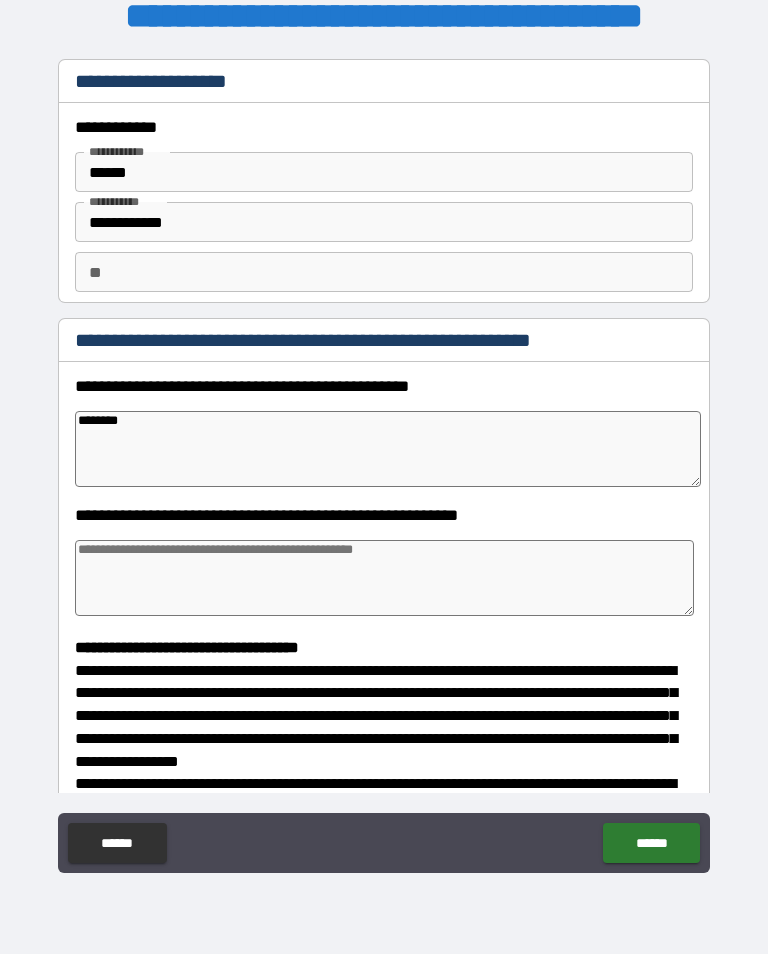 type on "*" 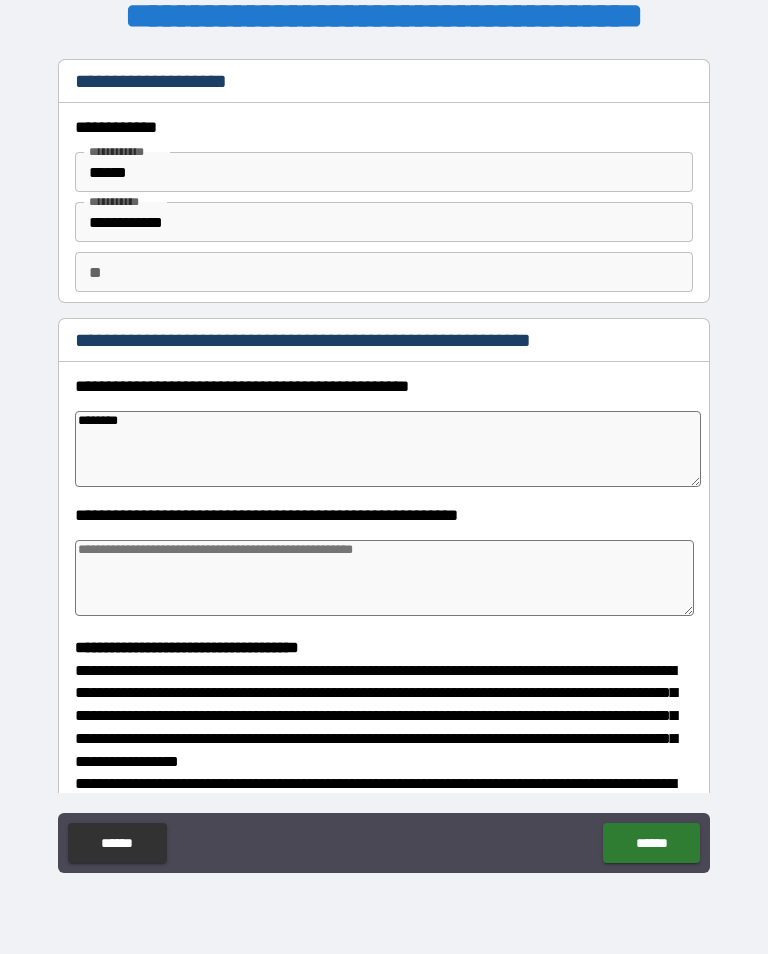 type on "*********" 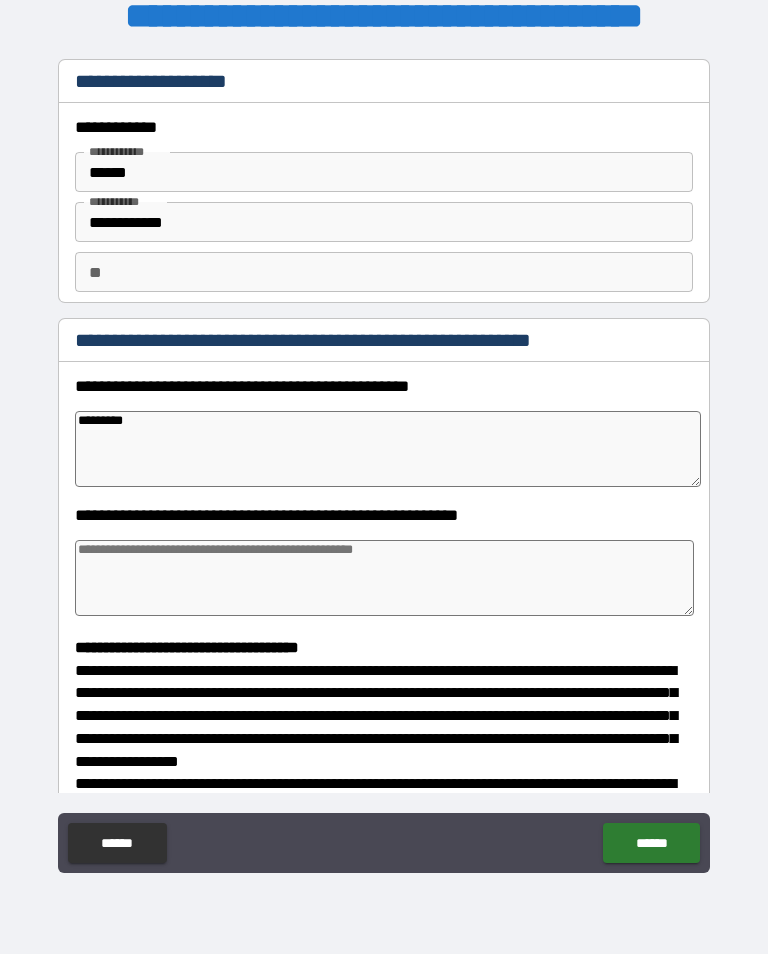 type on "*" 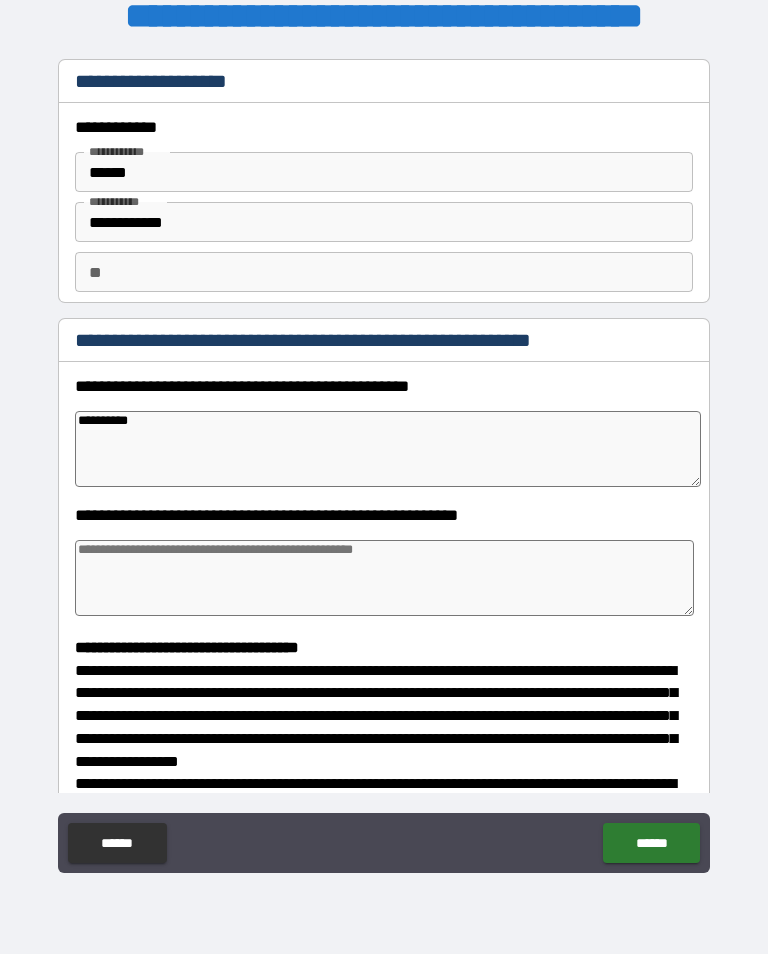 type on "*" 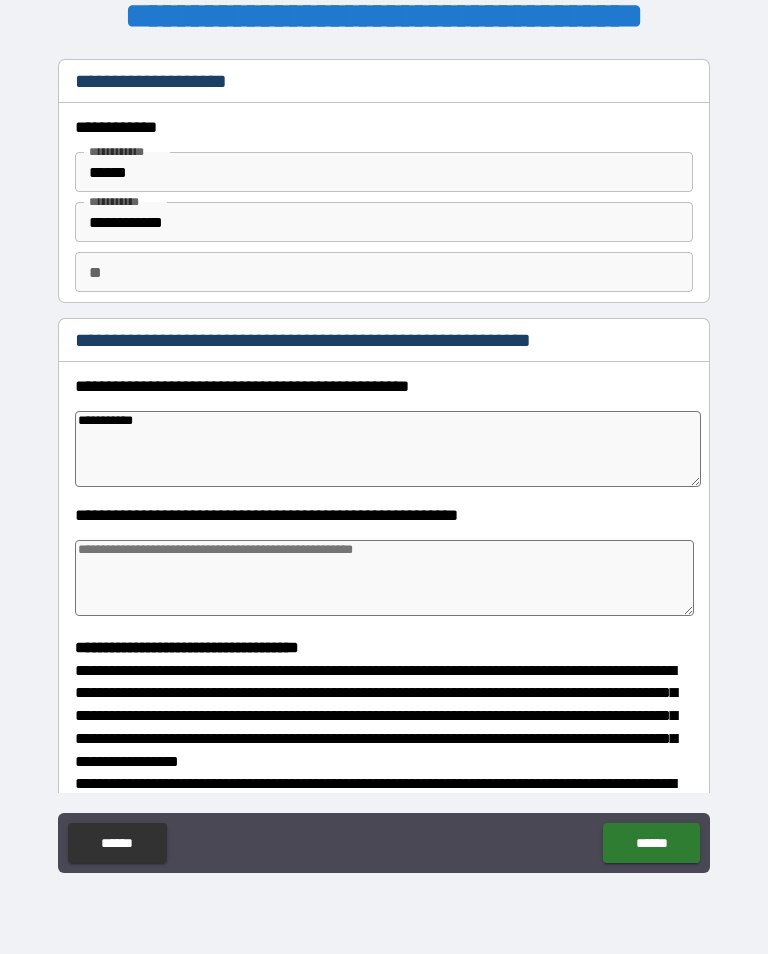type on "*" 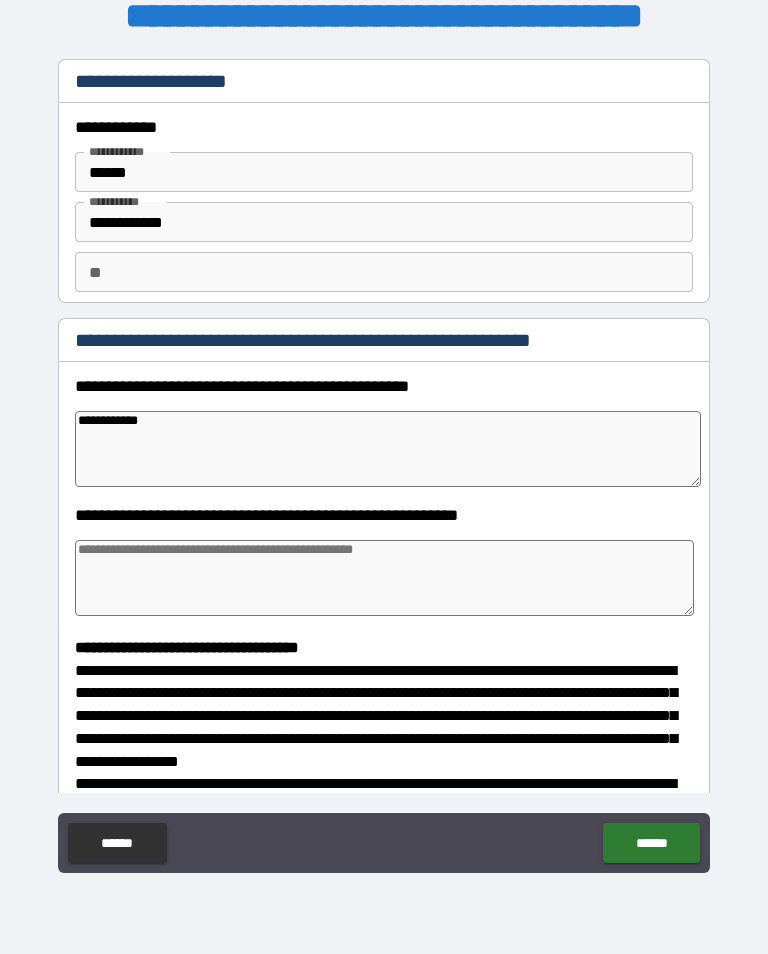 type on "*" 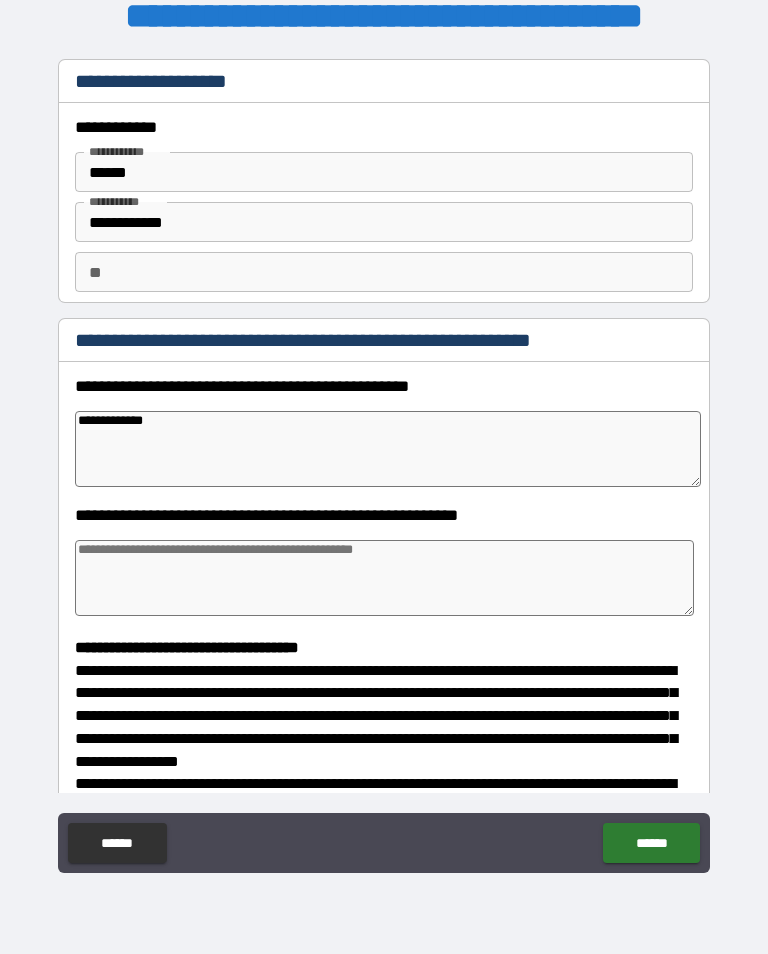 type on "*" 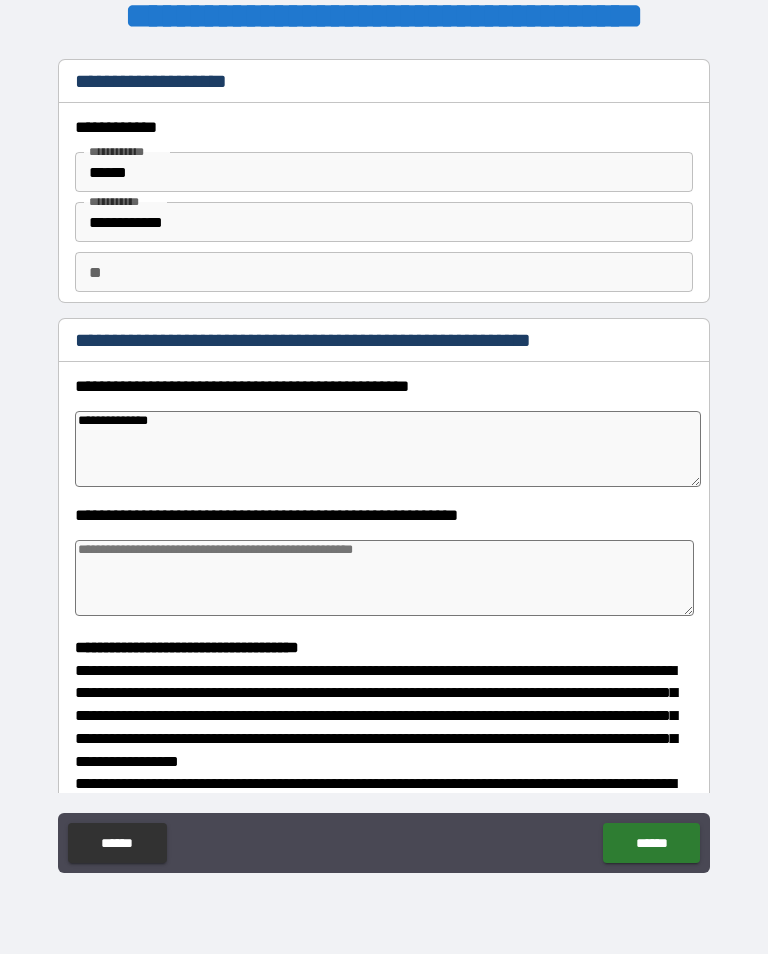 type on "*" 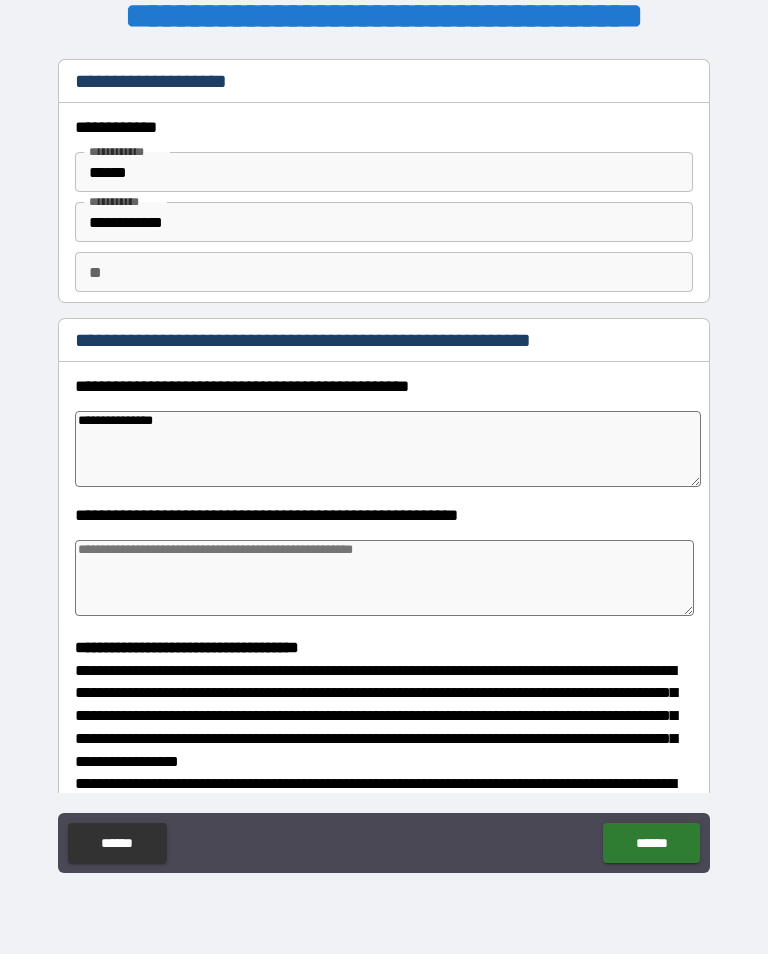 type on "*" 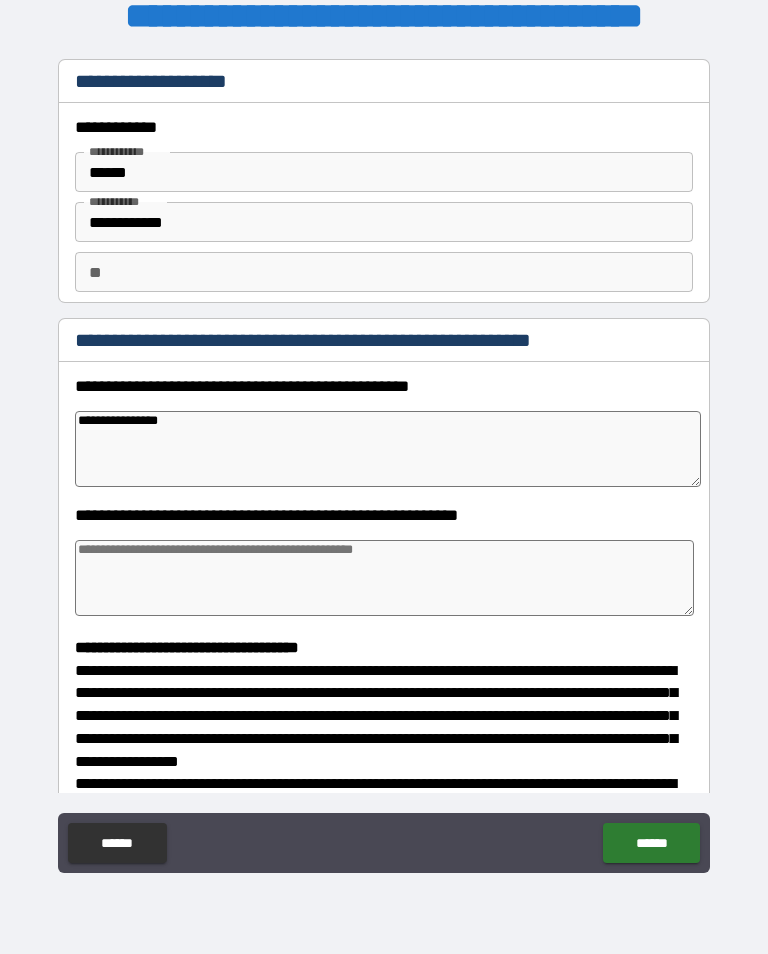 type on "*" 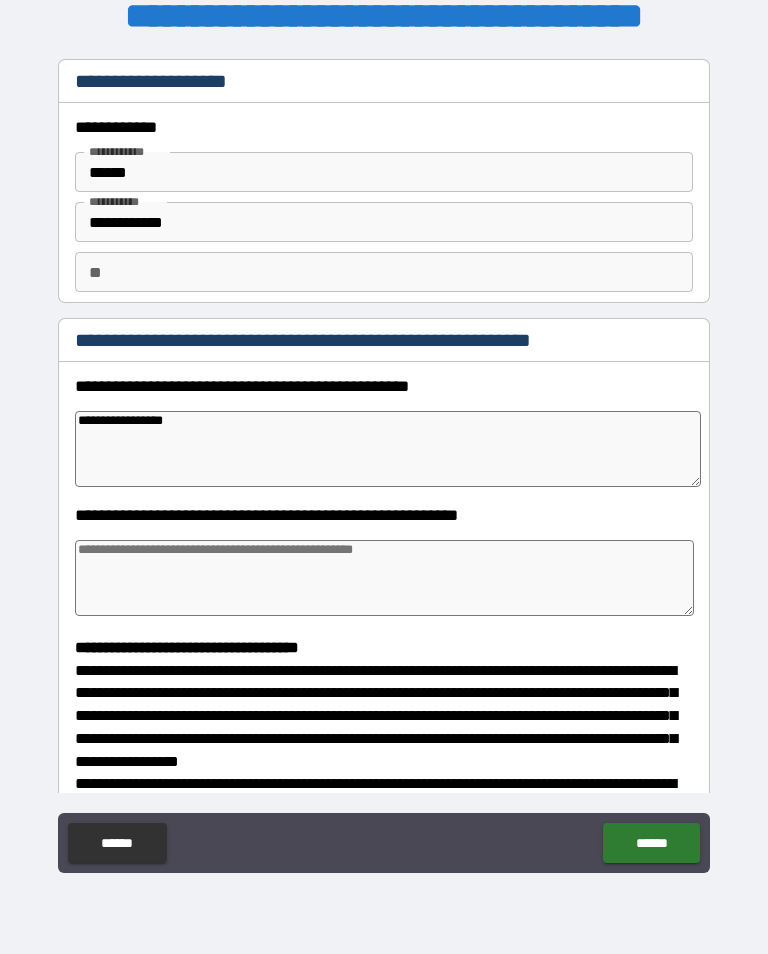 type on "*" 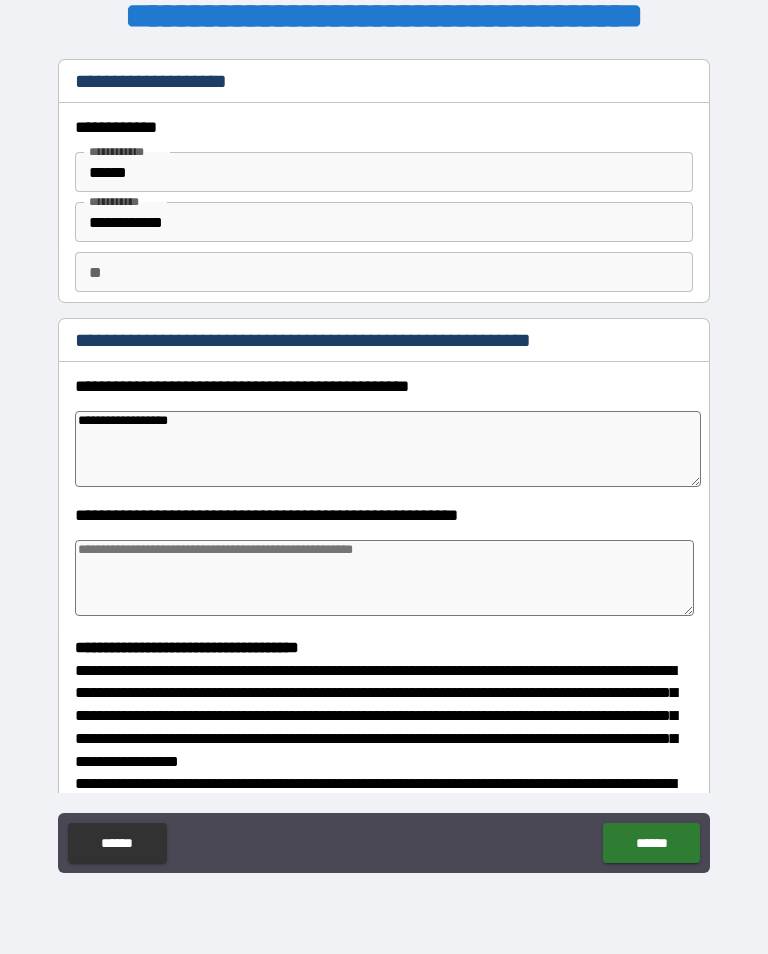 type on "*" 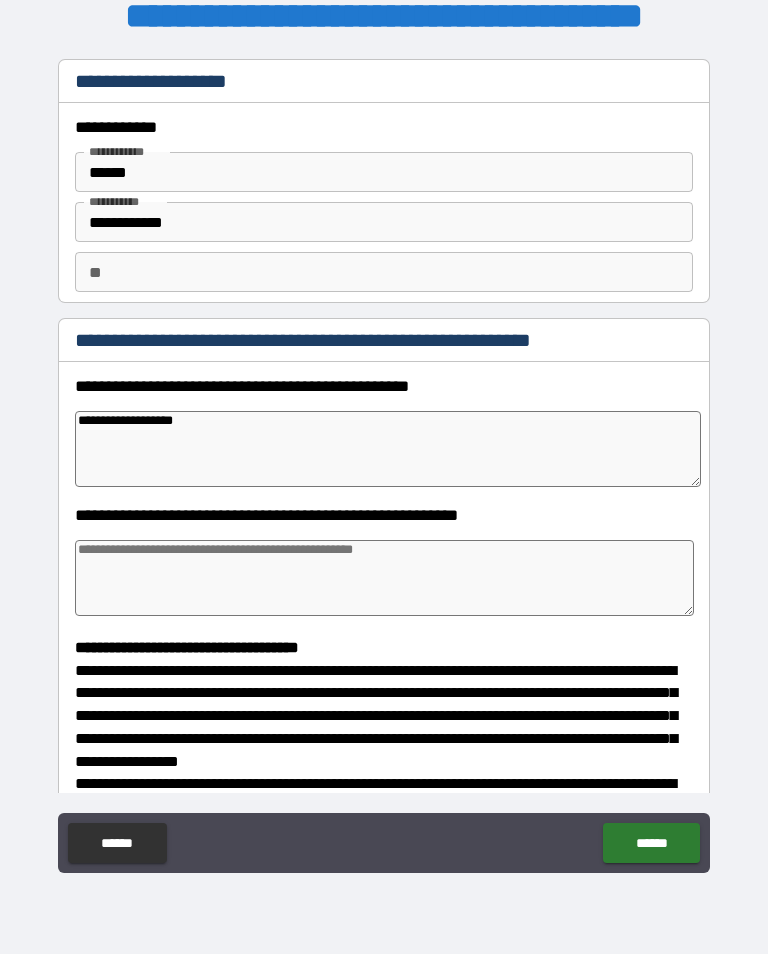 type on "*" 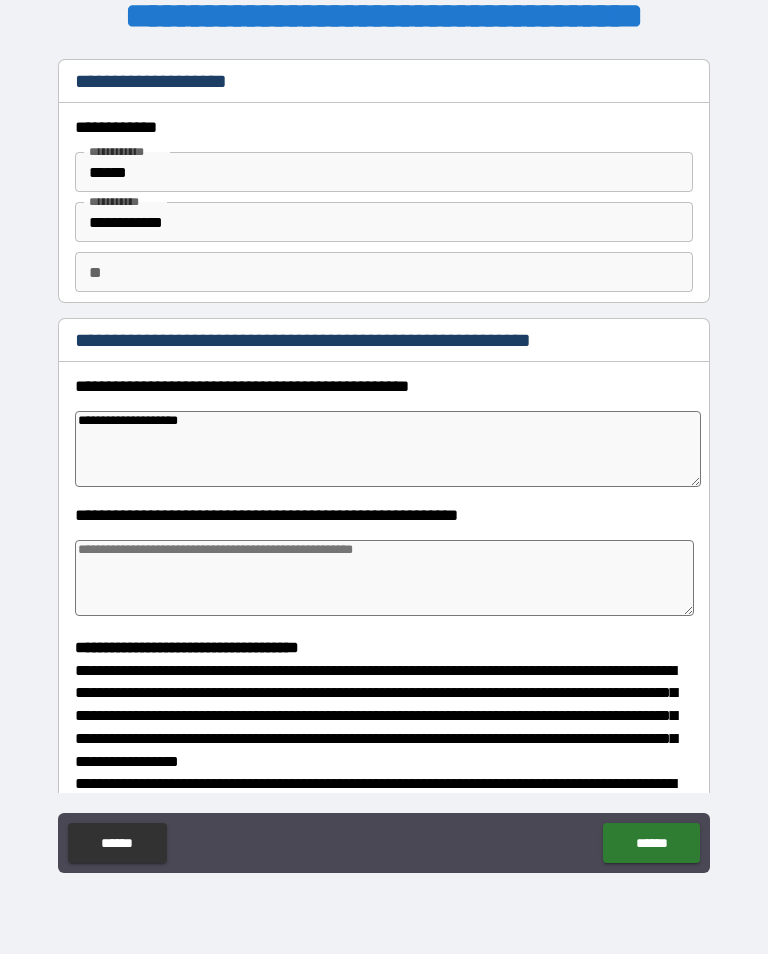 type on "*" 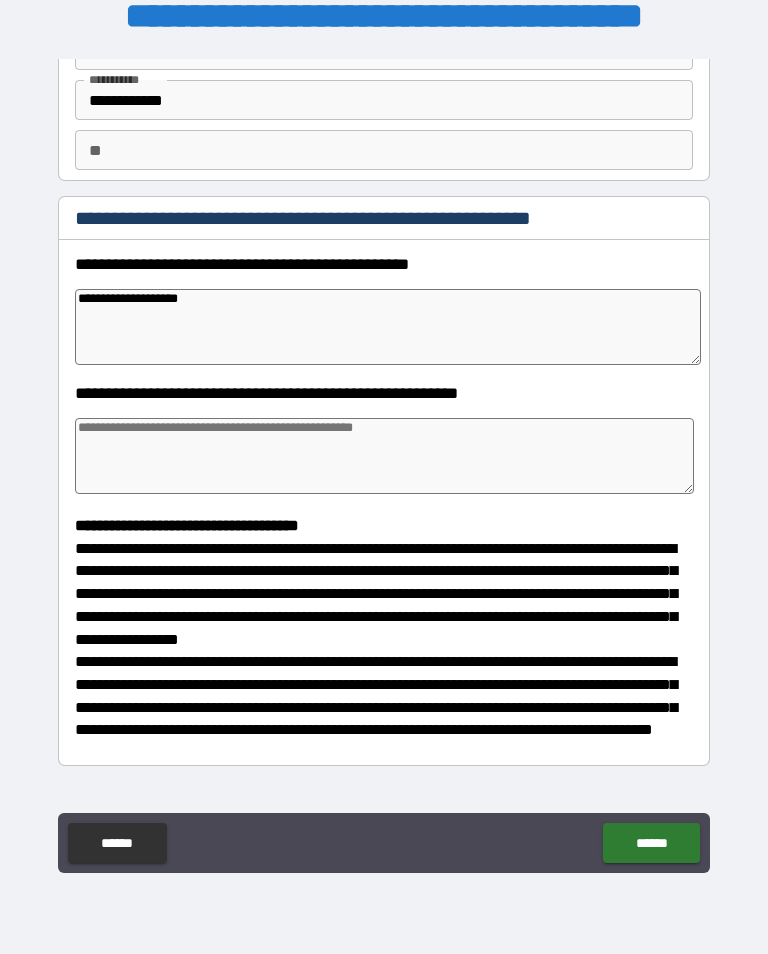 scroll, scrollTop: 128, scrollLeft: 0, axis: vertical 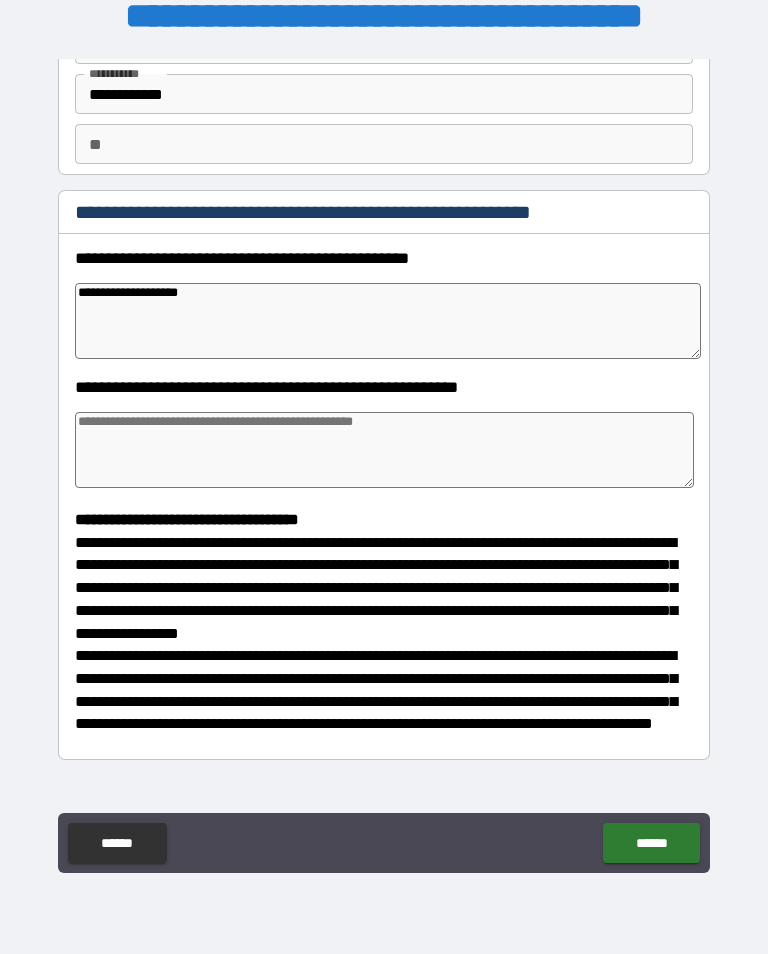 type on "**********" 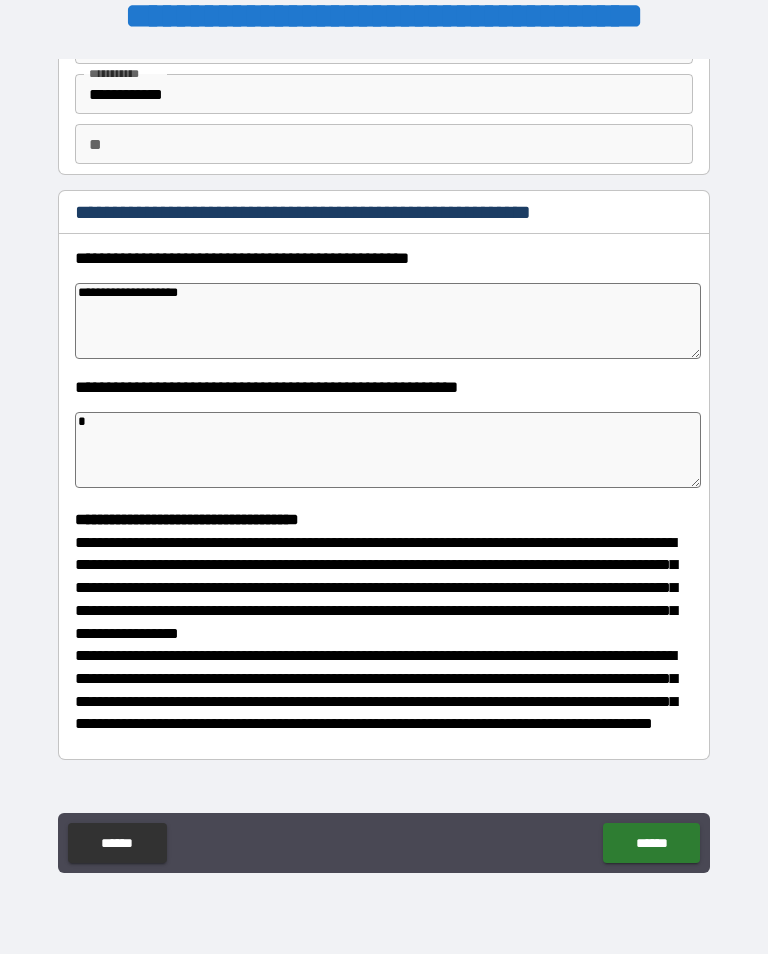 type on "*" 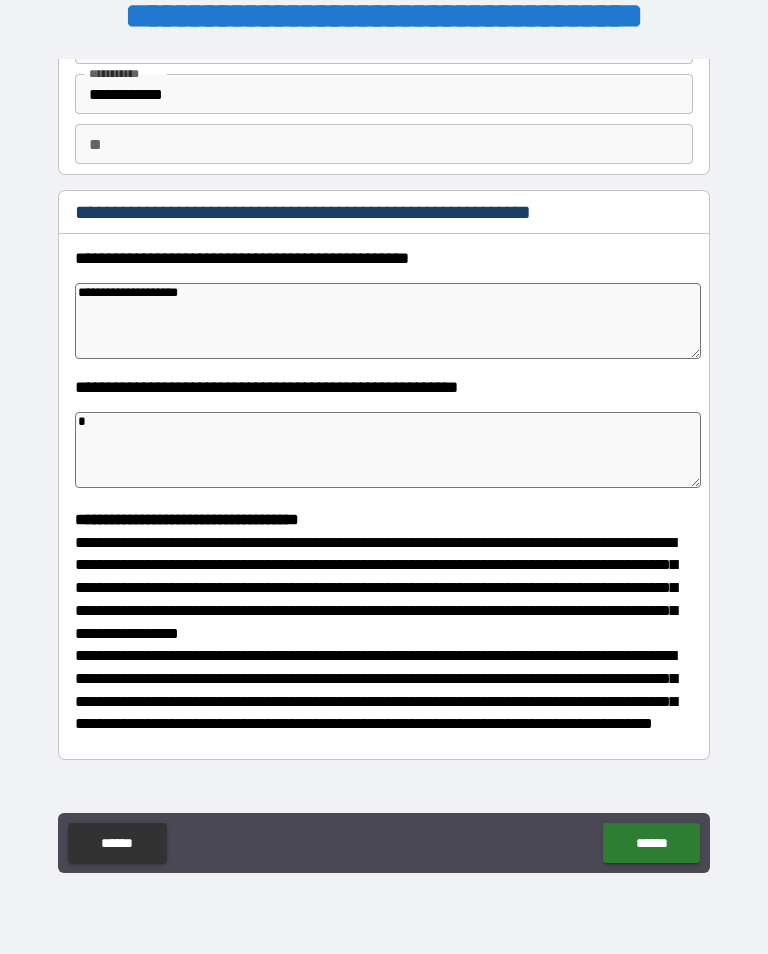 type on "*" 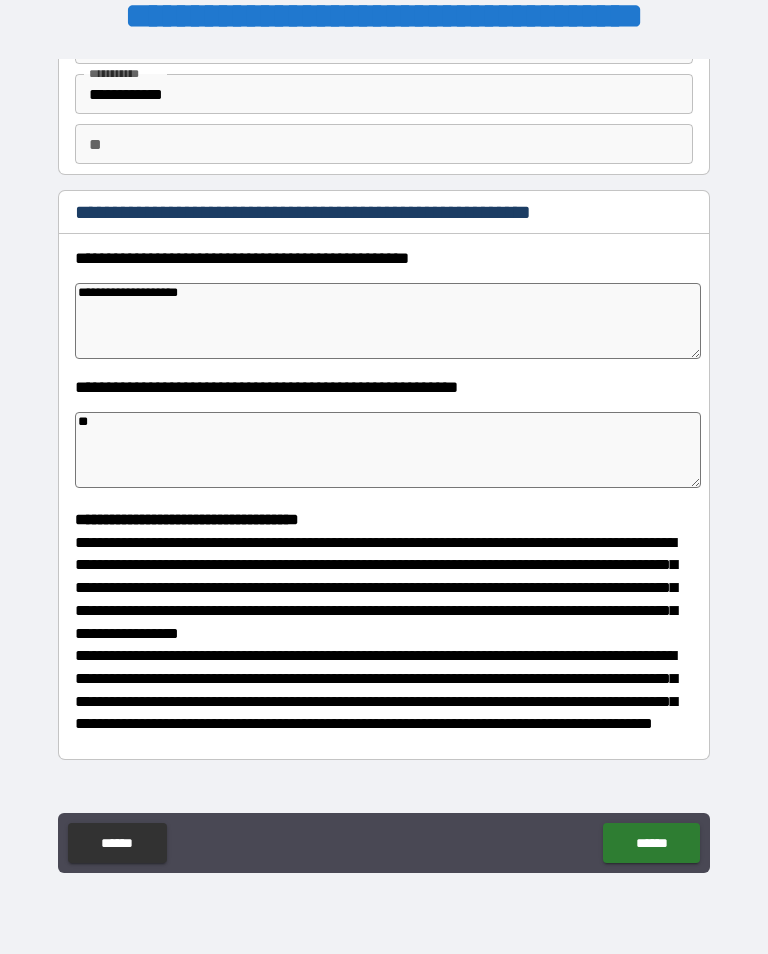 type on "*" 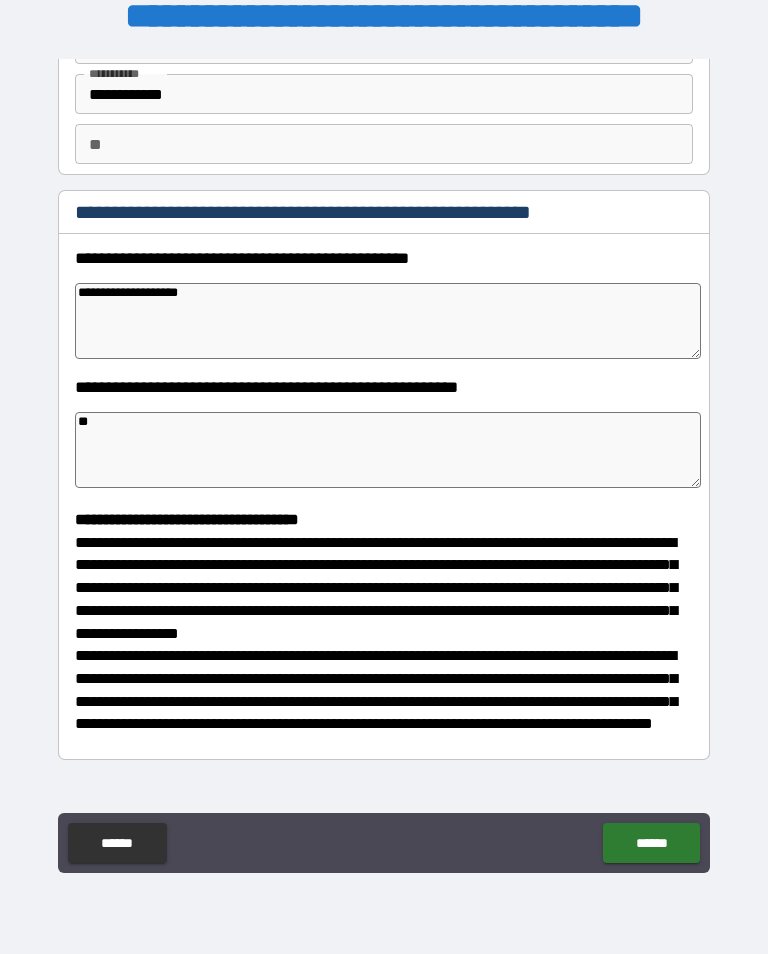 type on "*" 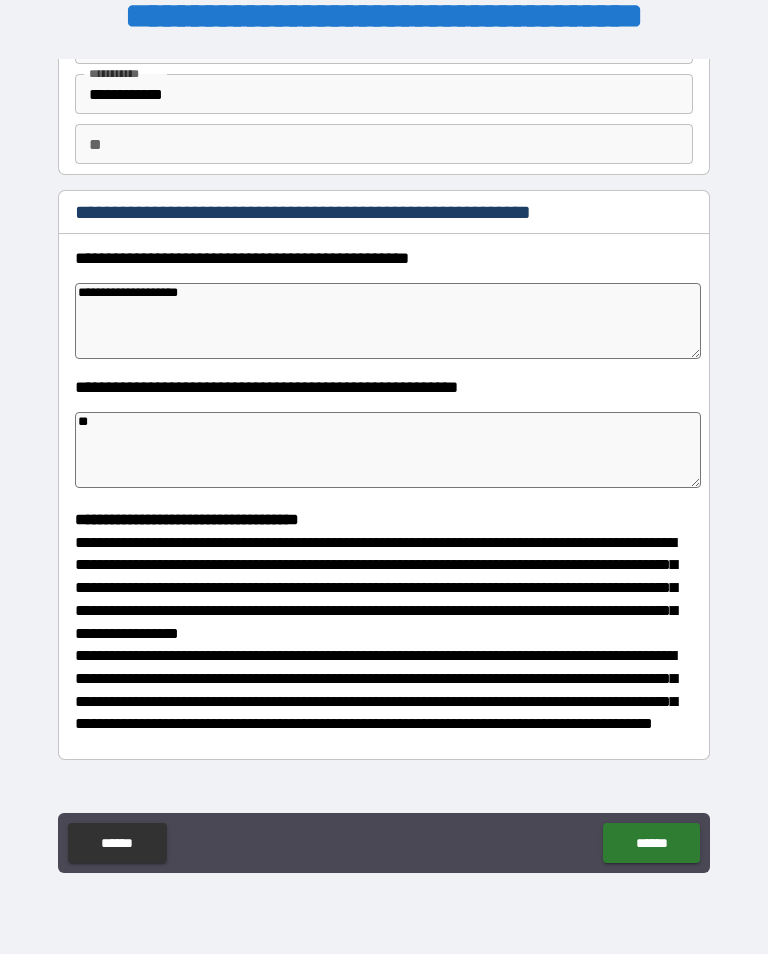 type on "*" 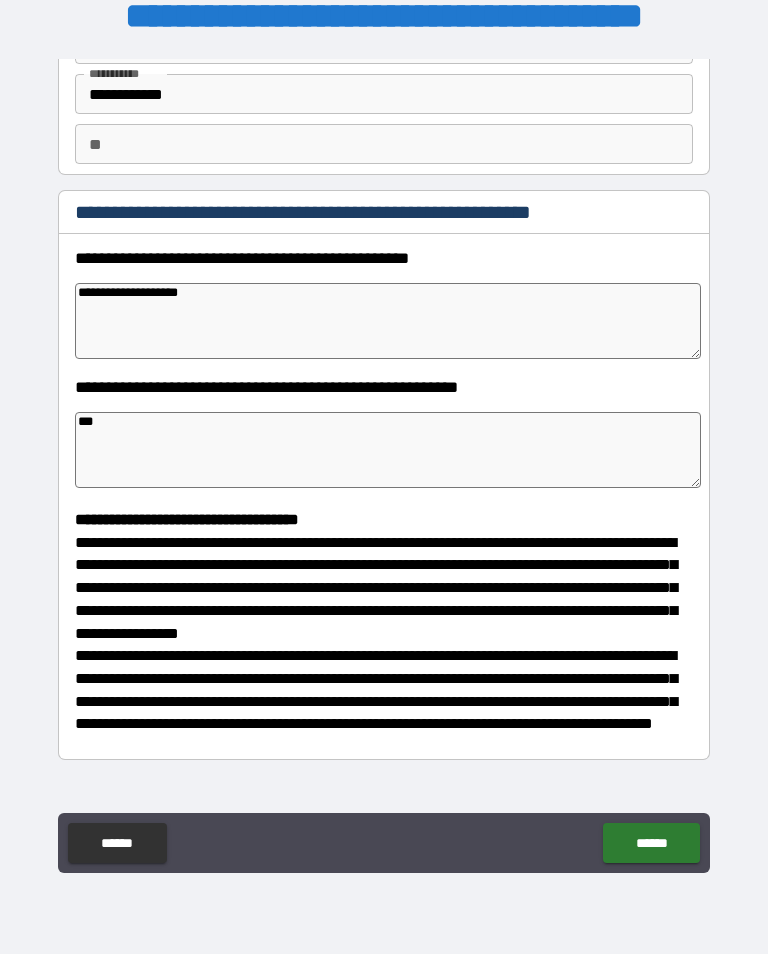 type on "*" 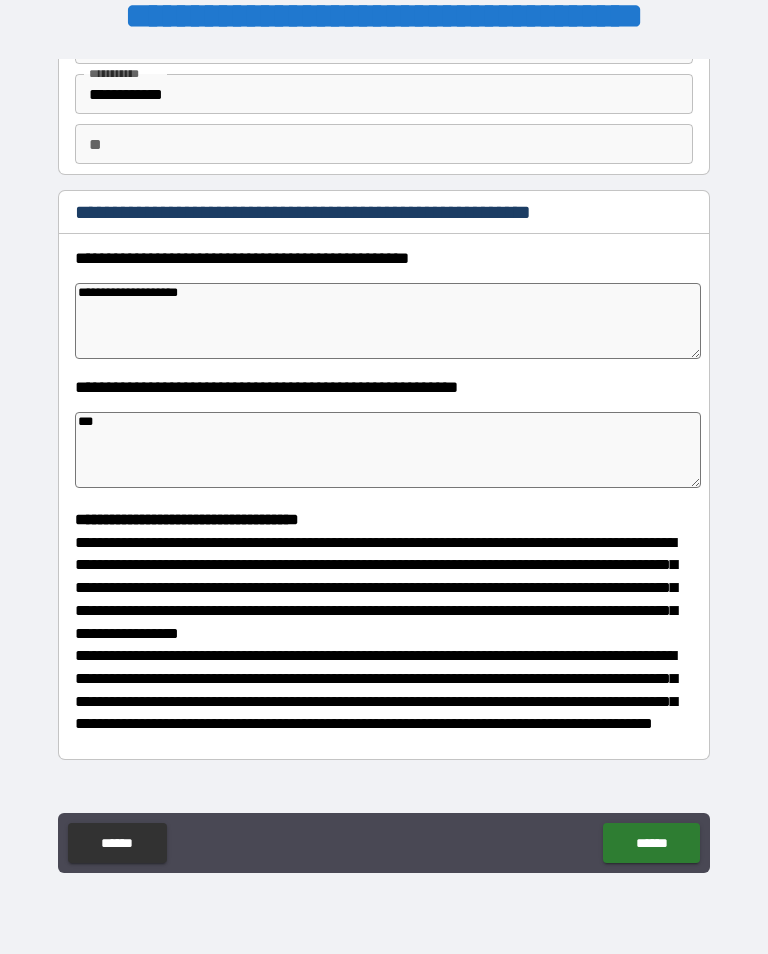 type on "****" 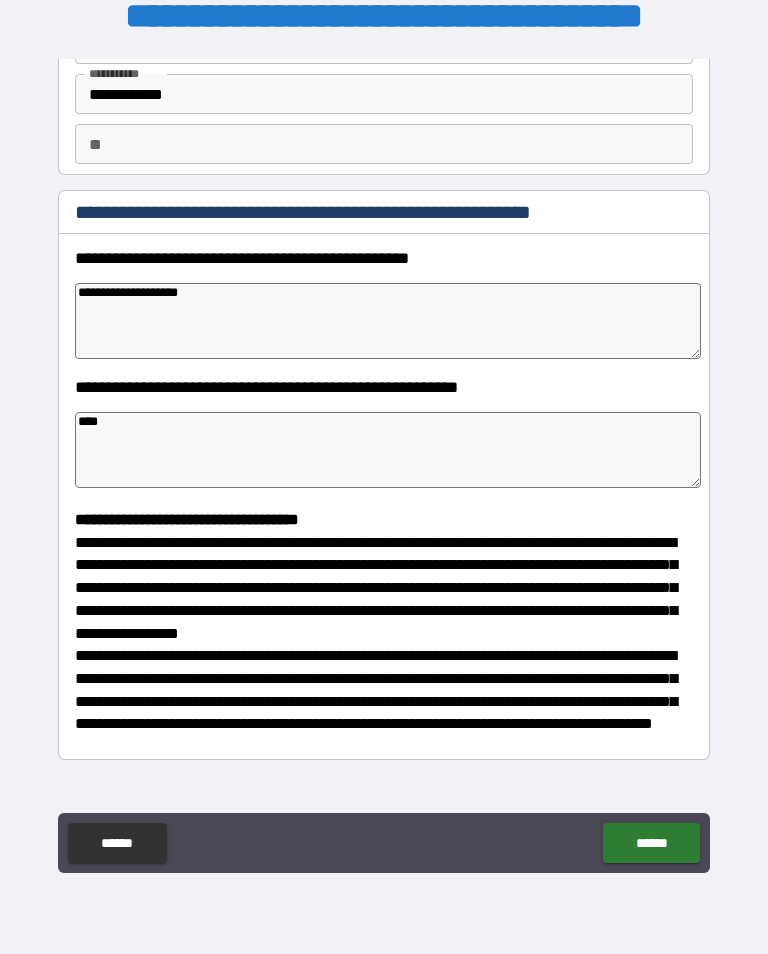 type on "*" 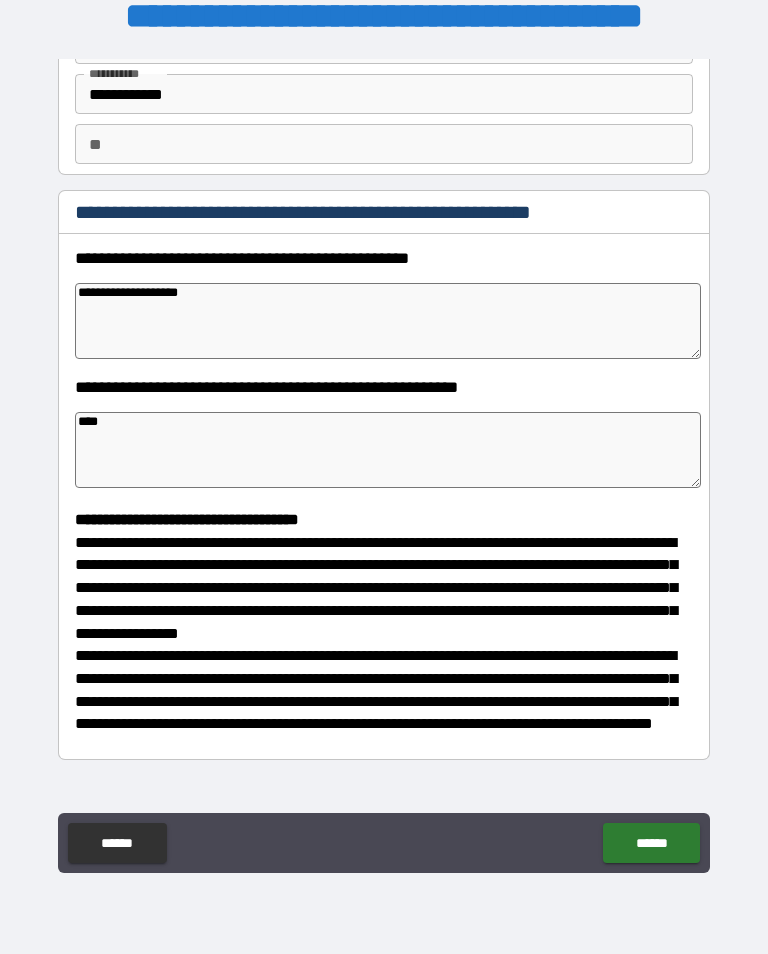 type on "*" 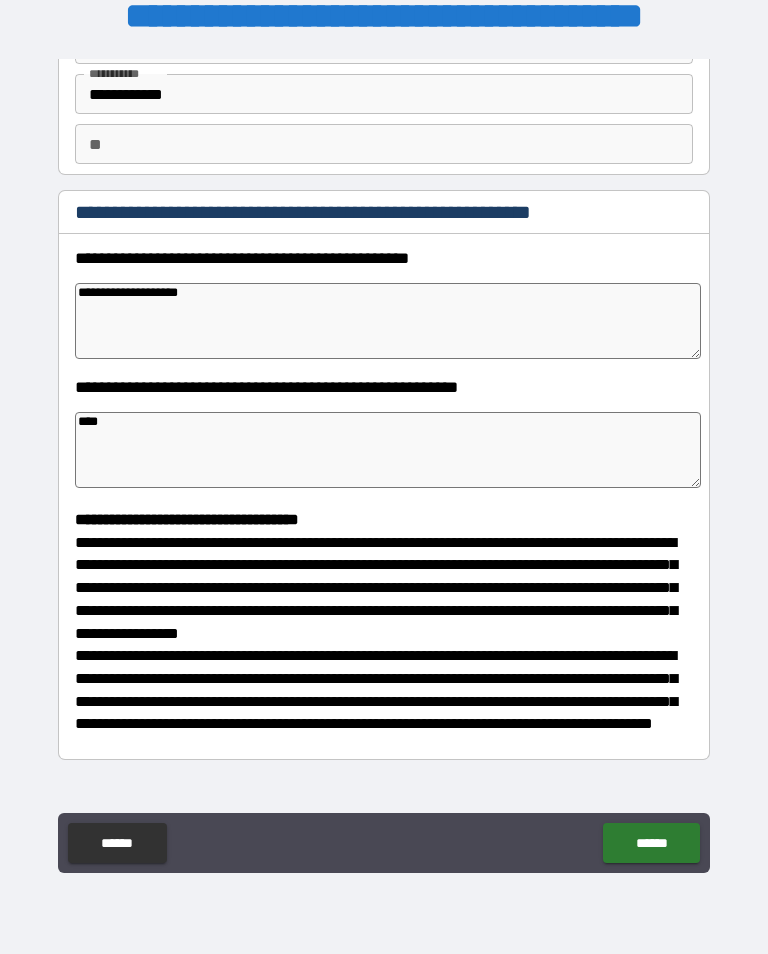 type on "*" 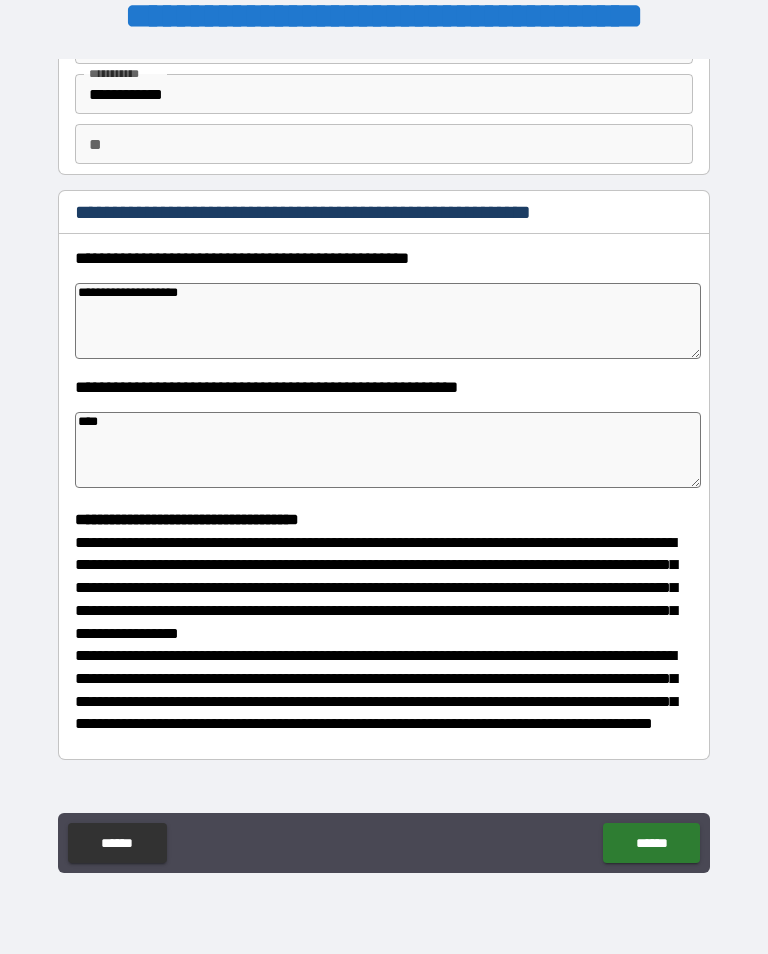type on "*****" 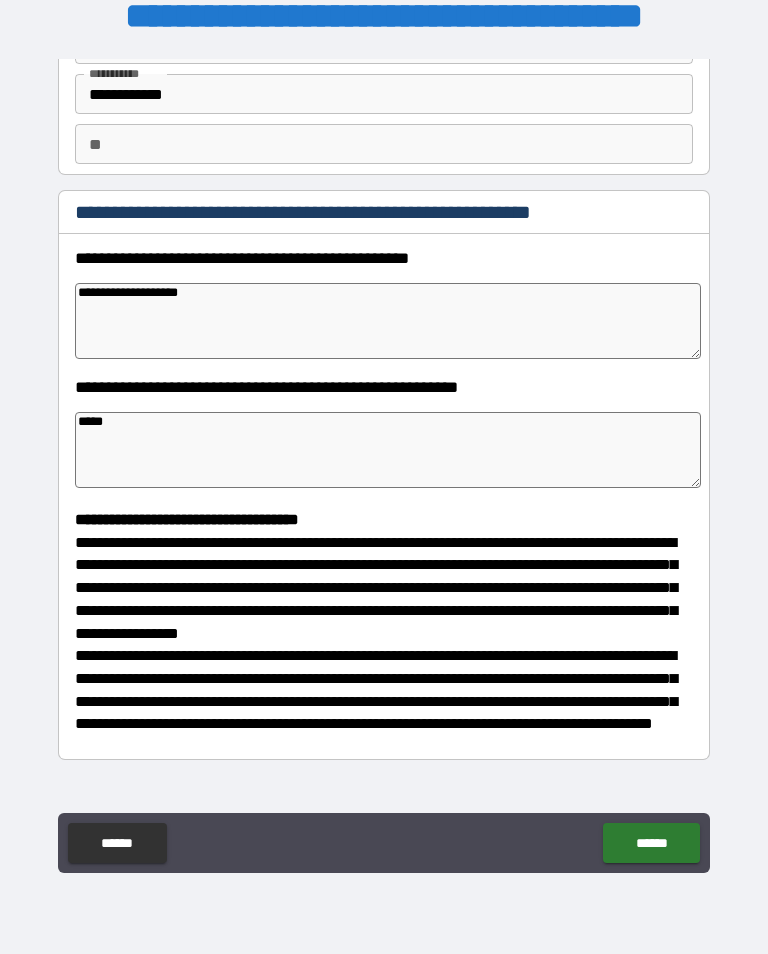 type on "*" 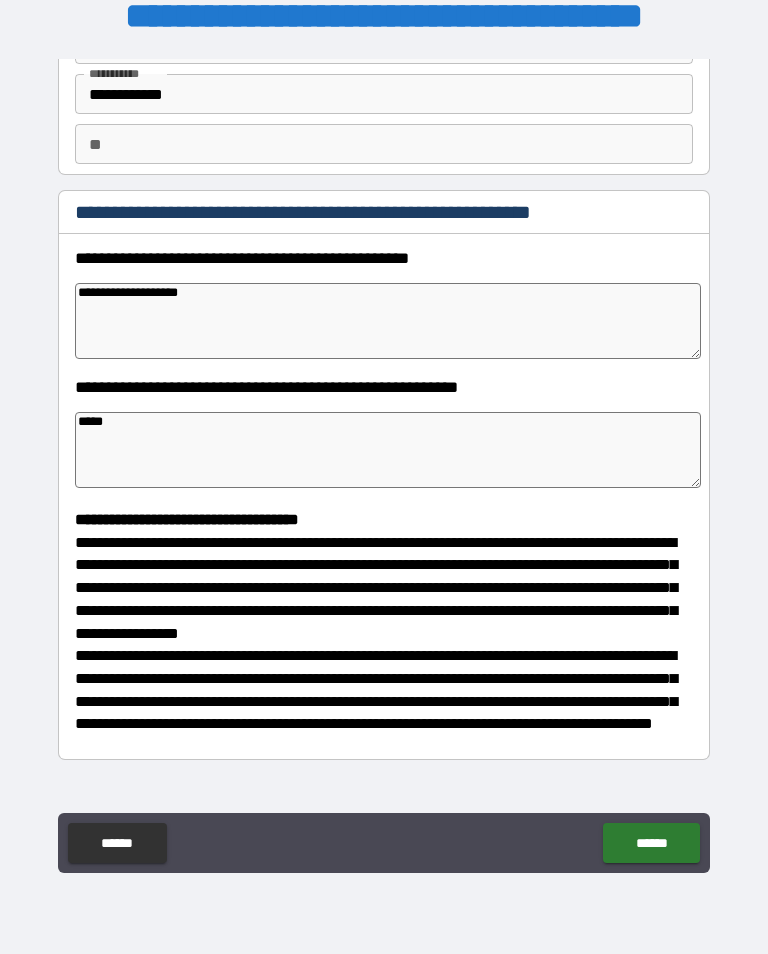 type on "*" 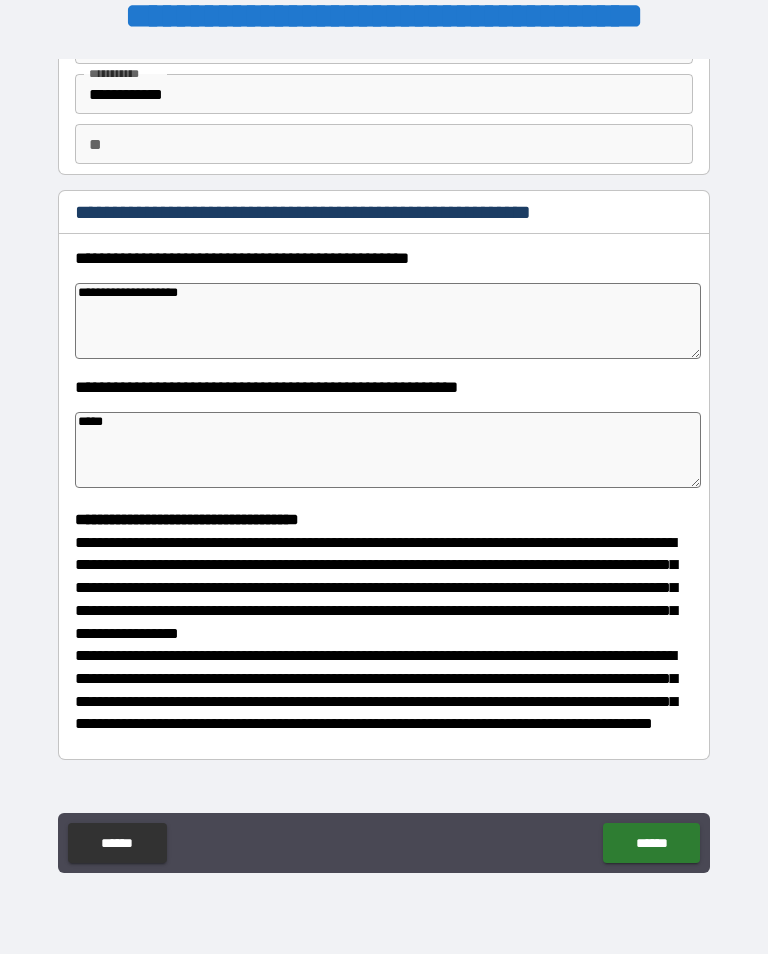 type on "*" 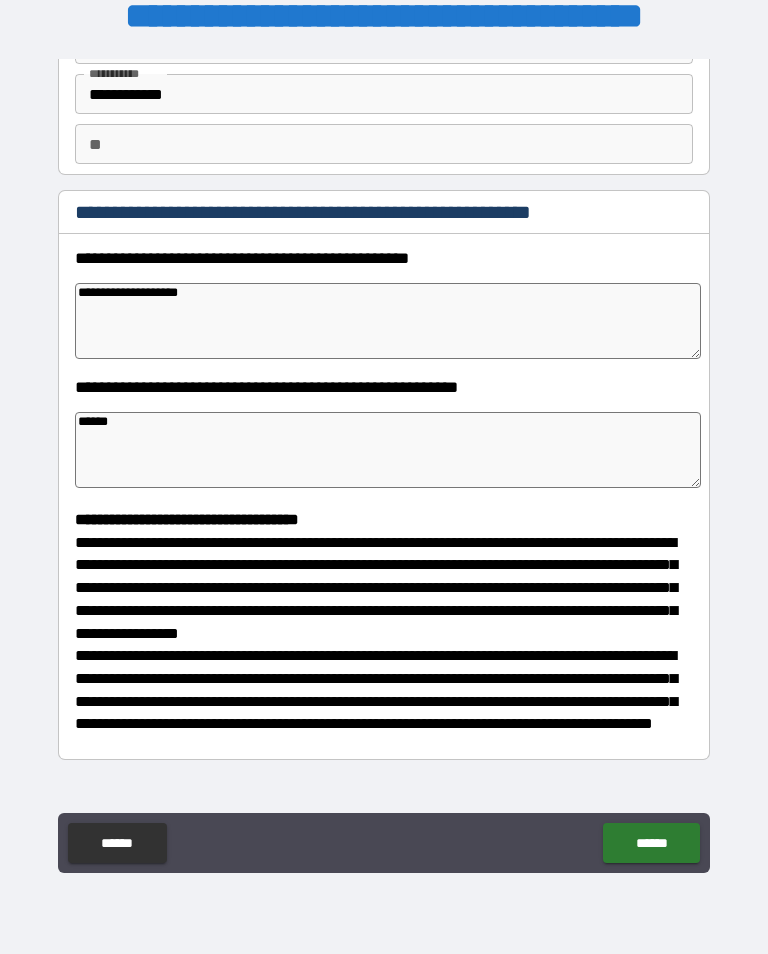 type on "*" 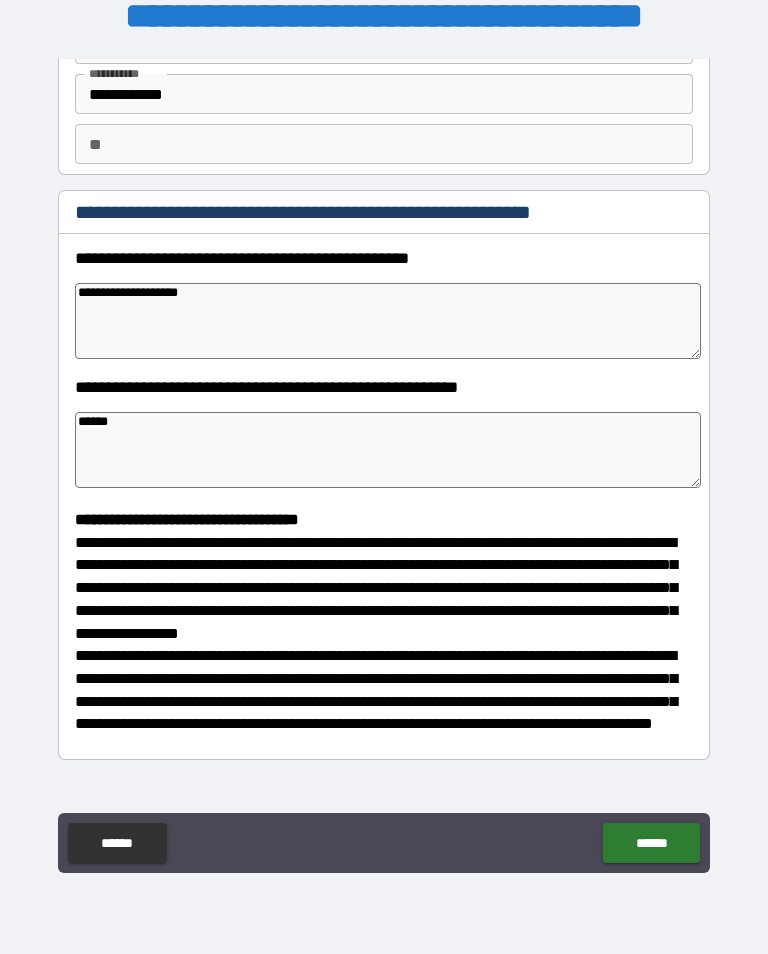 type on "*" 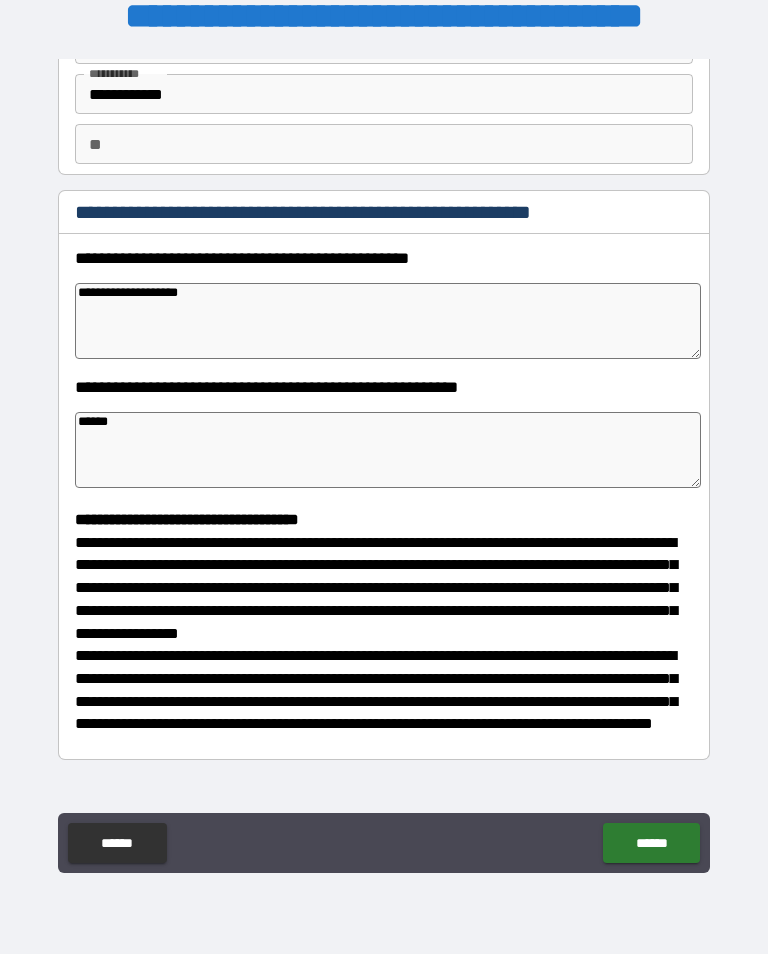 type on "*" 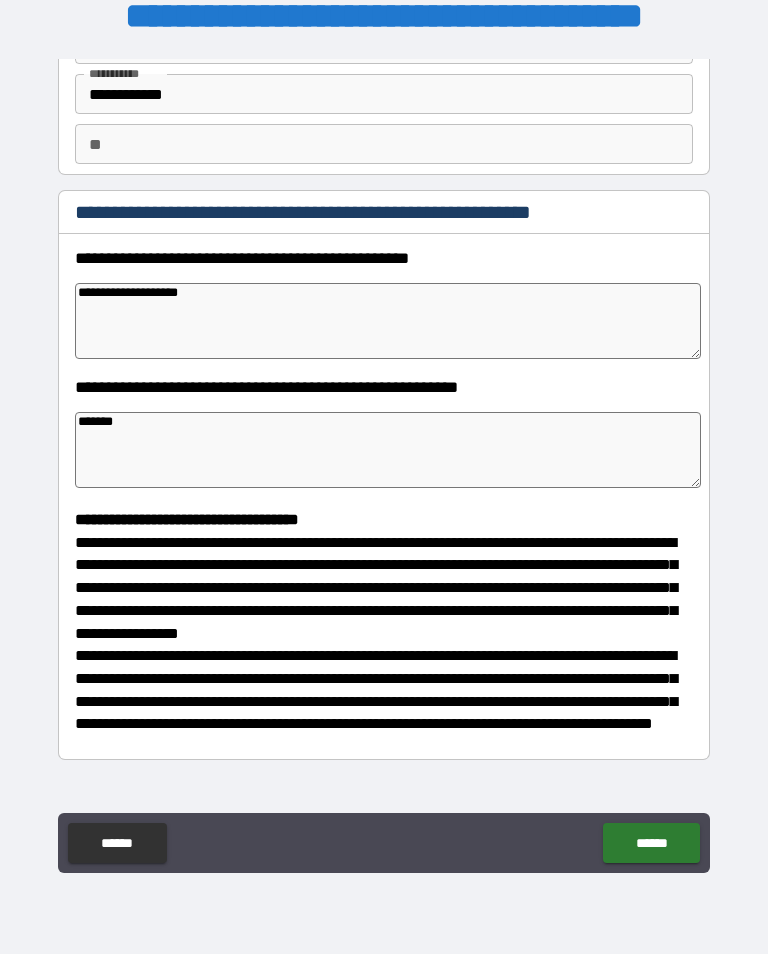 type on "*" 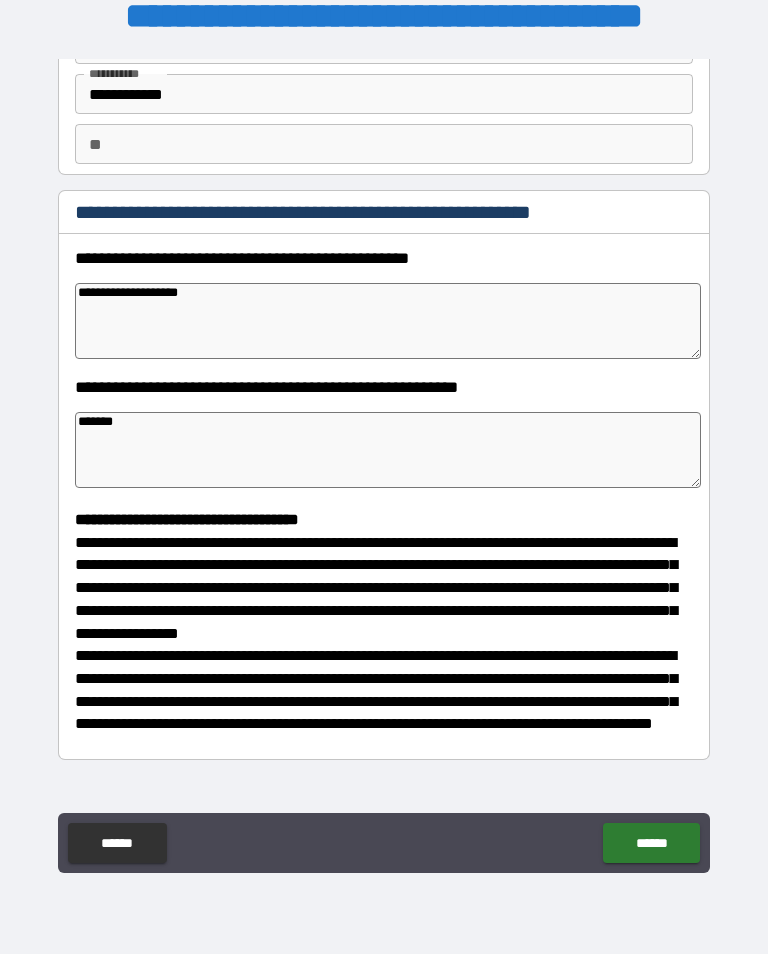 type on "*" 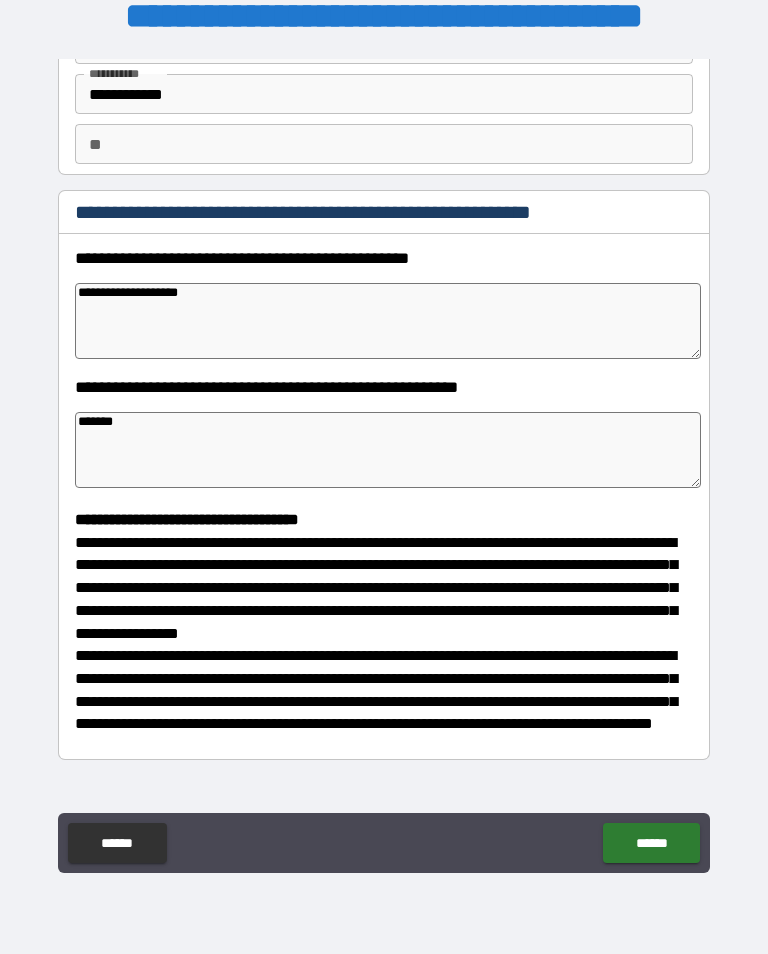 type on "*" 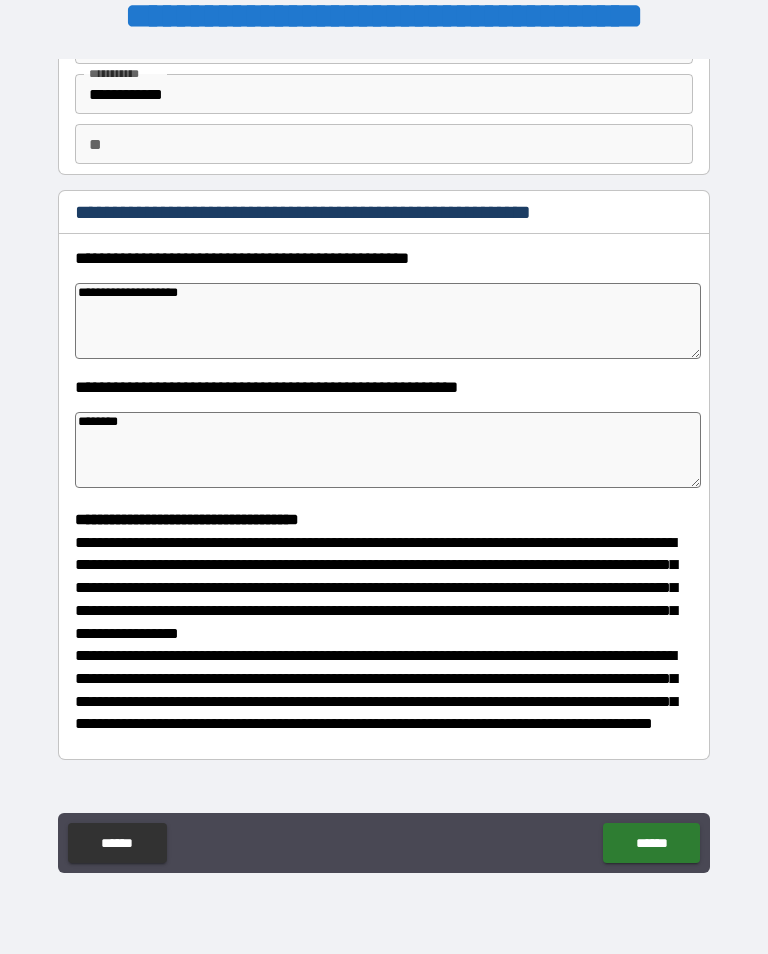 type on "*" 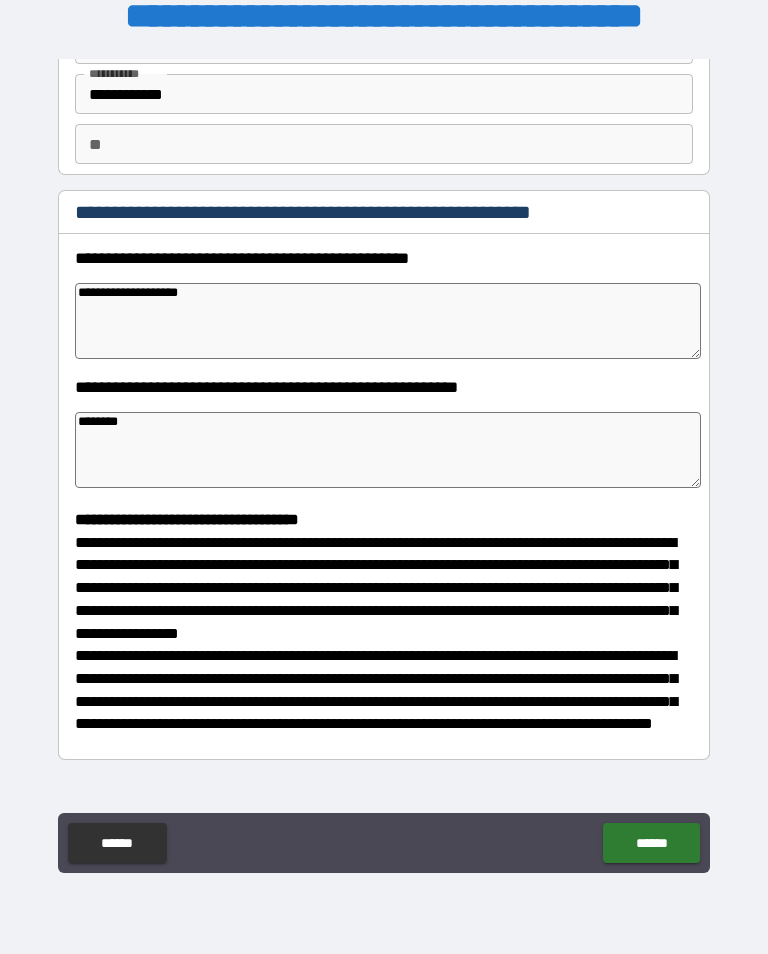 type on "*" 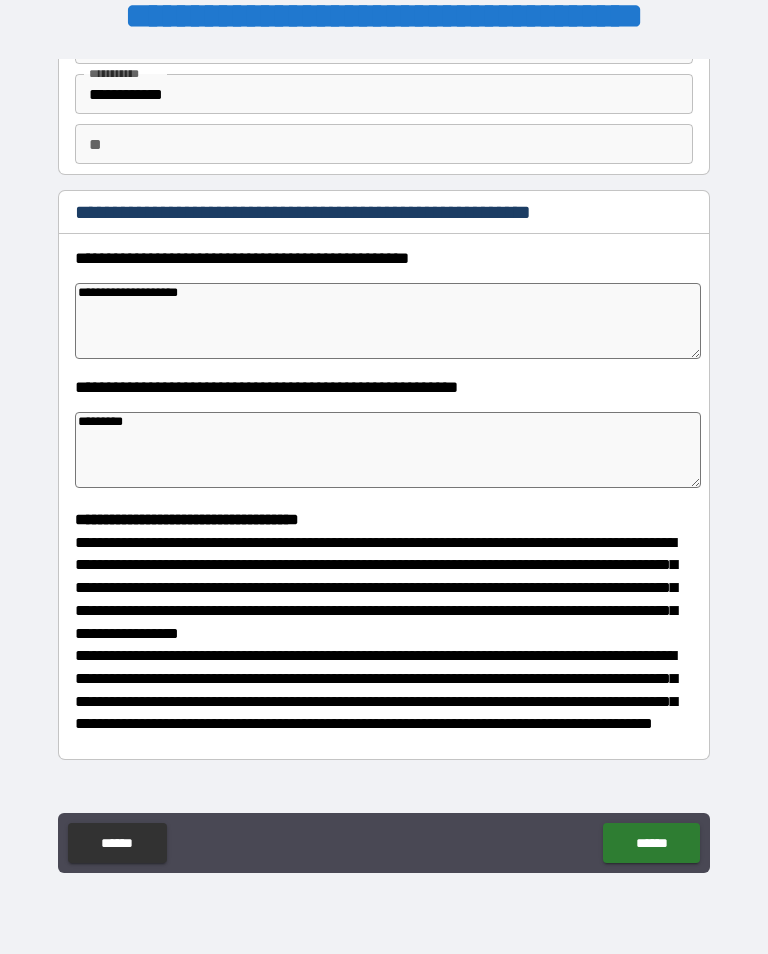 type on "*" 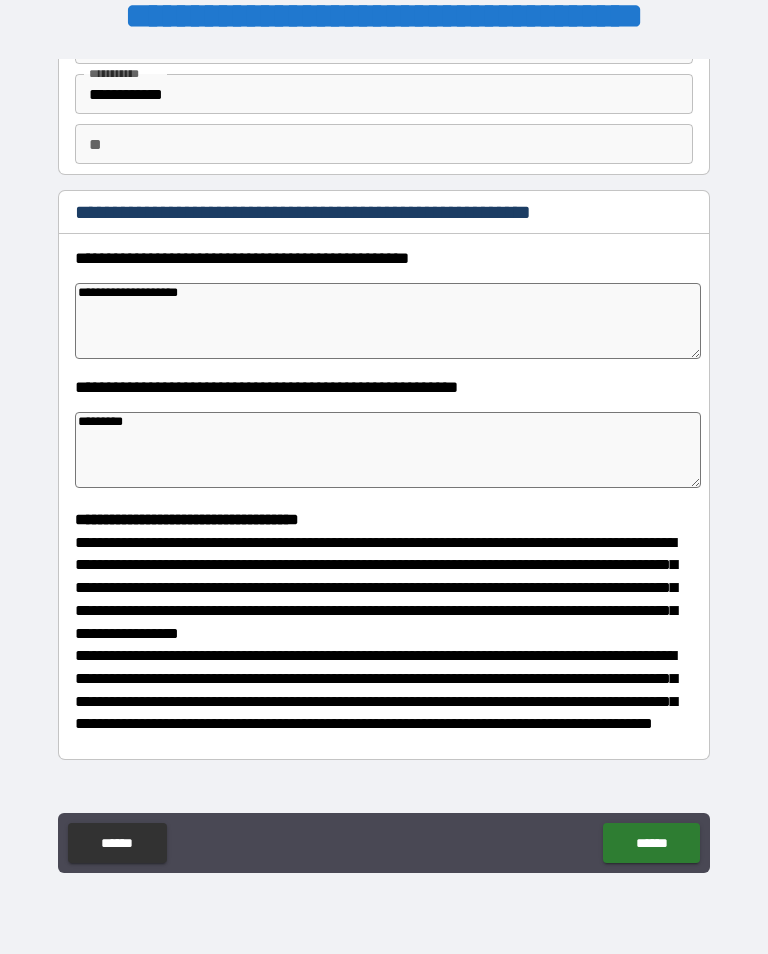 type on "*" 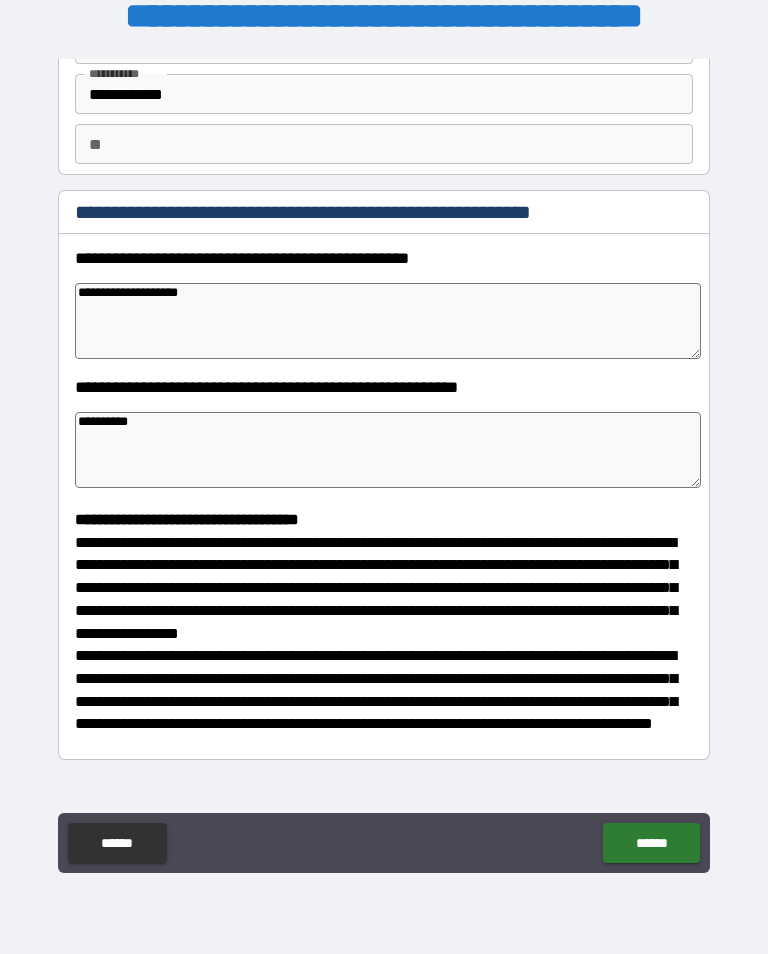 type on "*" 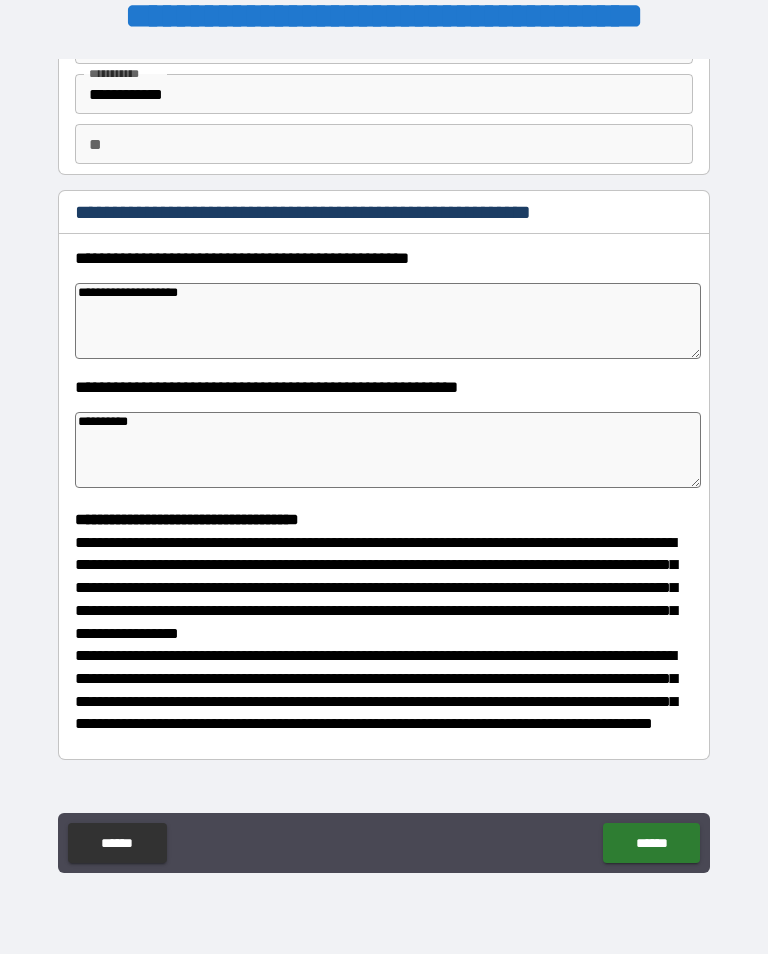 type on "*" 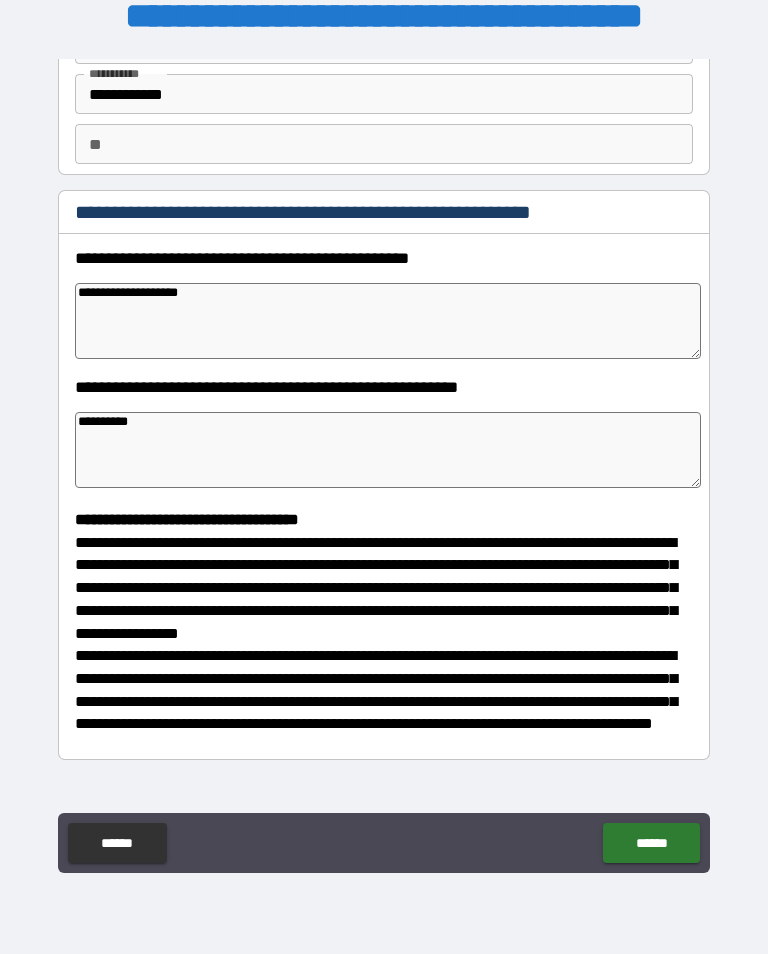 type on "*" 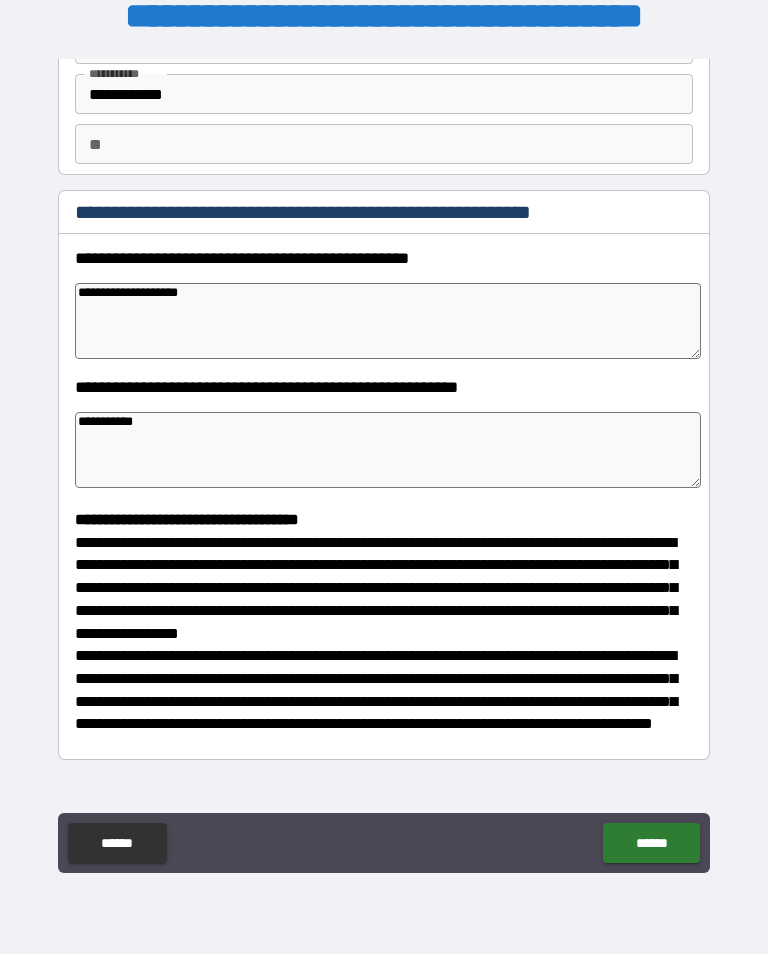type on "*" 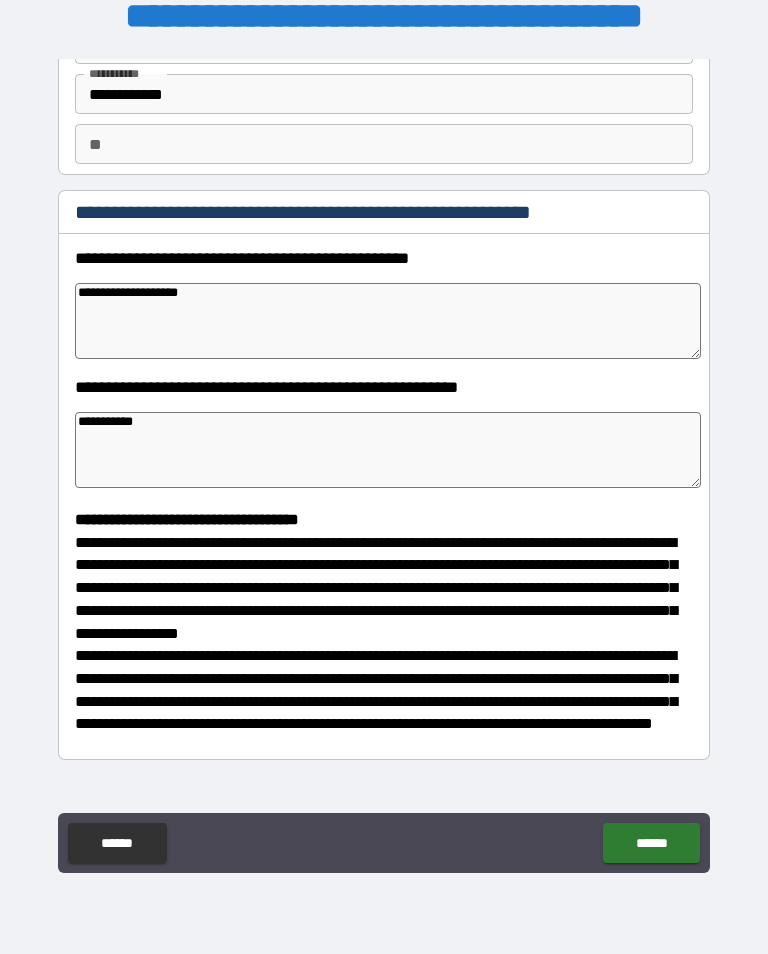 type on "*" 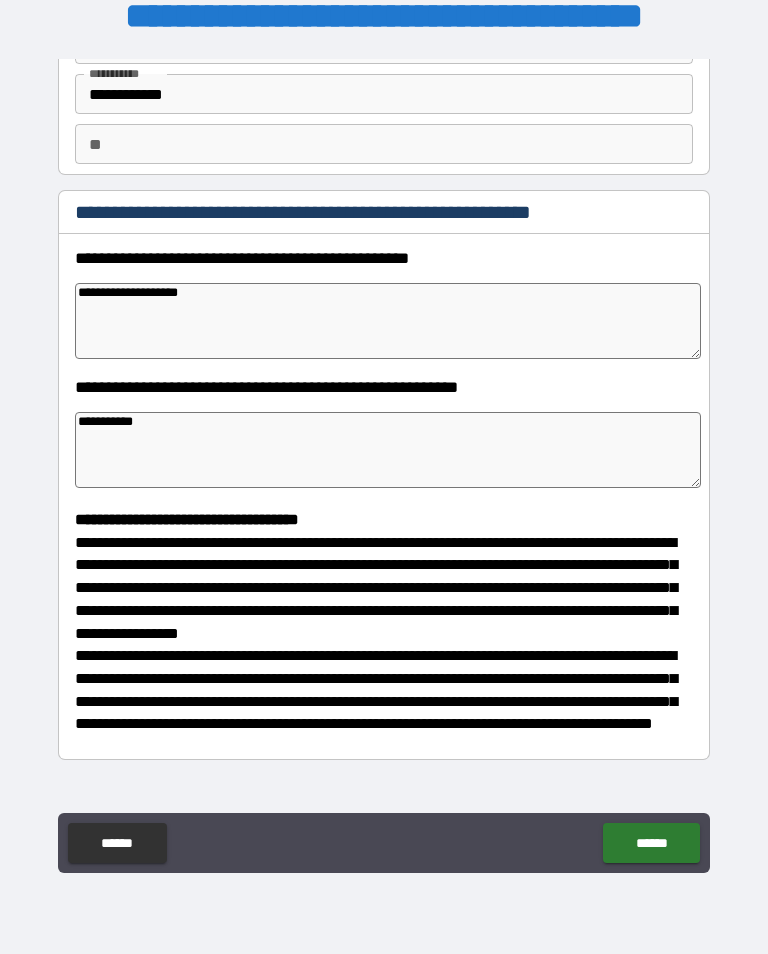 type on "*" 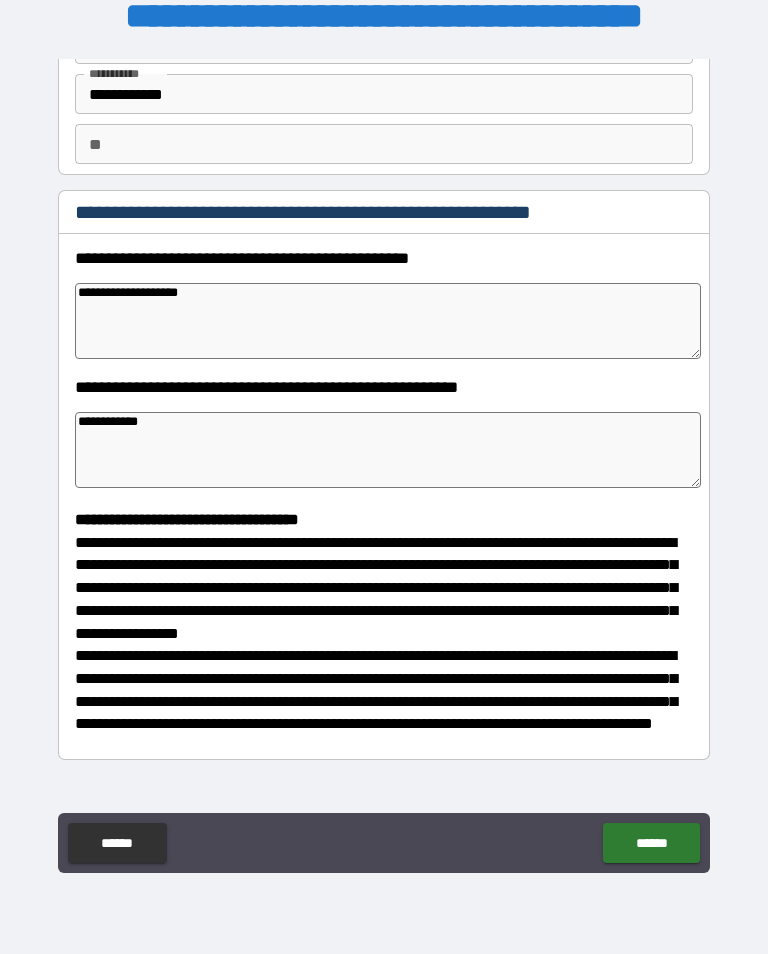 type on "*" 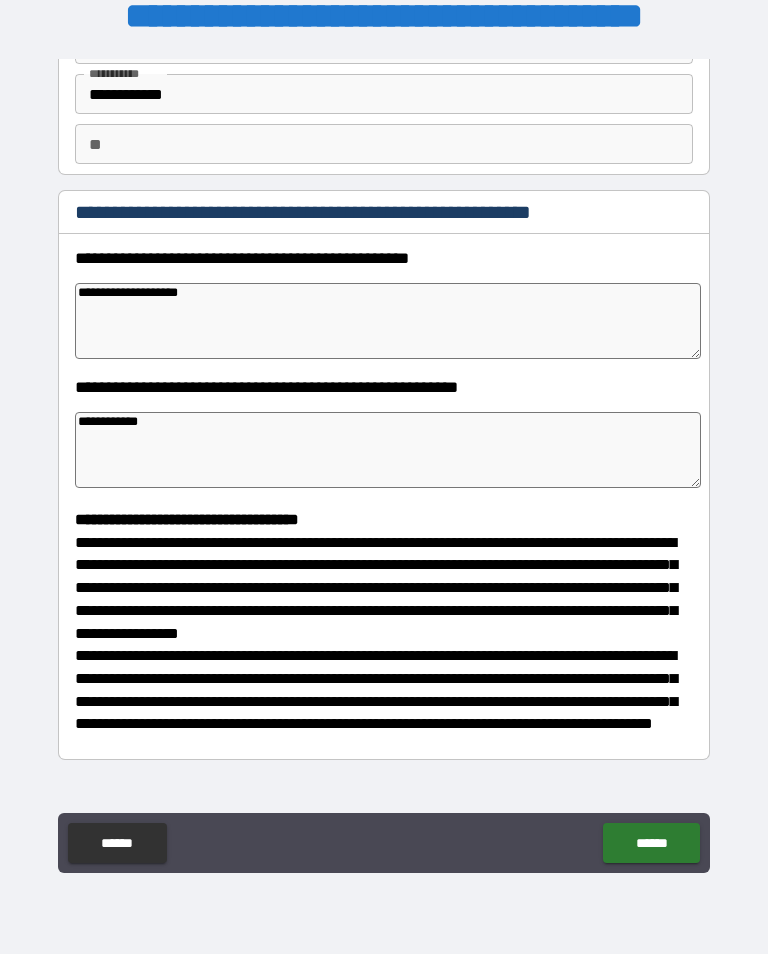 type on "*" 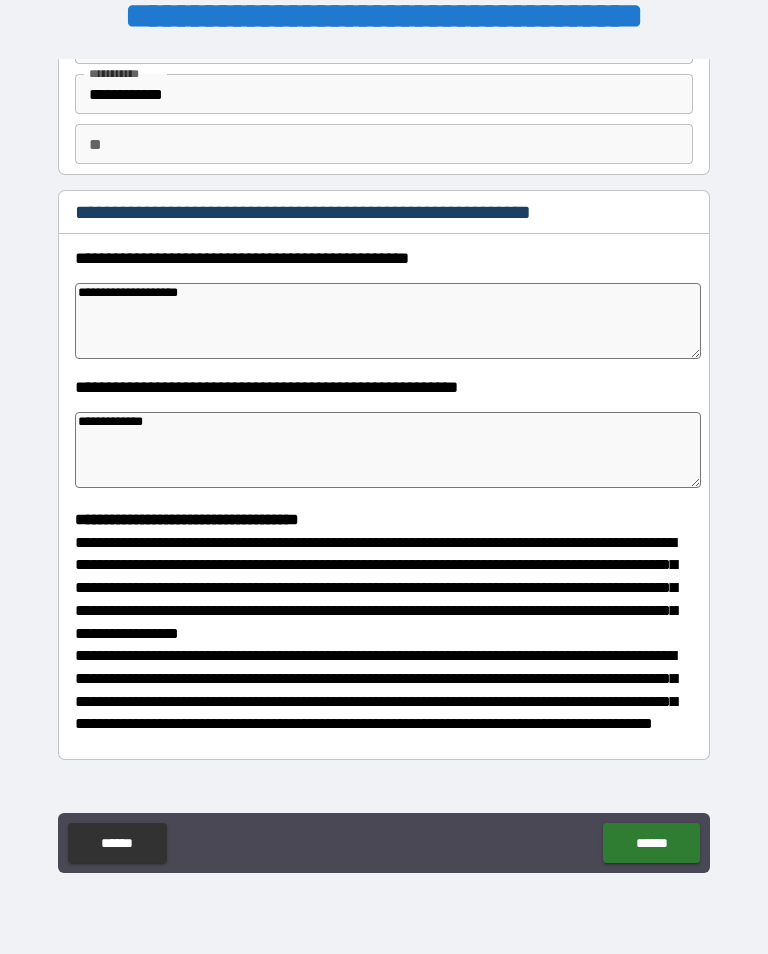 type on "*" 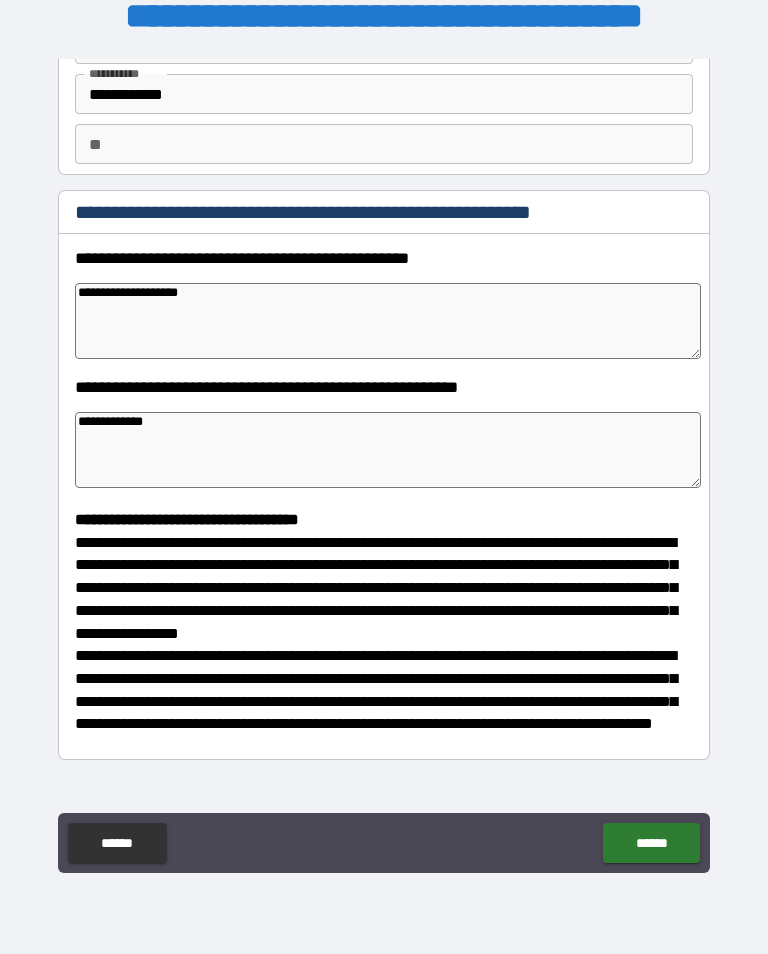 type on "*" 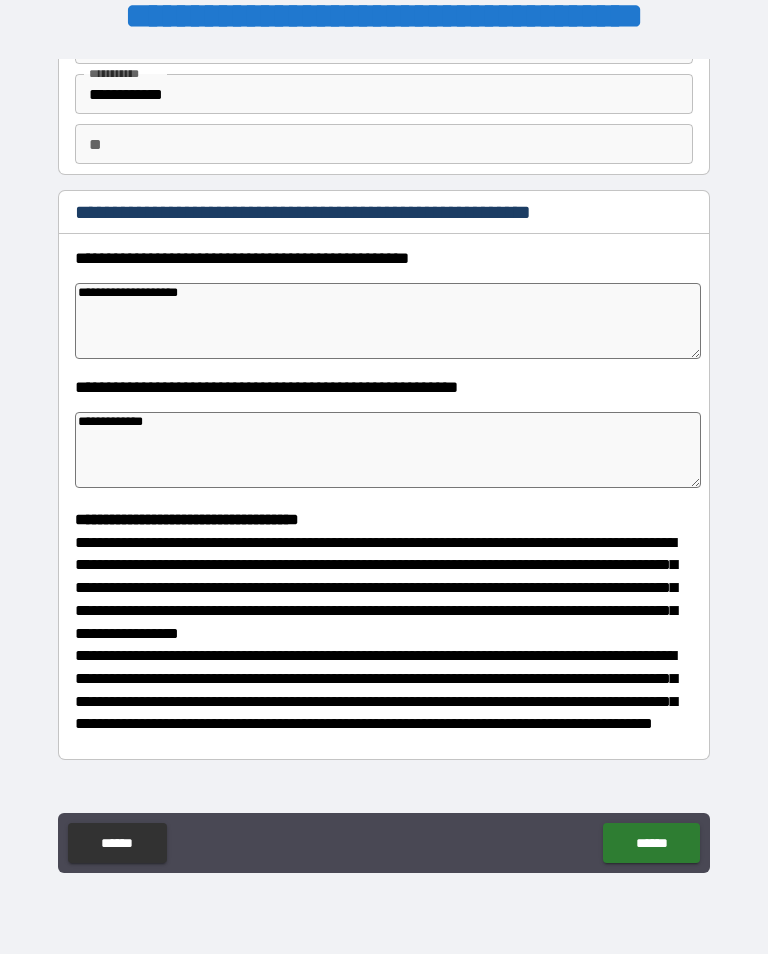 type on "*" 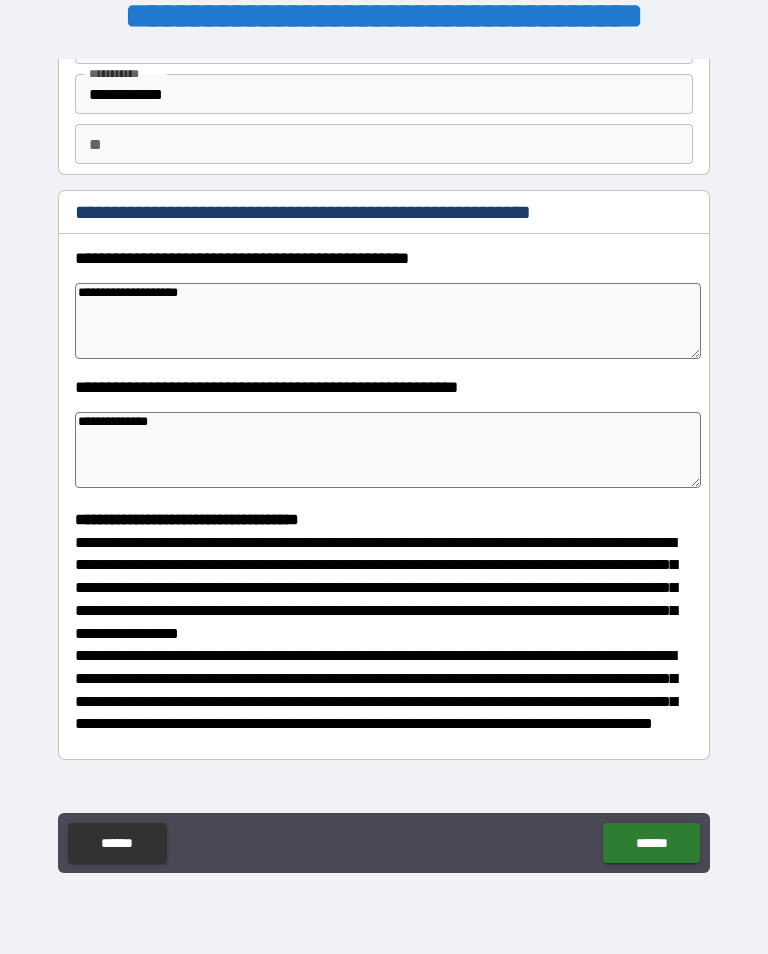 type on "*" 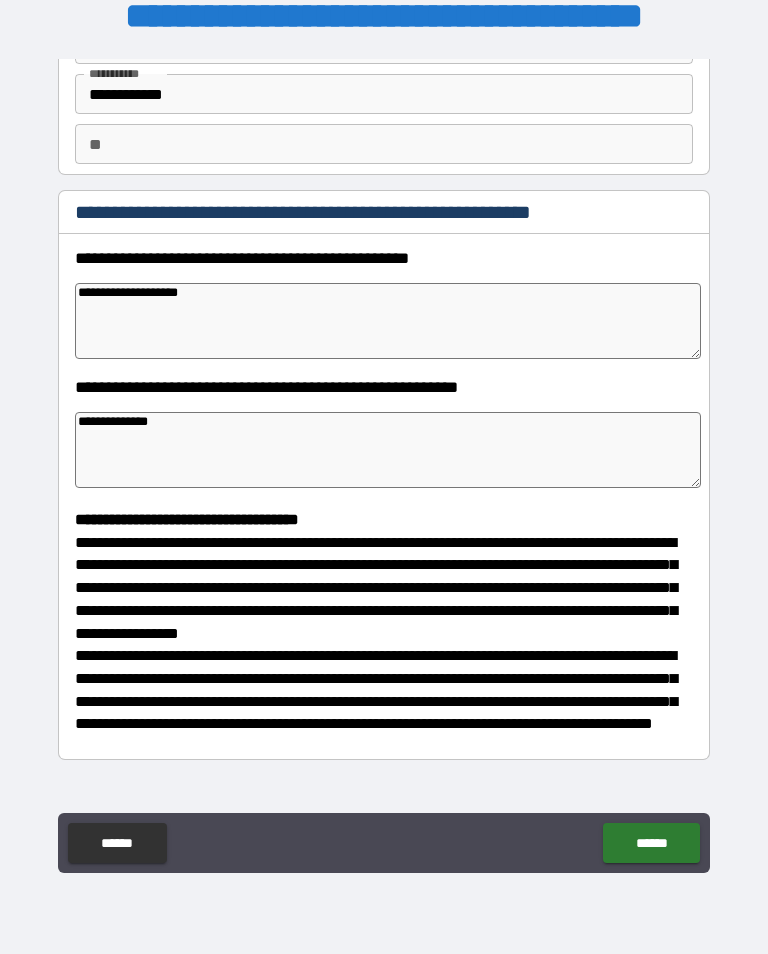 type on "*" 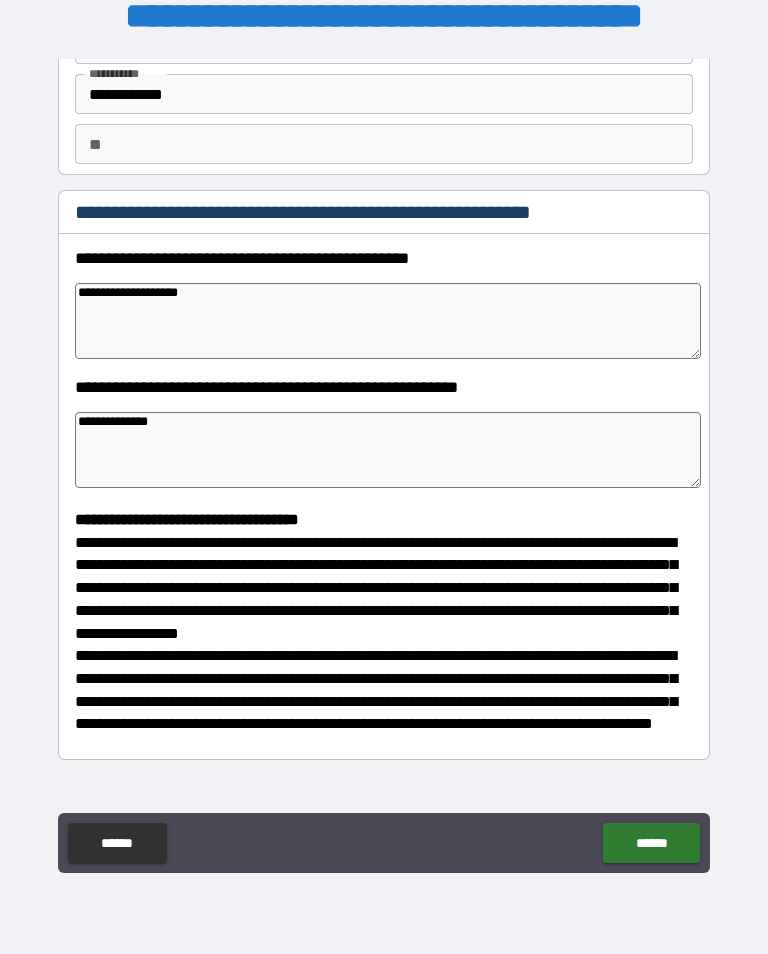 type on "*" 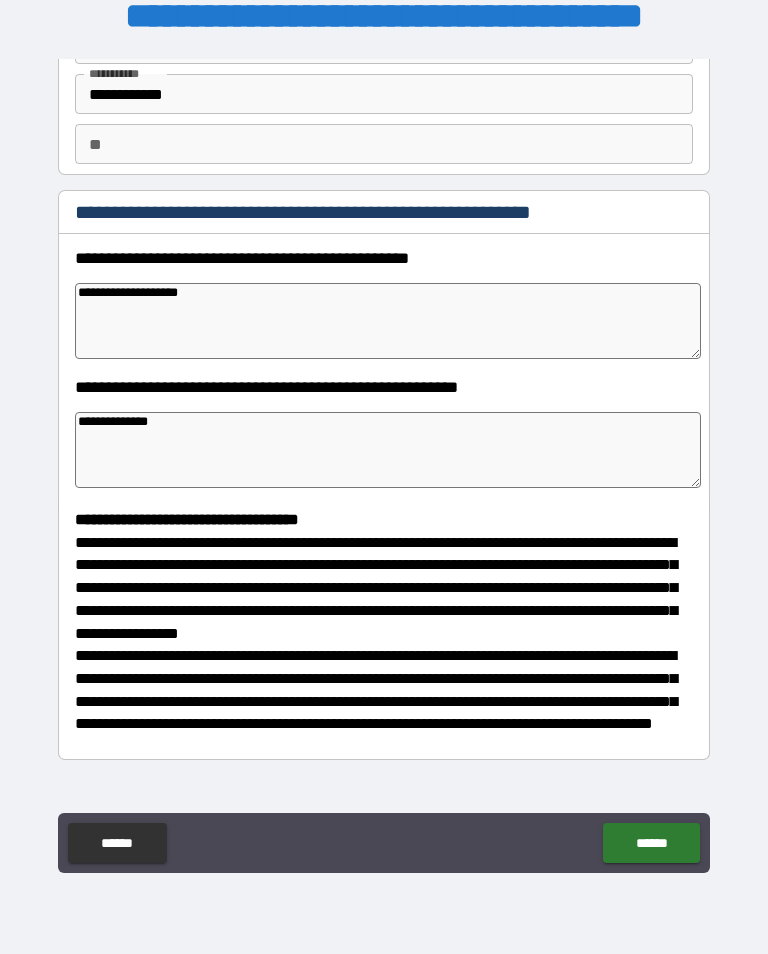 type on "*" 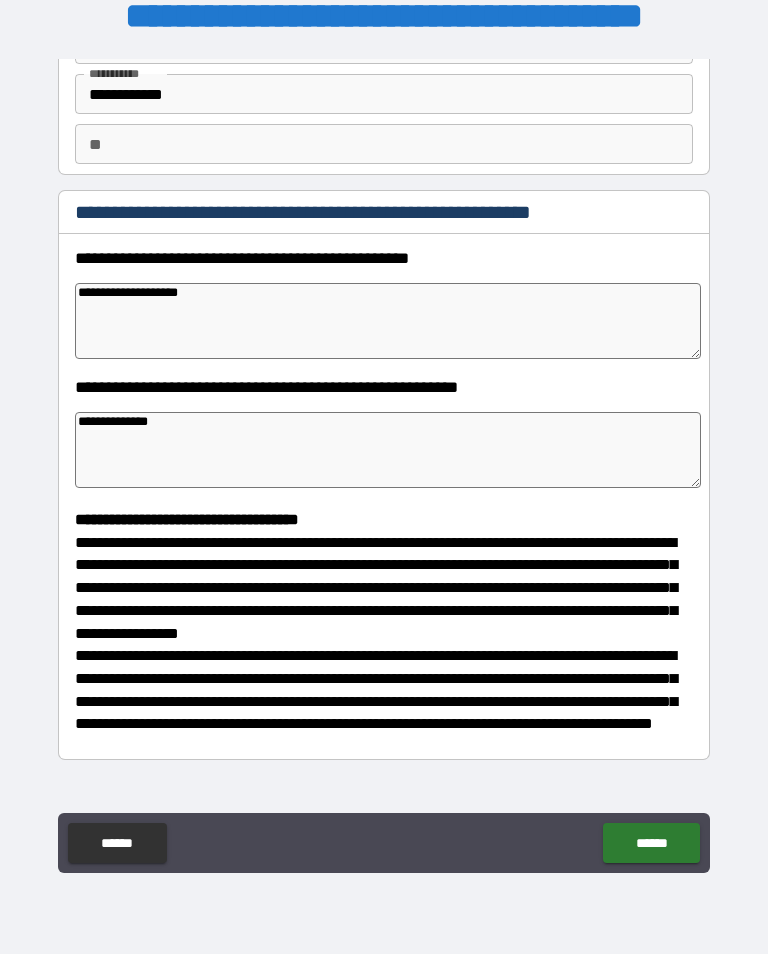 type on "**********" 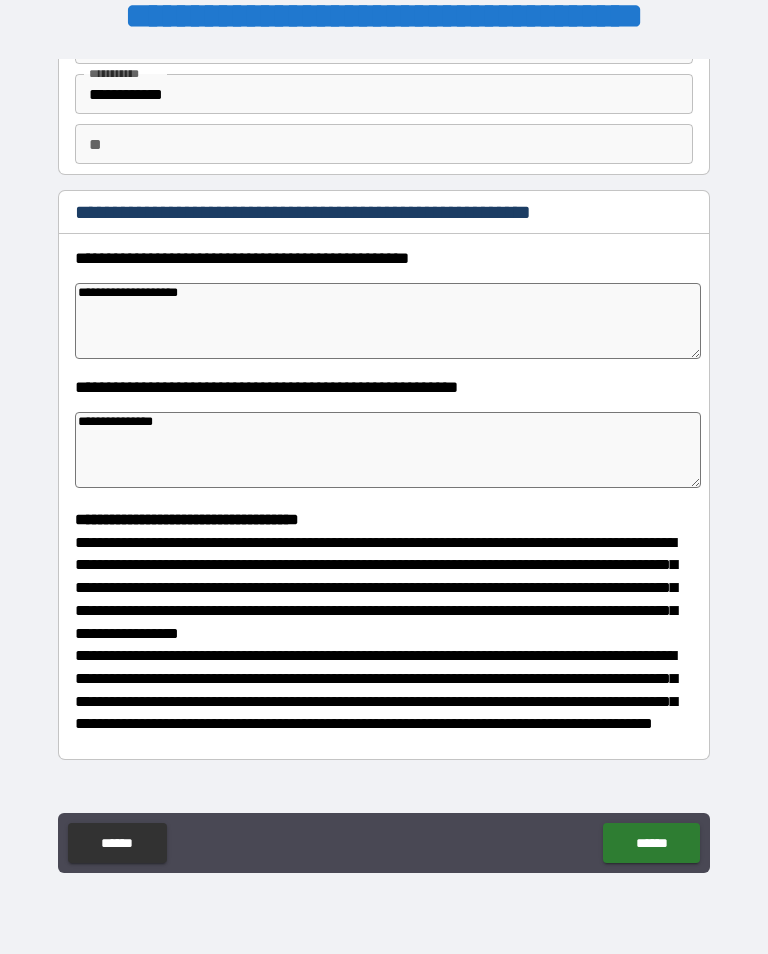 type on "*" 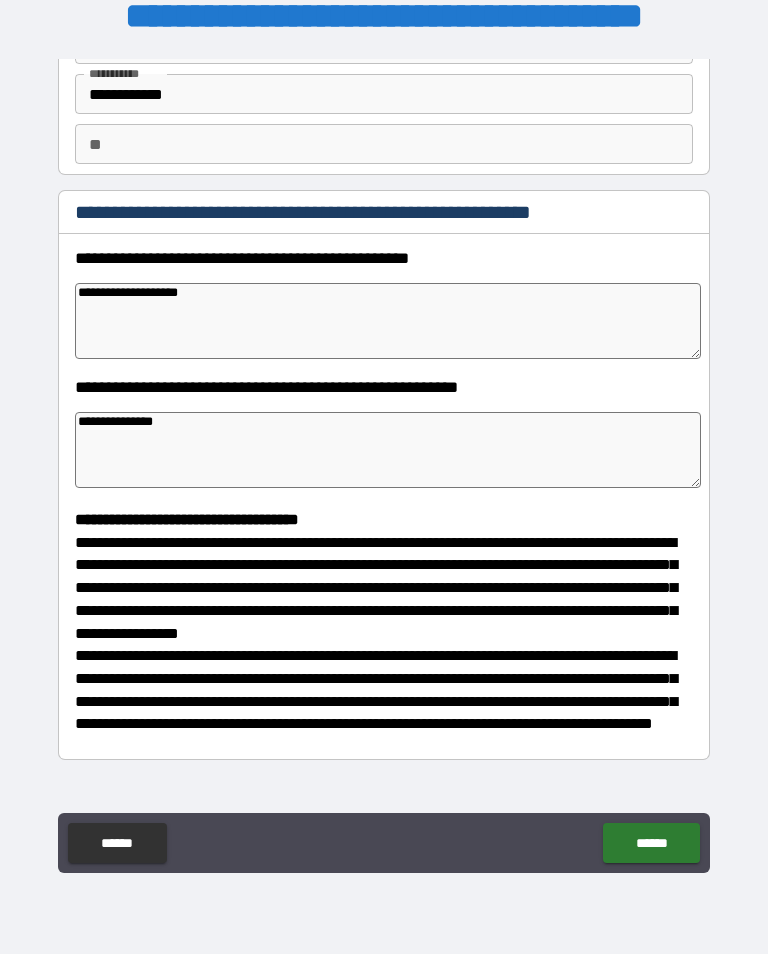type on "*" 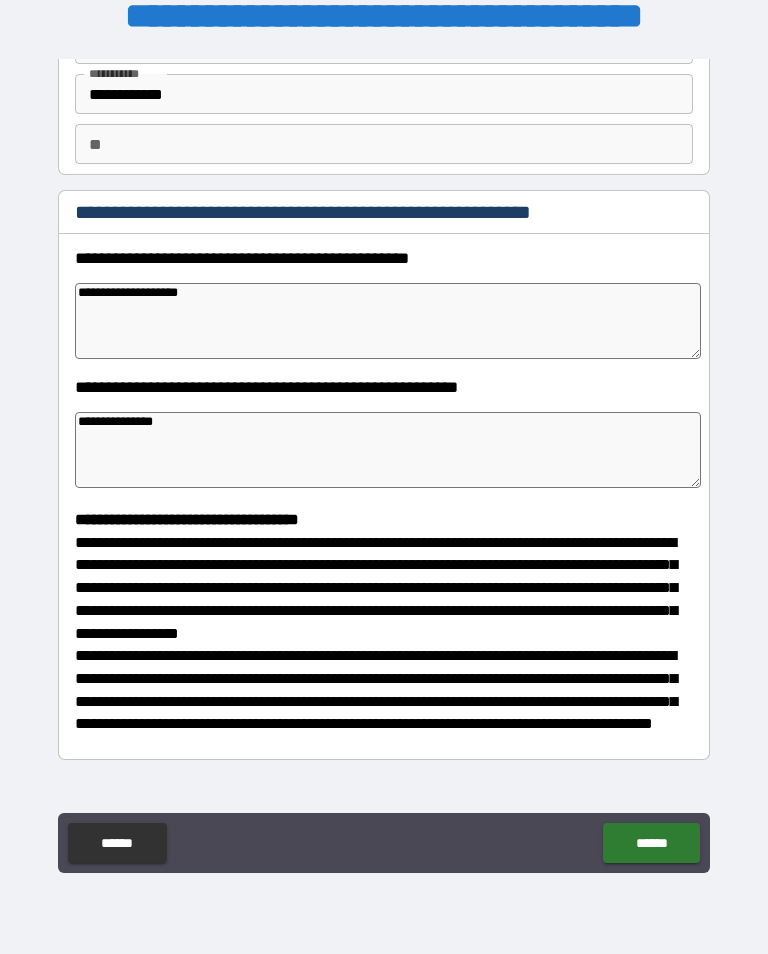 type on "*" 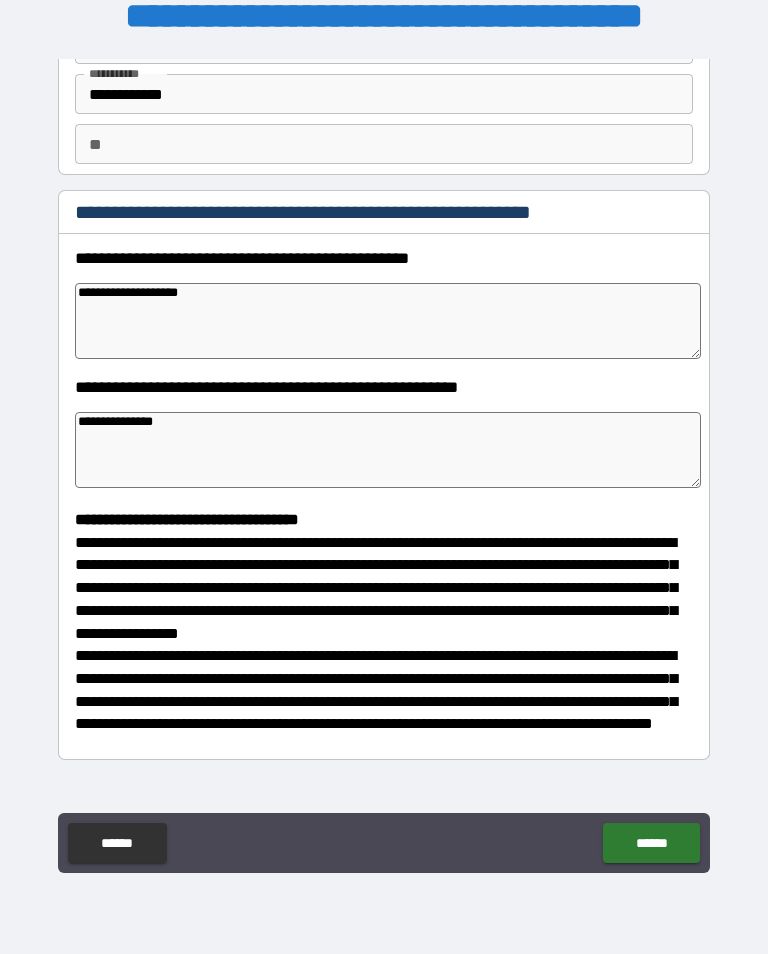 type on "**********" 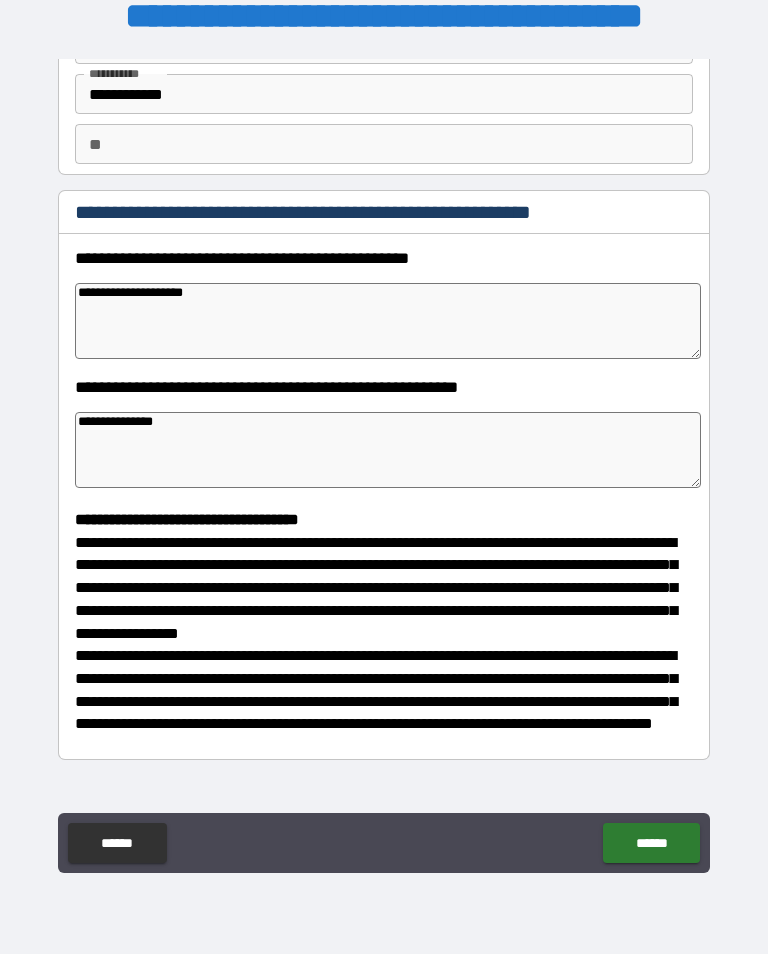 type on "*" 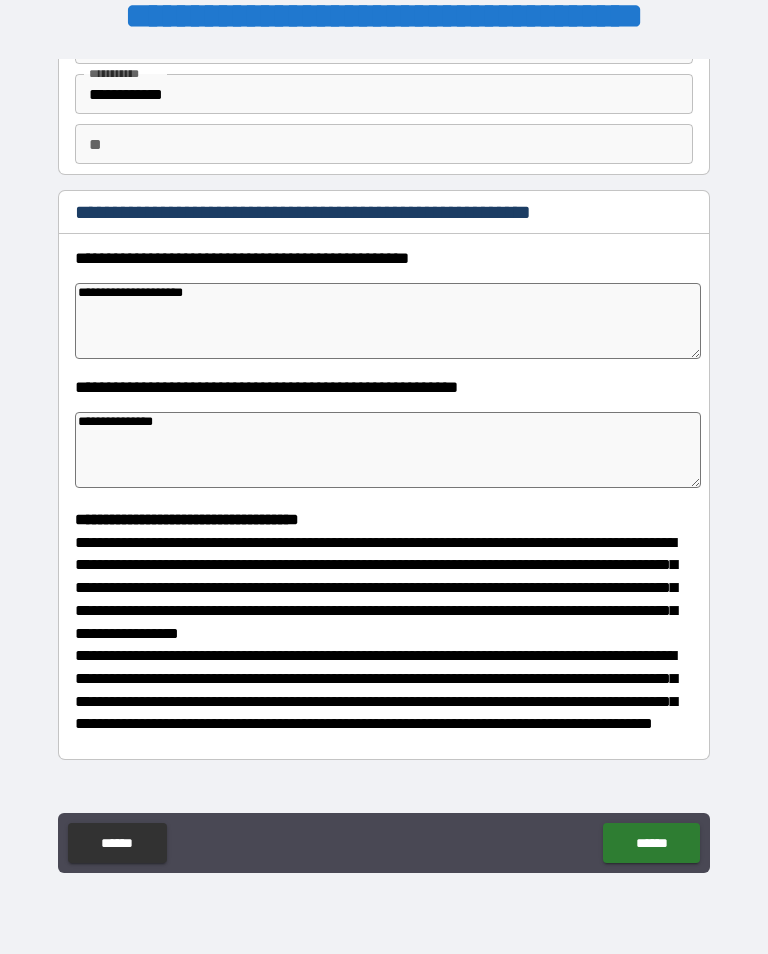 type on "*" 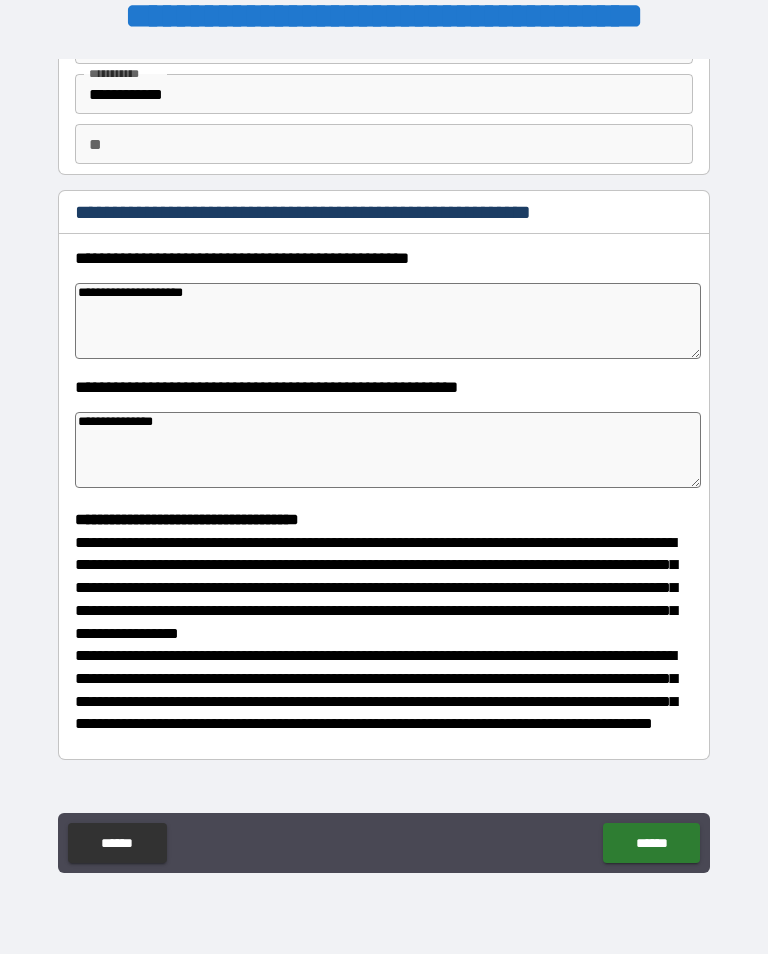 type on "*" 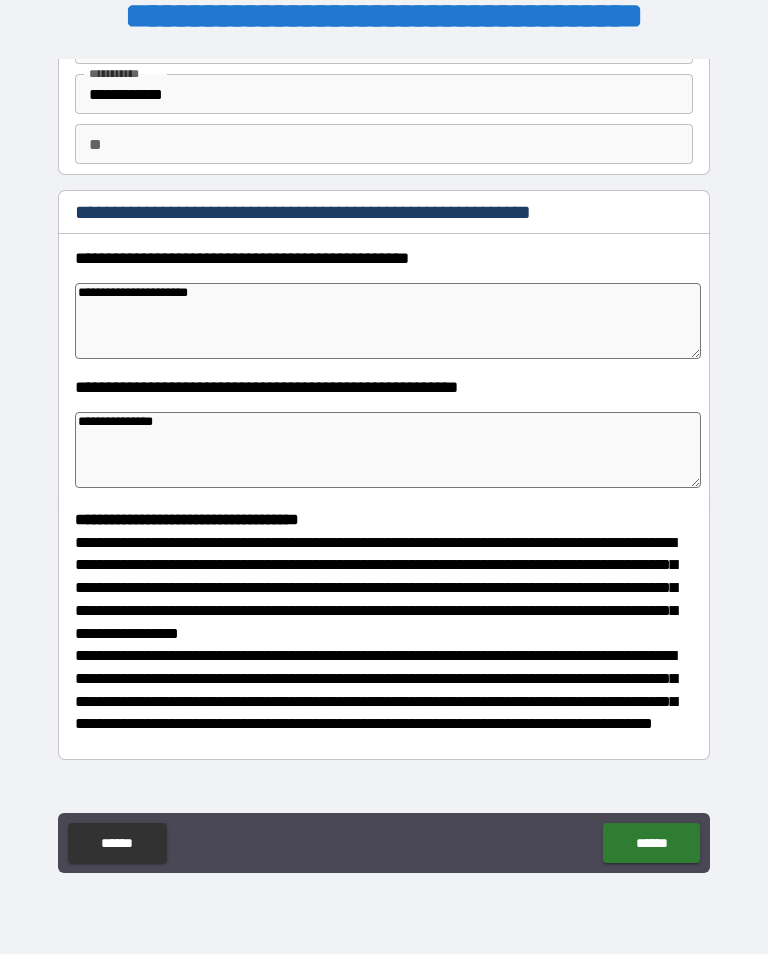 type on "*" 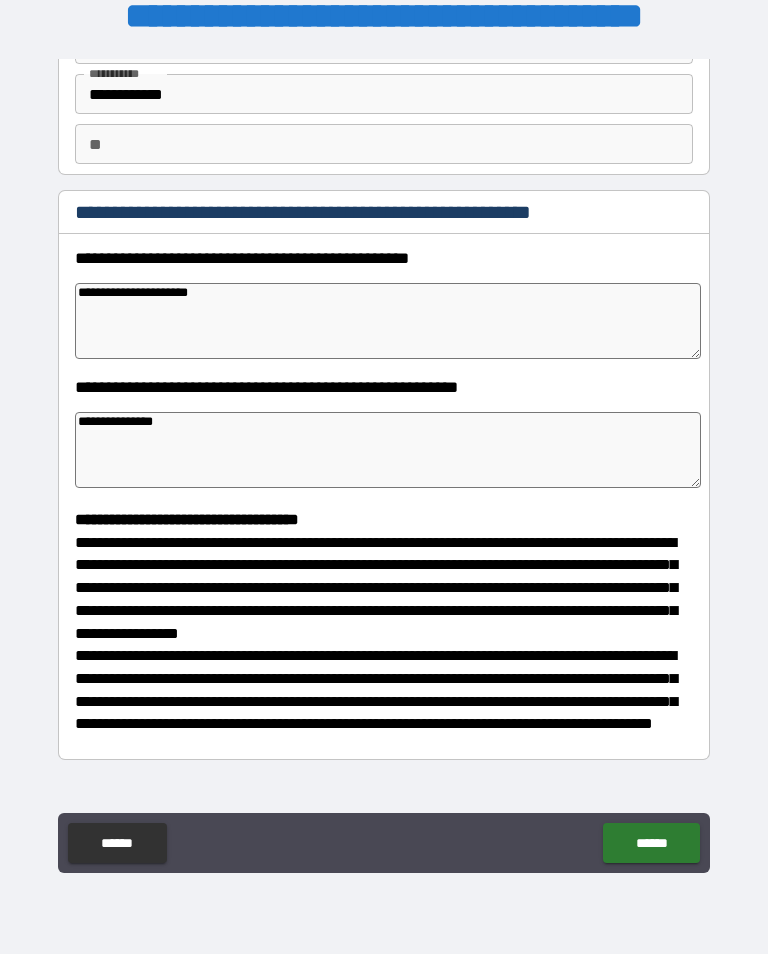 type on "*" 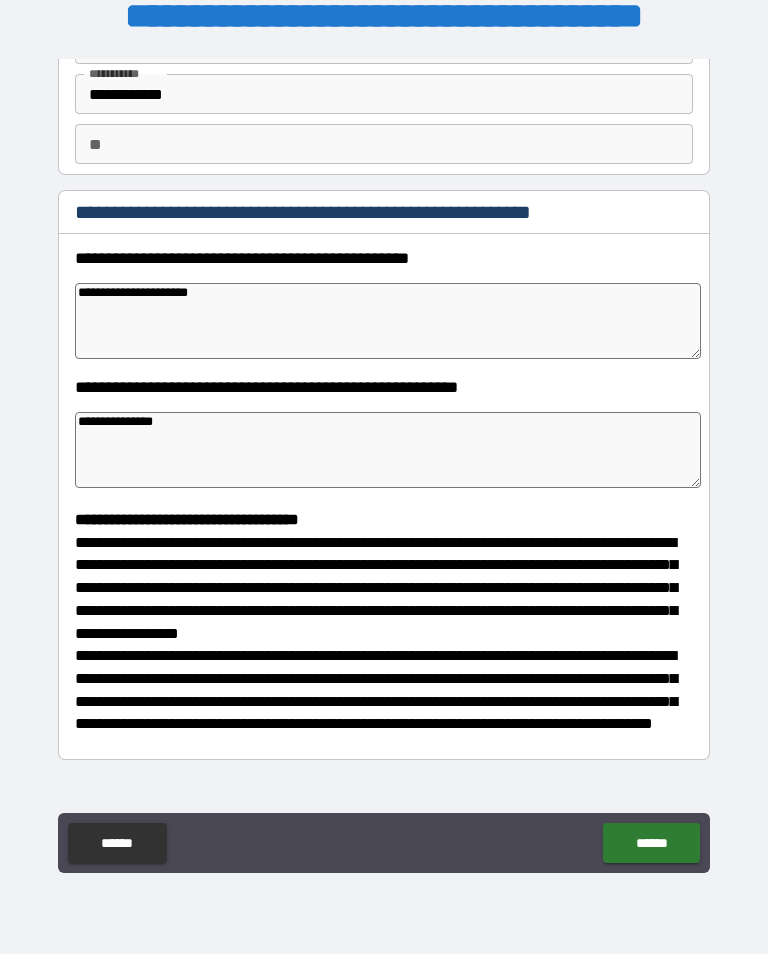 type on "*" 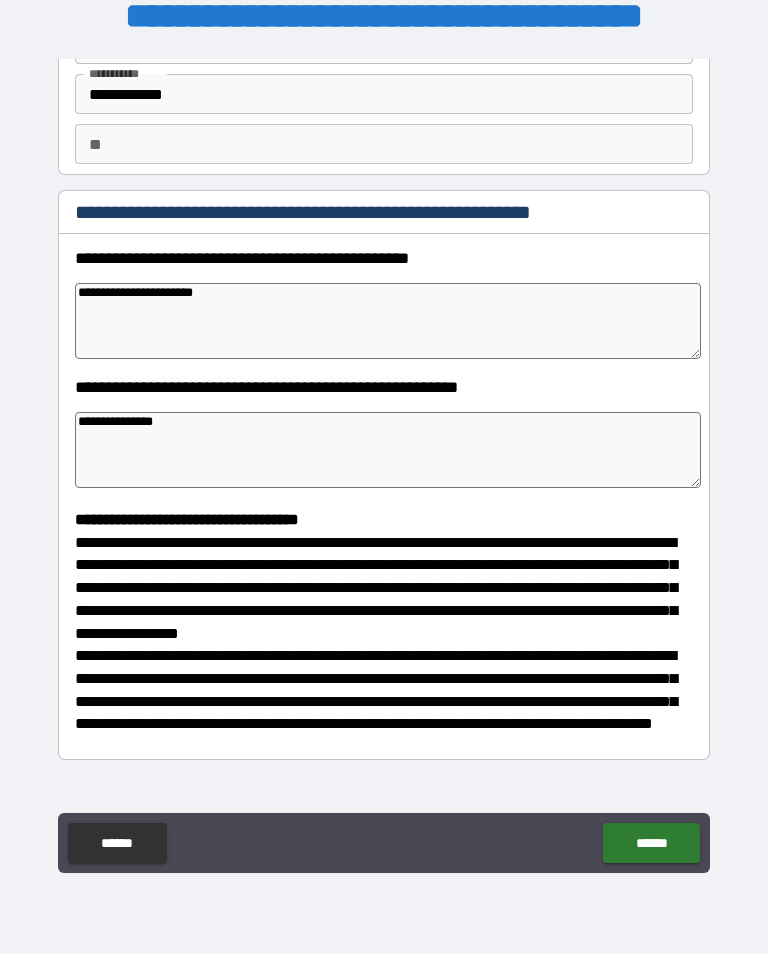 type on "*" 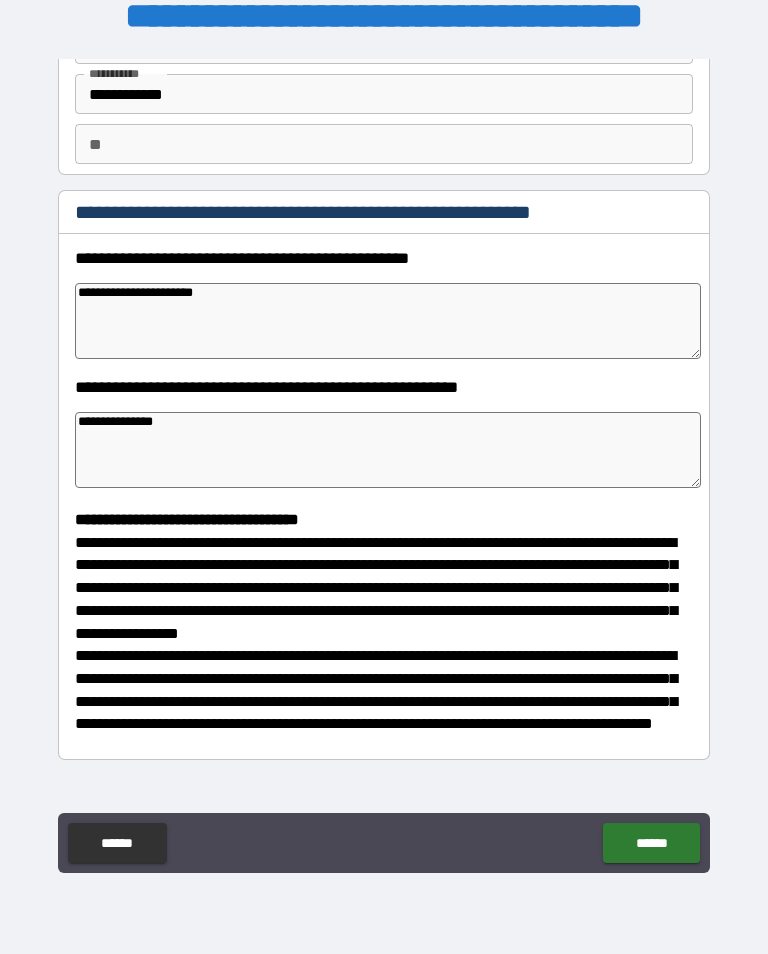 type on "*" 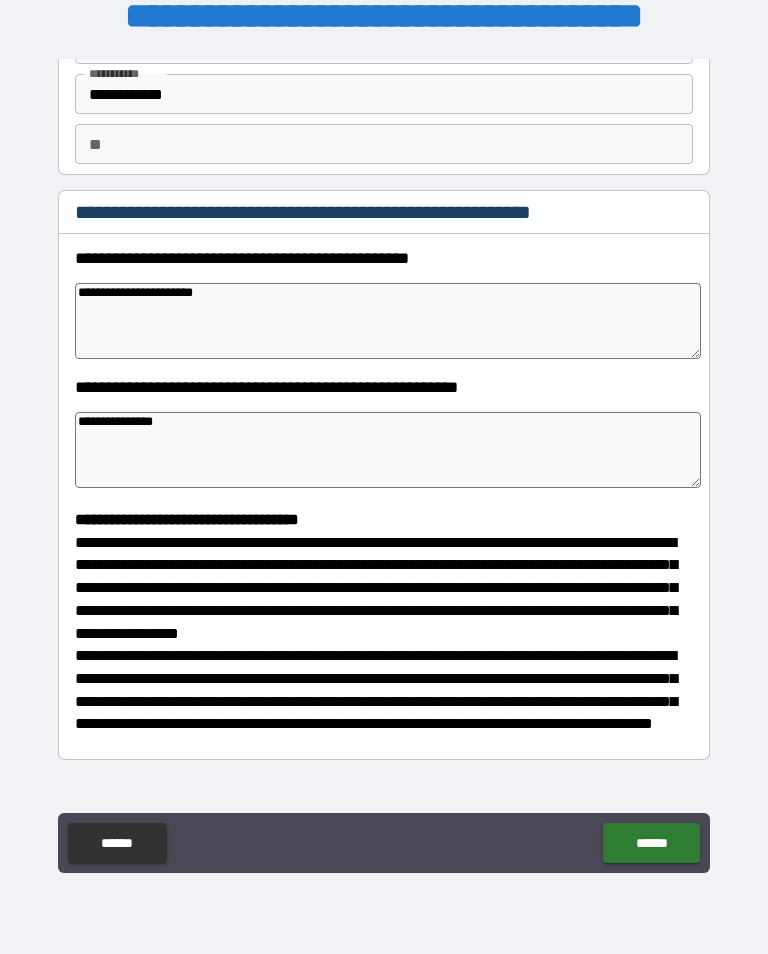 type on "*" 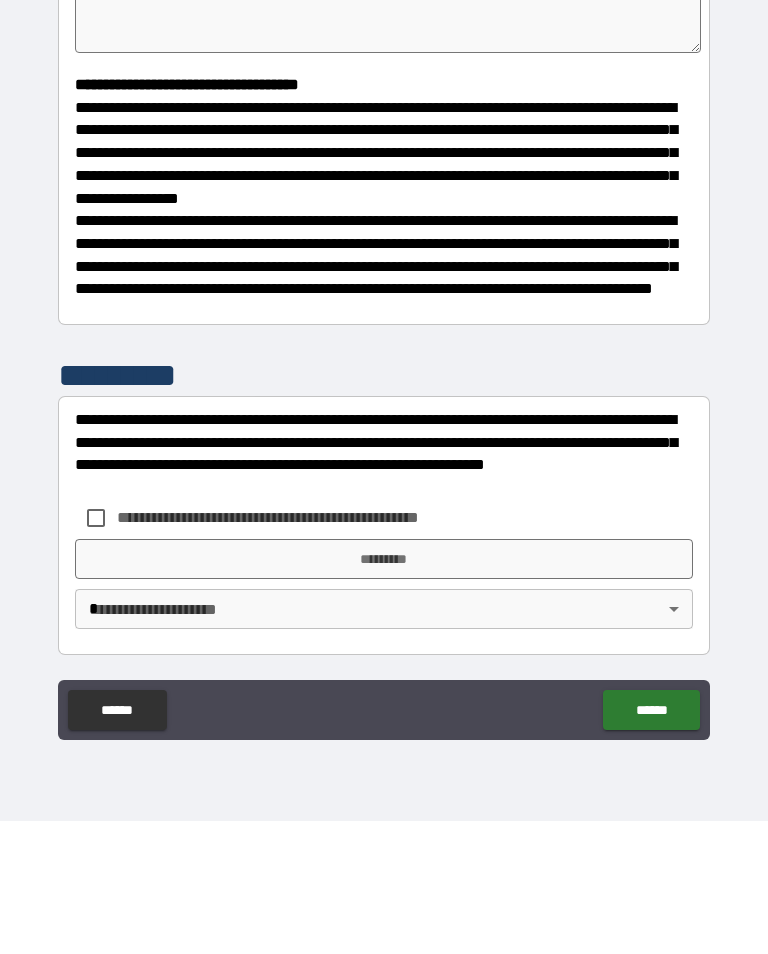 scroll, scrollTop: 444, scrollLeft: 0, axis: vertical 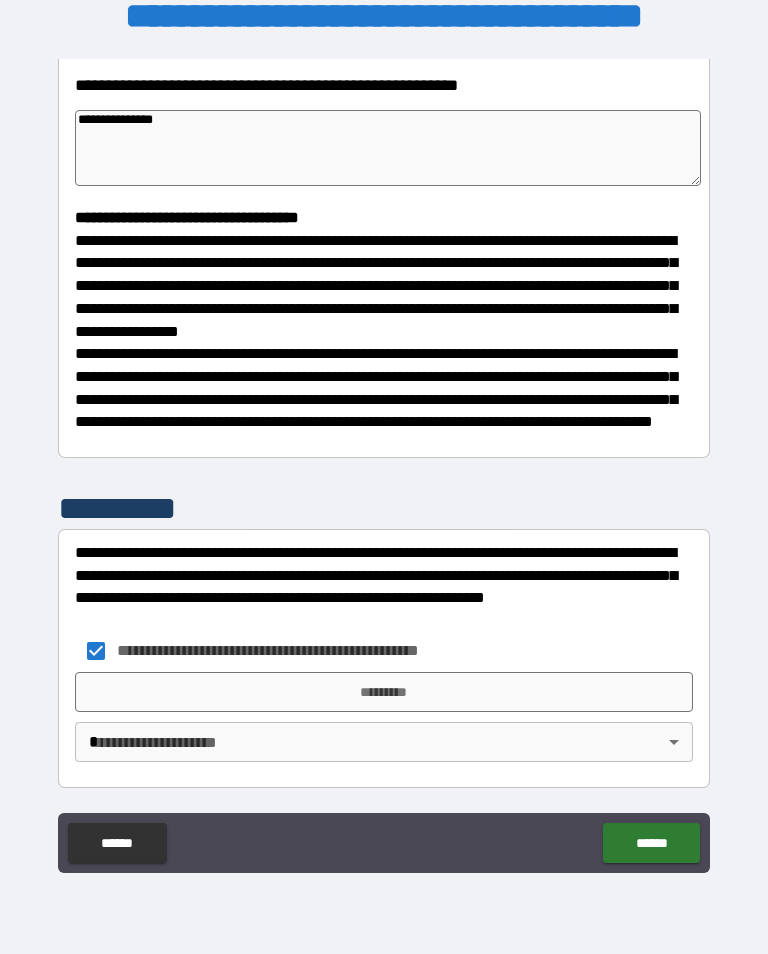 click on "*********" at bounding box center (384, 692) 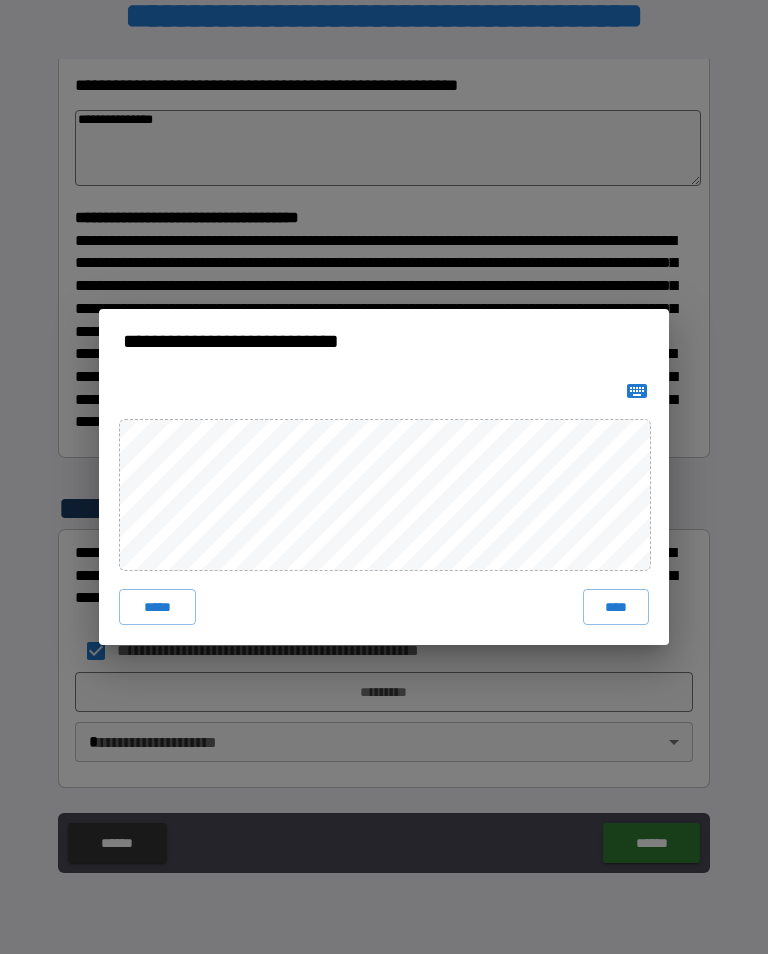 click on "****" at bounding box center [616, 607] 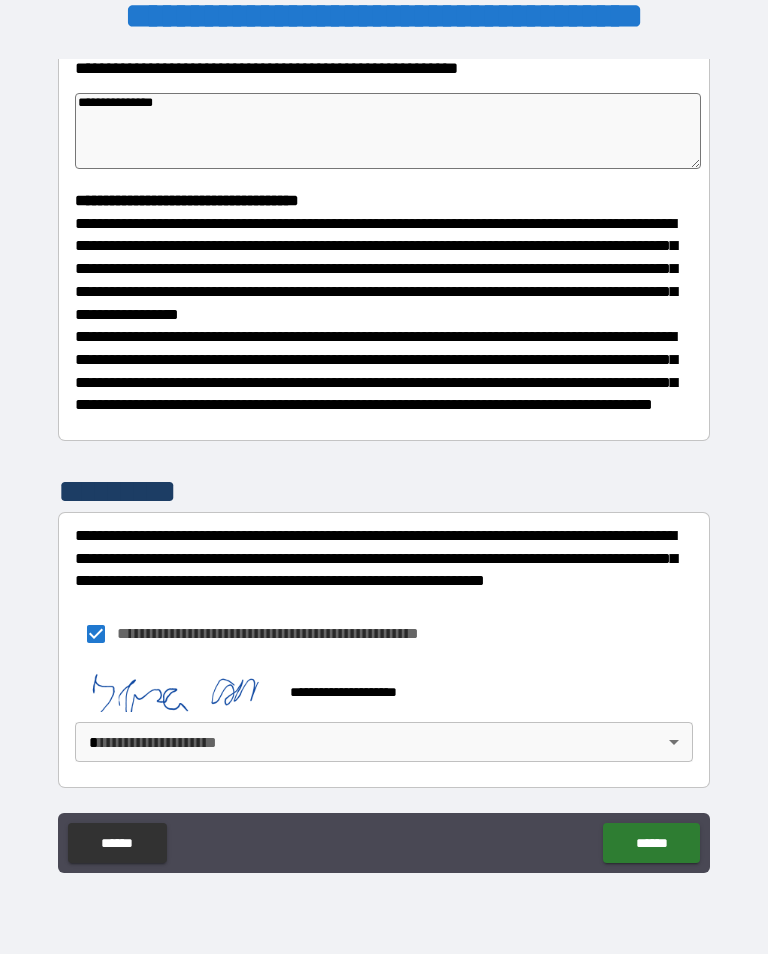 scroll, scrollTop: 461, scrollLeft: 0, axis: vertical 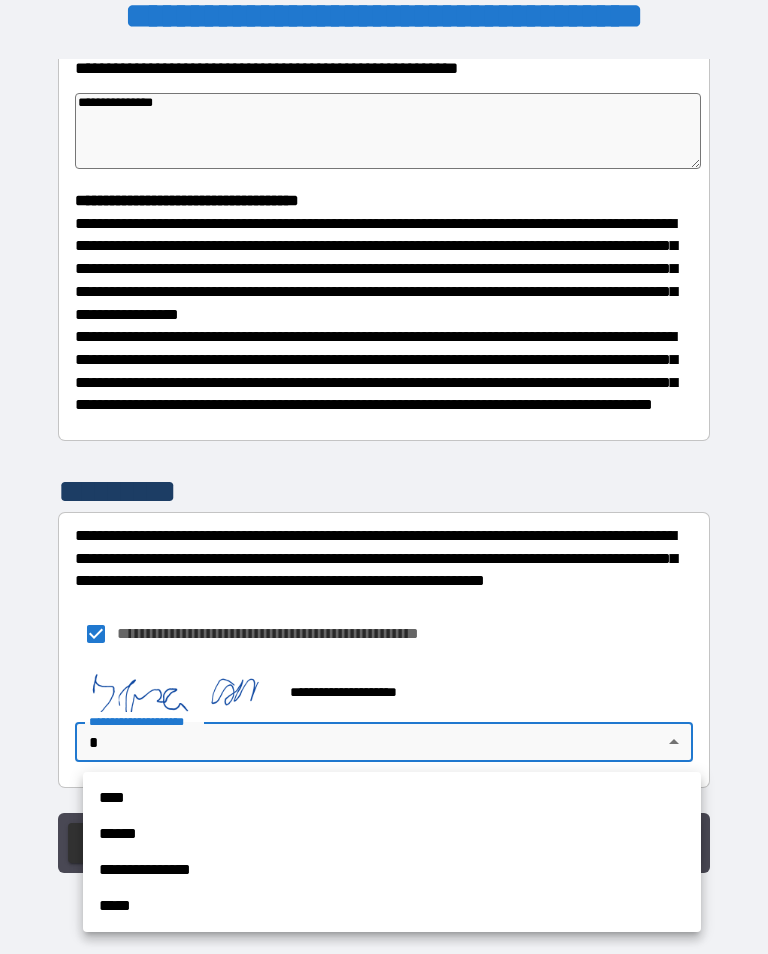 click on "**********" at bounding box center [392, 870] 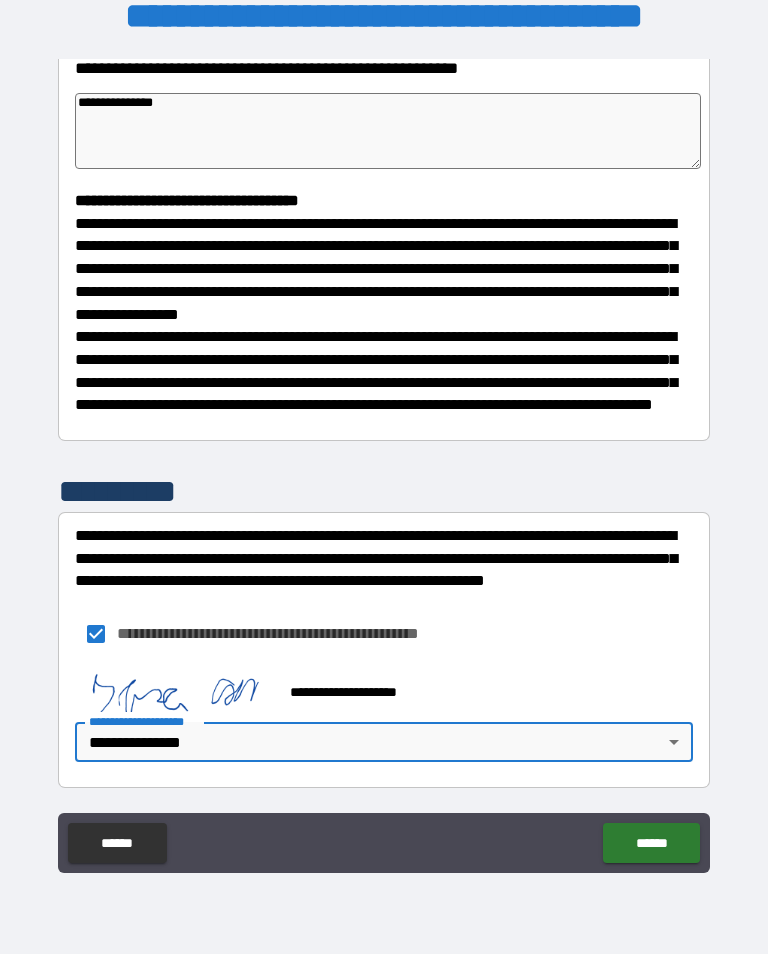 scroll, scrollTop: 462, scrollLeft: 0, axis: vertical 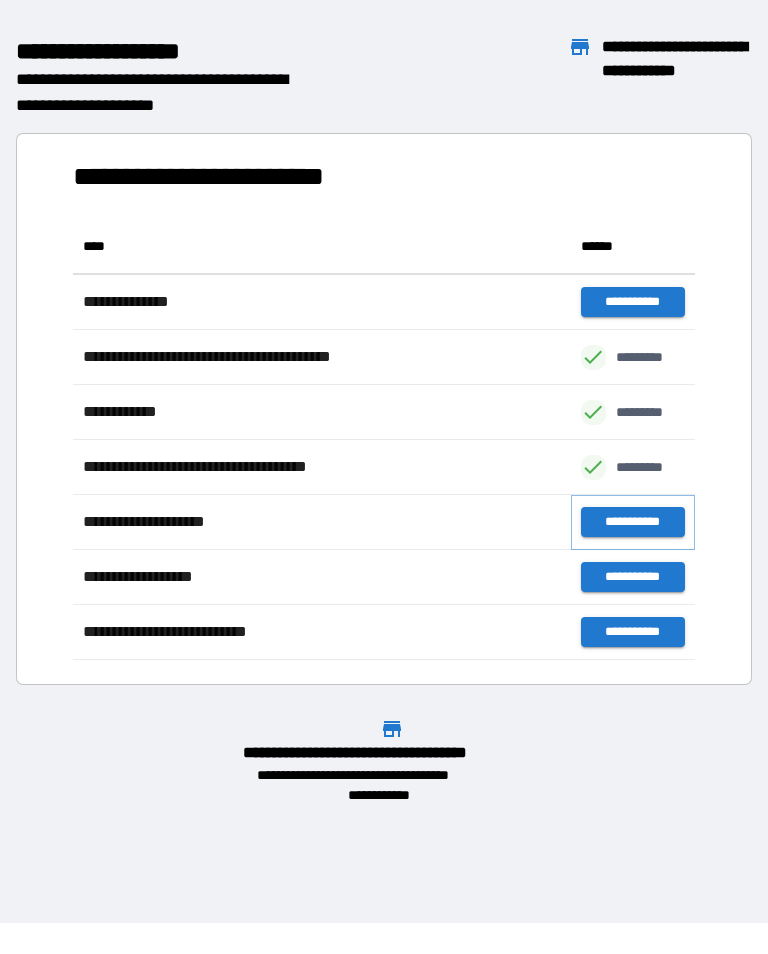 click on "**********" at bounding box center (633, 522) 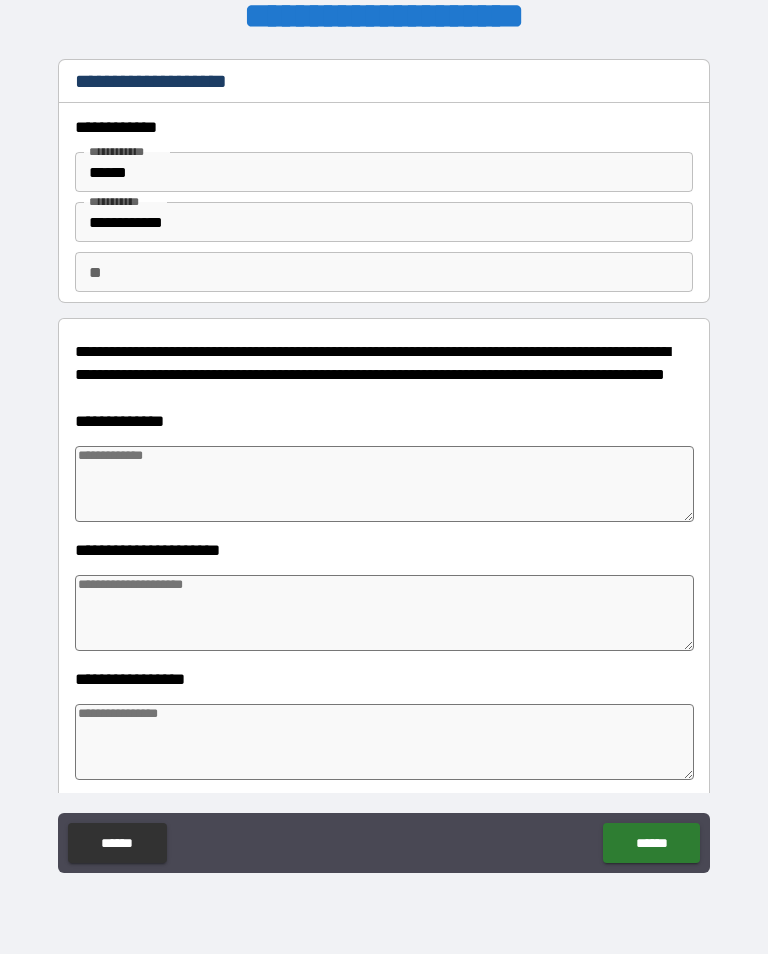 click at bounding box center [384, 484] 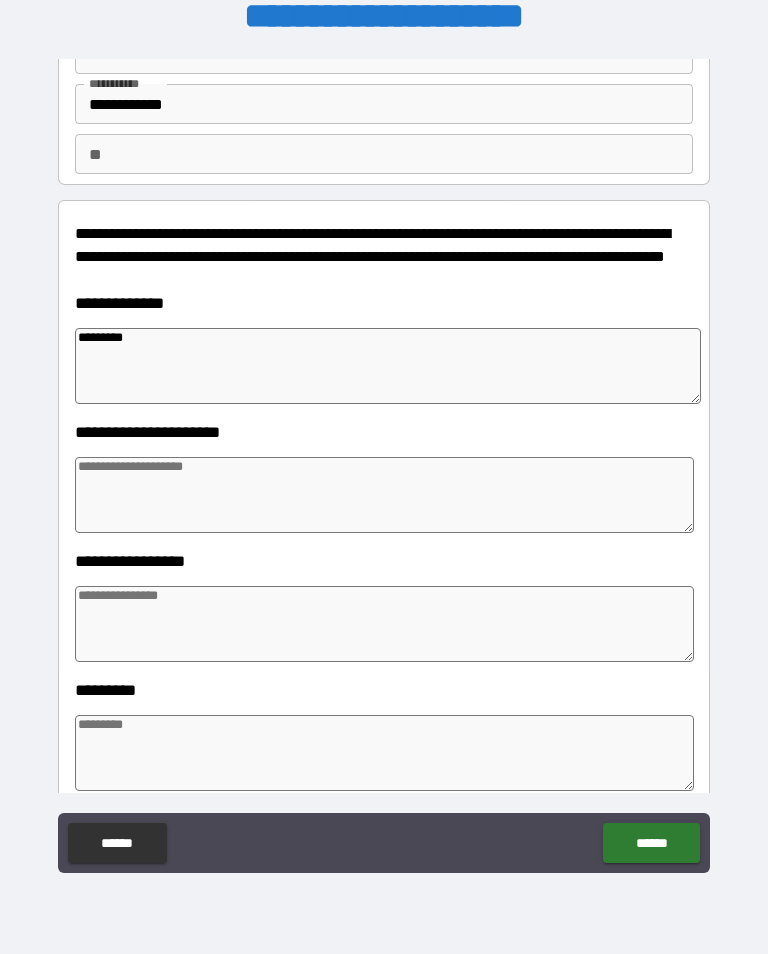 scroll, scrollTop: 130, scrollLeft: 0, axis: vertical 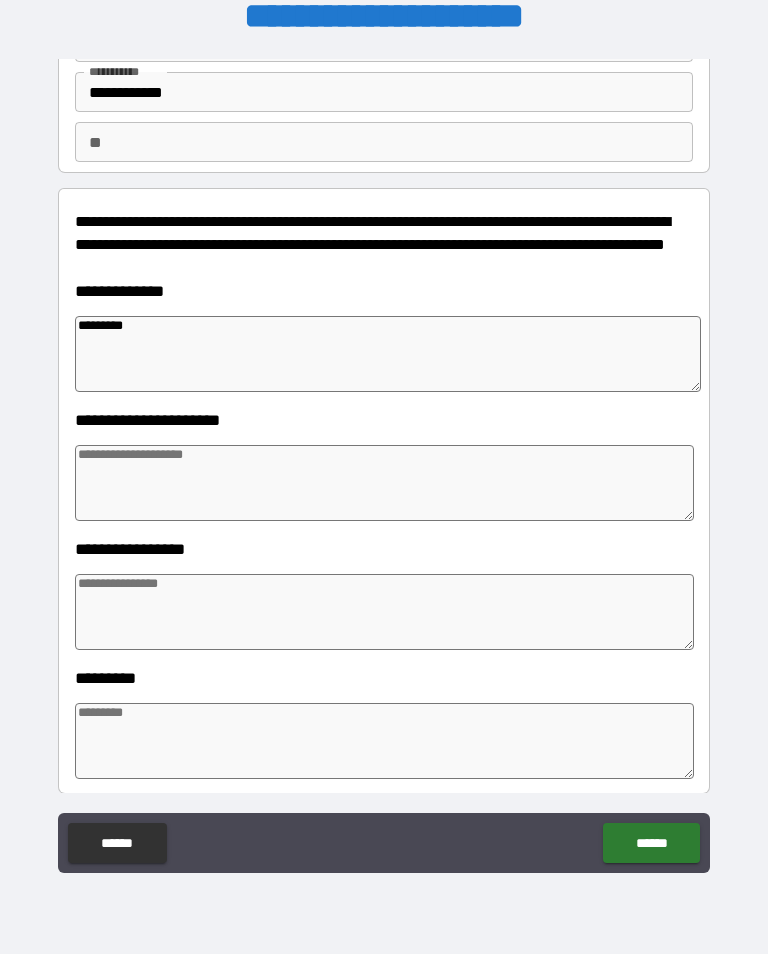 click at bounding box center [384, 483] 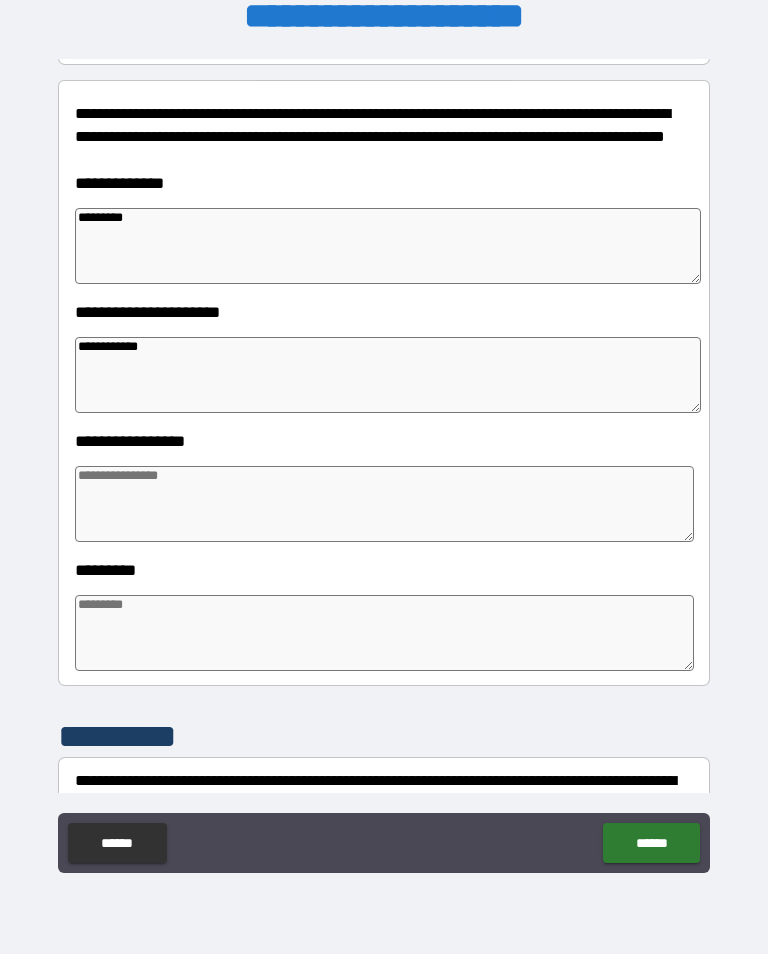 scroll, scrollTop: 249, scrollLeft: 0, axis: vertical 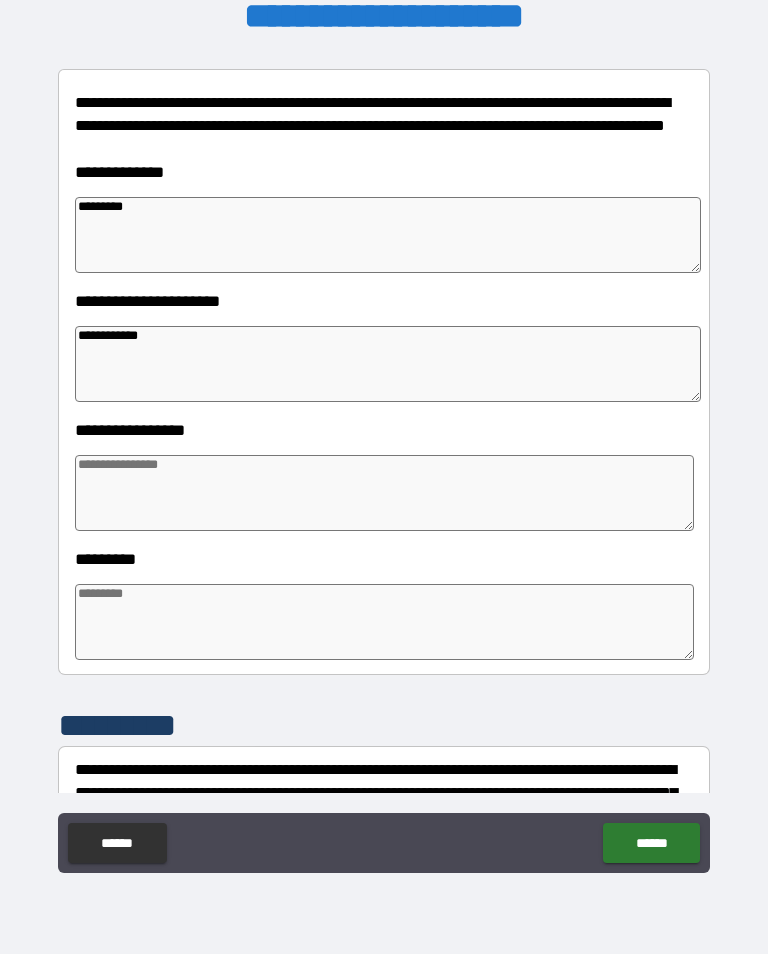 click at bounding box center [384, 493] 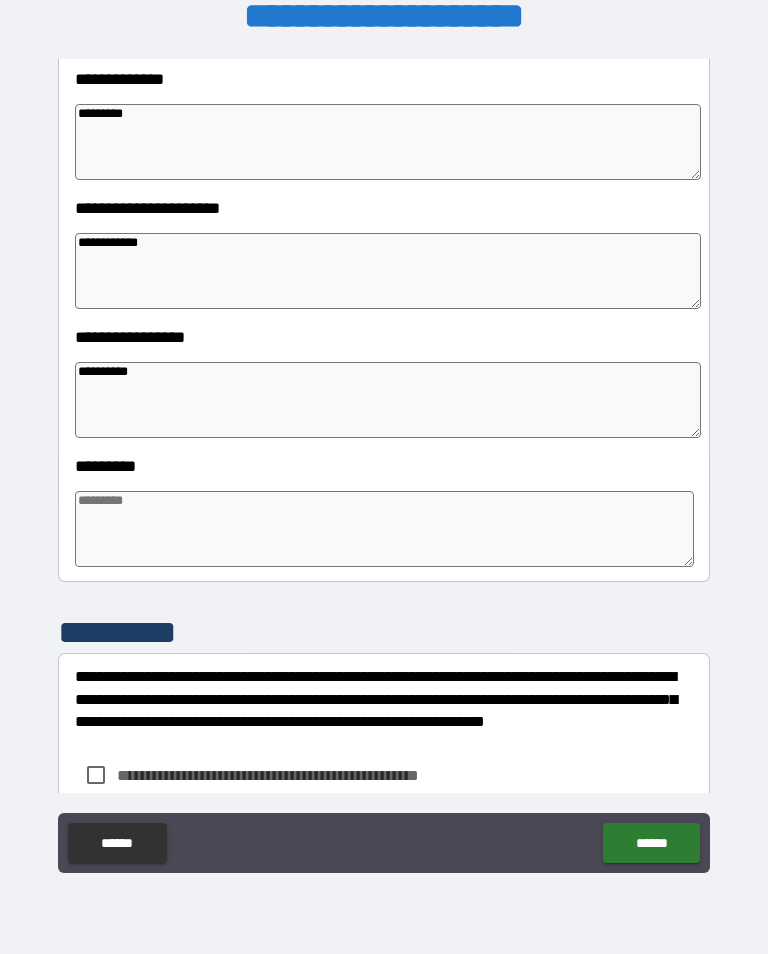 scroll, scrollTop: 347, scrollLeft: 0, axis: vertical 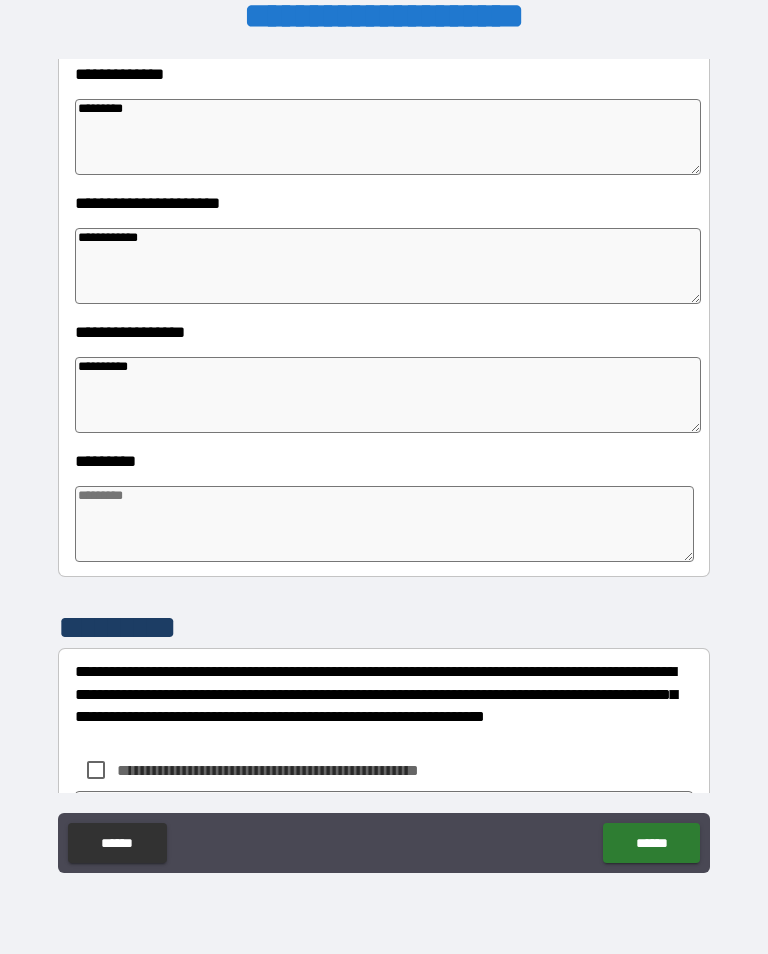 click at bounding box center (384, 524) 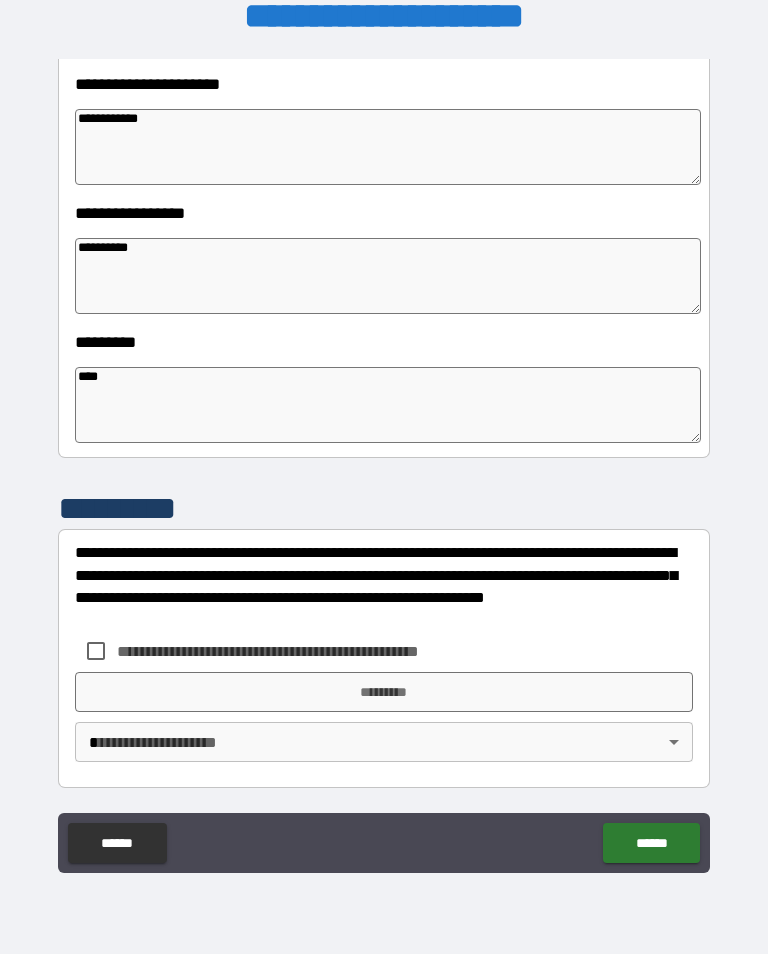 scroll, scrollTop: 466, scrollLeft: 0, axis: vertical 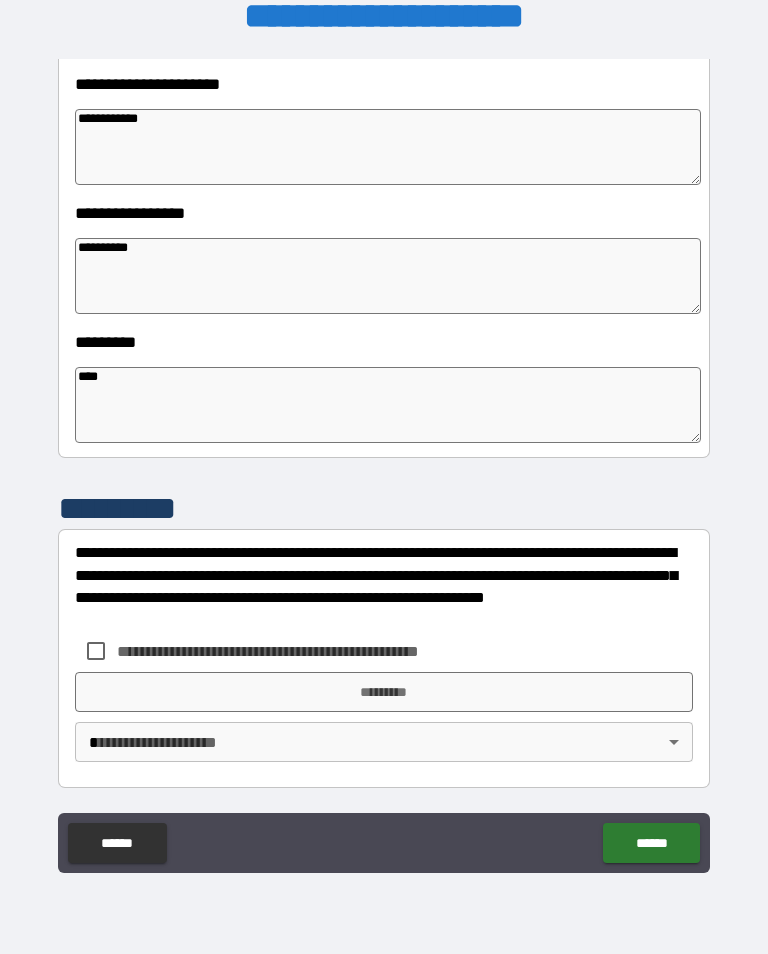 click on "*********" at bounding box center [384, 508] 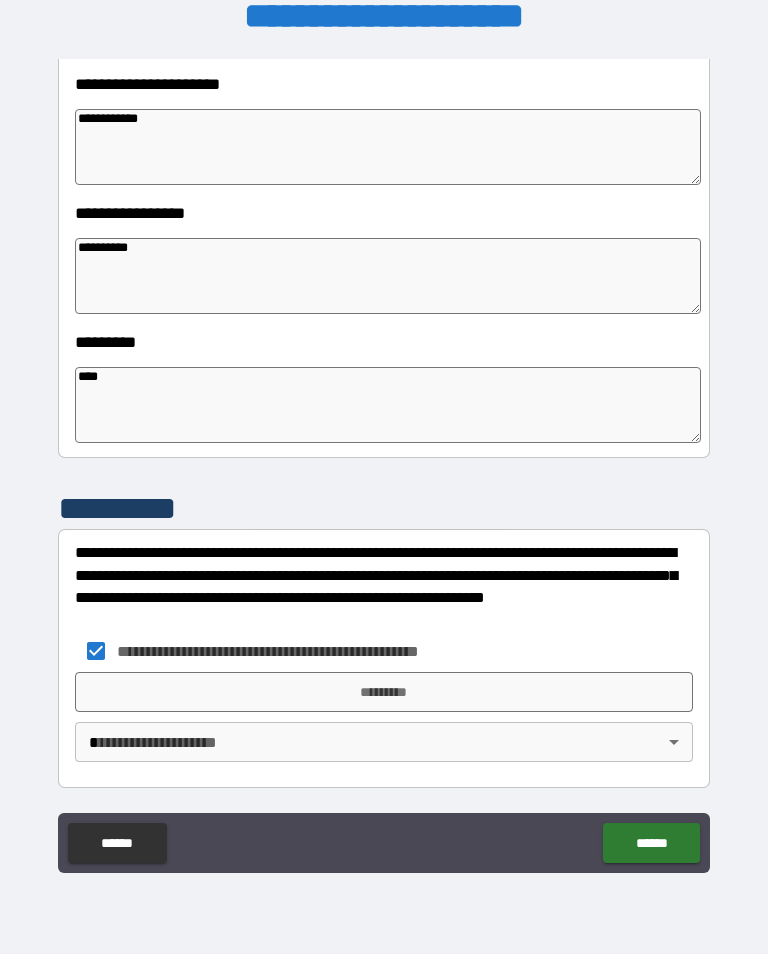 click on "*********" at bounding box center (384, 692) 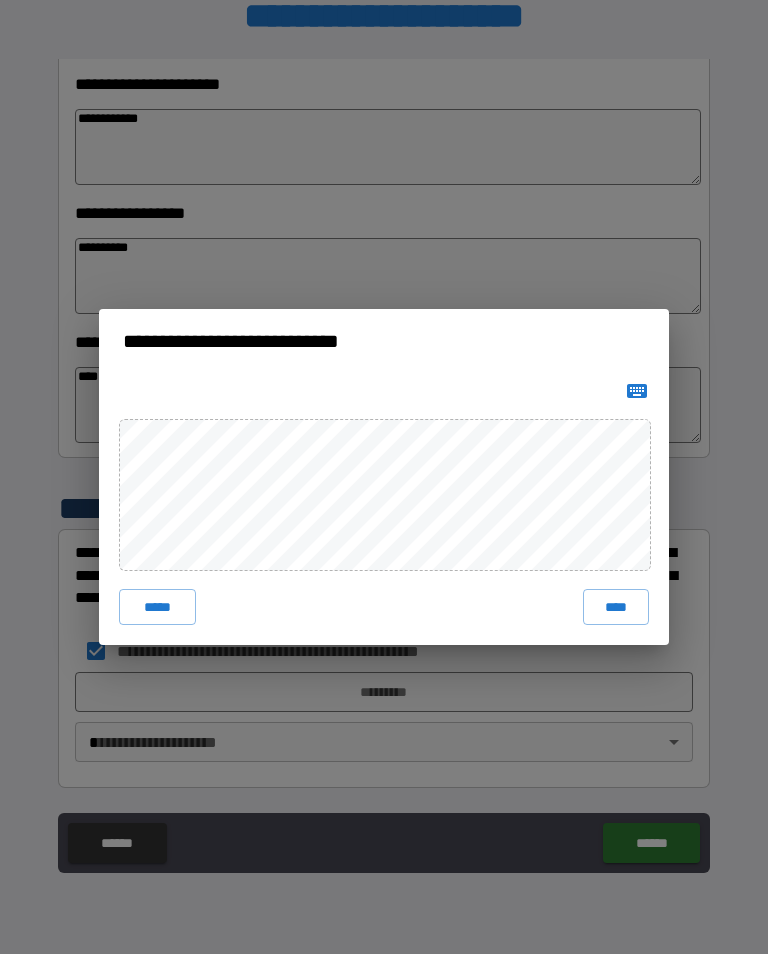 click on "****" at bounding box center (616, 607) 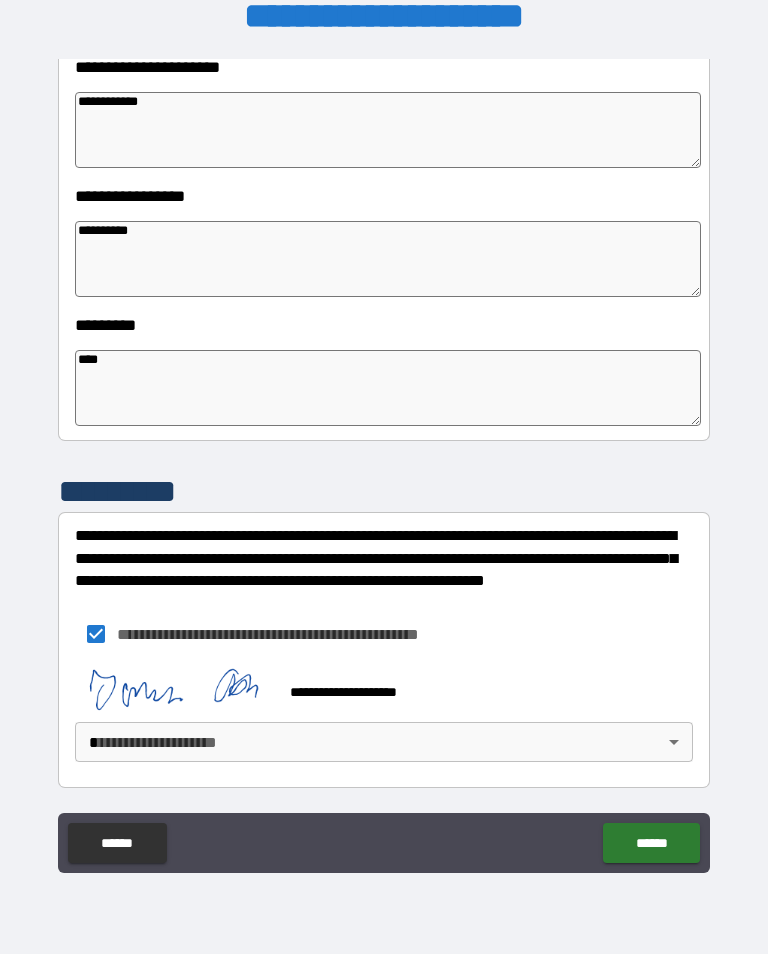 click on "**********" at bounding box center [384, 461] 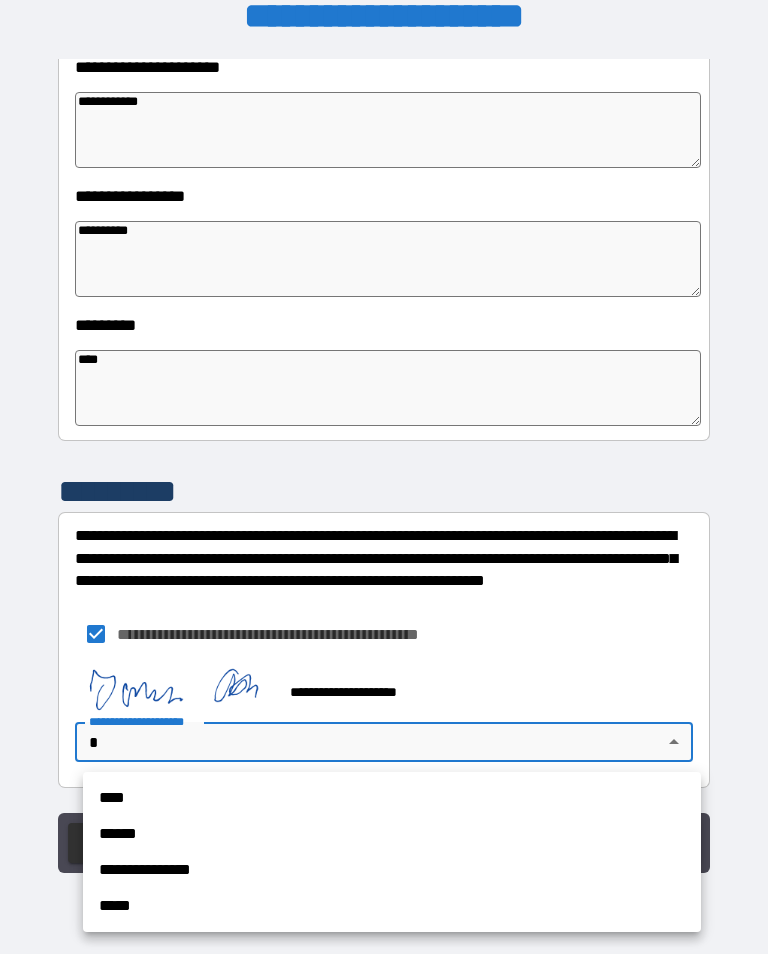 click on "**********" at bounding box center (392, 870) 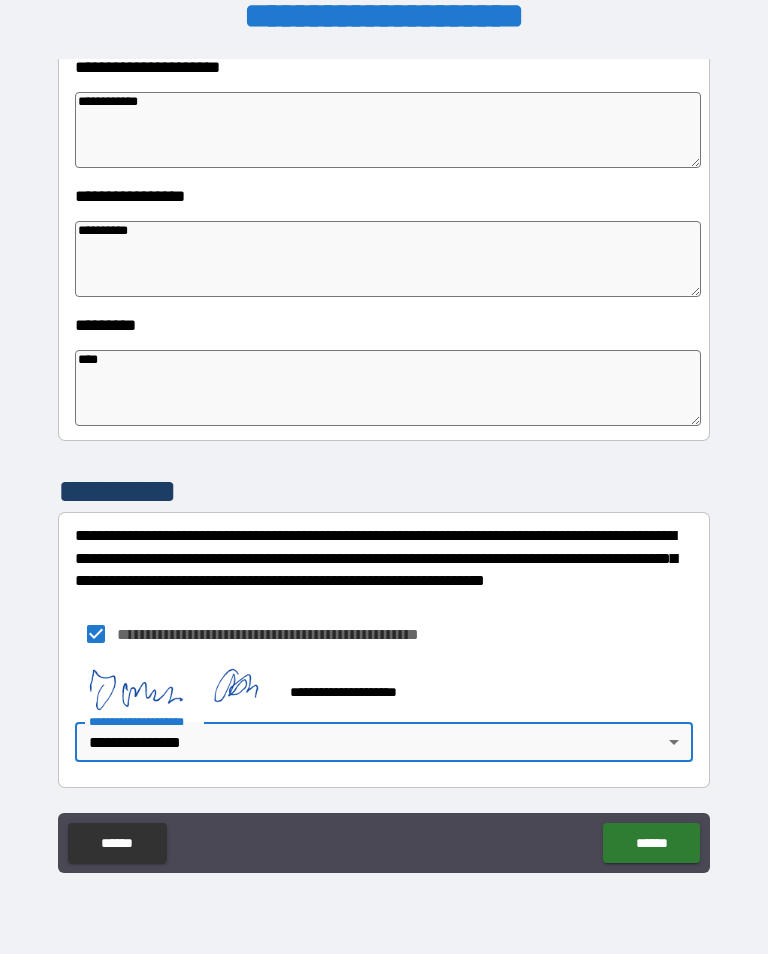 click on "******" at bounding box center (651, 843) 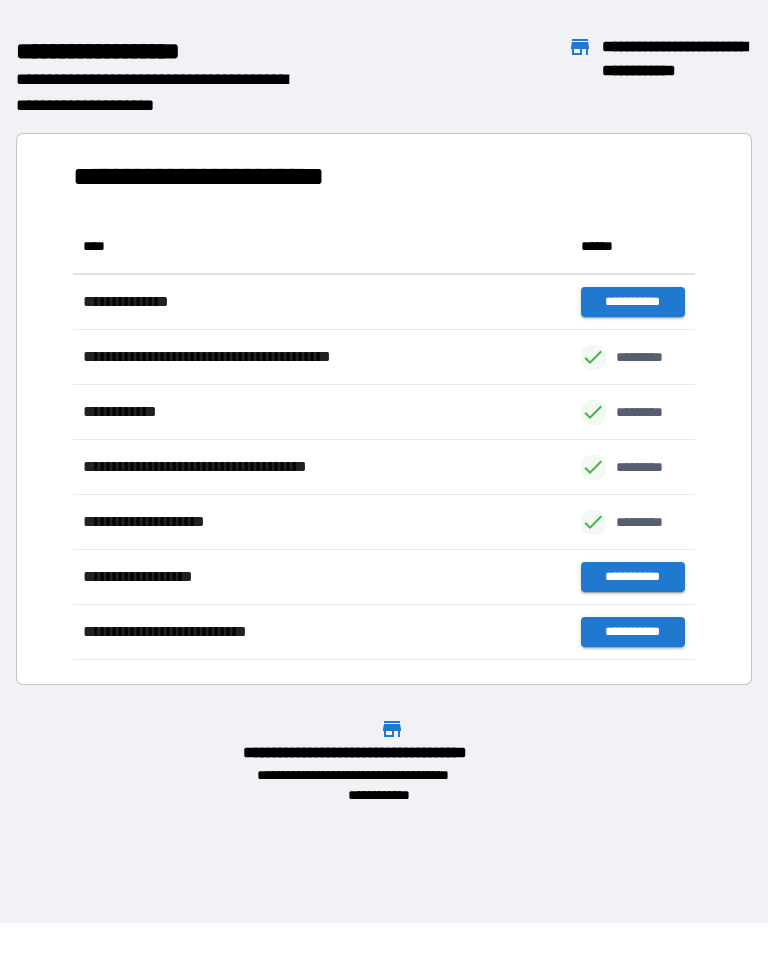 scroll, scrollTop: 441, scrollLeft: 622, axis: both 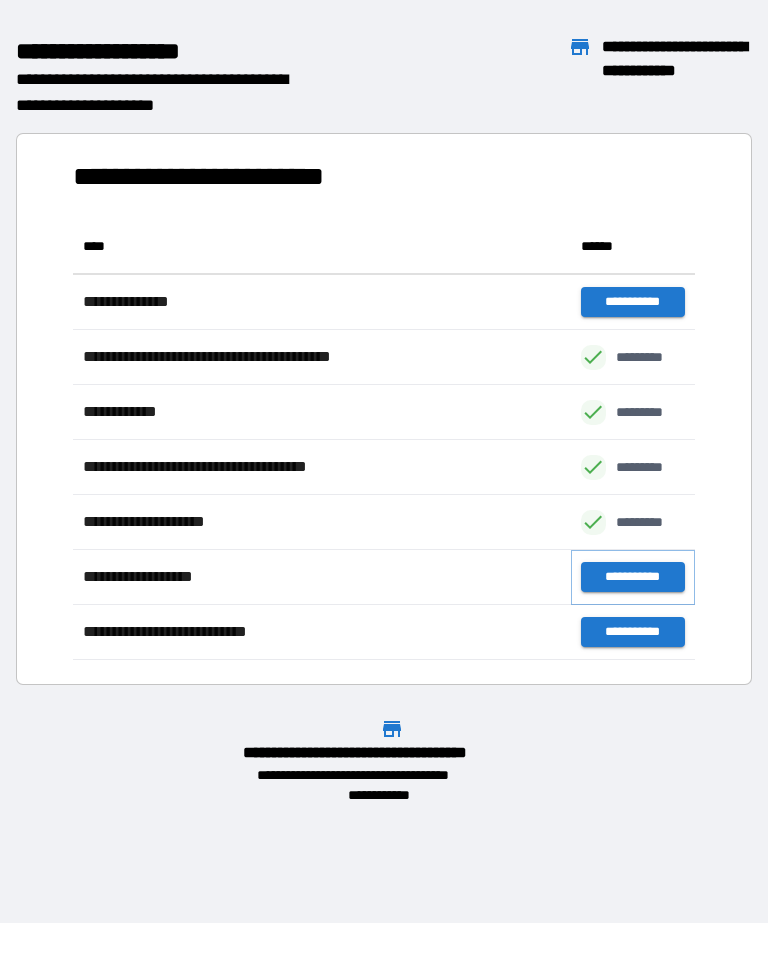 click on "**********" at bounding box center (633, 577) 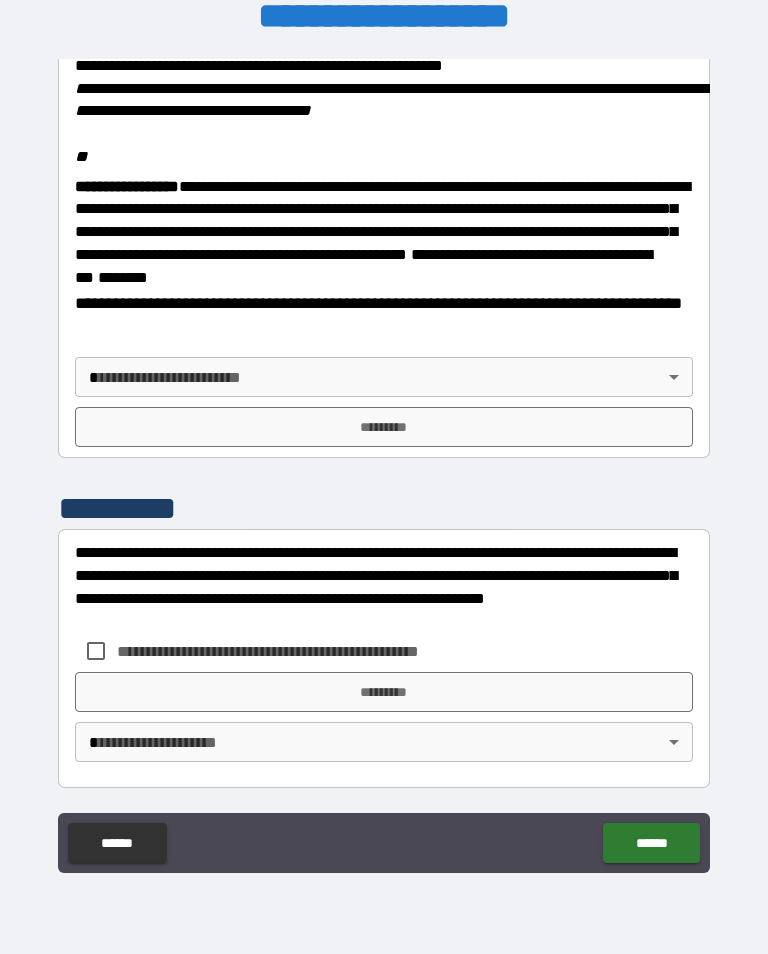 scroll, scrollTop: 2470, scrollLeft: 0, axis: vertical 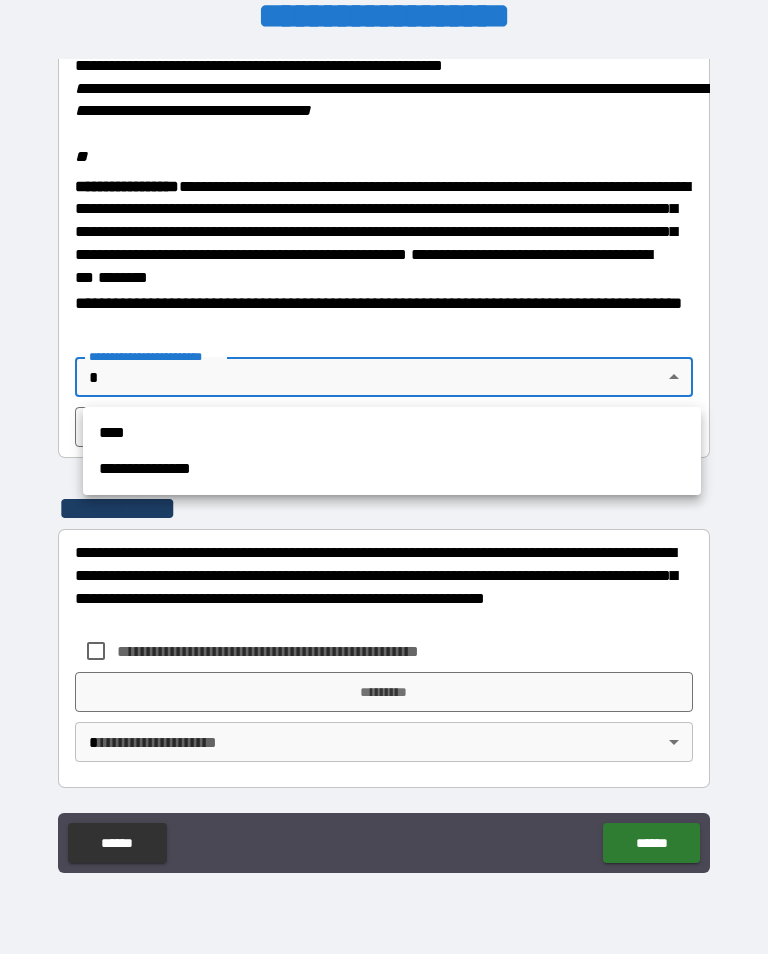 click on "**********" at bounding box center [392, 469] 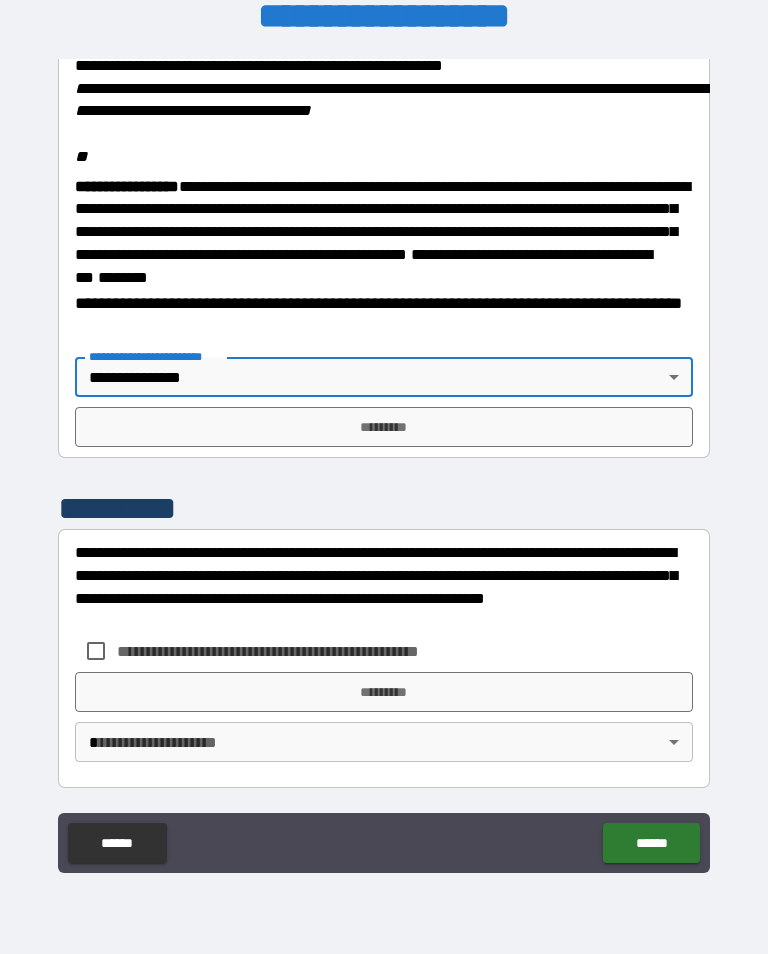 click on "*********" at bounding box center [384, 427] 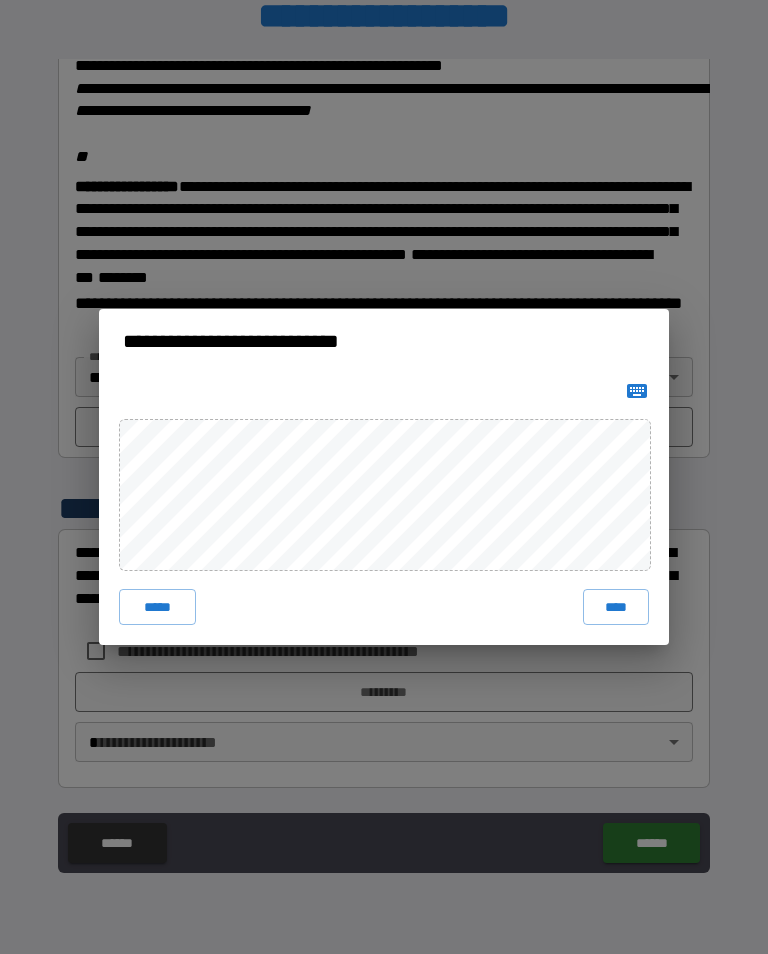 click on "****" at bounding box center [616, 607] 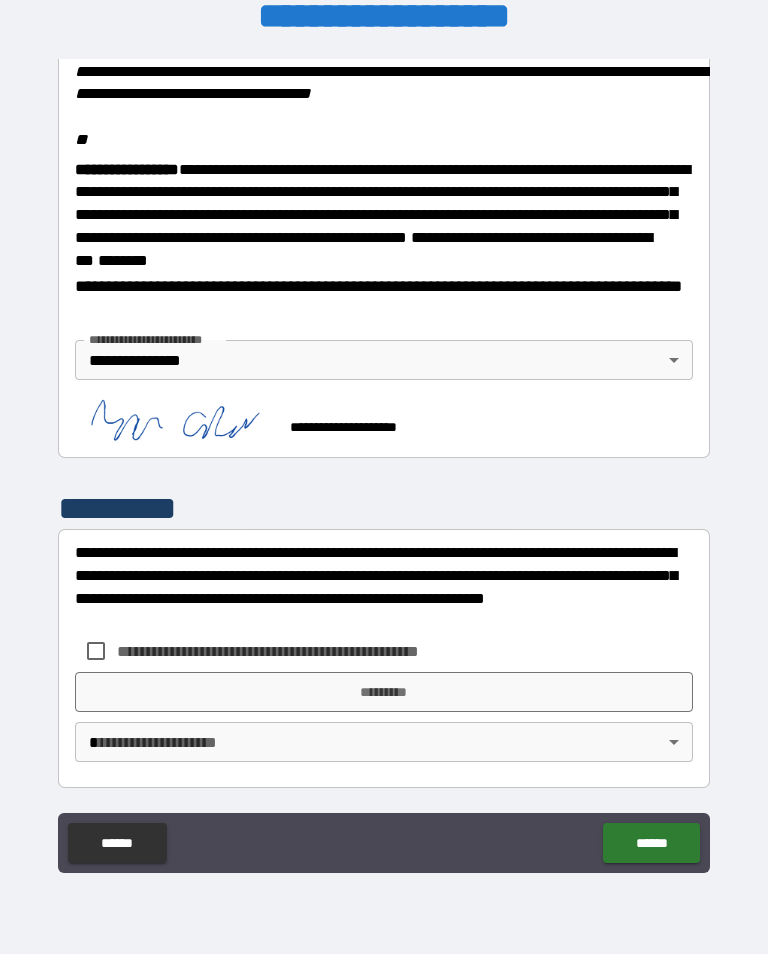scroll, scrollTop: 2487, scrollLeft: 0, axis: vertical 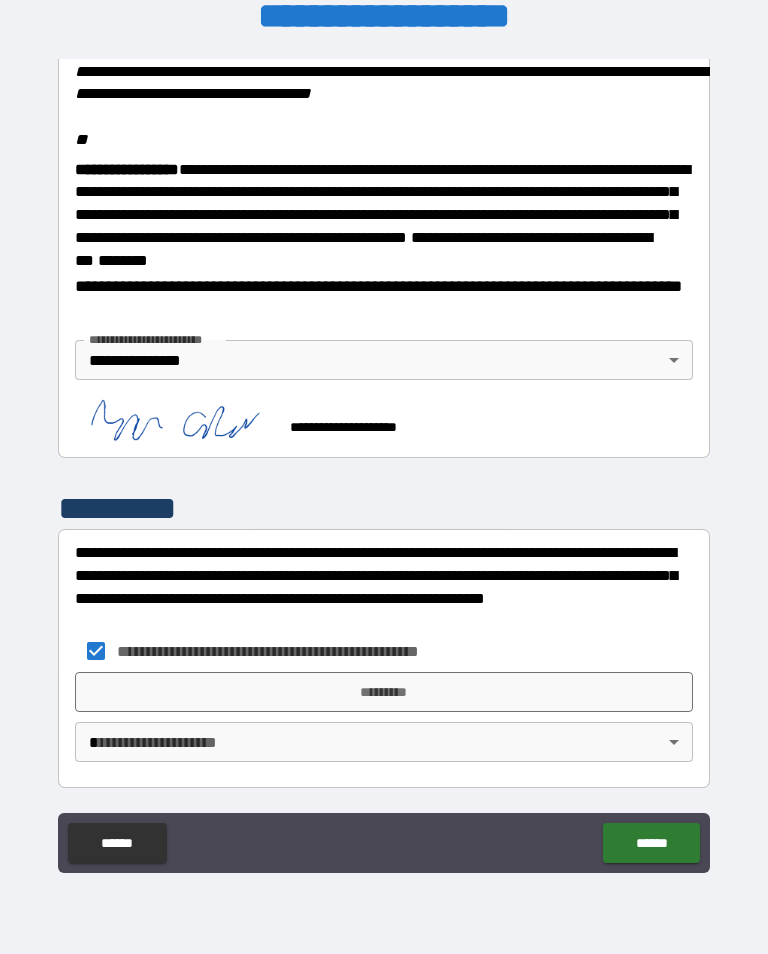 click on "*********" at bounding box center [384, 692] 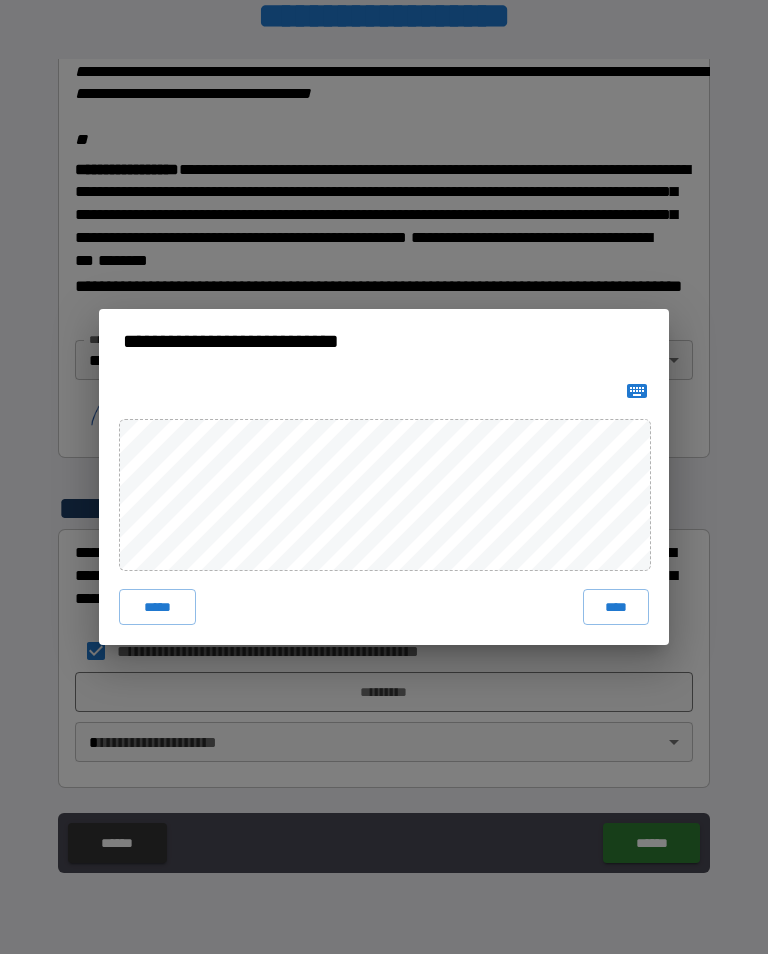 click on "****" at bounding box center [616, 607] 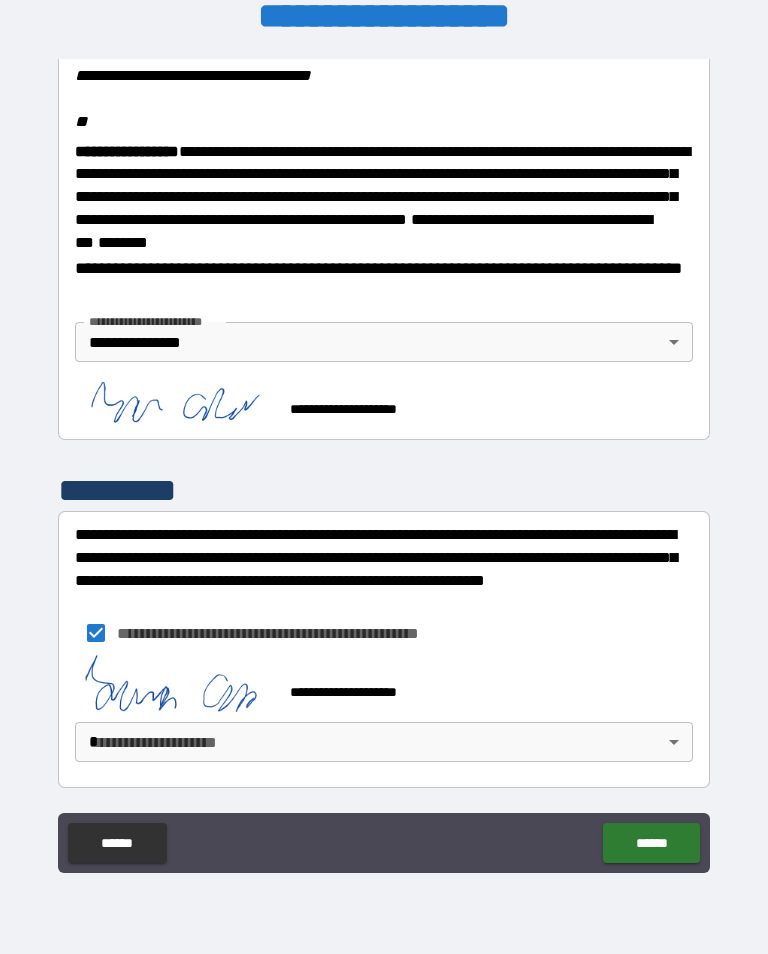 click on "**********" at bounding box center (384, 461) 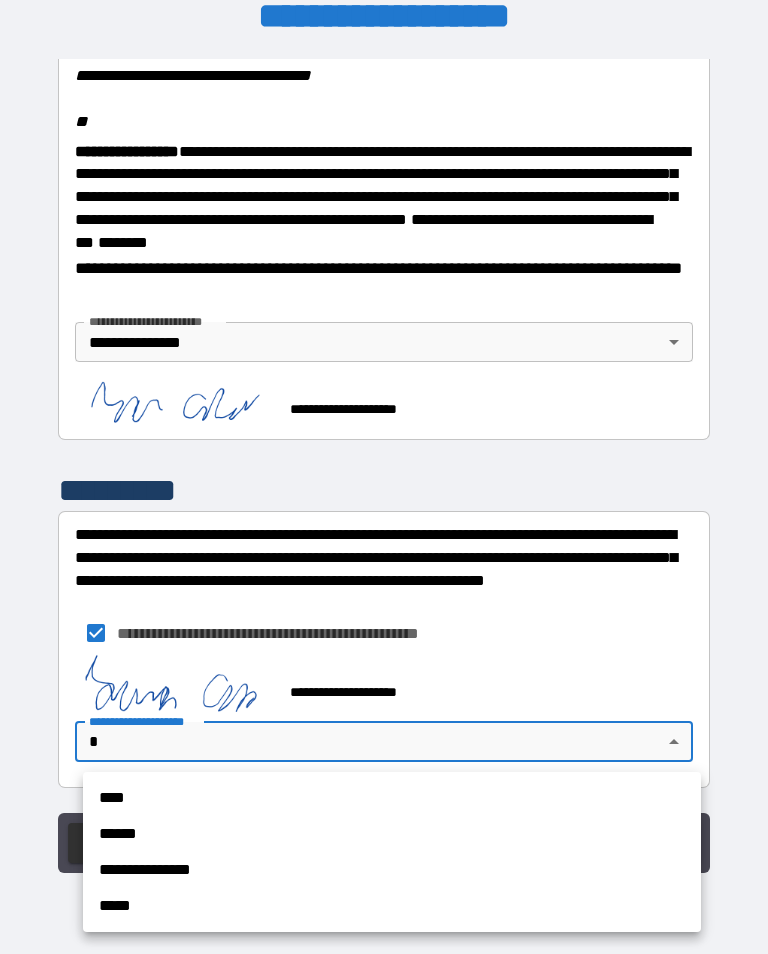 scroll, scrollTop: 2504, scrollLeft: 0, axis: vertical 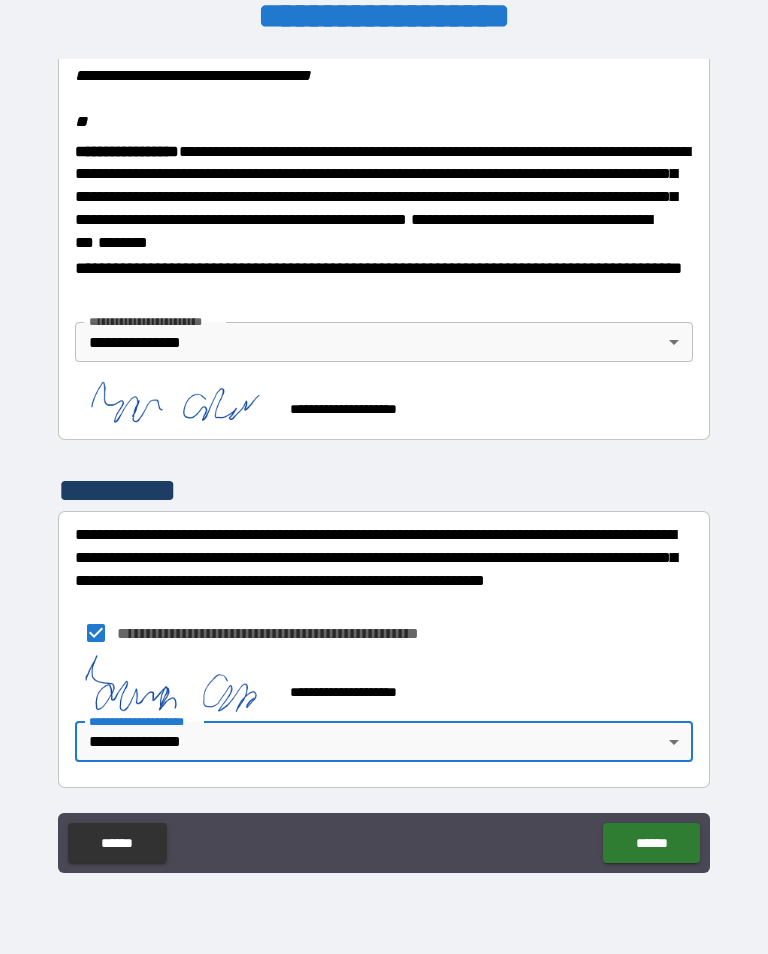 click on "******" at bounding box center [651, 843] 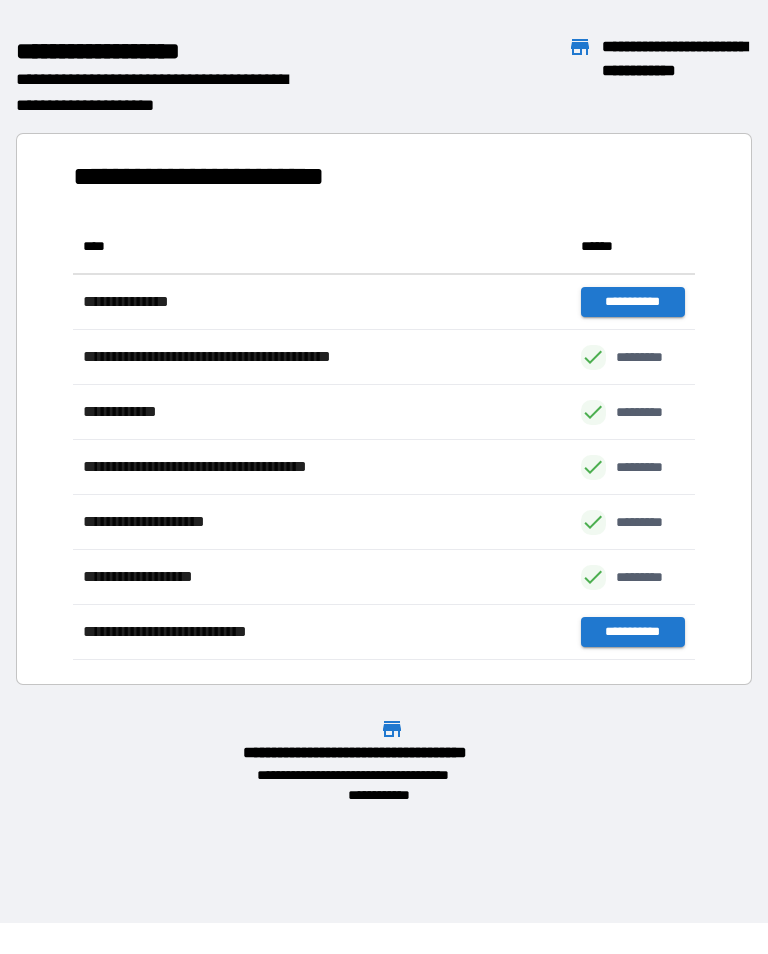 scroll, scrollTop: 1, scrollLeft: 1, axis: both 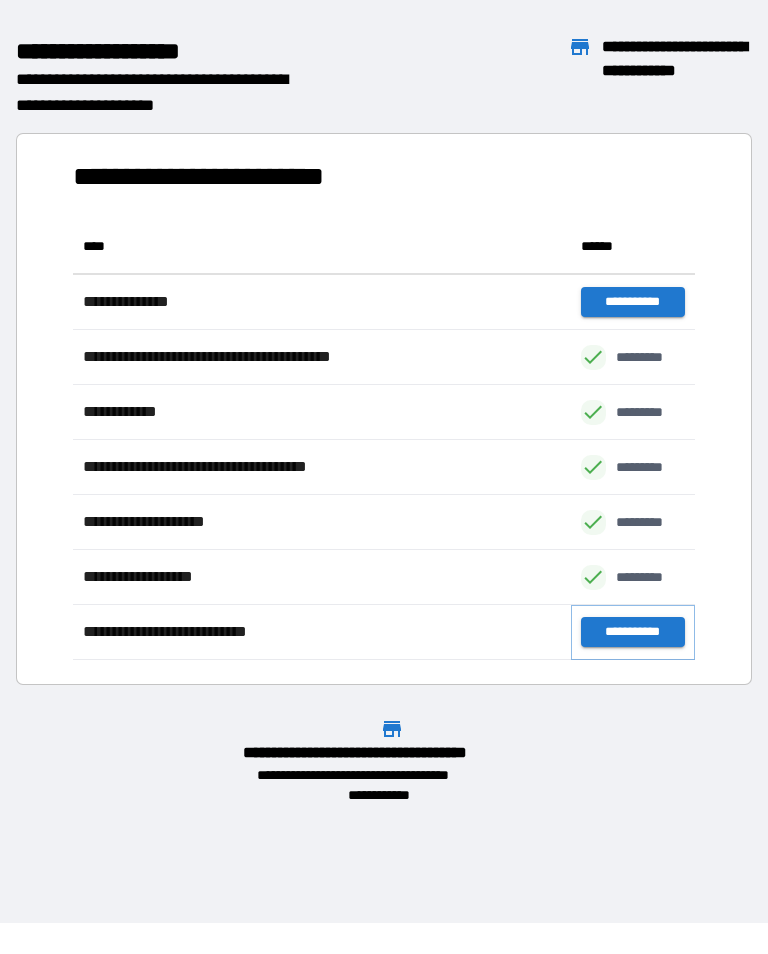 click on "**********" at bounding box center [633, 632] 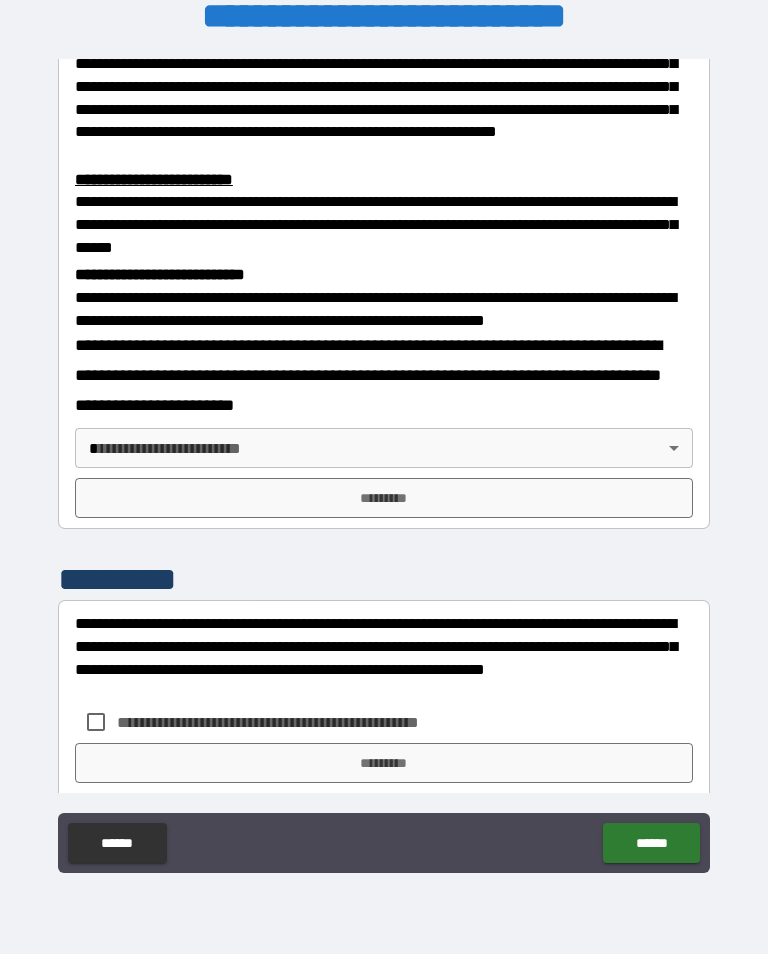 scroll, scrollTop: 615, scrollLeft: 0, axis: vertical 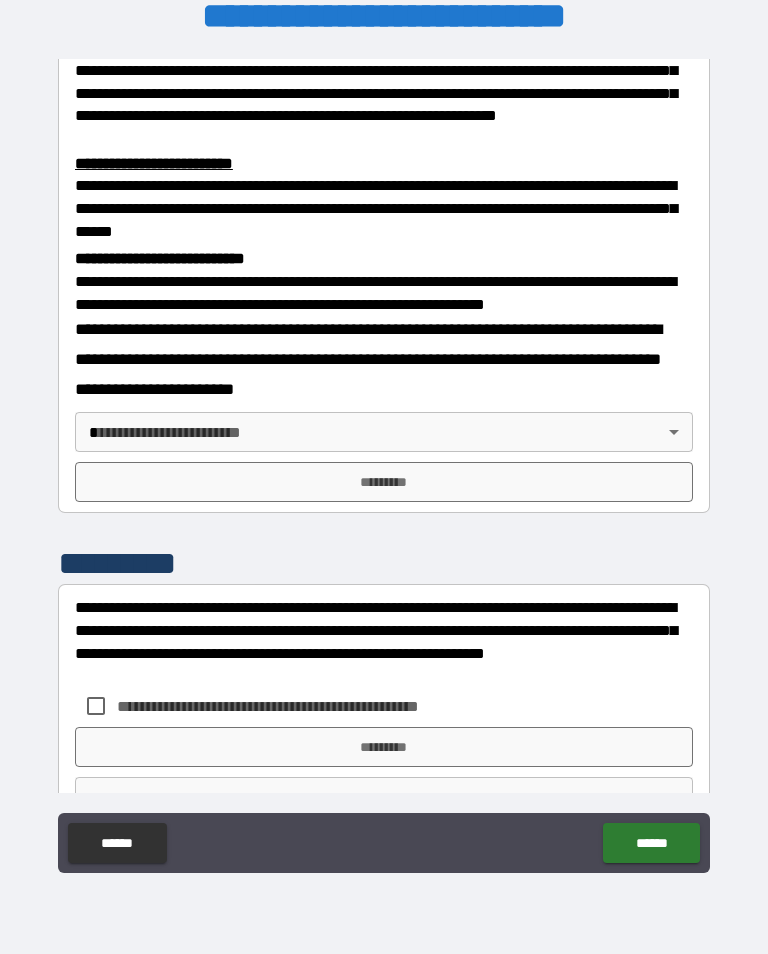 click on "**********" at bounding box center (384, 461) 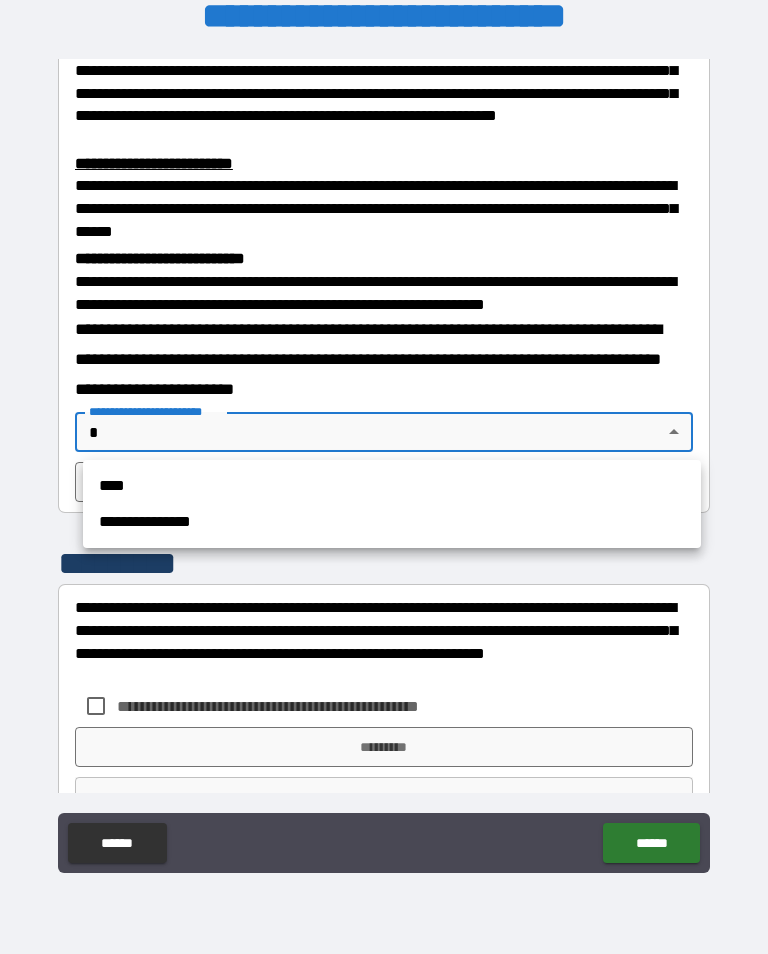 click on "**********" at bounding box center (392, 522) 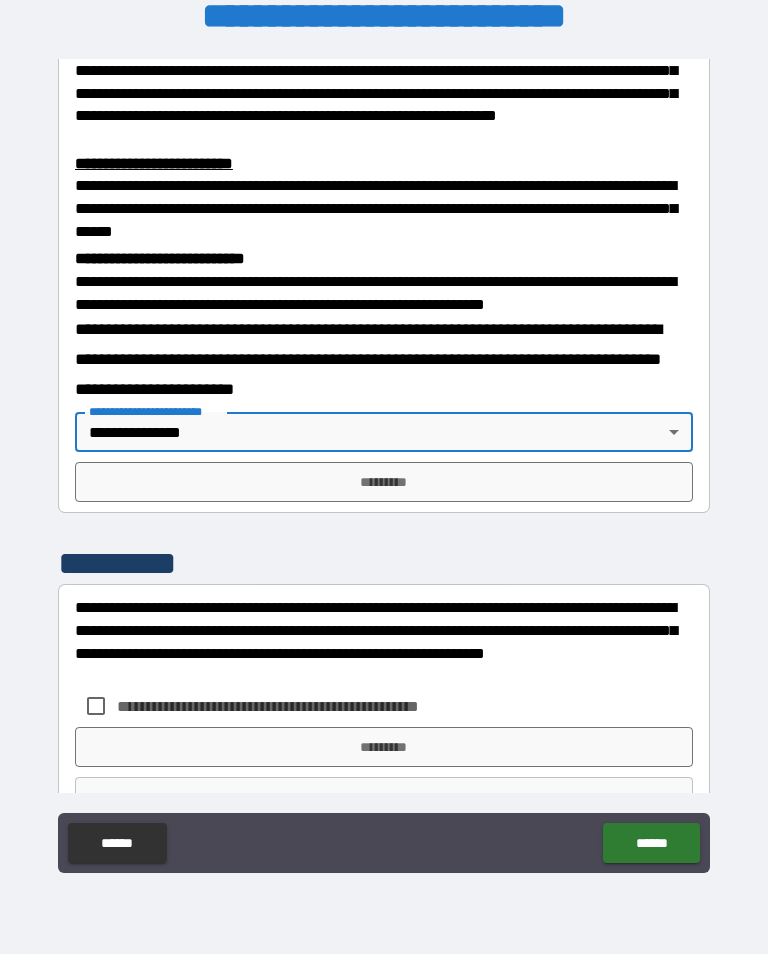 click on "*********" at bounding box center [384, 482] 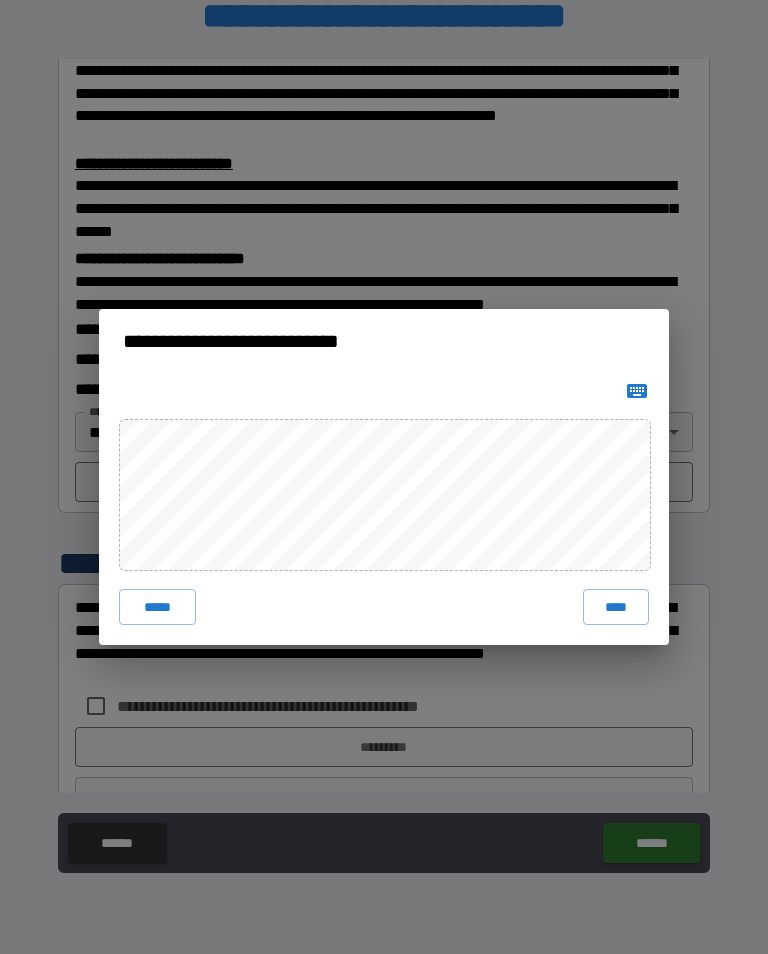 click on "****" at bounding box center [616, 607] 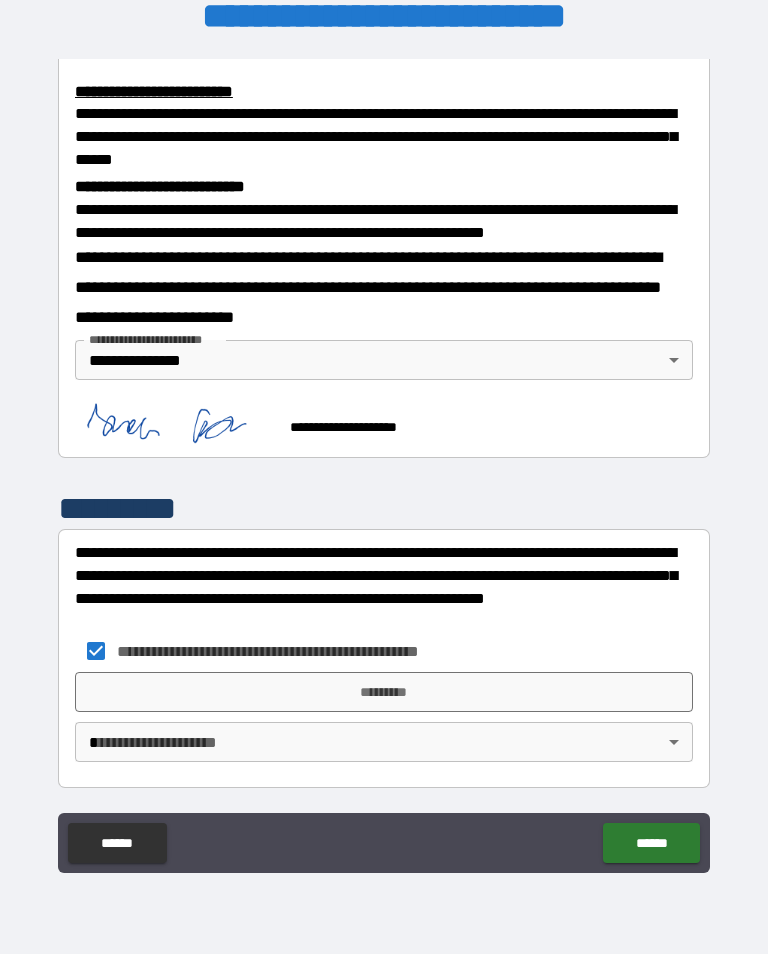 scroll, scrollTop: 685, scrollLeft: 0, axis: vertical 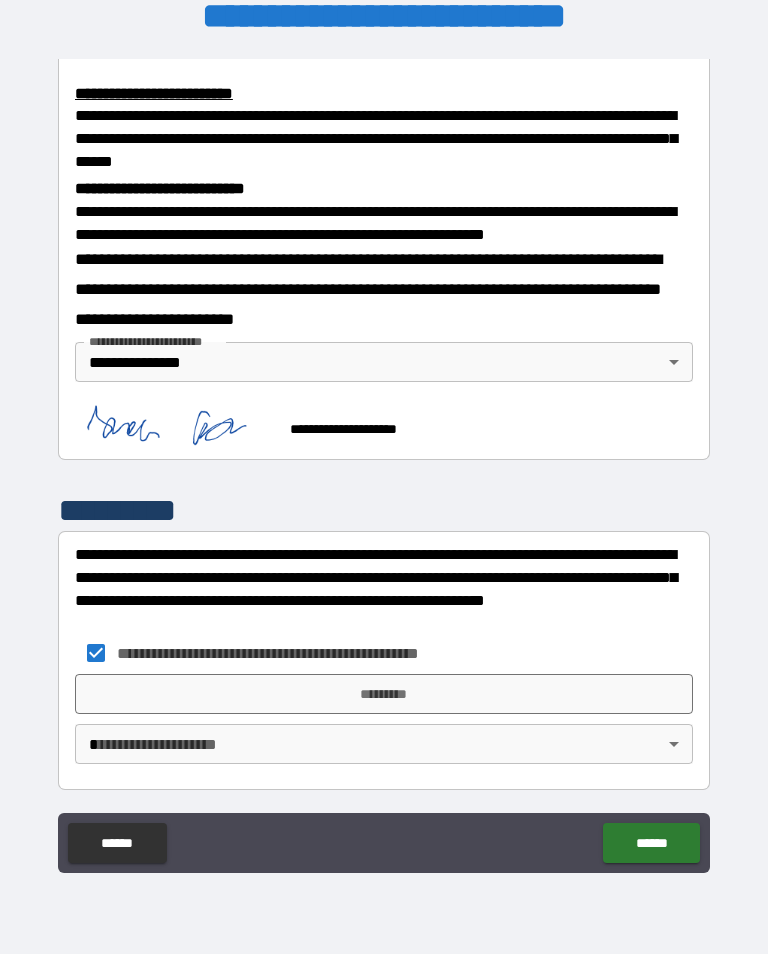 click on "*********" at bounding box center [384, 694] 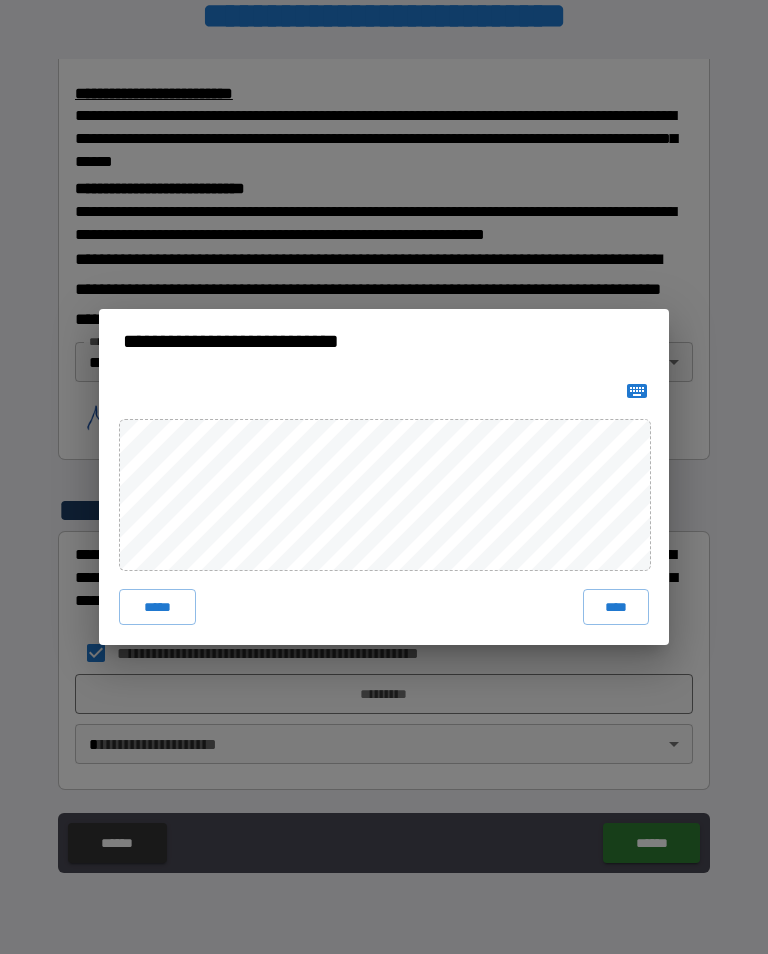 click on "****" at bounding box center (616, 607) 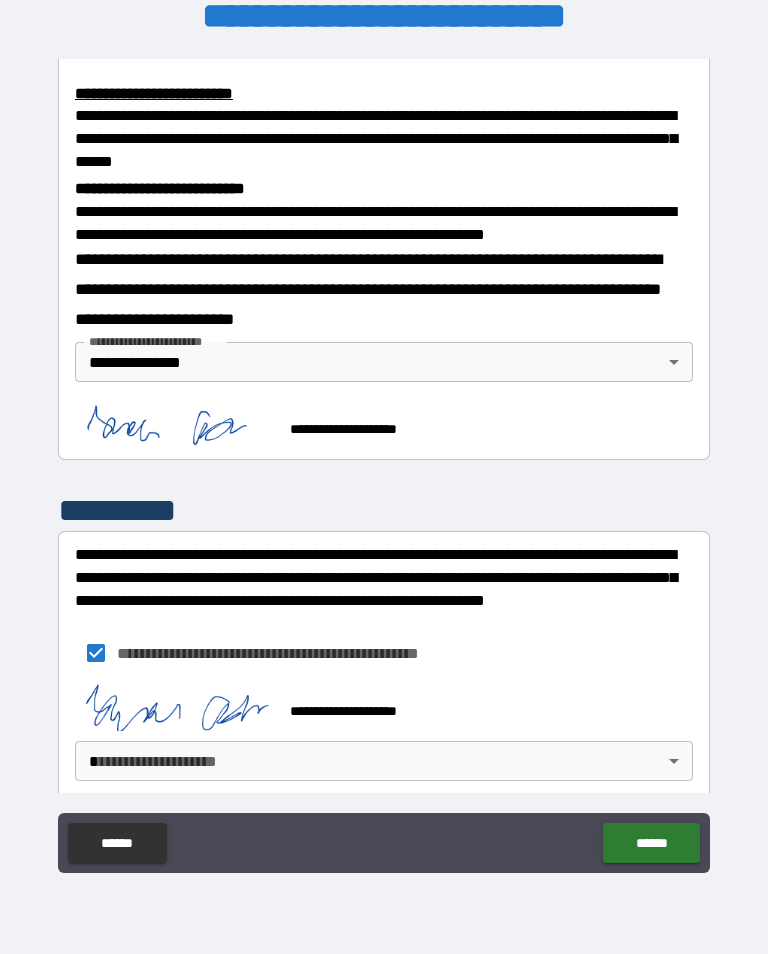 click on "**********" at bounding box center (384, 461) 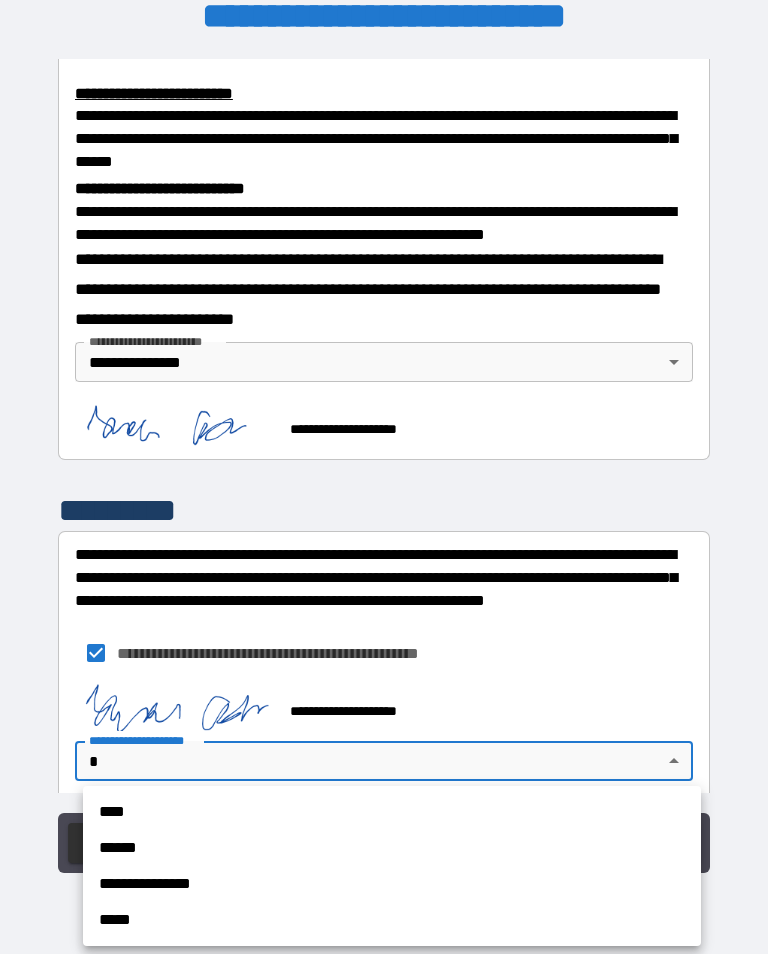 click on "**********" at bounding box center [392, 884] 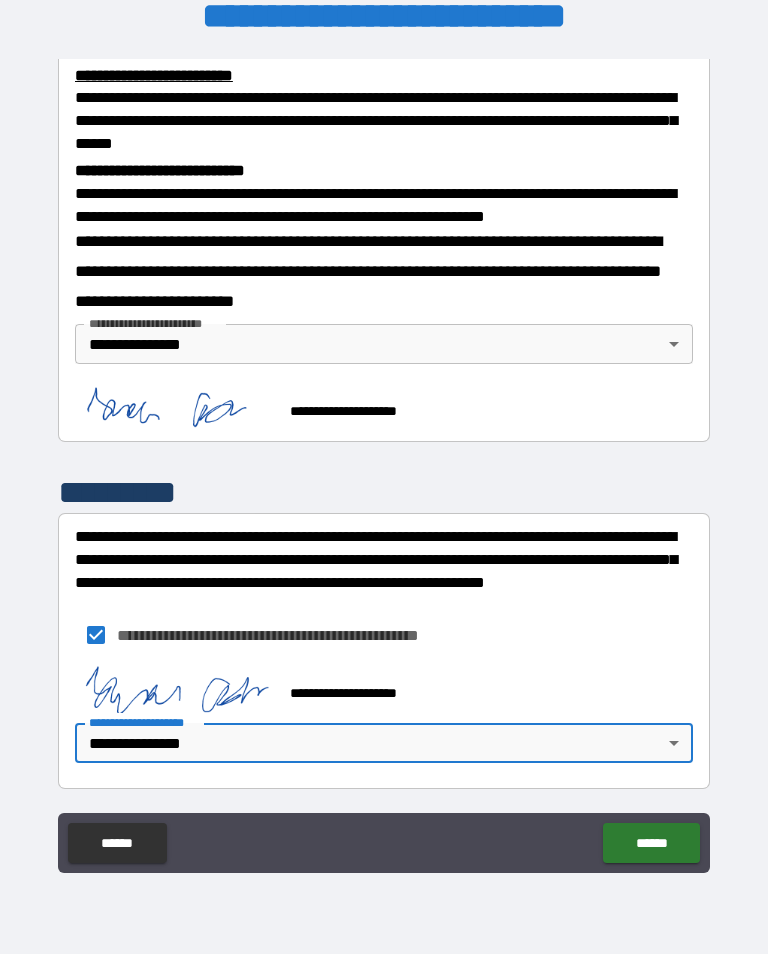 scroll, scrollTop: 702, scrollLeft: 0, axis: vertical 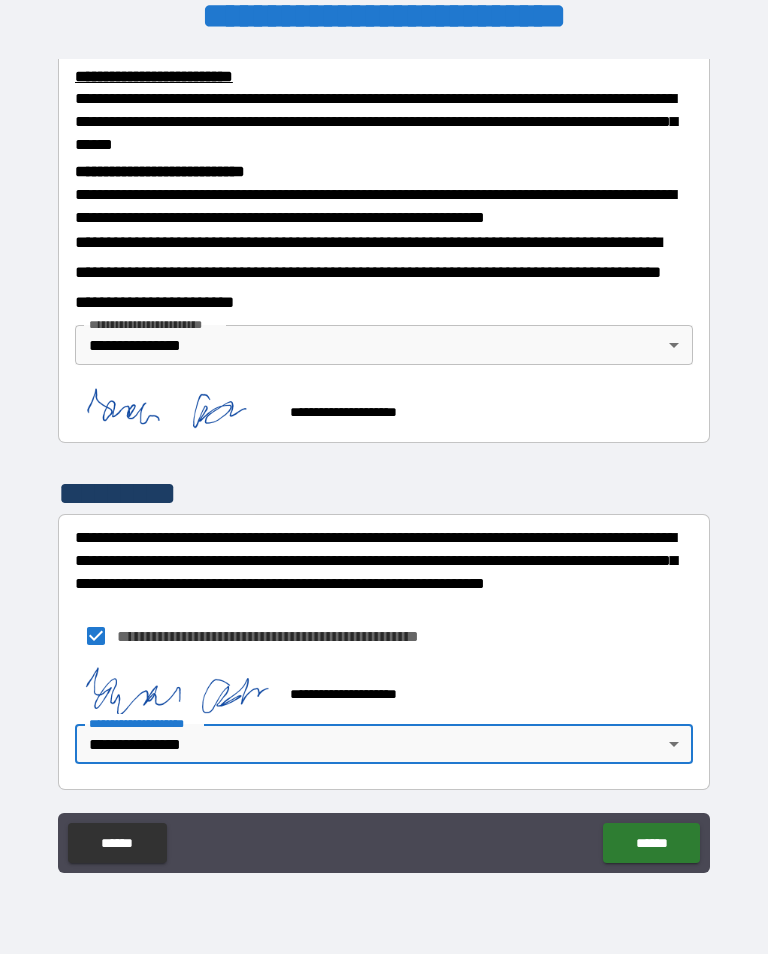 click on "******" at bounding box center (651, 843) 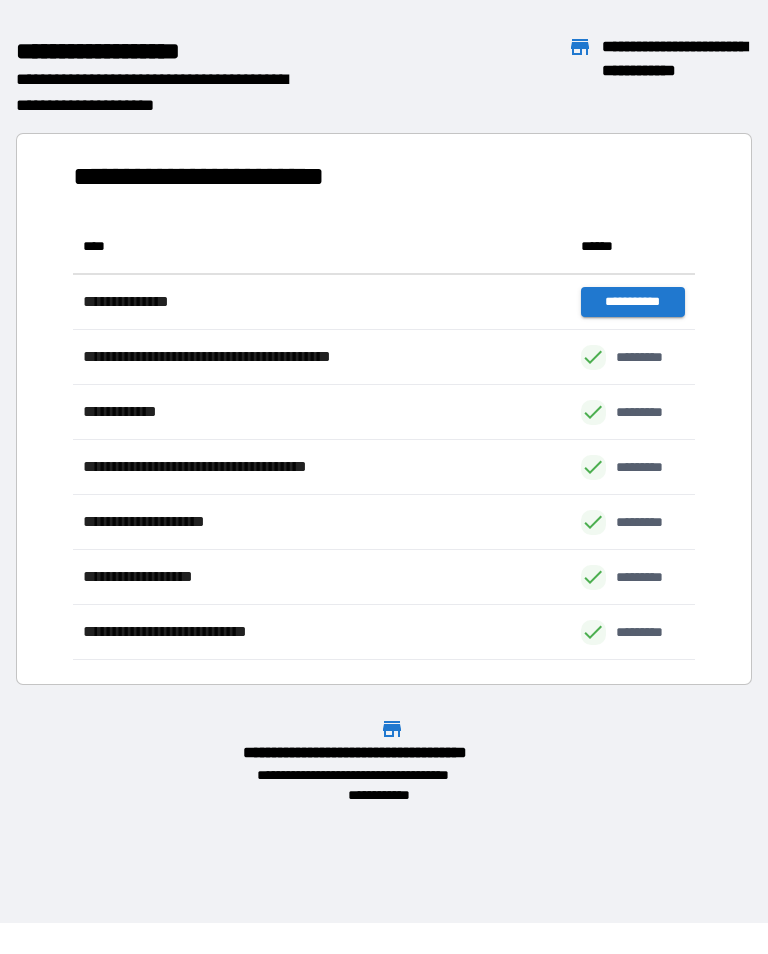 scroll, scrollTop: 441, scrollLeft: 622, axis: both 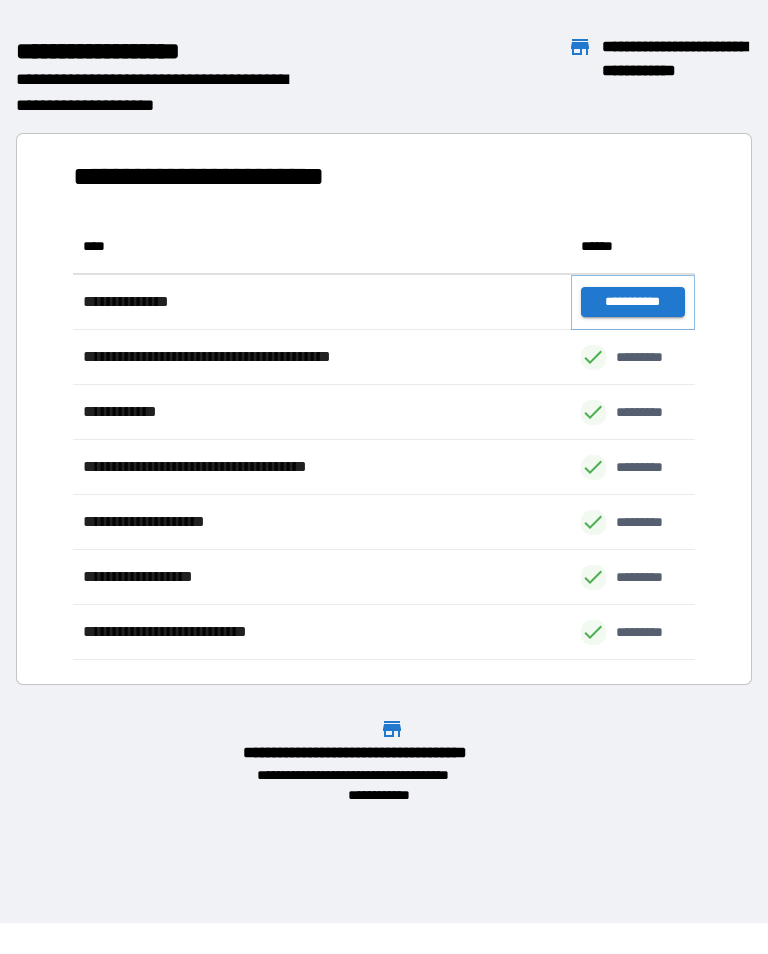 click on "**********" at bounding box center (633, 302) 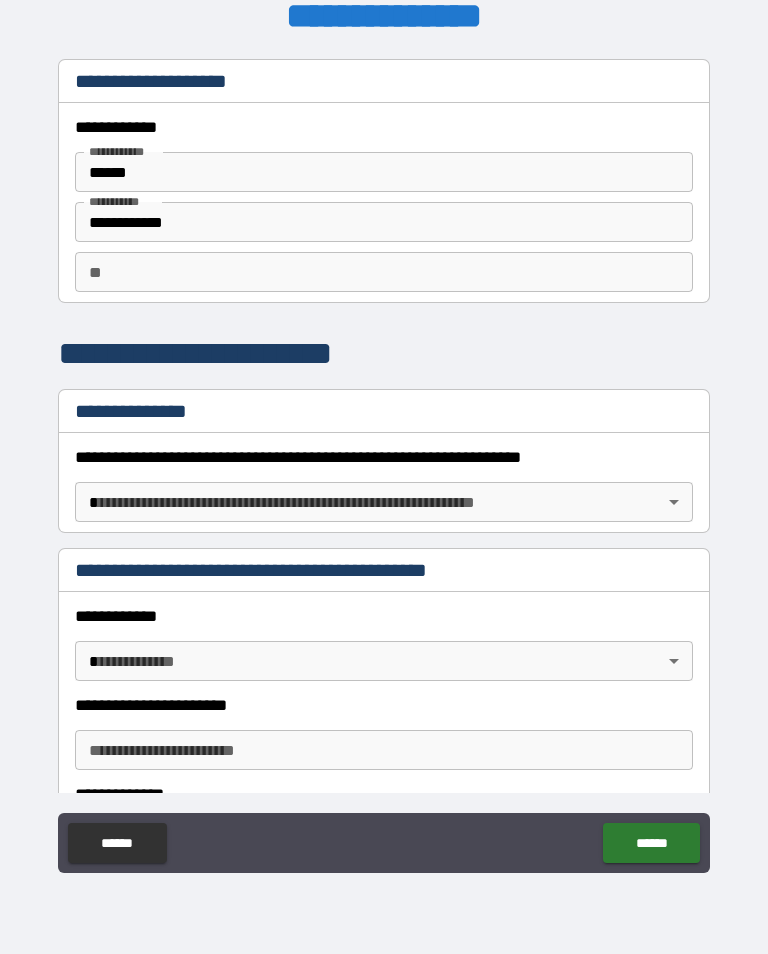 click on "**********" at bounding box center (384, 461) 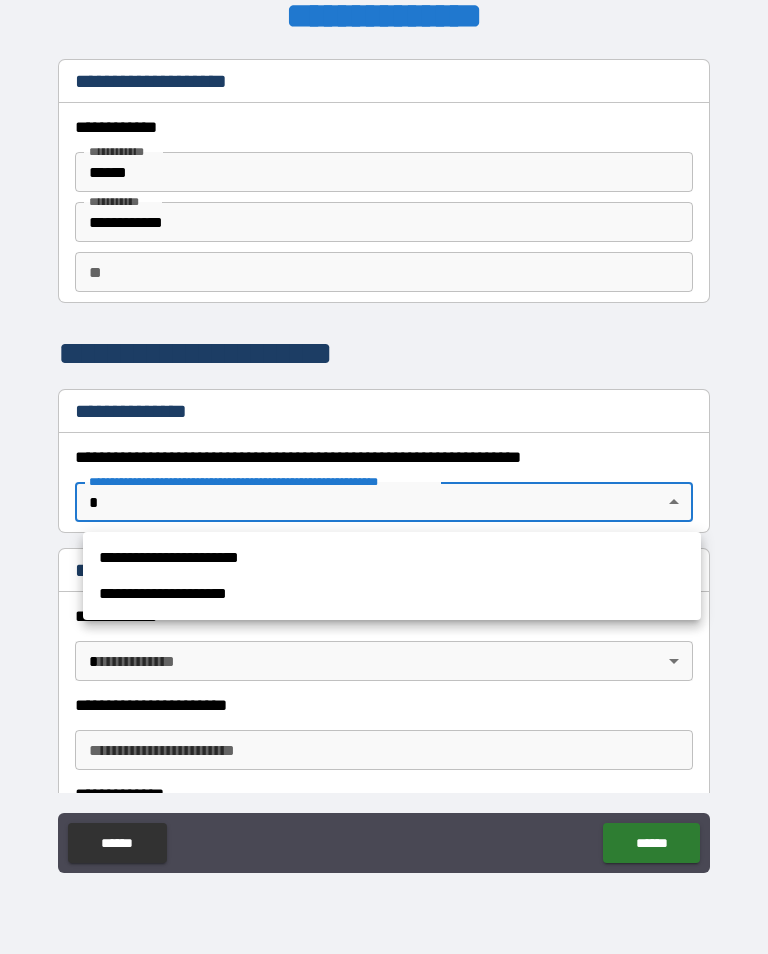 click on "**********" at bounding box center (392, 558) 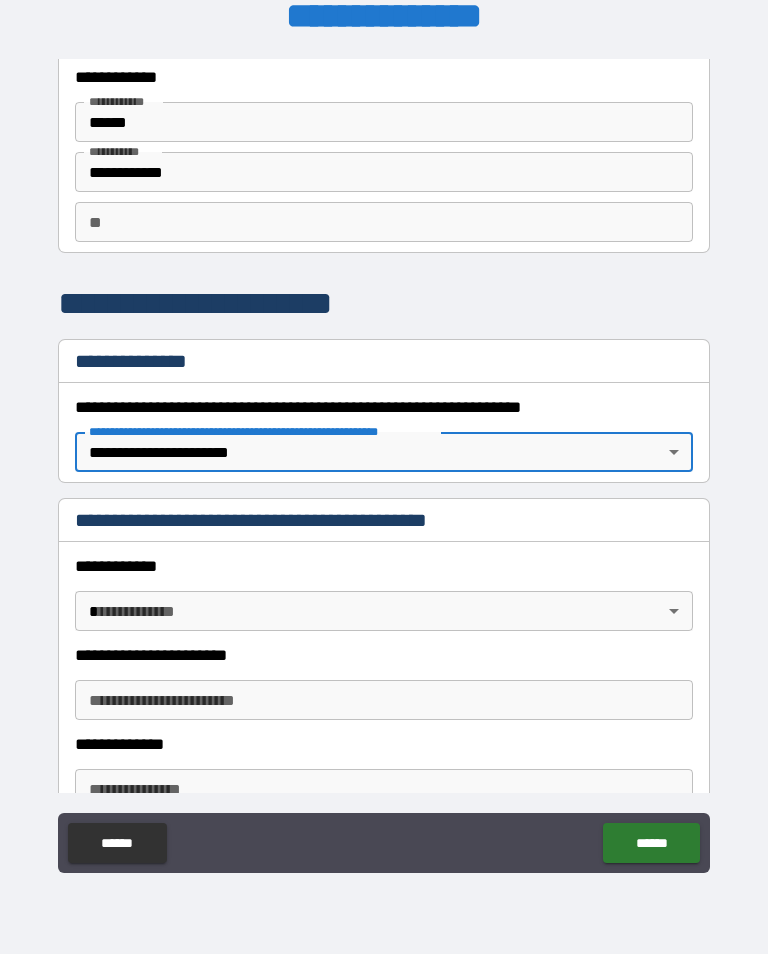 scroll, scrollTop: 51, scrollLeft: 0, axis: vertical 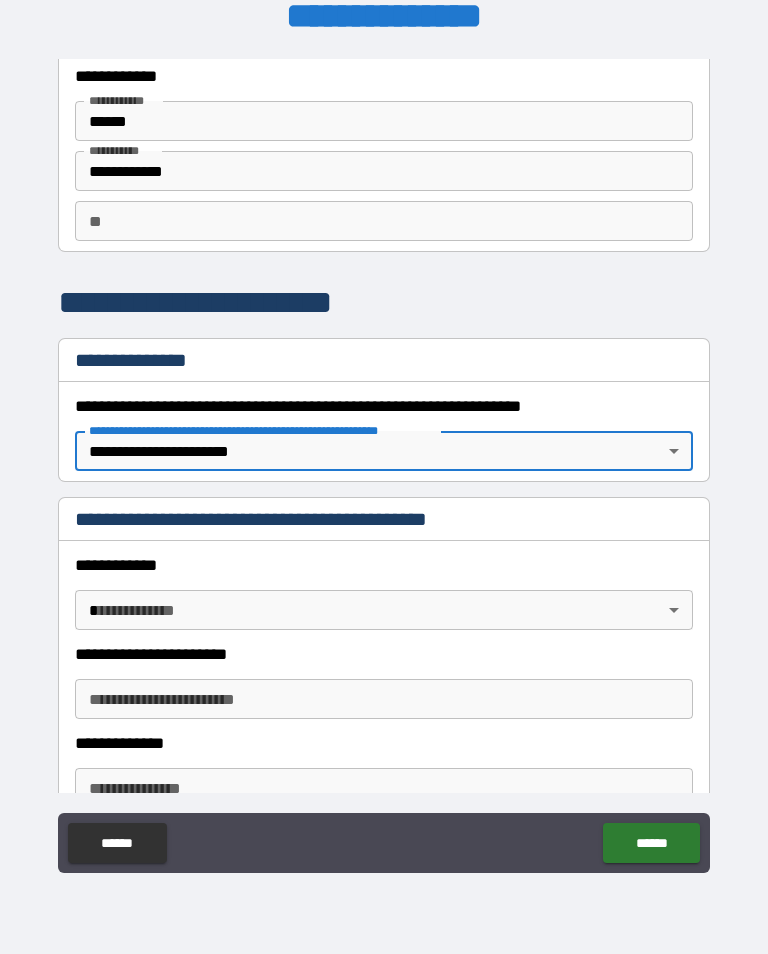 click on "**********" at bounding box center (384, 461) 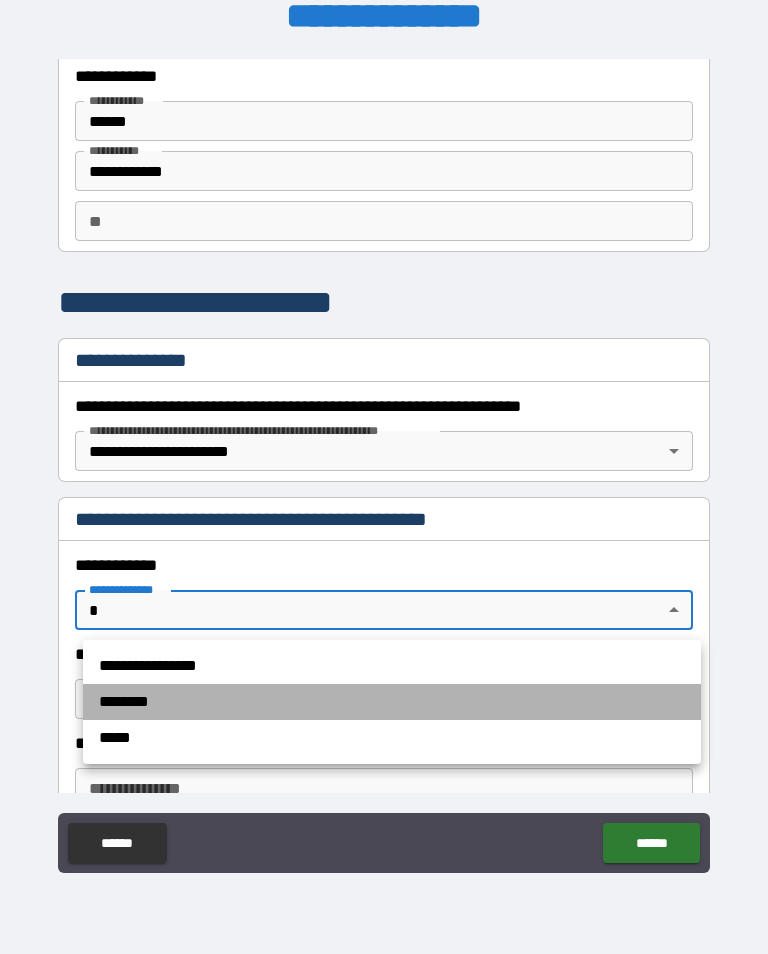 click on "********" at bounding box center [392, 702] 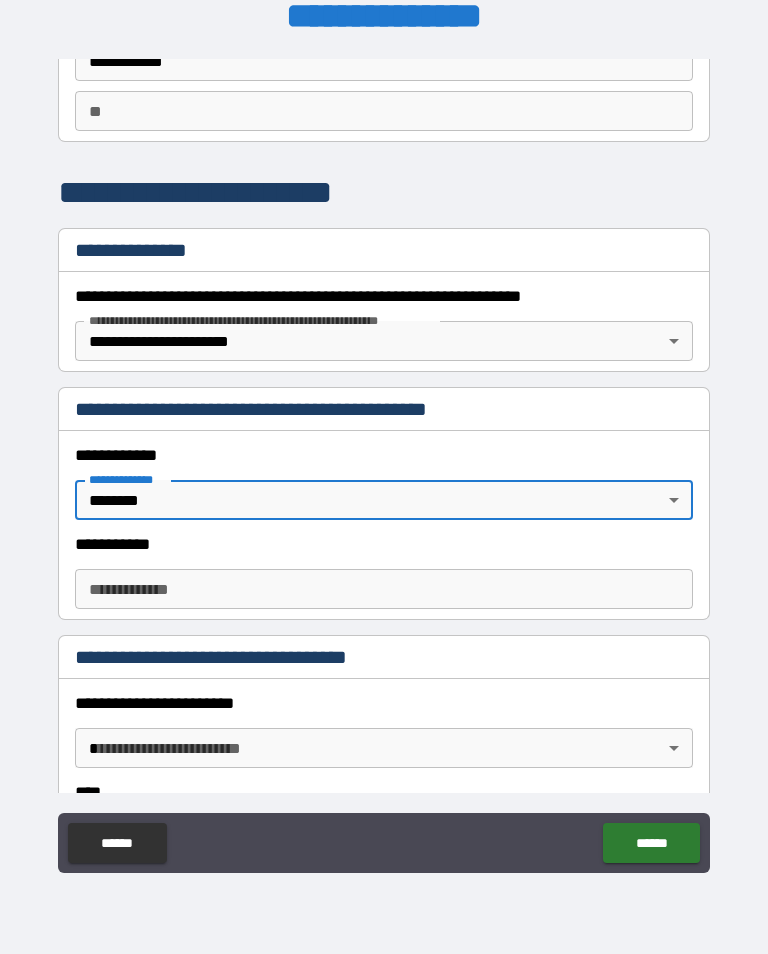 scroll, scrollTop: 167, scrollLeft: 0, axis: vertical 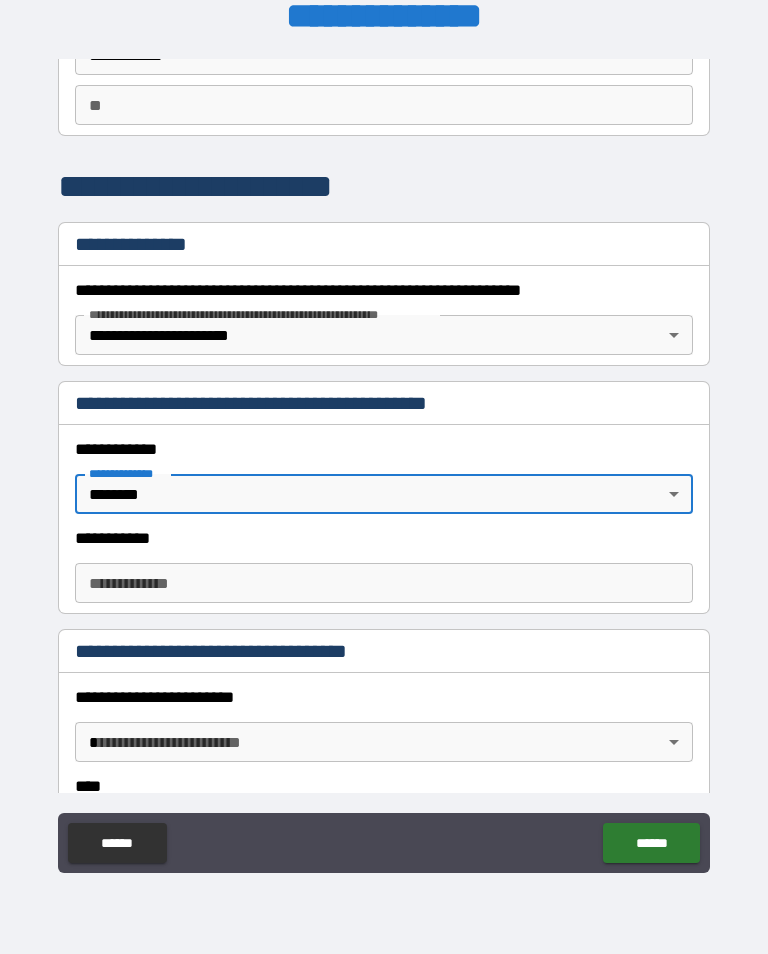 click on "**********" at bounding box center (384, 583) 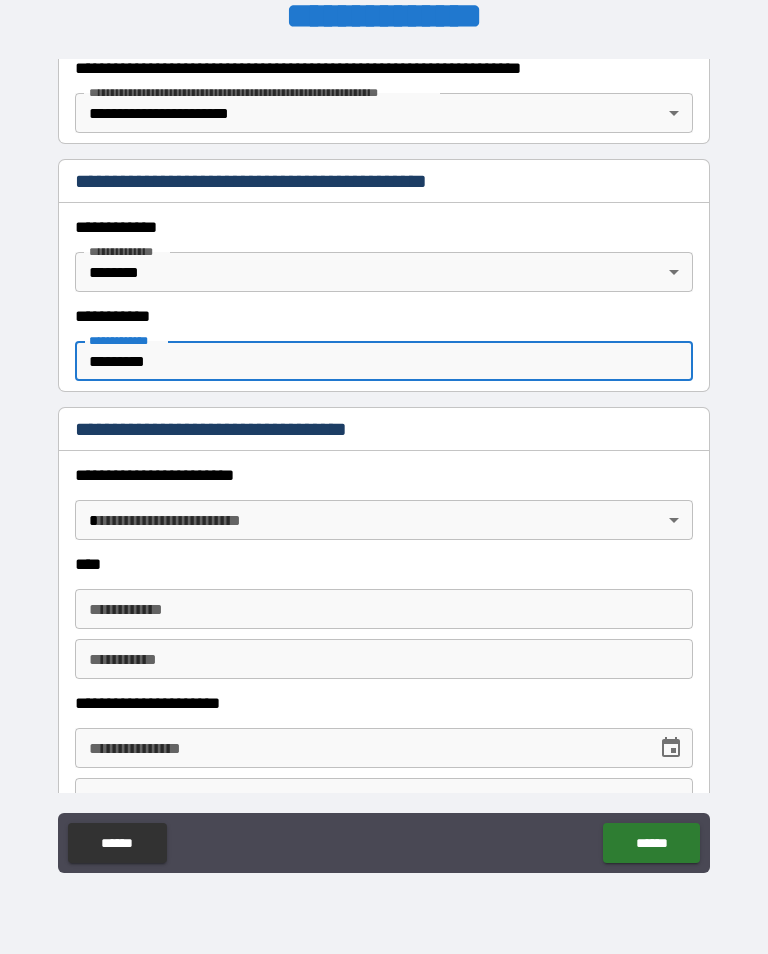 scroll, scrollTop: 391, scrollLeft: 0, axis: vertical 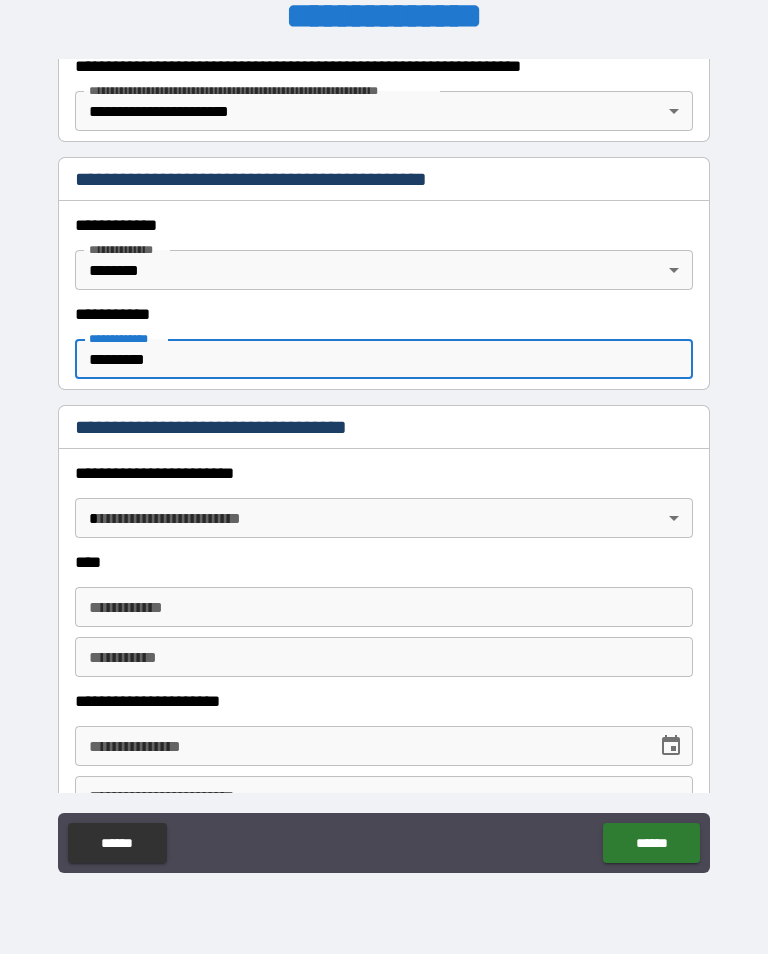 click on "**********" at bounding box center (384, 461) 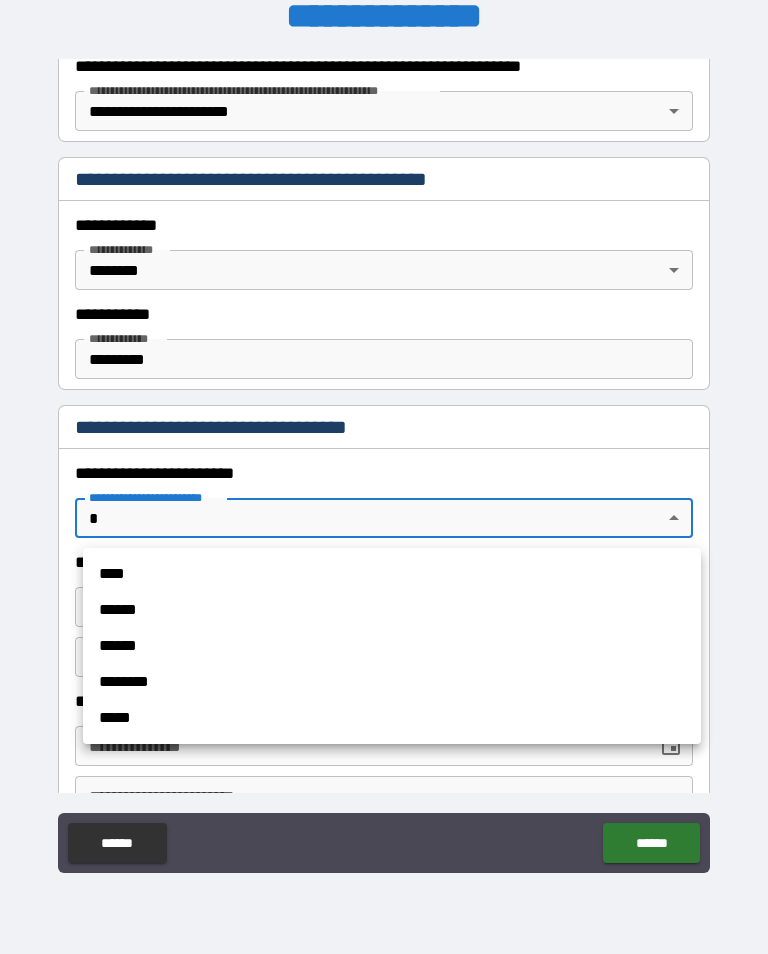 click on "******" at bounding box center (392, 610) 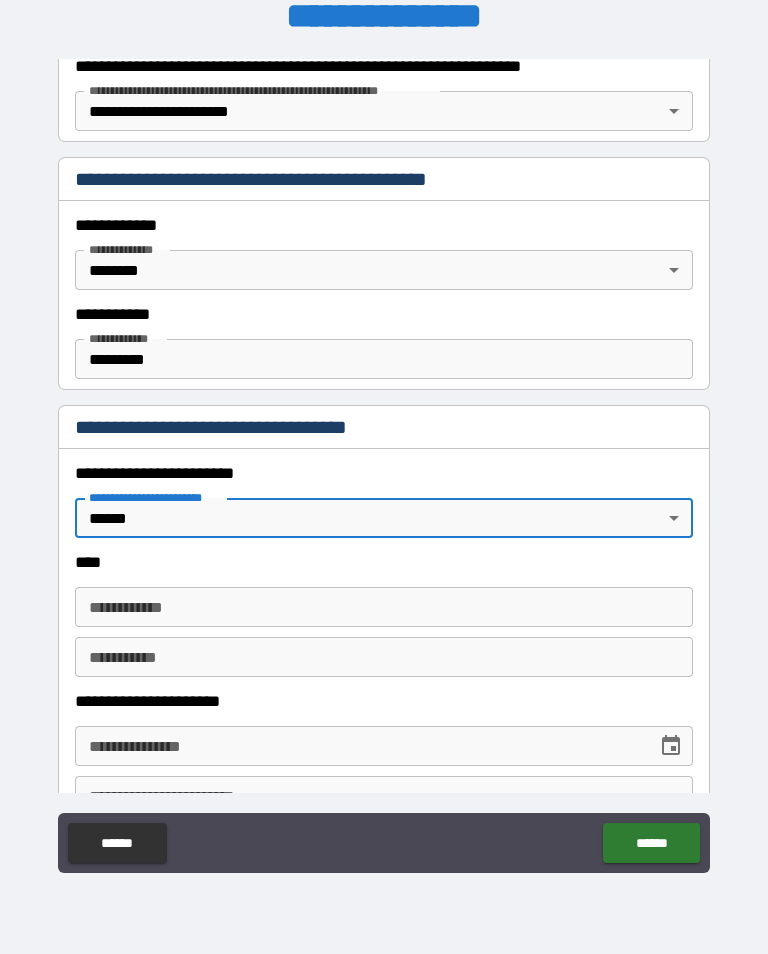 click on "**********" at bounding box center [384, 607] 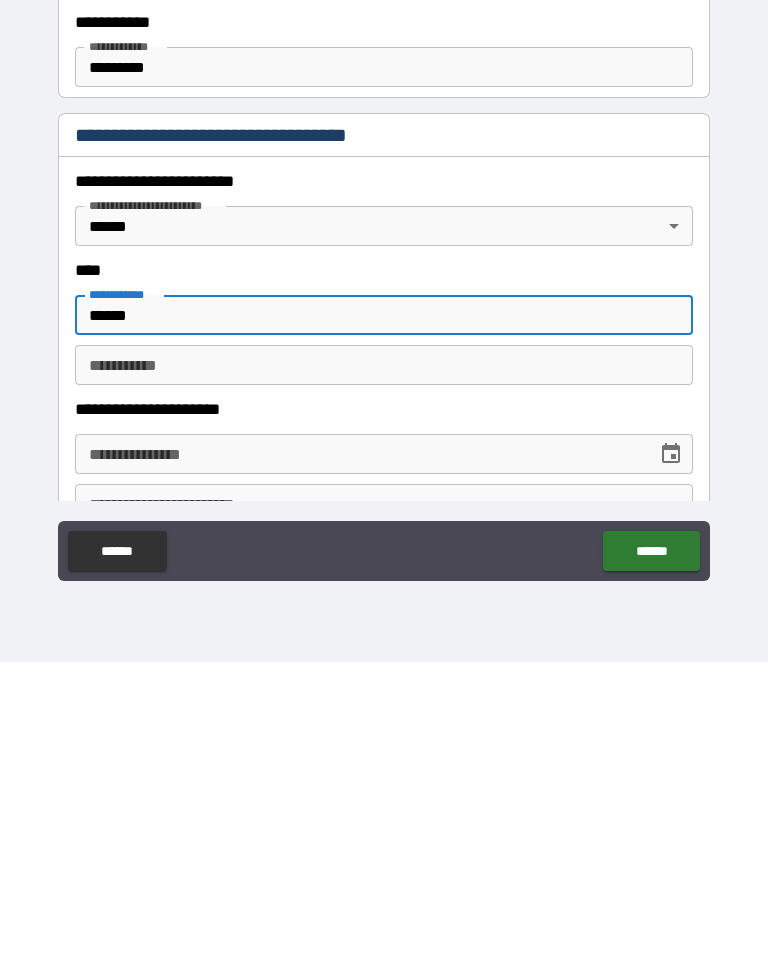 click on "*********   *" at bounding box center [384, 657] 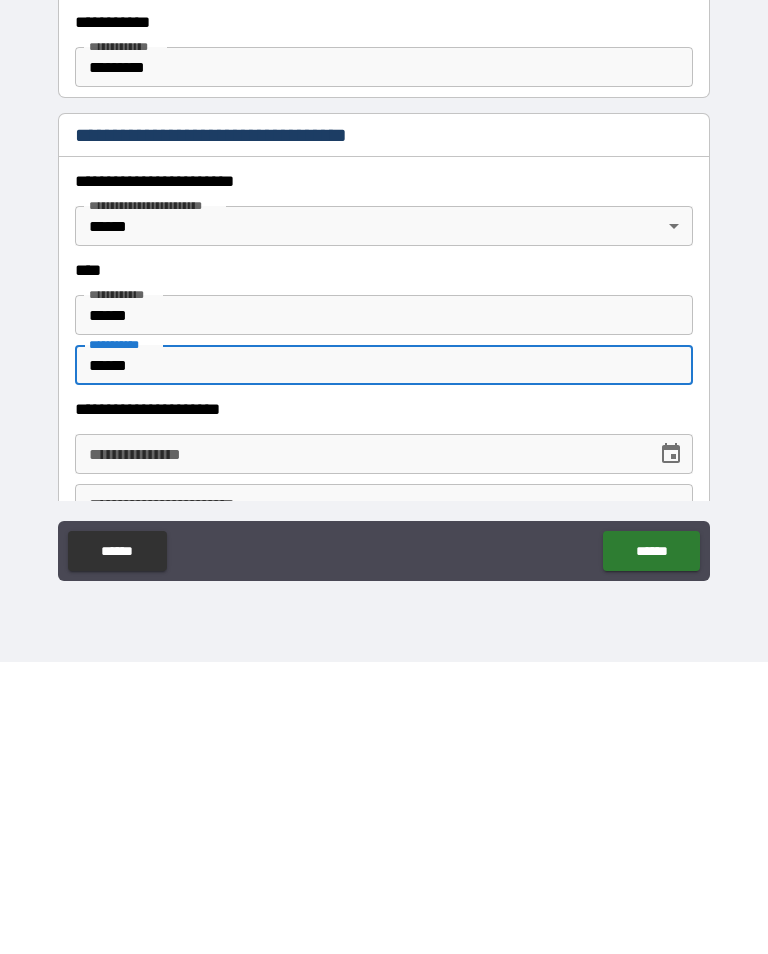 click on "**********" at bounding box center [359, 746] 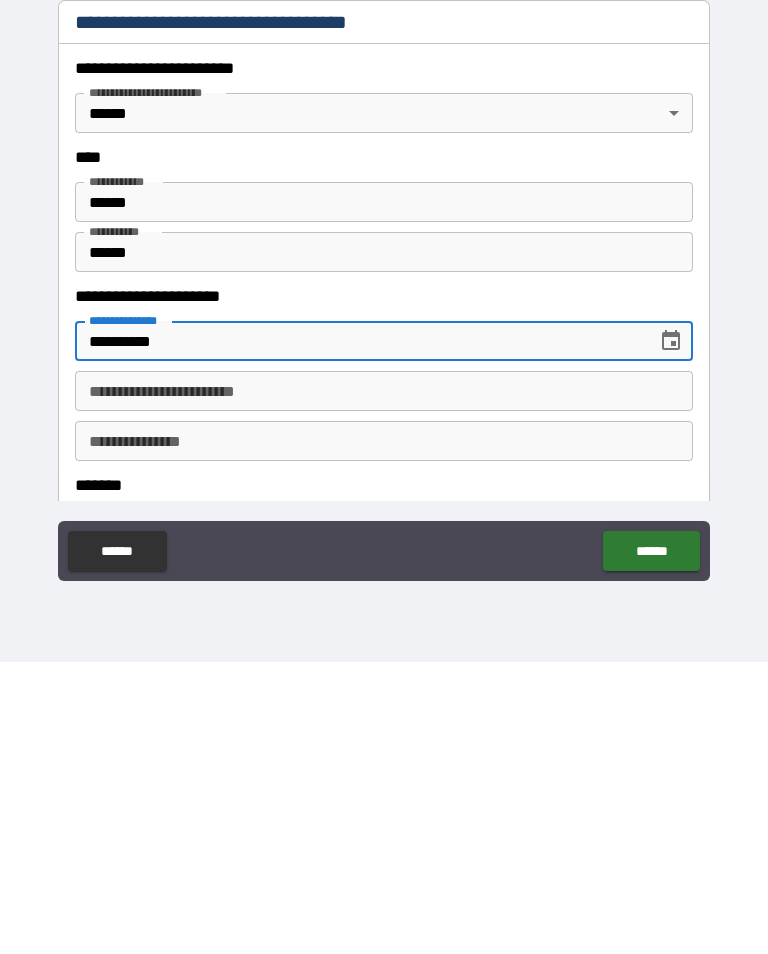 scroll, scrollTop: 505, scrollLeft: 0, axis: vertical 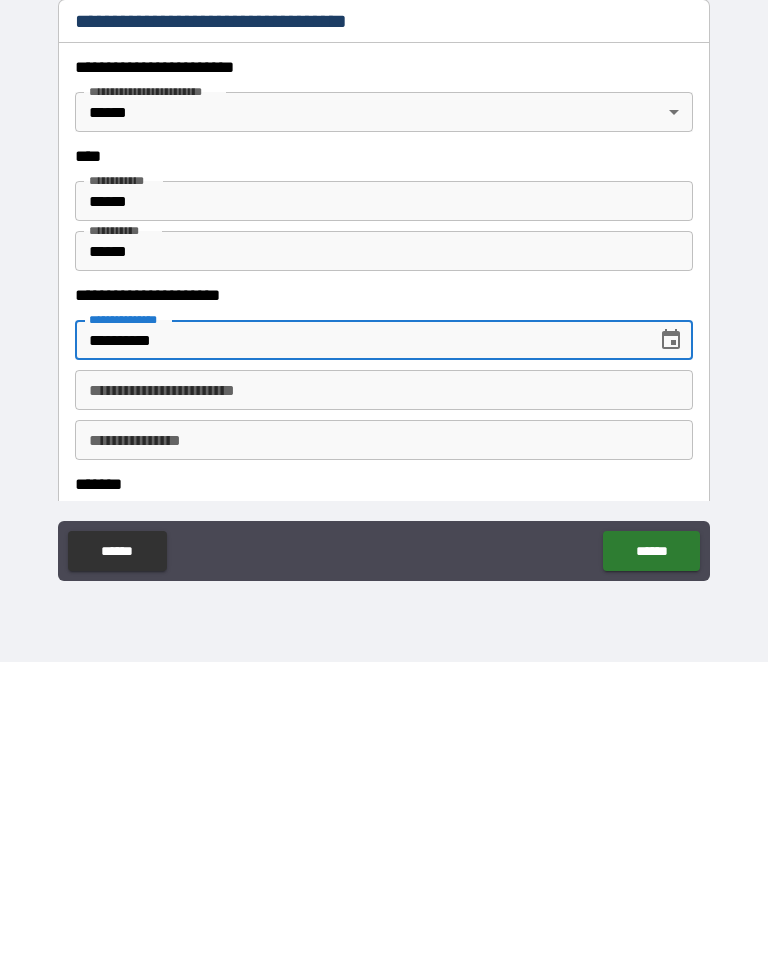 click on "**********" at bounding box center (384, 682) 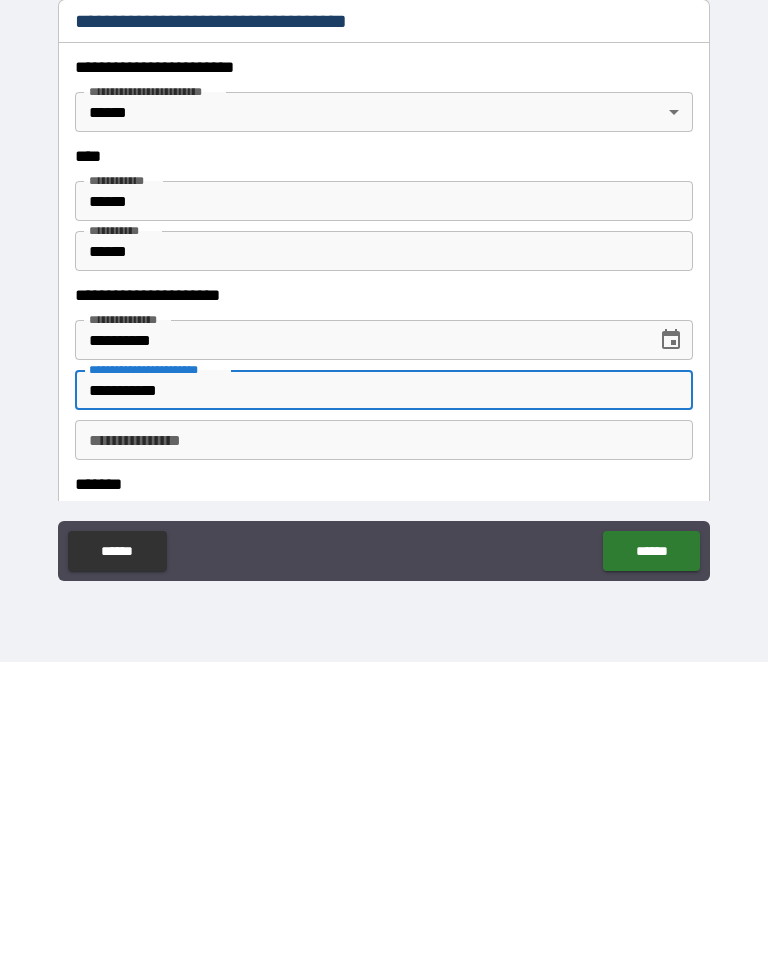 click on "**********" at bounding box center (384, 732) 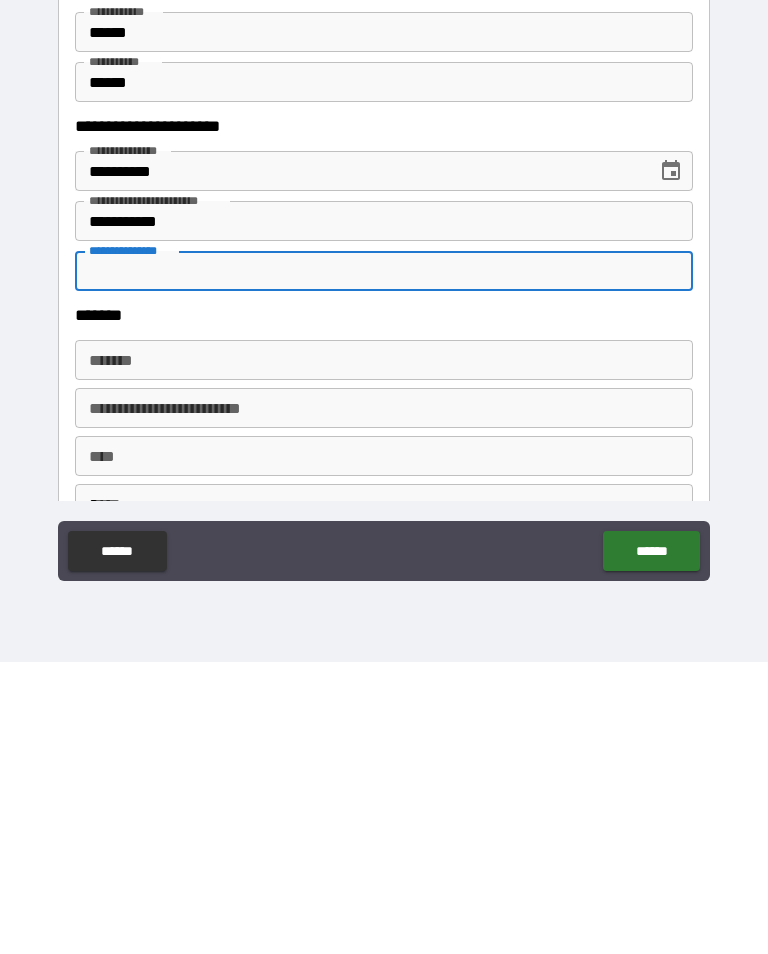 scroll, scrollTop: 682, scrollLeft: 0, axis: vertical 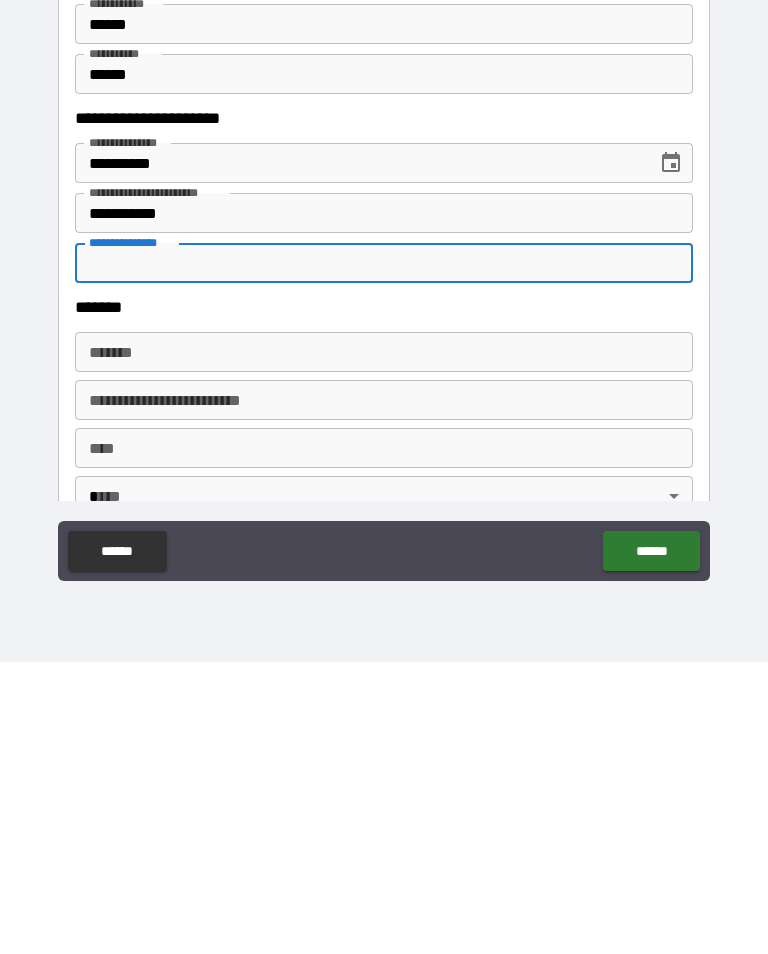 click on "*******" at bounding box center [384, 644] 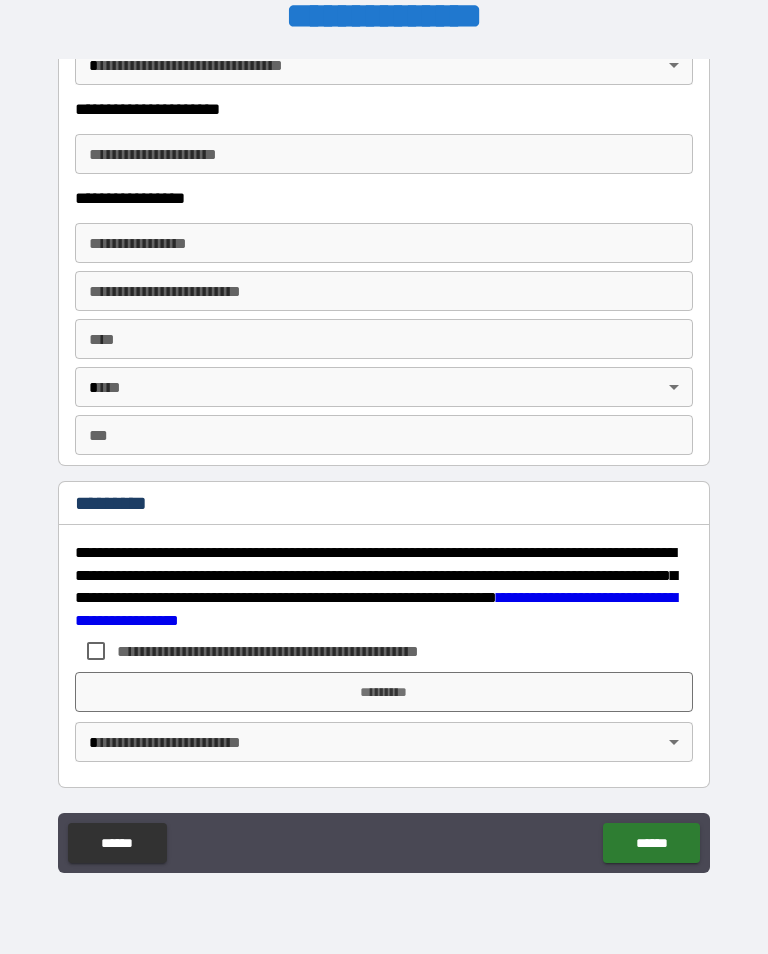 scroll, scrollTop: 3424, scrollLeft: 0, axis: vertical 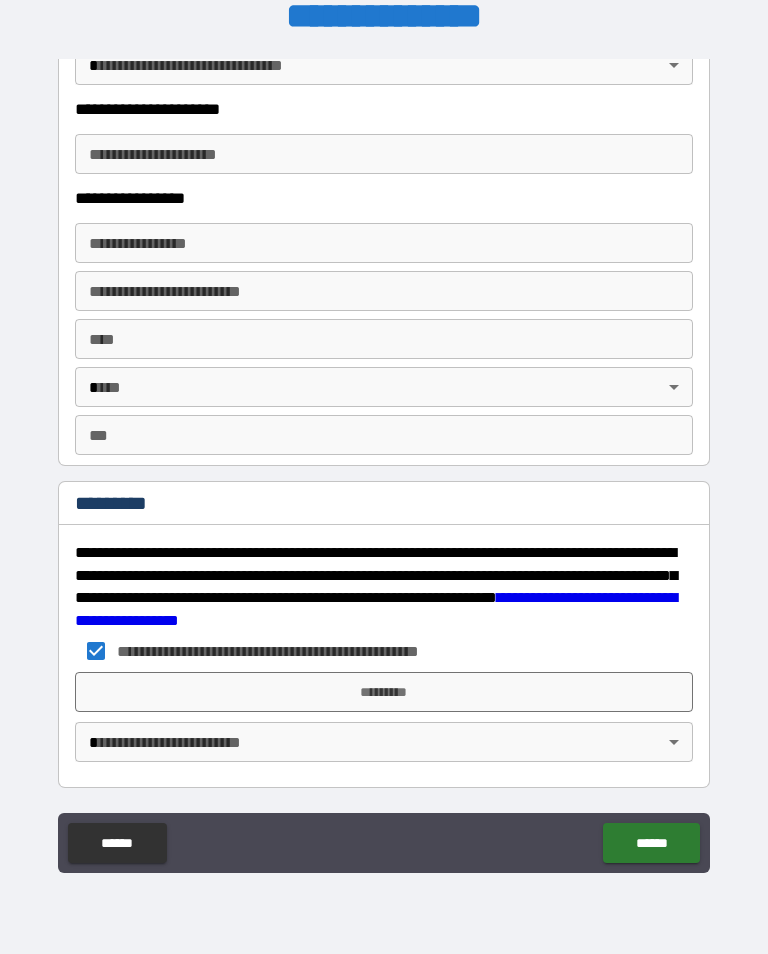 click on "*********" at bounding box center [384, 692] 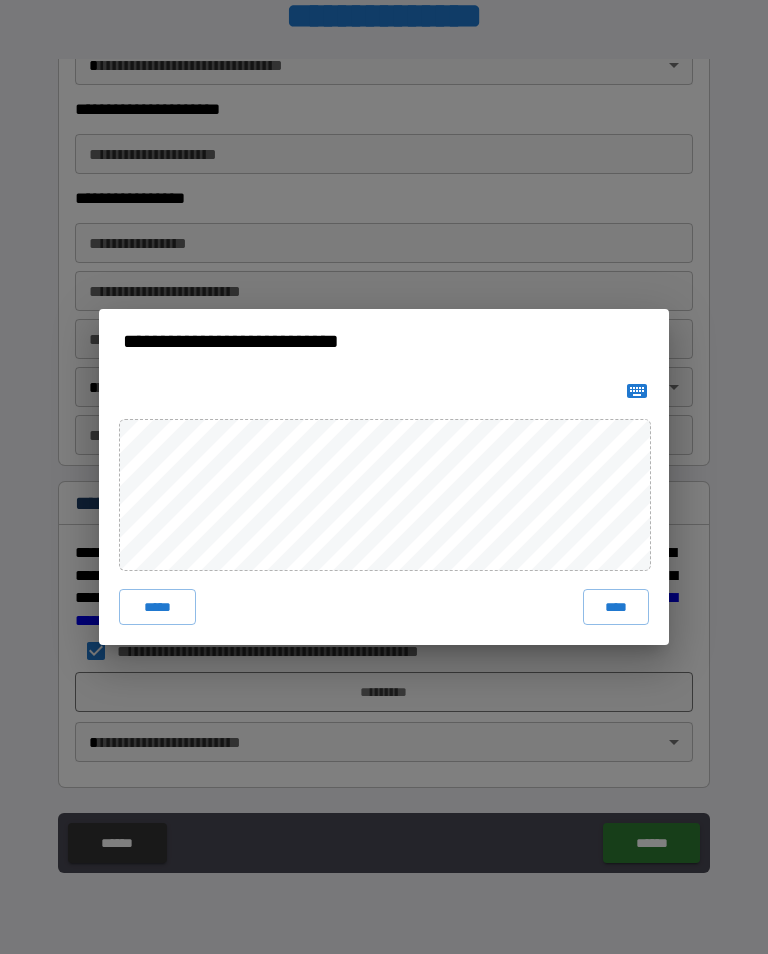 click on "****" at bounding box center (616, 607) 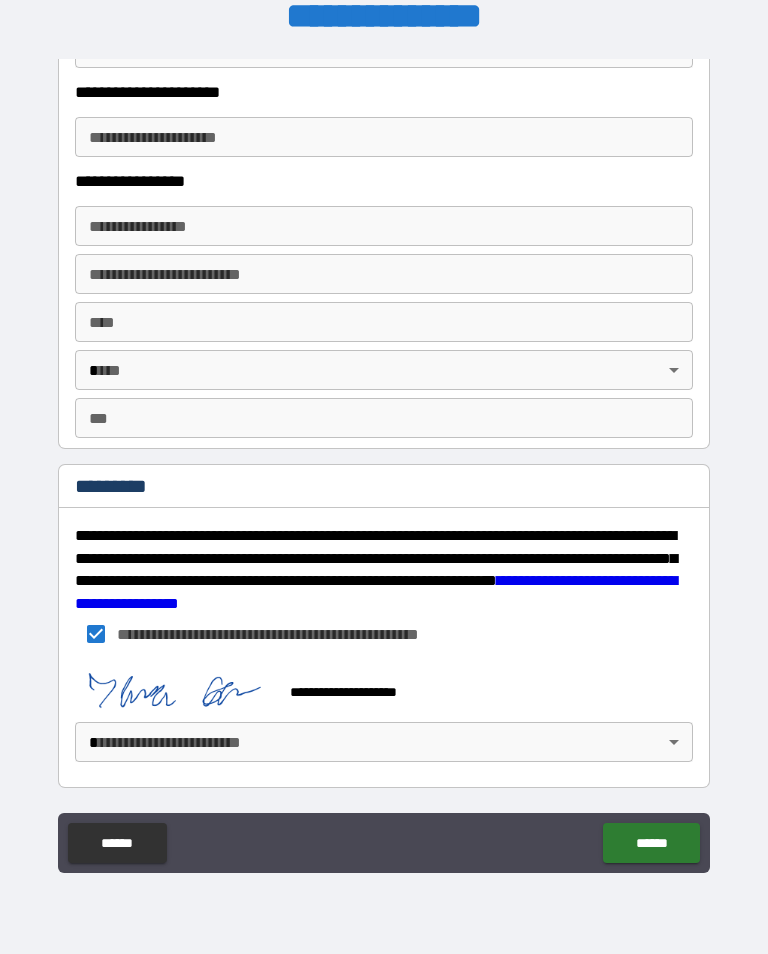 scroll, scrollTop: 3441, scrollLeft: 0, axis: vertical 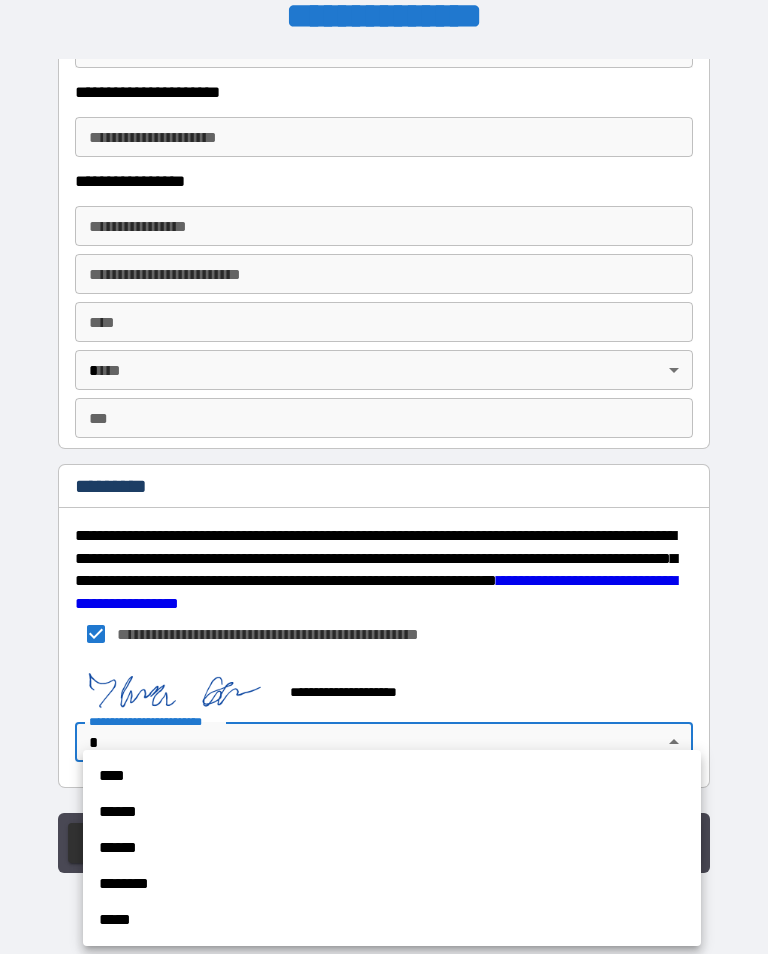 click on "******" at bounding box center [392, 812] 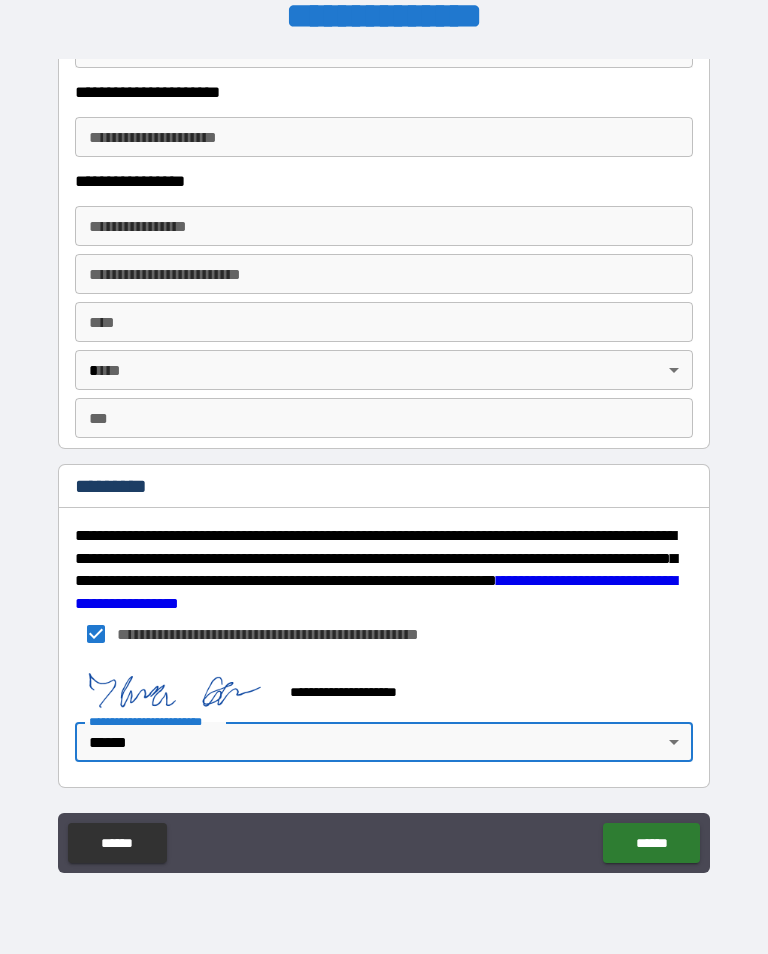 click on "******" at bounding box center [651, 843] 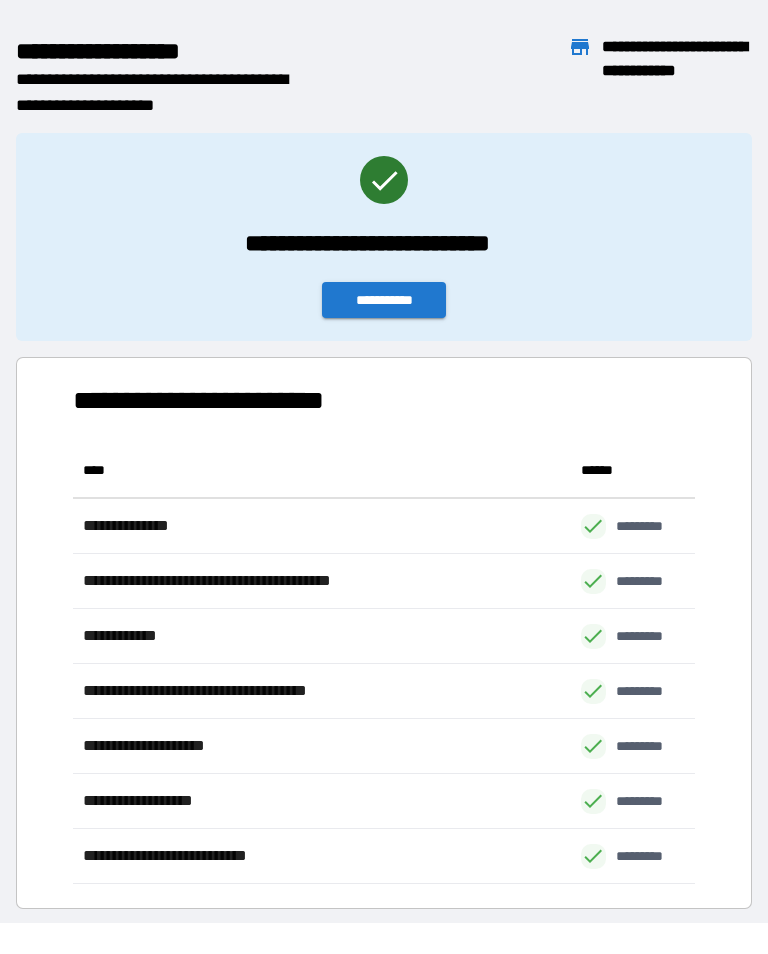 scroll, scrollTop: 441, scrollLeft: 622, axis: both 